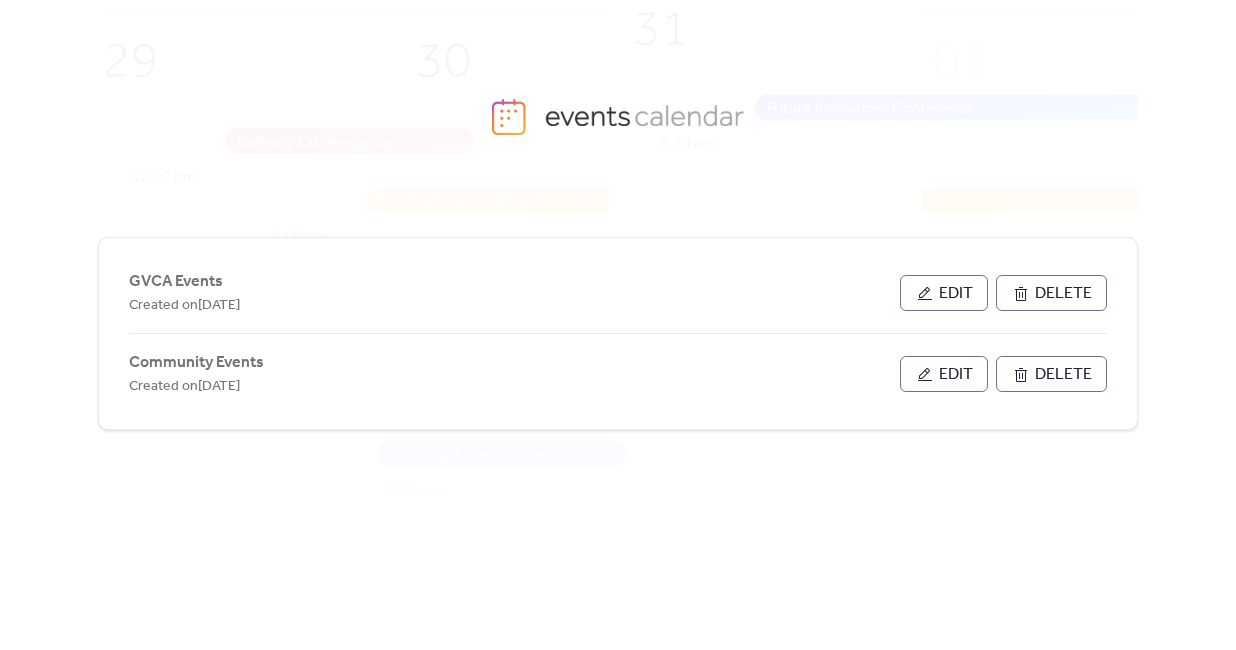scroll, scrollTop: 0, scrollLeft: 0, axis: both 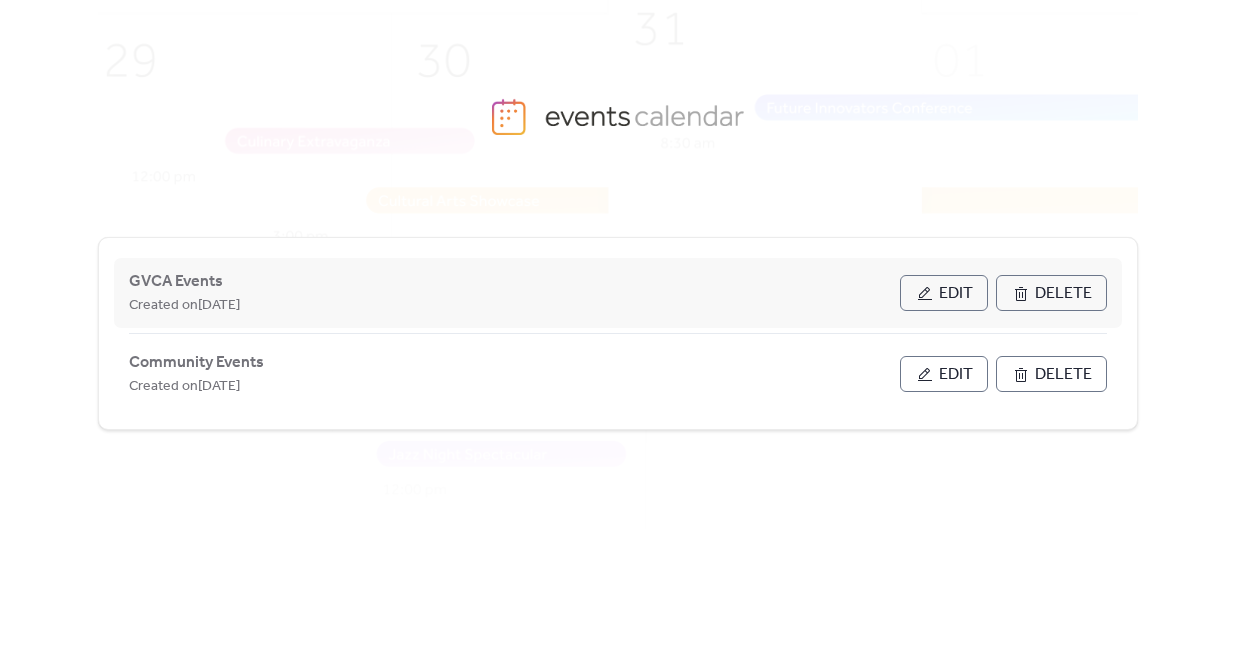 click on "Edit" at bounding box center [956, 294] 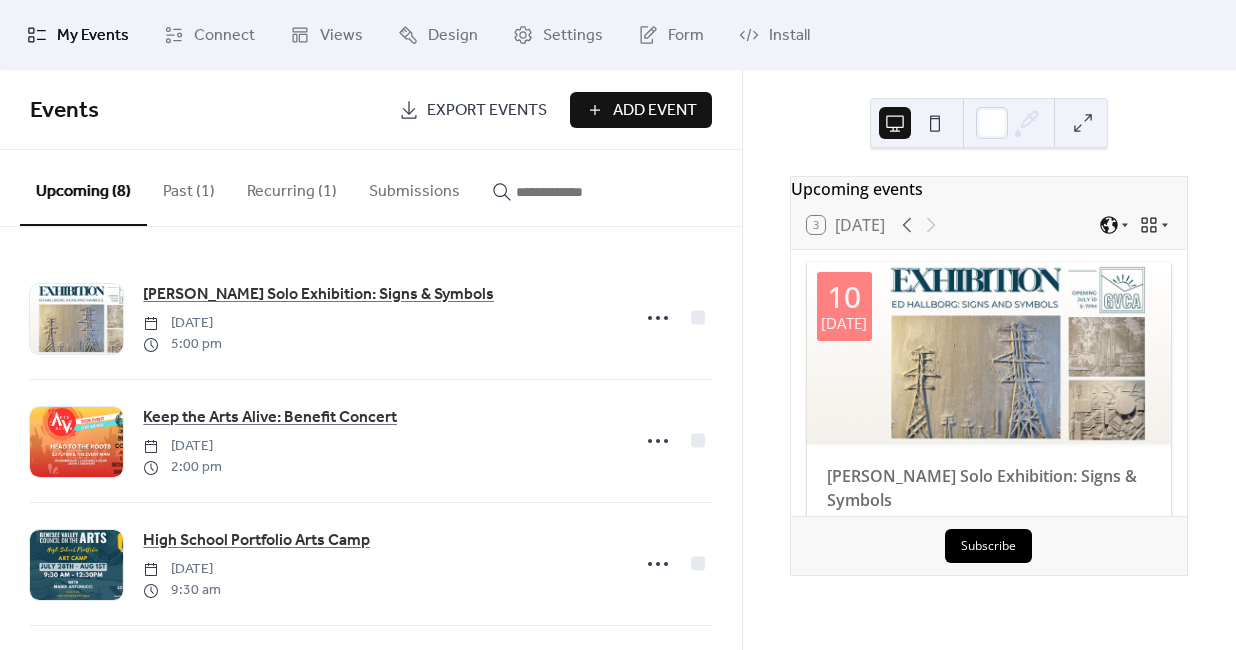click at bounding box center [554, 187] 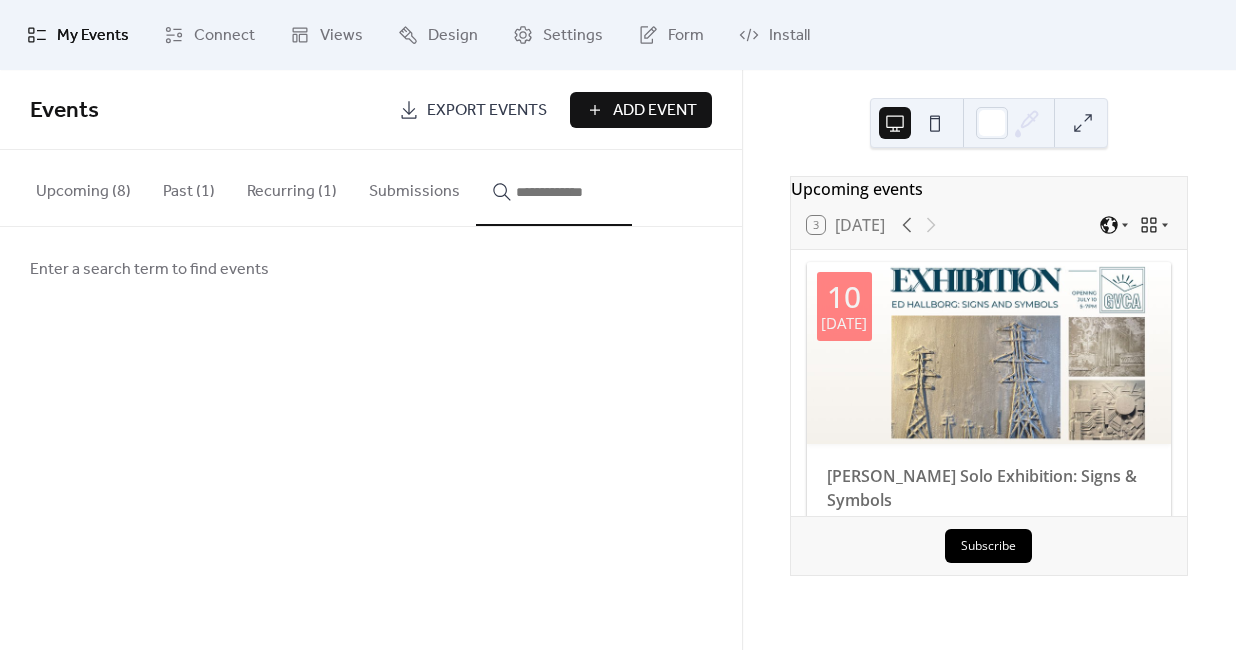 click on "Upcoming  (8)" at bounding box center [83, 187] 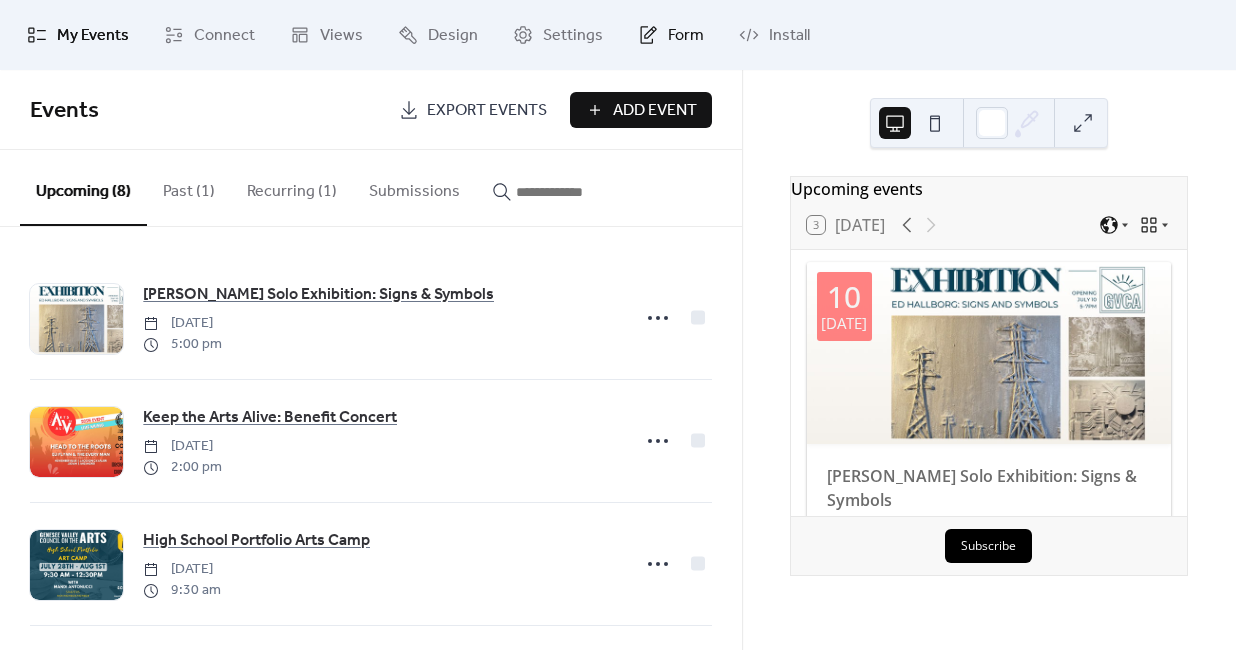 click on "Form" at bounding box center [671, 35] 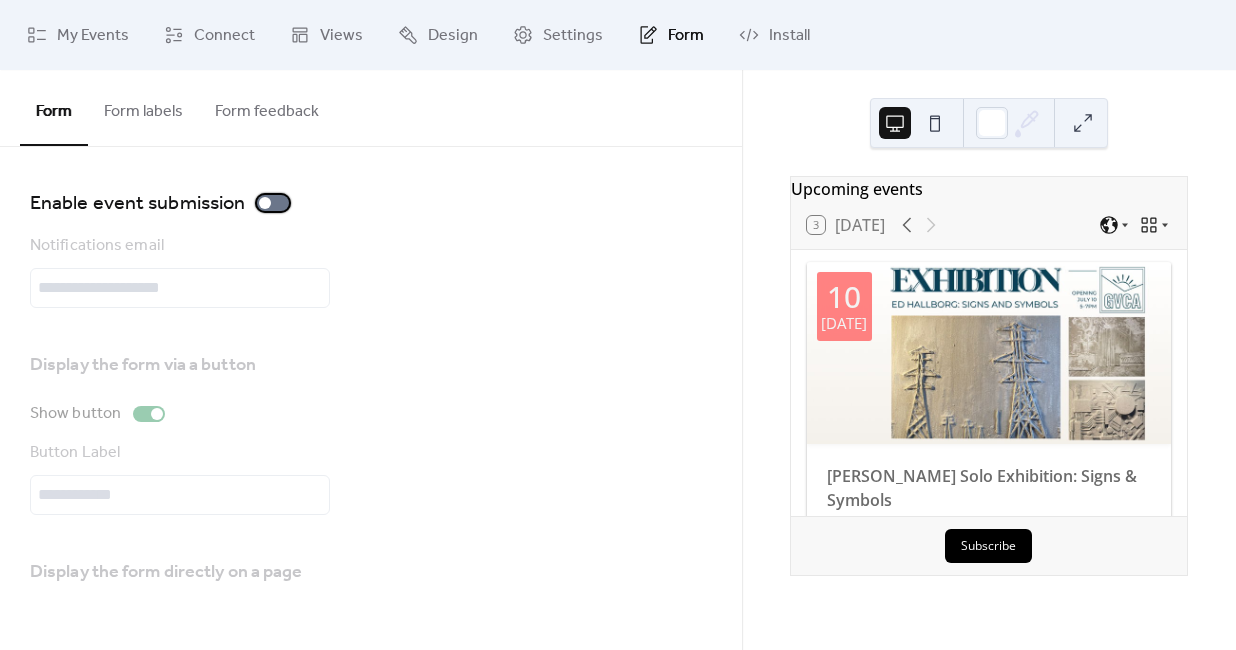 click at bounding box center [265, 203] 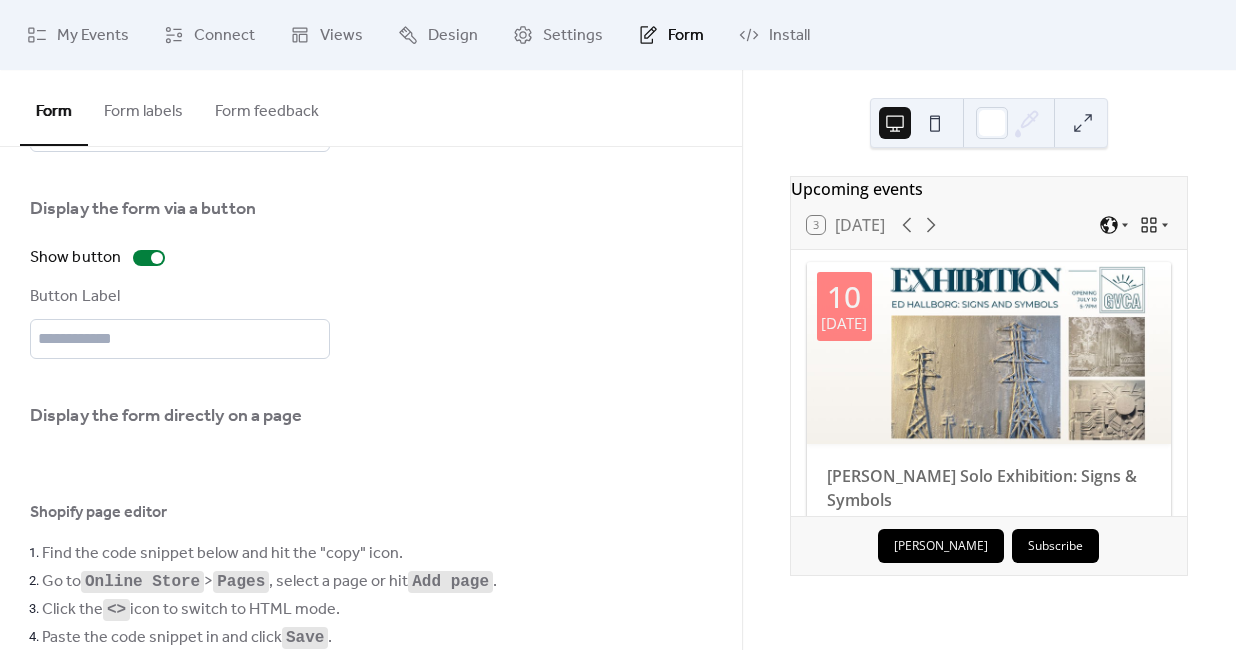 scroll, scrollTop: 160, scrollLeft: 0, axis: vertical 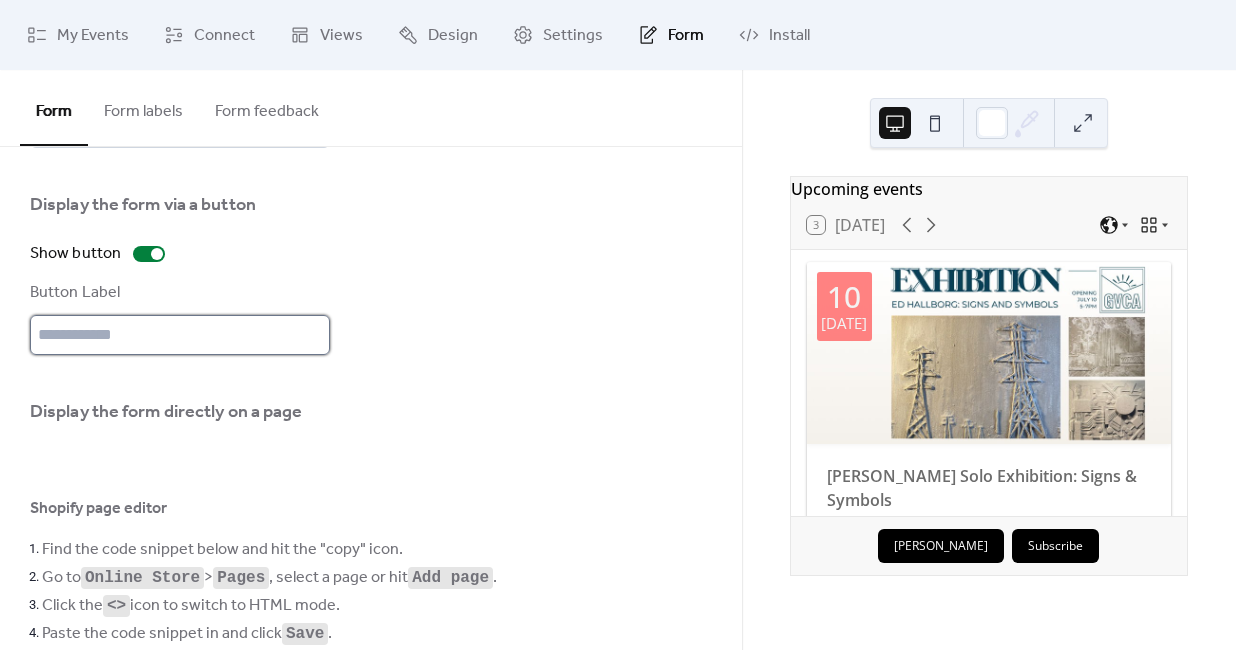 click at bounding box center [180, 335] 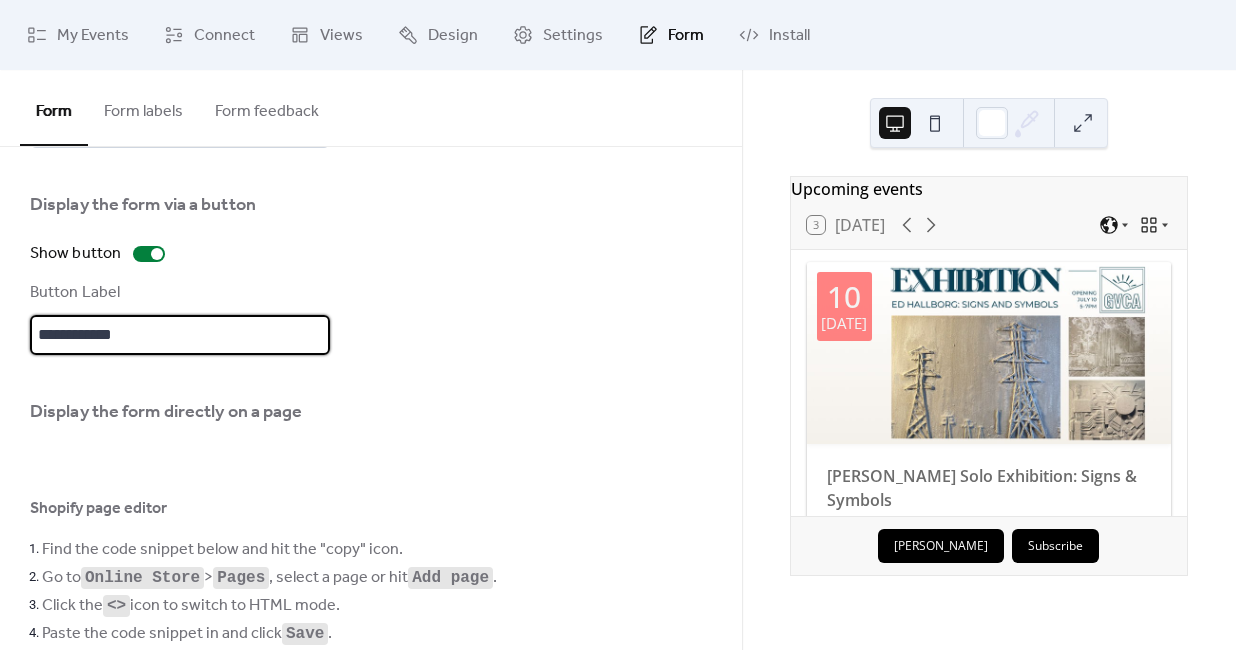 type on "**********" 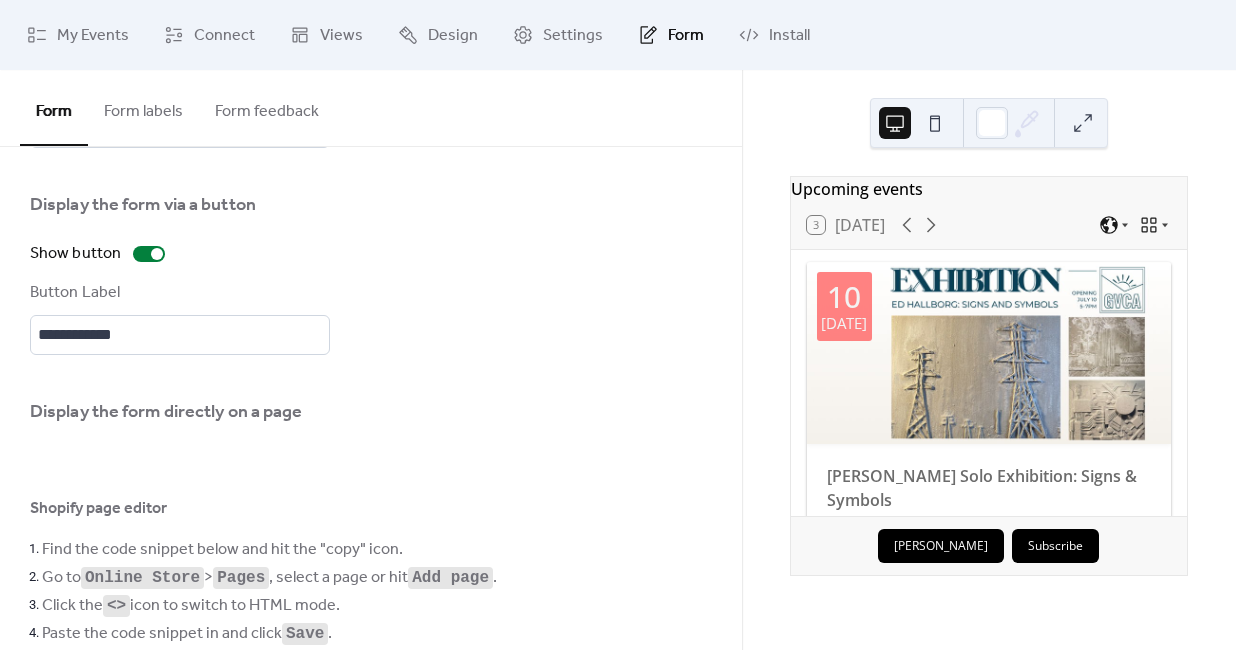 click on "**********" at bounding box center (371, 266) 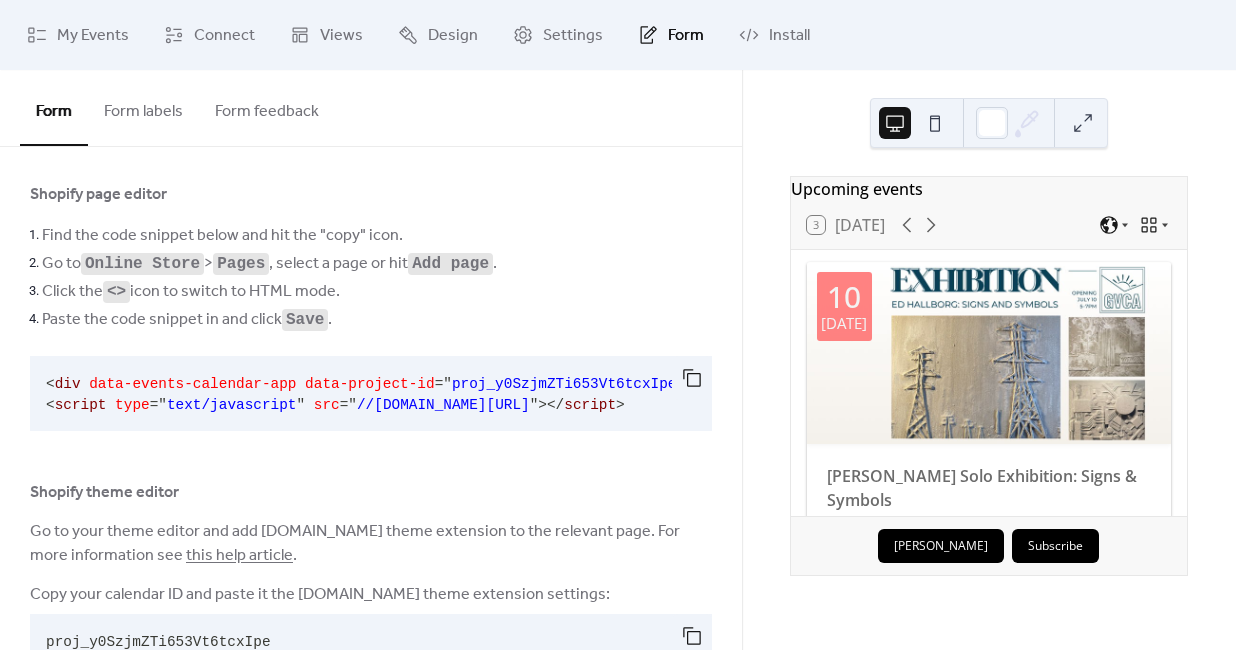 scroll, scrollTop: 474, scrollLeft: 0, axis: vertical 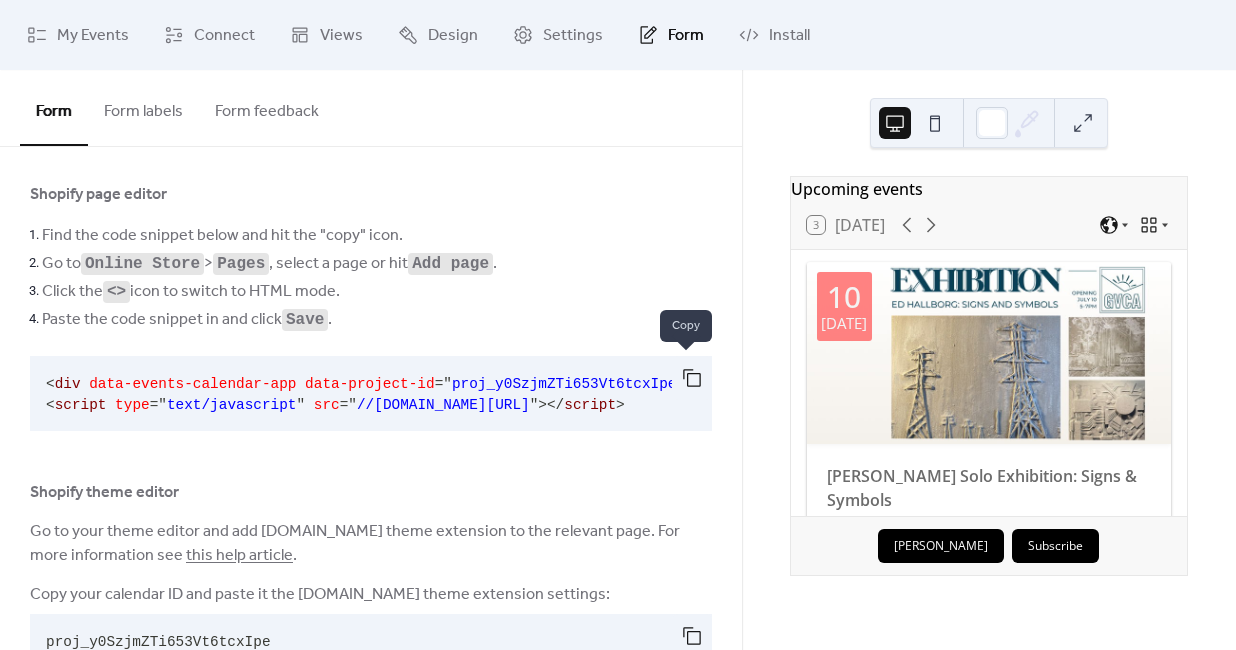 click at bounding box center [692, 378] 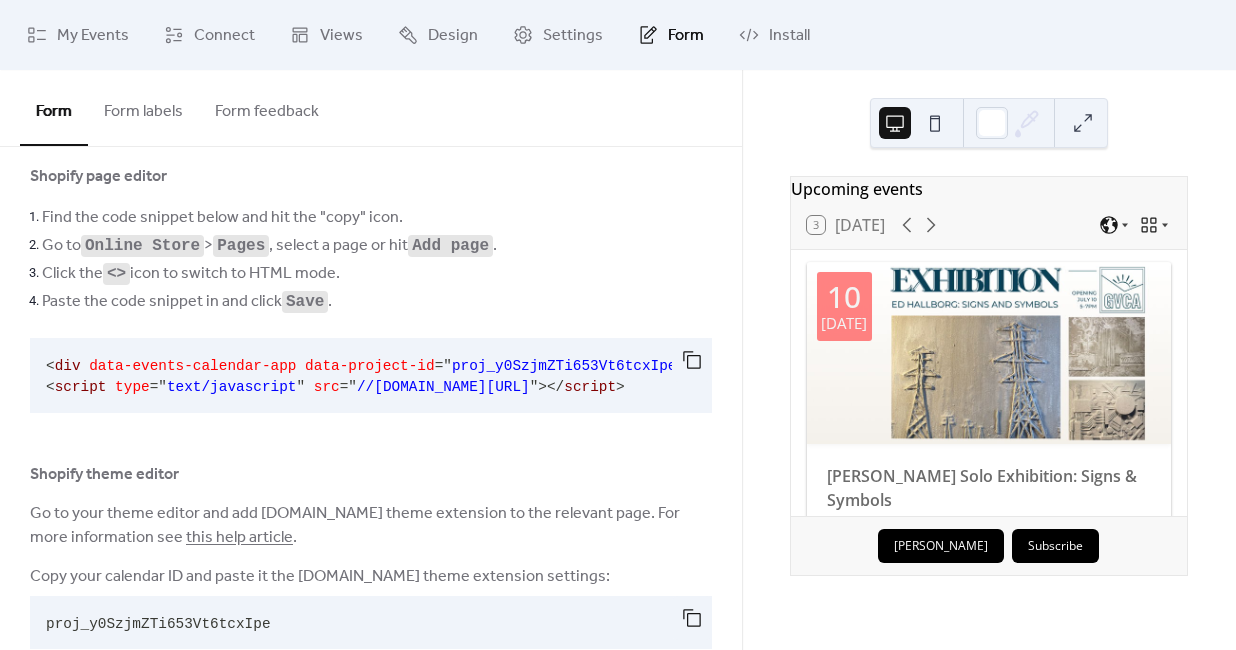 scroll, scrollTop: 493, scrollLeft: 0, axis: vertical 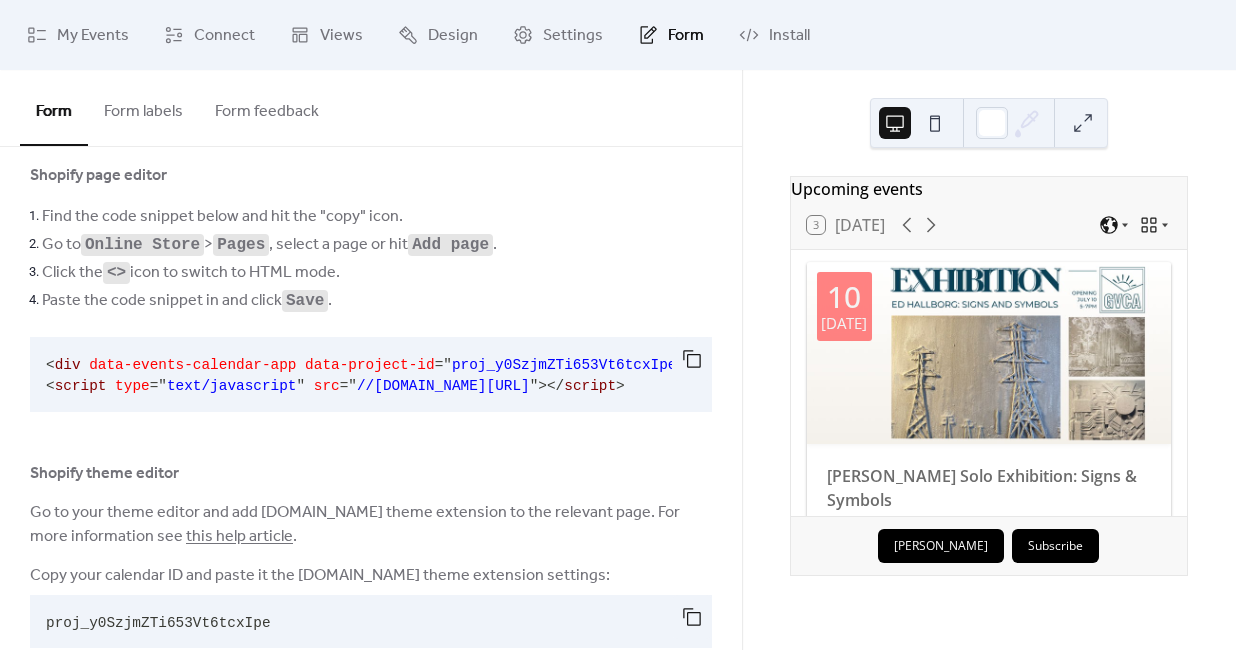click on "Form labels" at bounding box center [143, 107] 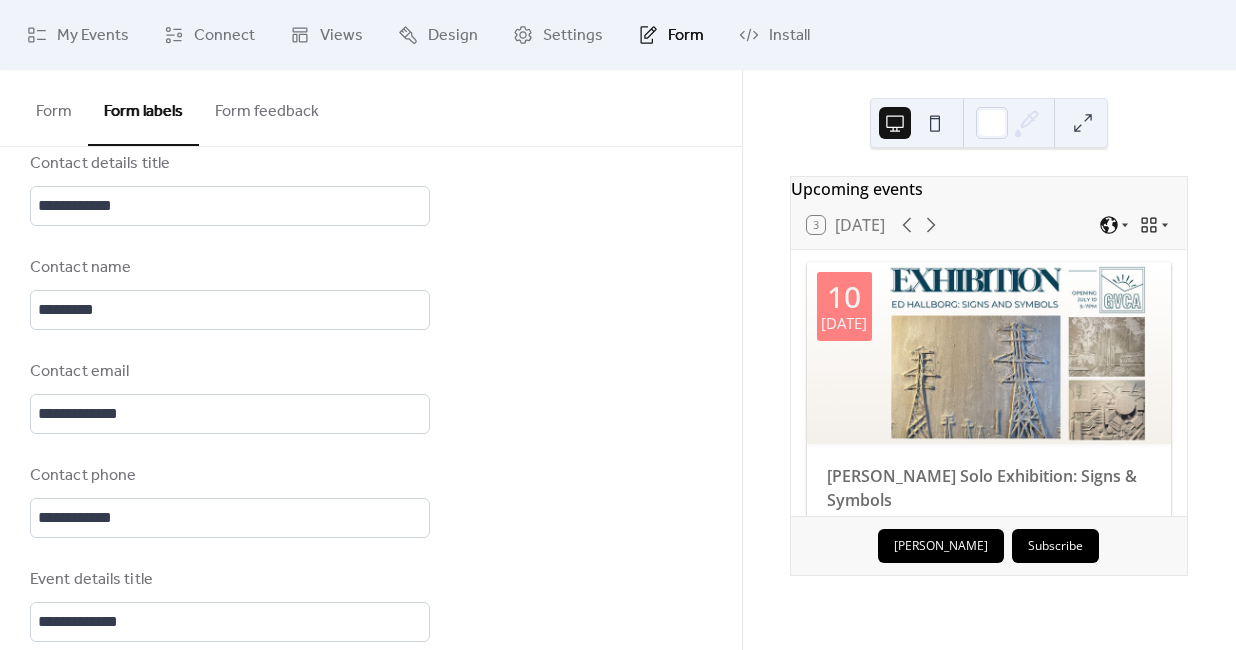 scroll, scrollTop: 0, scrollLeft: 0, axis: both 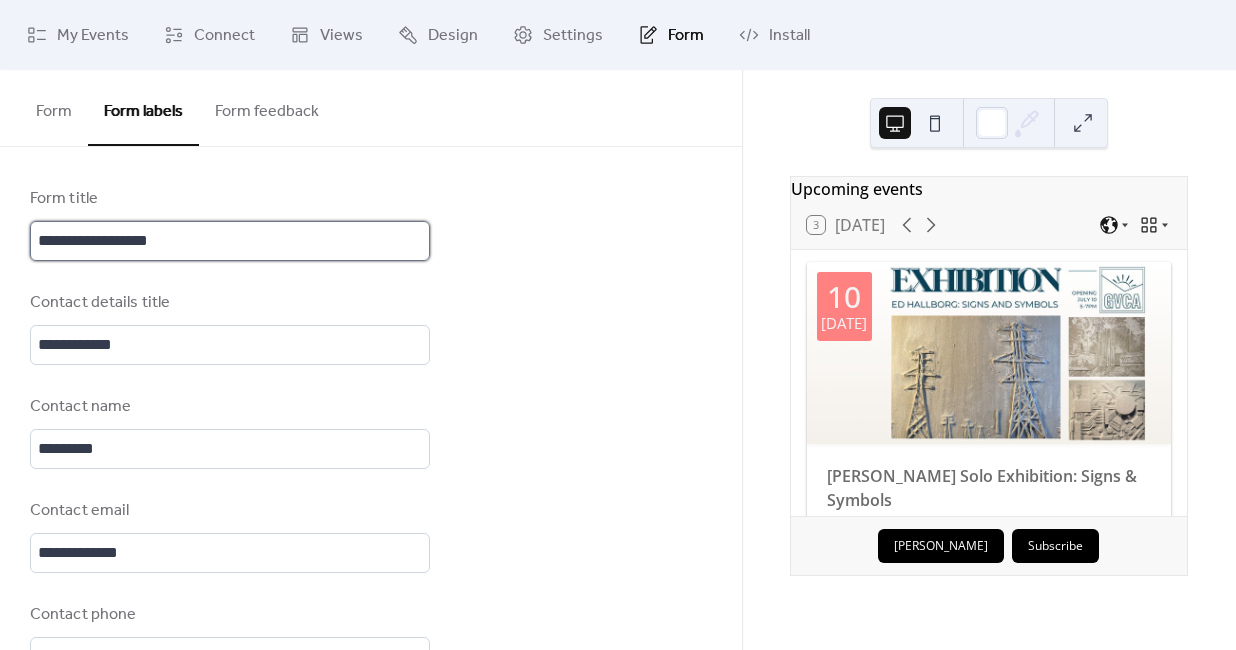 click on "**********" at bounding box center [230, 241] 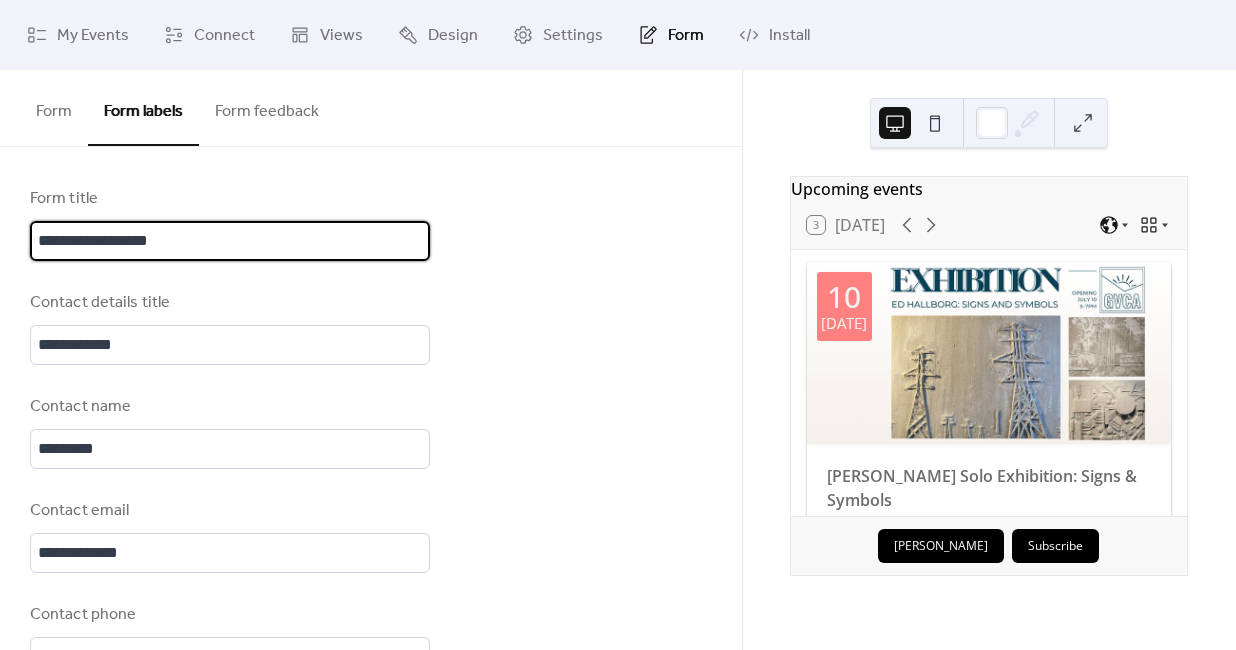 click on "**********" at bounding box center (230, 241) 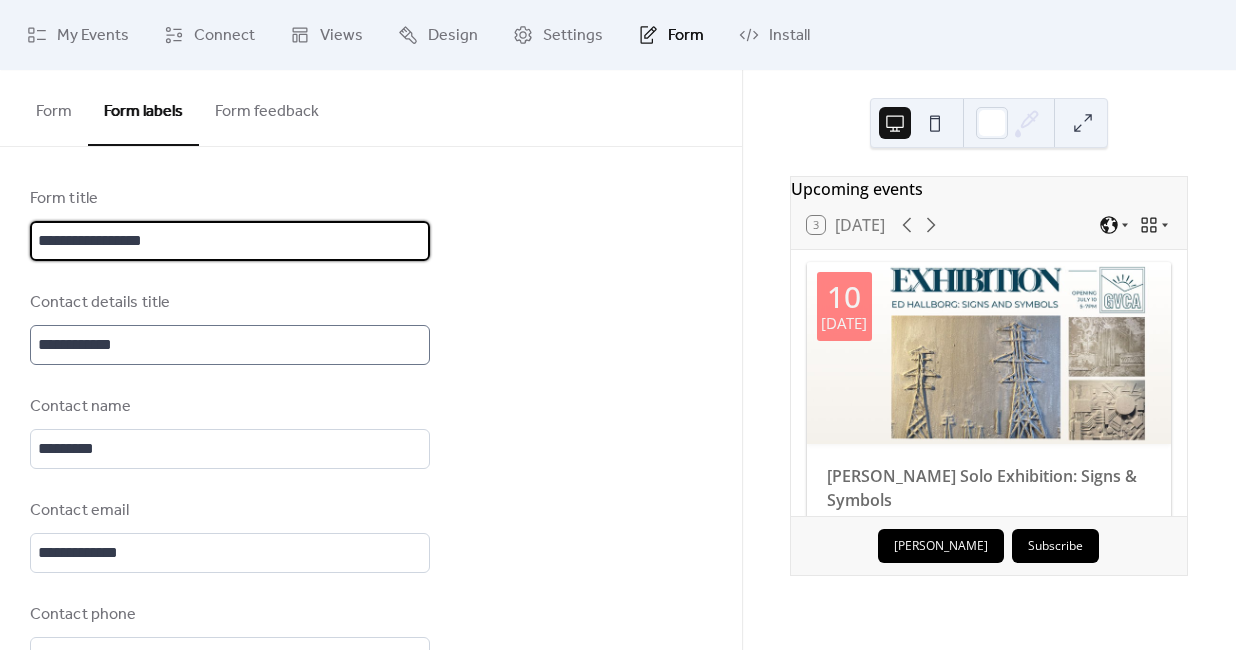type on "**********" 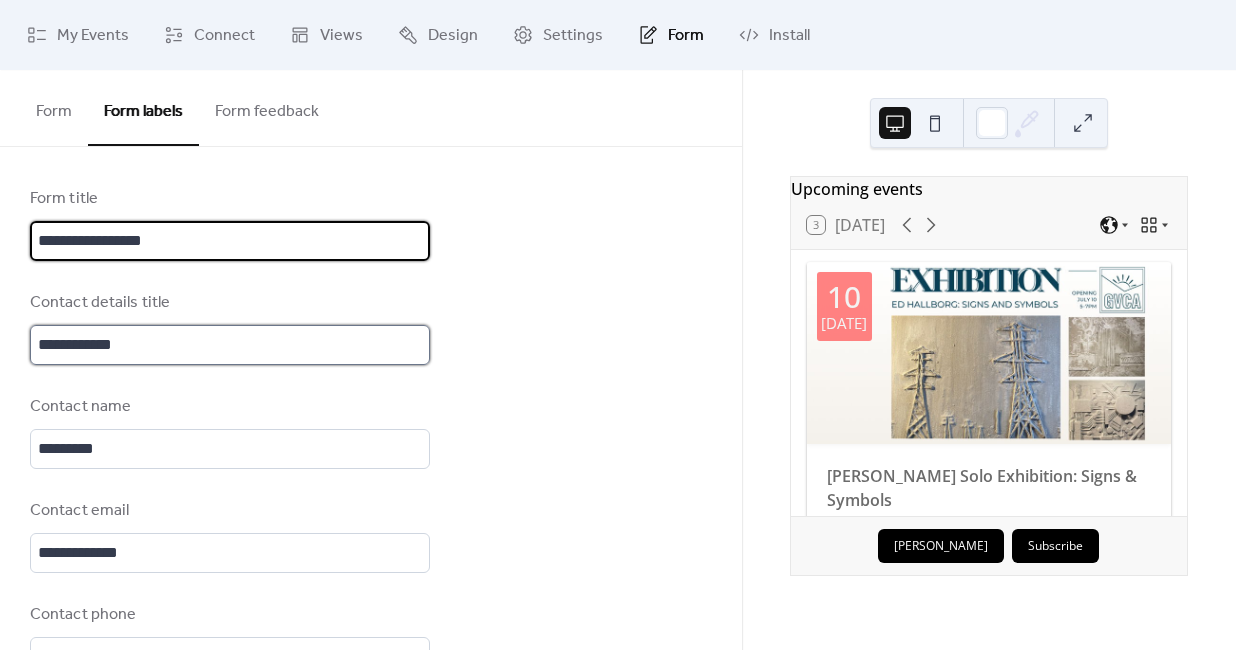 click on "**********" at bounding box center (230, 345) 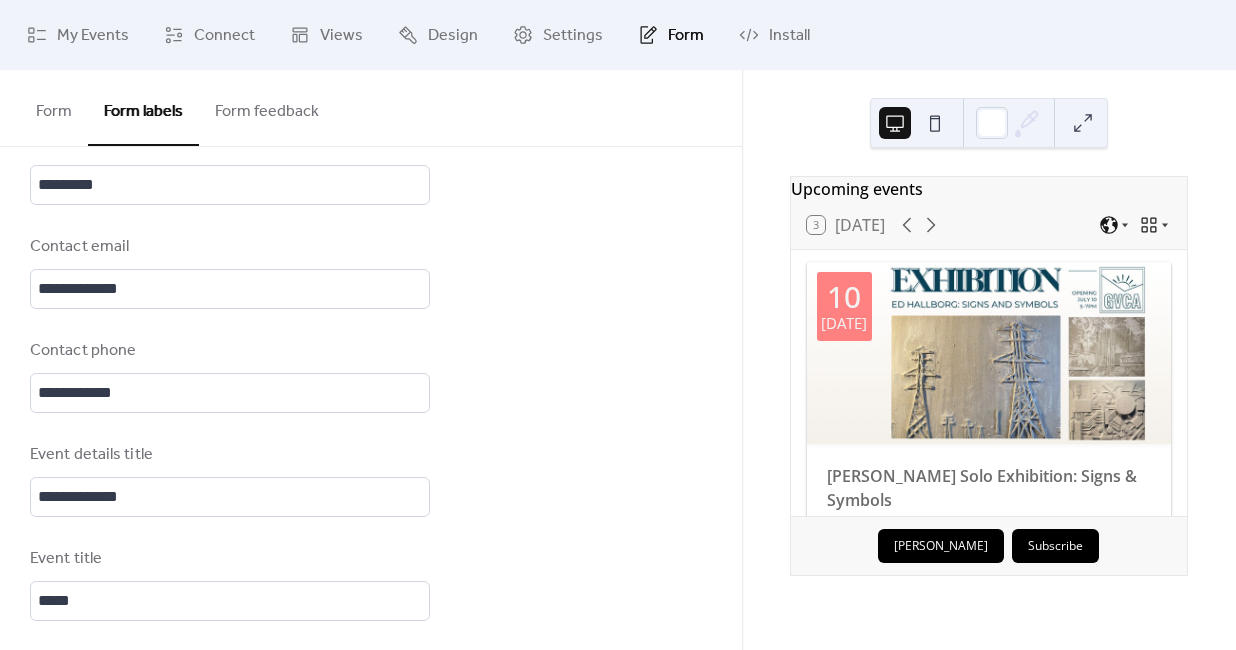 scroll, scrollTop: 343, scrollLeft: 0, axis: vertical 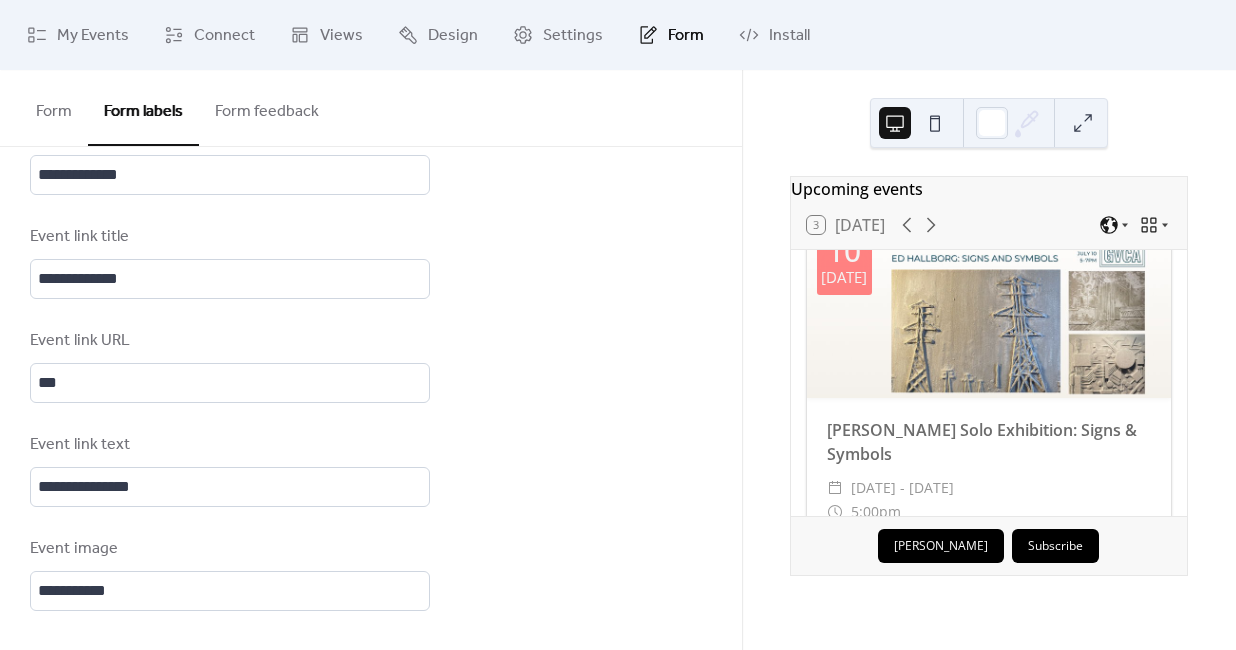 click on "Form feedback" at bounding box center [267, 107] 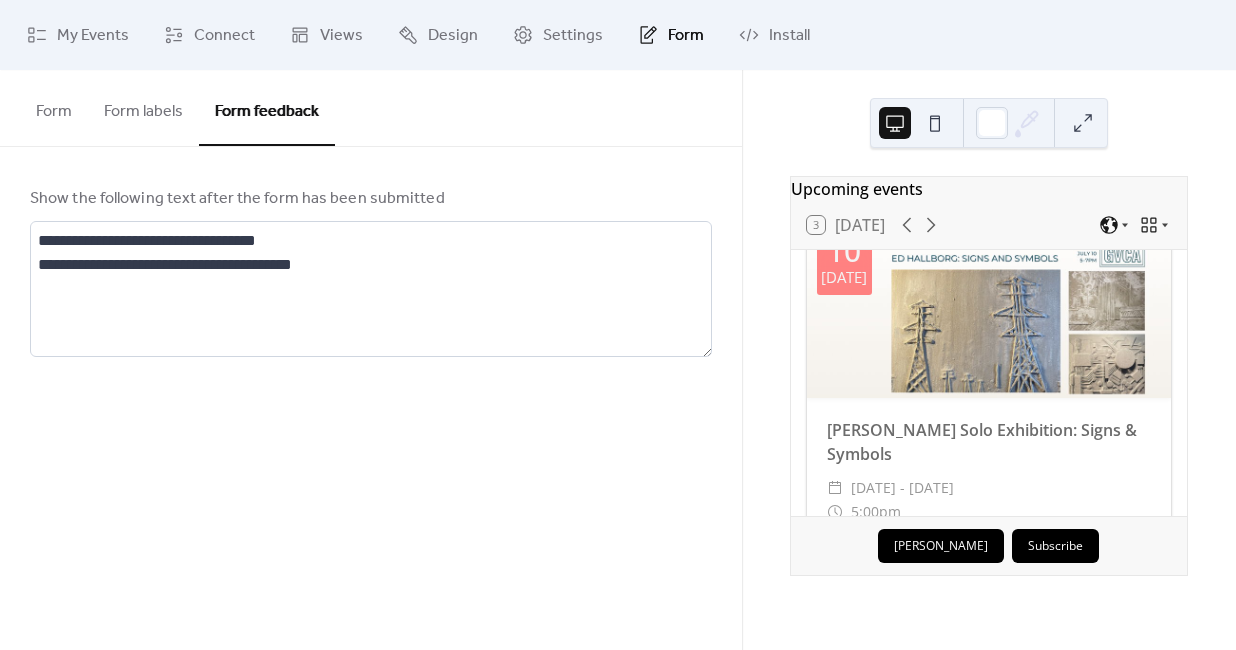scroll, scrollTop: 0, scrollLeft: 0, axis: both 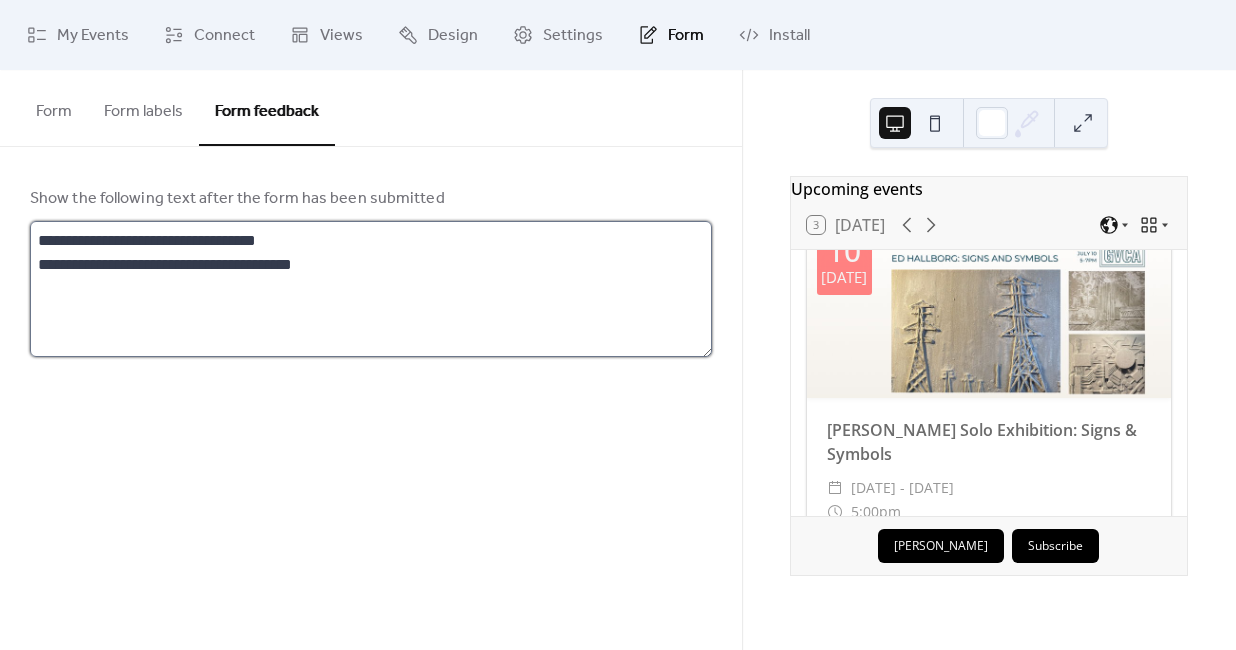 click on "**********" at bounding box center (371, 289) 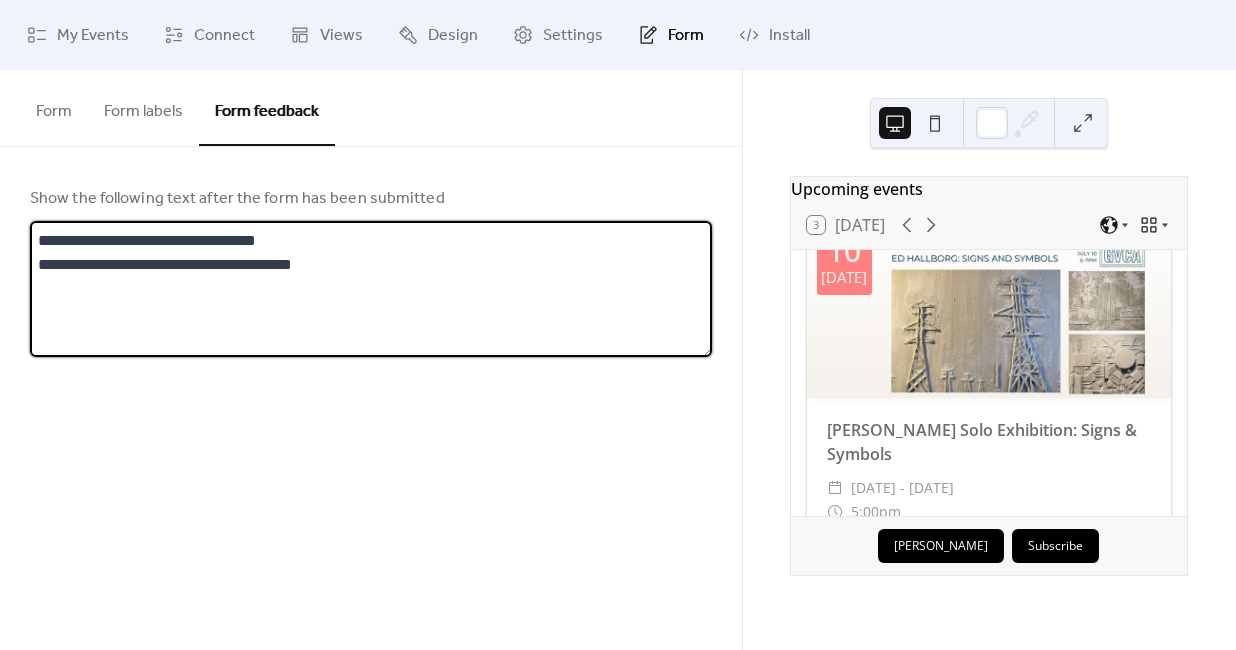 click on "**********" at bounding box center [371, 289] 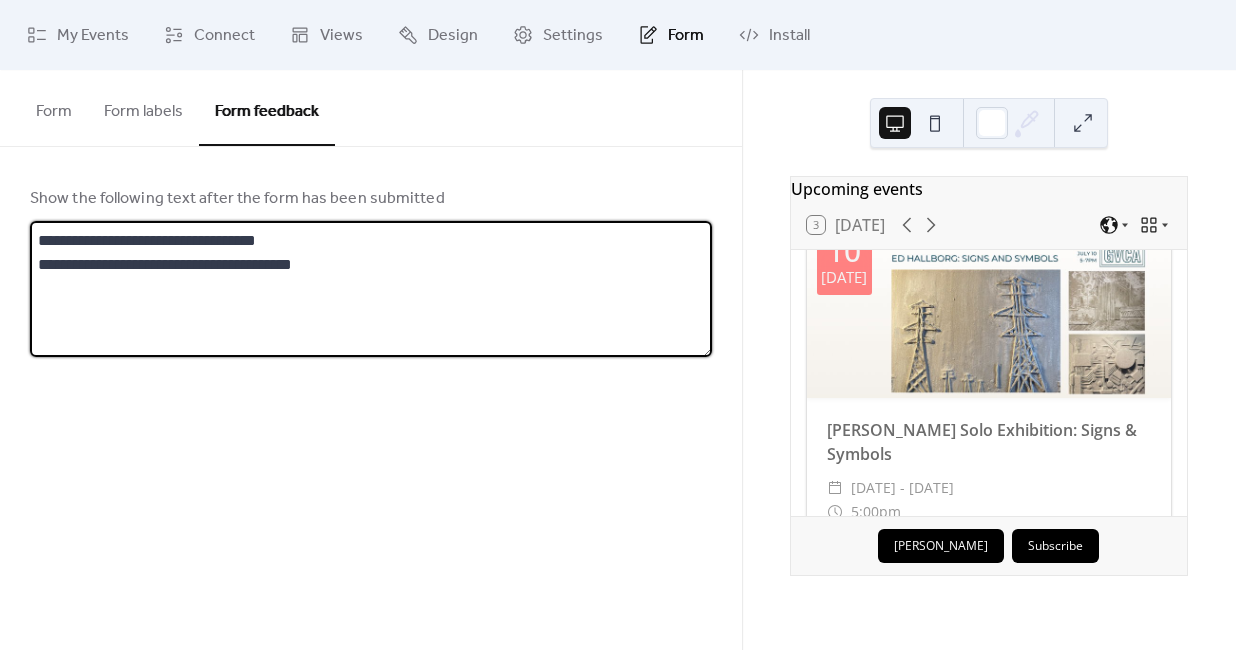type on "**********" 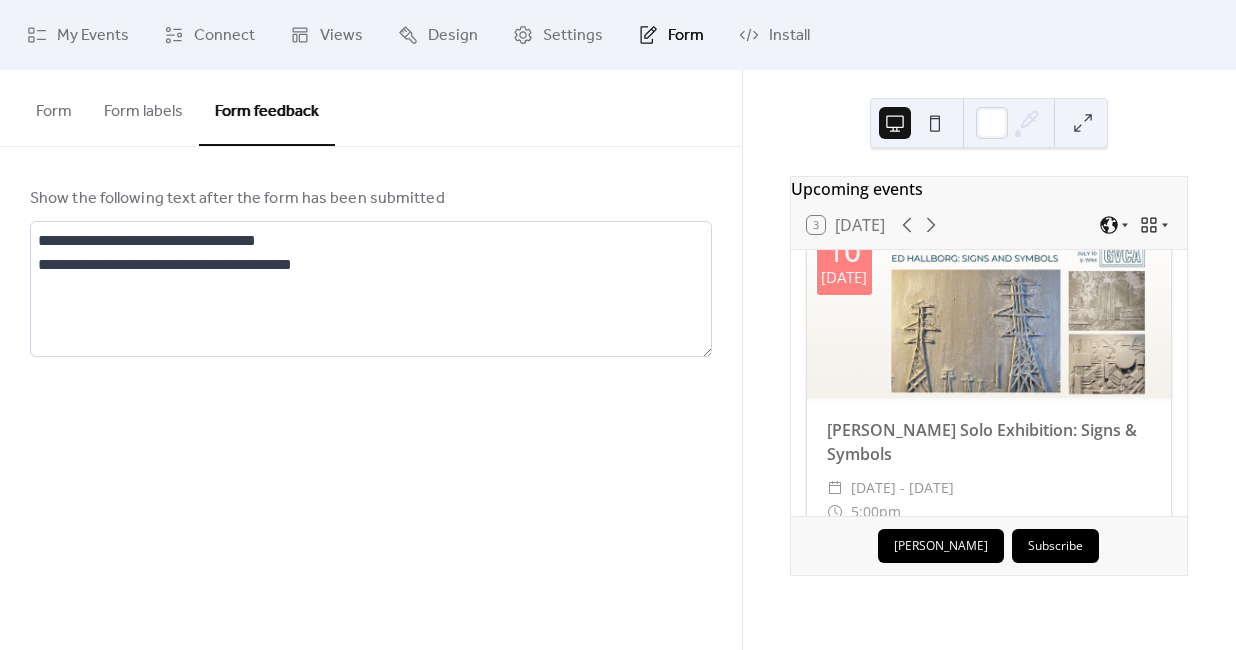 click on "Form labels" at bounding box center (143, 107) 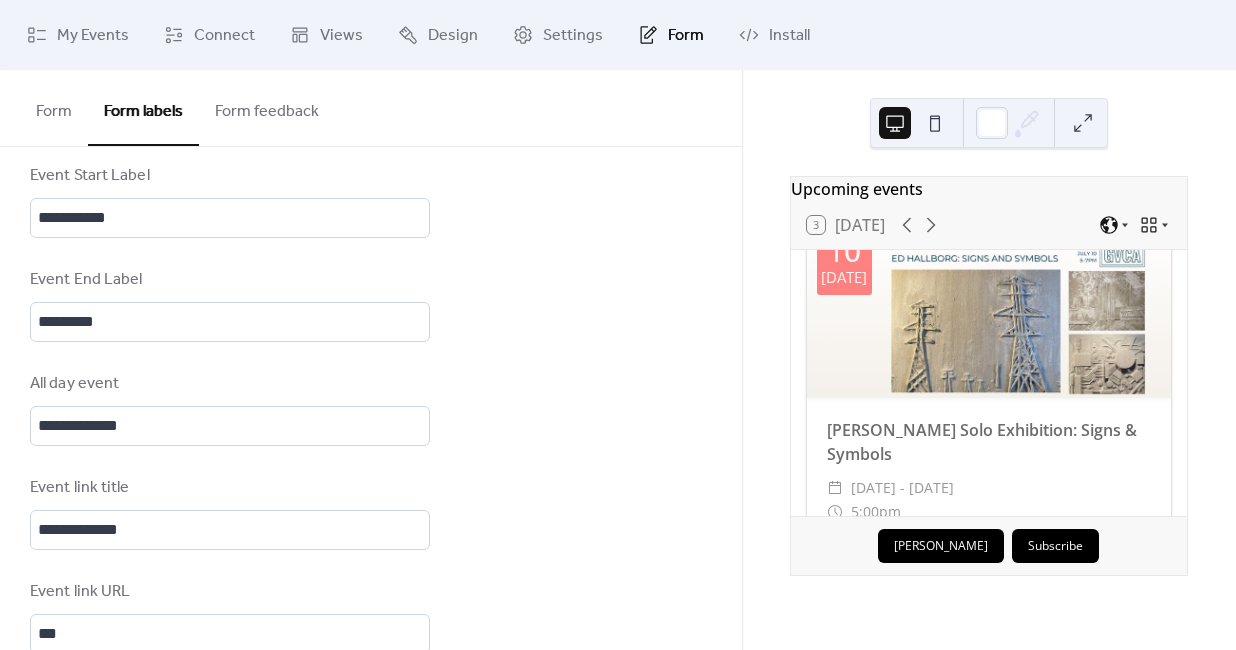scroll, scrollTop: 1314, scrollLeft: 0, axis: vertical 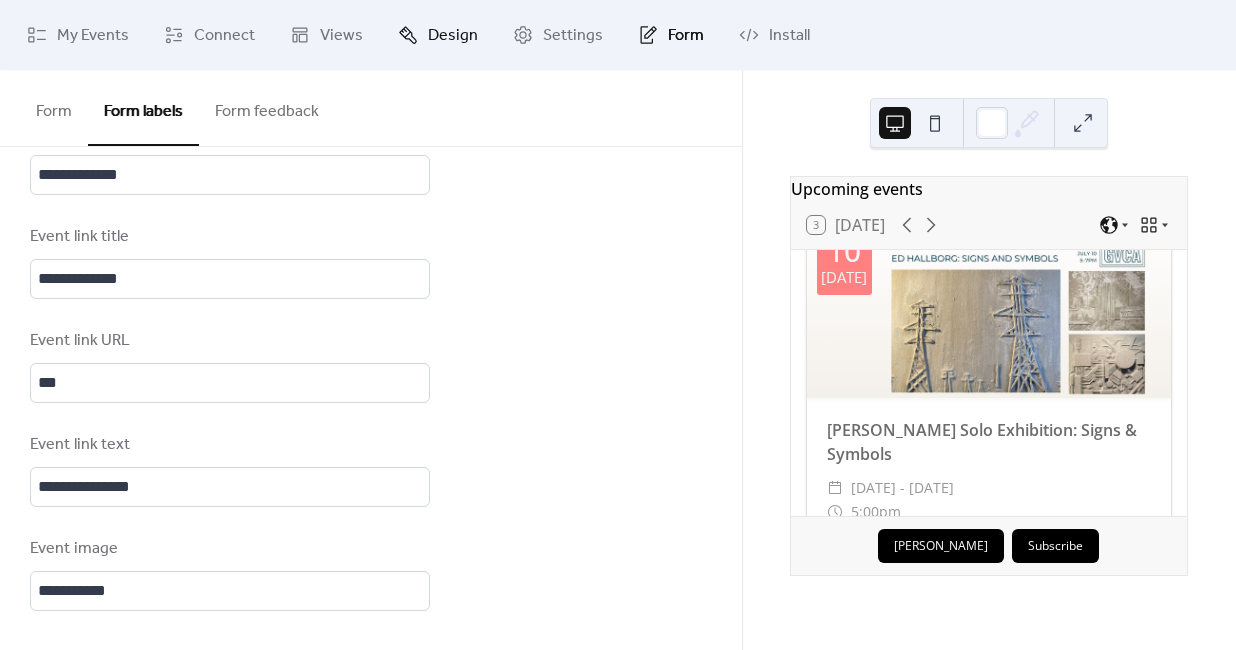 click on "Design" at bounding box center [453, 36] 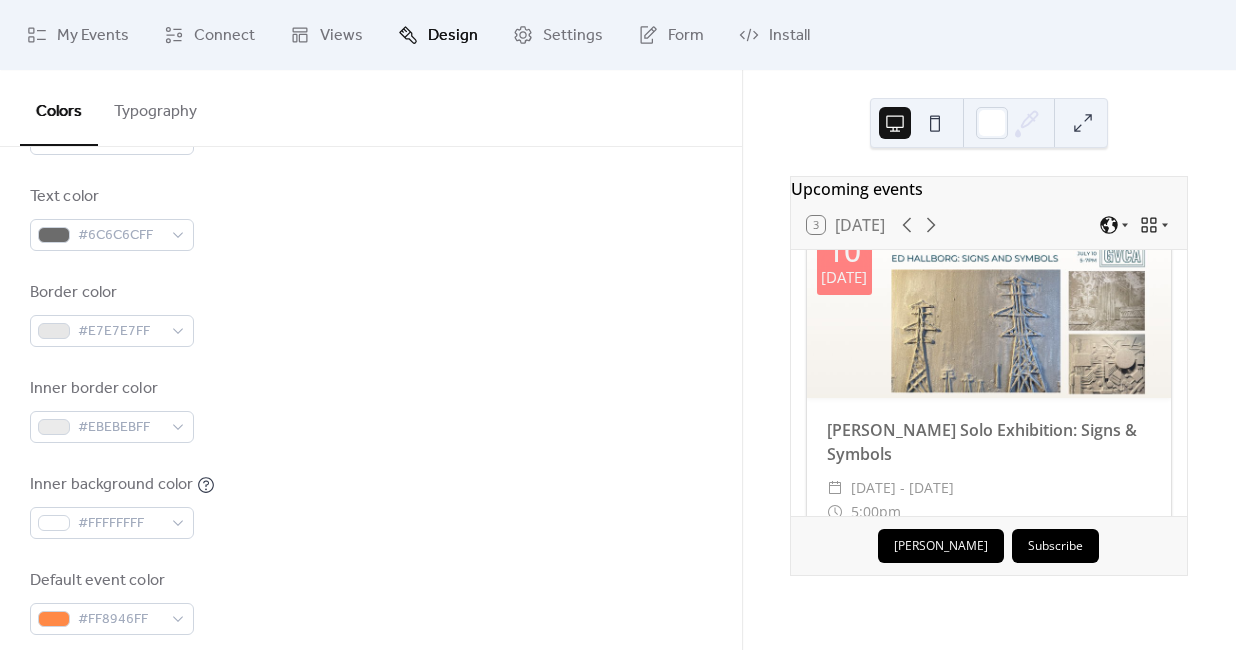 scroll, scrollTop: 335, scrollLeft: 0, axis: vertical 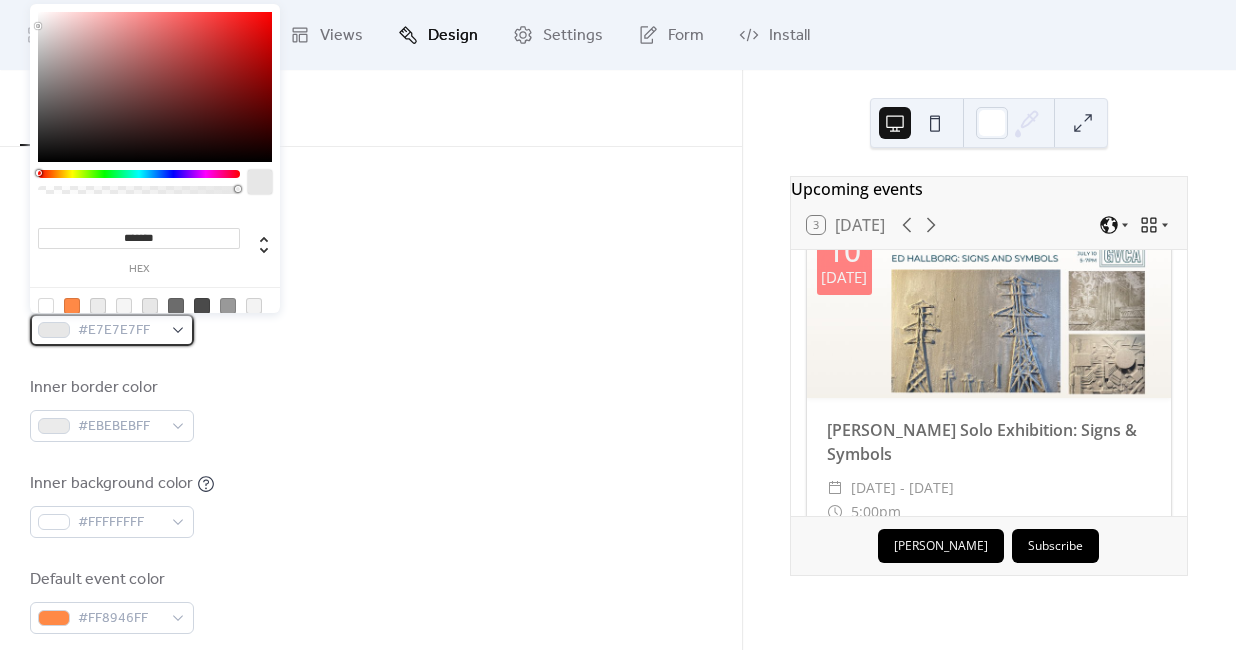 click on "#E7E7E7FF" at bounding box center (112, 330) 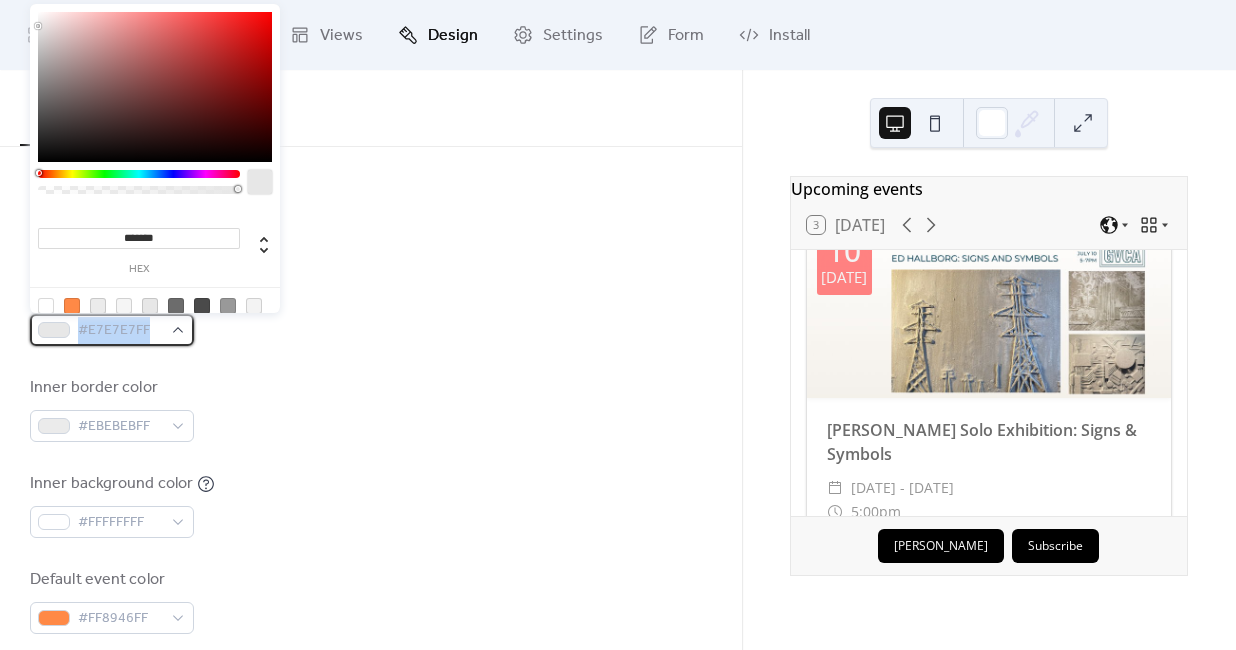 drag, startPoint x: 151, startPoint y: 335, endPoint x: 69, endPoint y: 337, distance: 82.02438 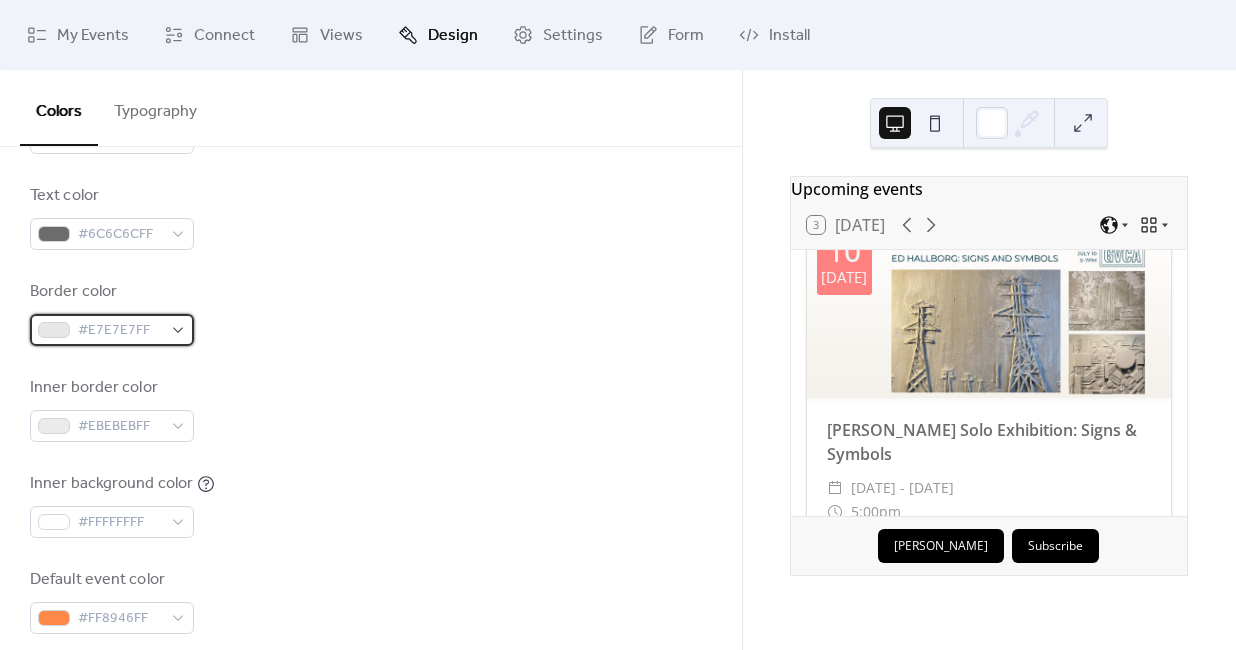 click on "#E7E7E7FF" at bounding box center (112, 330) 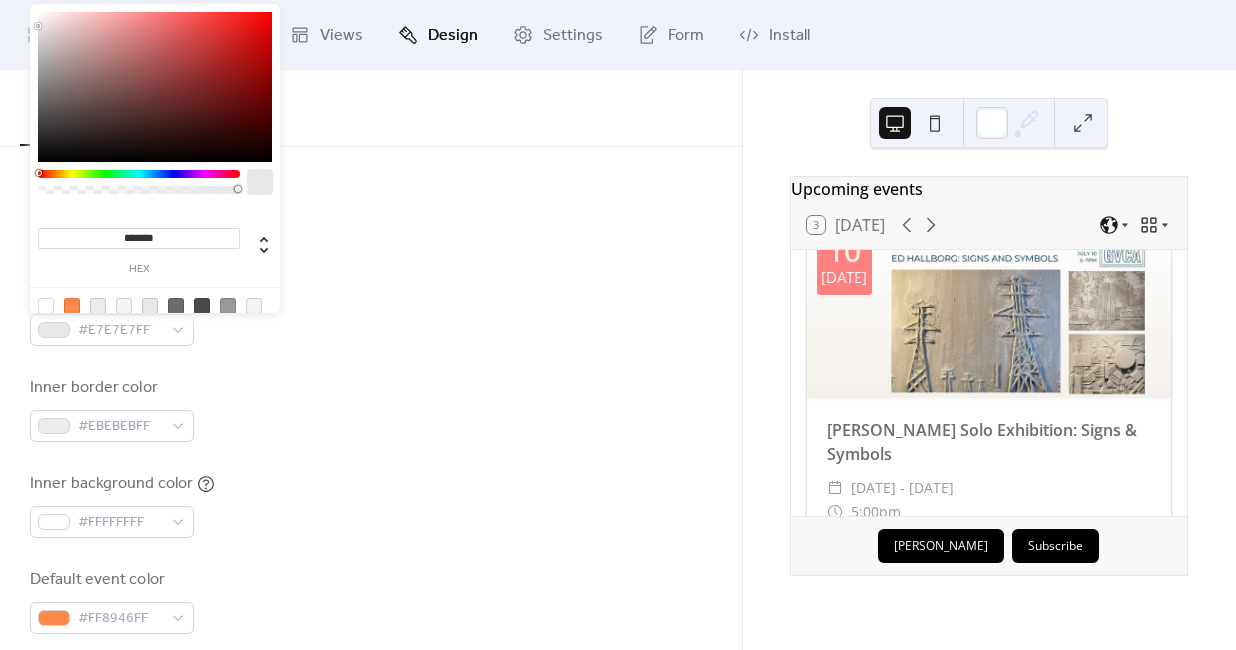 drag, startPoint x: 171, startPoint y: 235, endPoint x: 100, endPoint y: 235, distance: 71 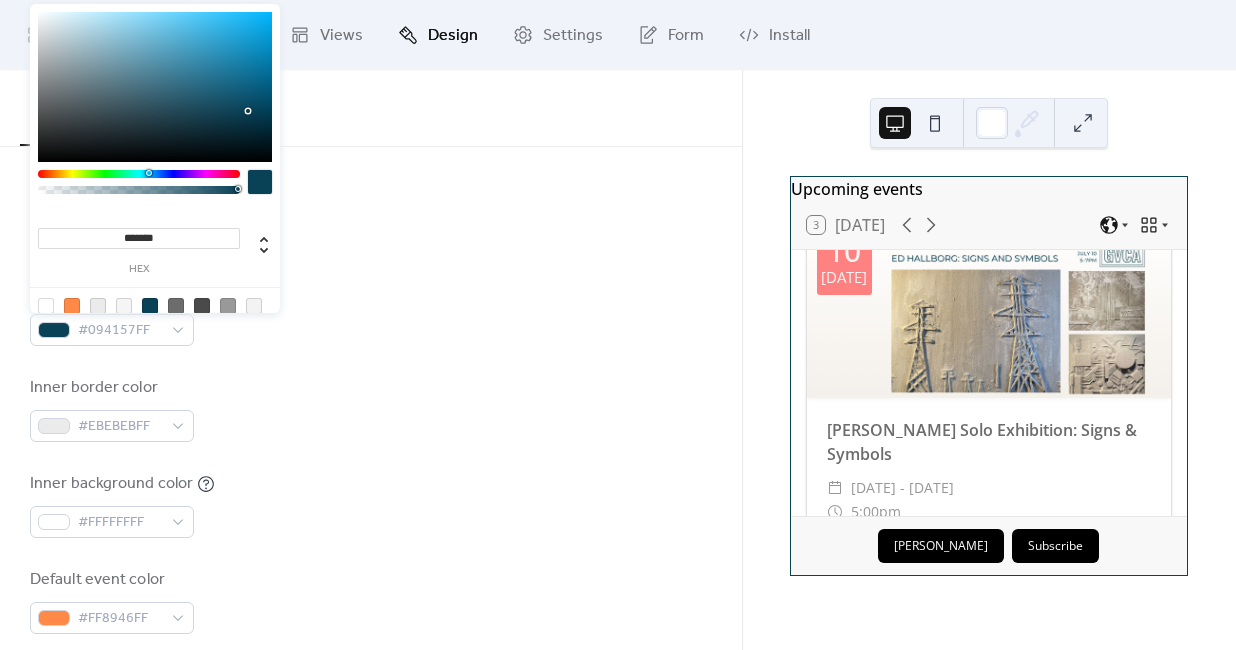 type on "*******" 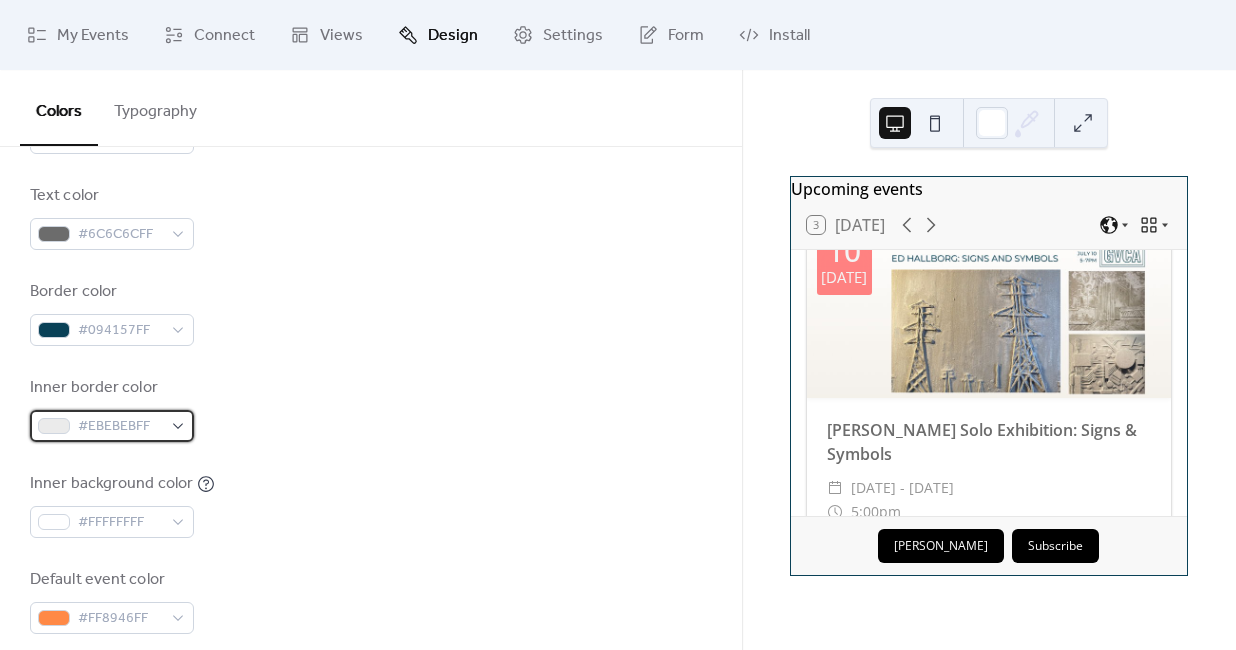 click on "#EBEBEBFF" at bounding box center (112, 426) 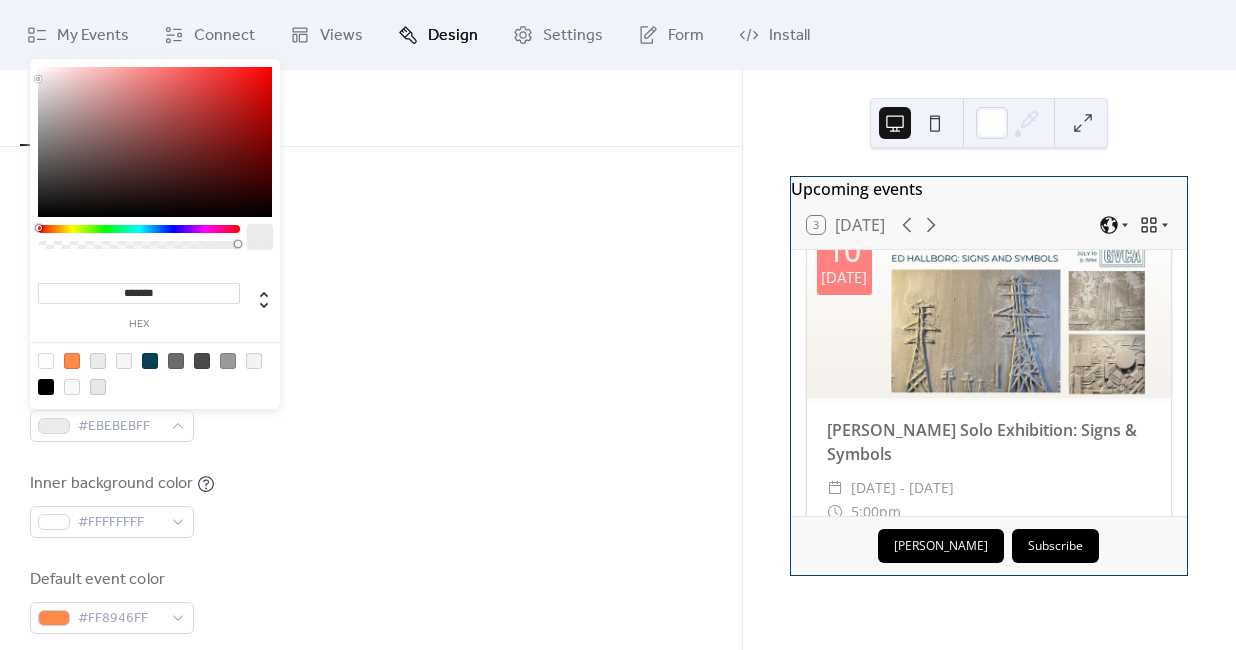 drag, startPoint x: 170, startPoint y: 291, endPoint x: 56, endPoint y: 278, distance: 114.73883 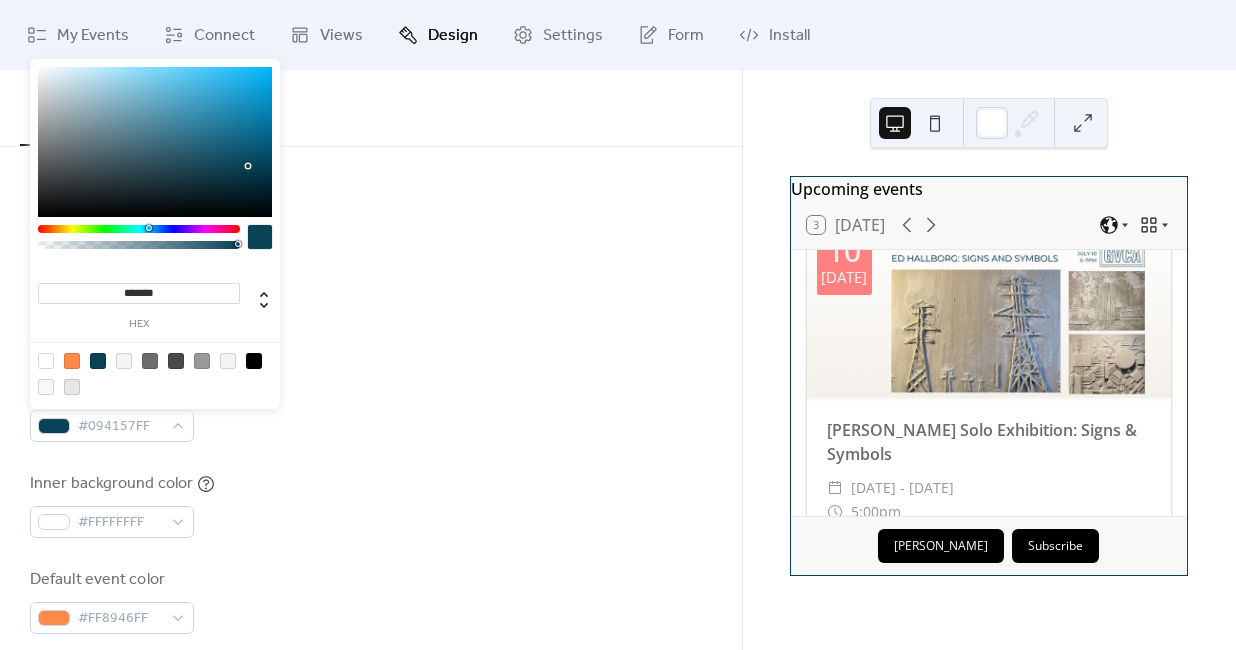 type on "*******" 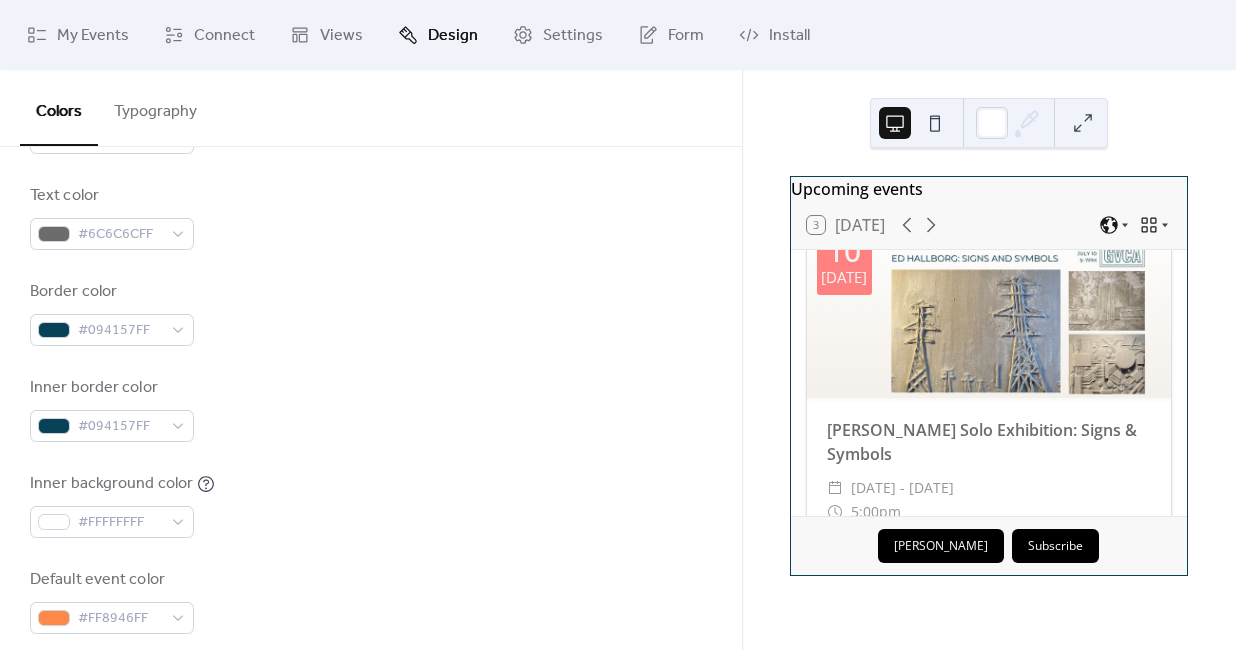 click on "Border color #094157FF" at bounding box center (371, 313) 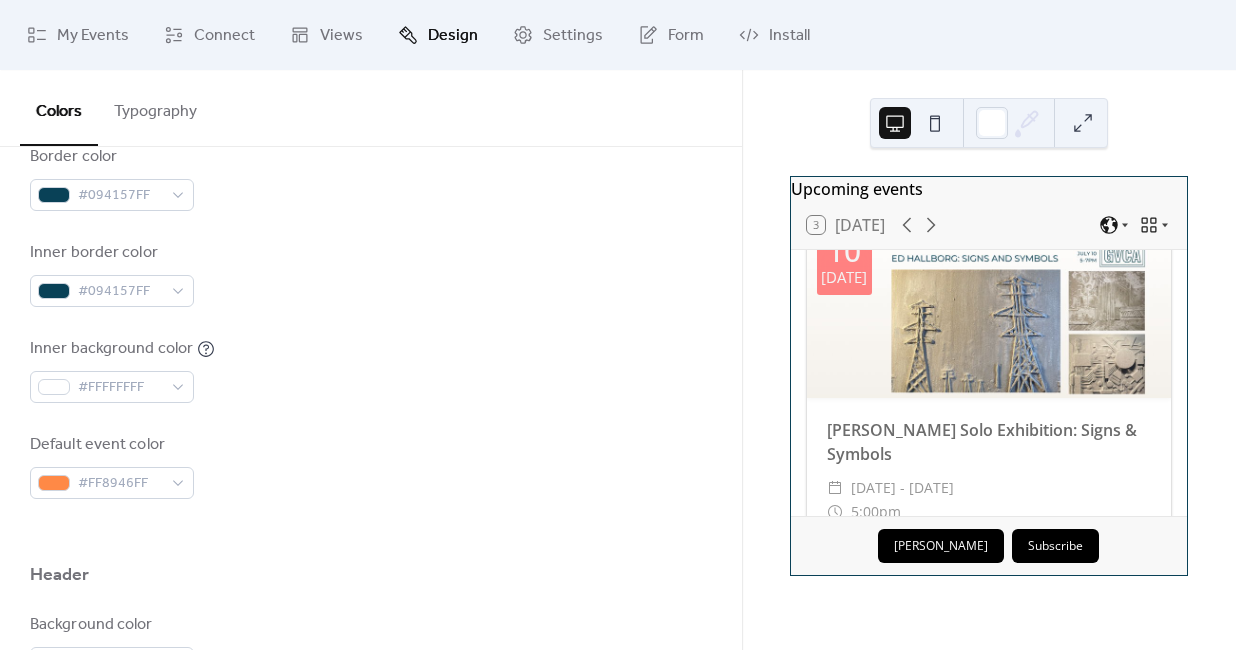 scroll, scrollTop: 534, scrollLeft: 0, axis: vertical 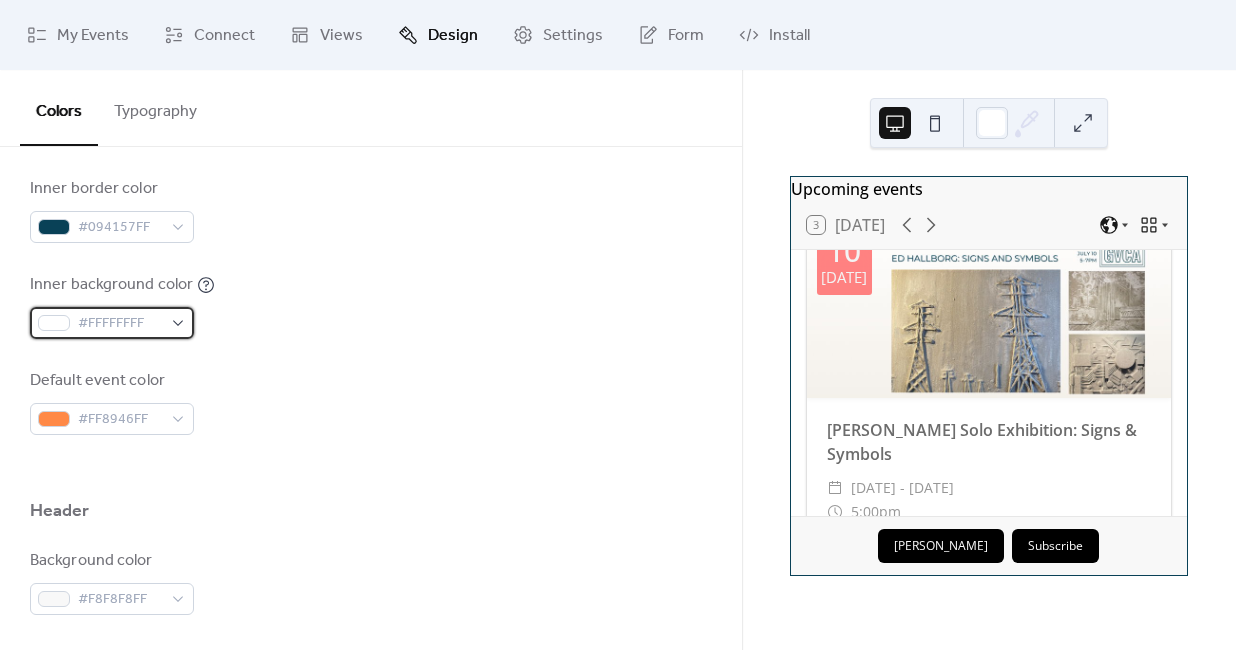 click on "#FFFFFFFF" at bounding box center [112, 323] 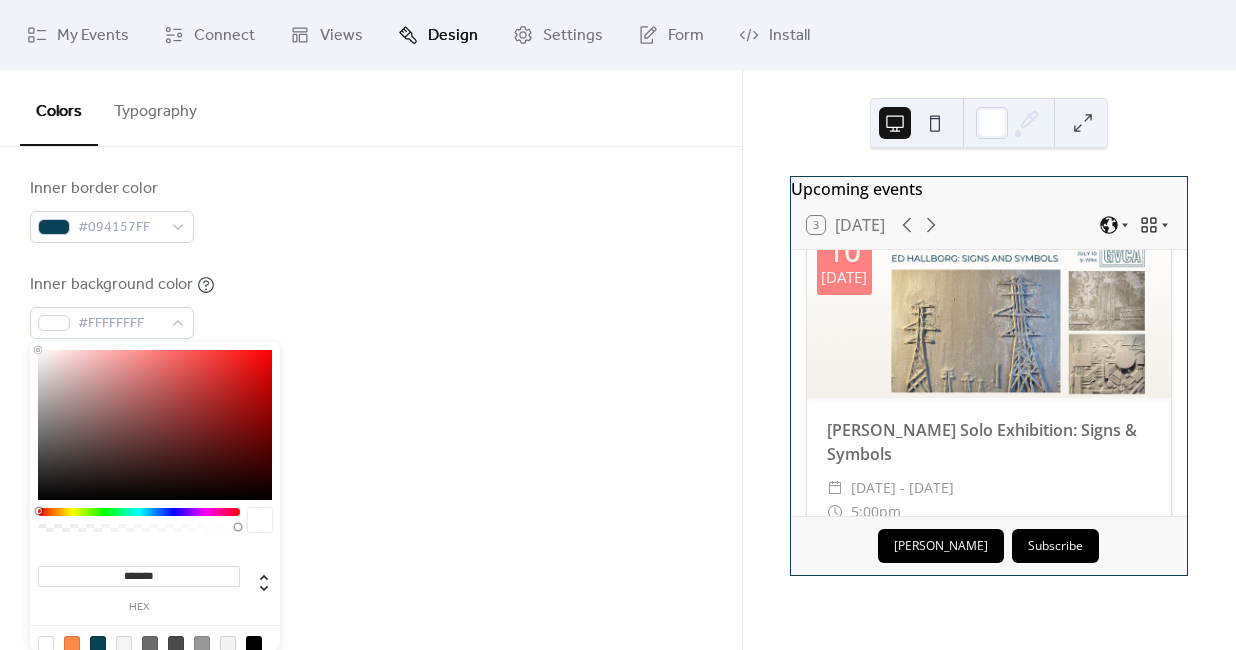 click on "*******" at bounding box center [139, 576] 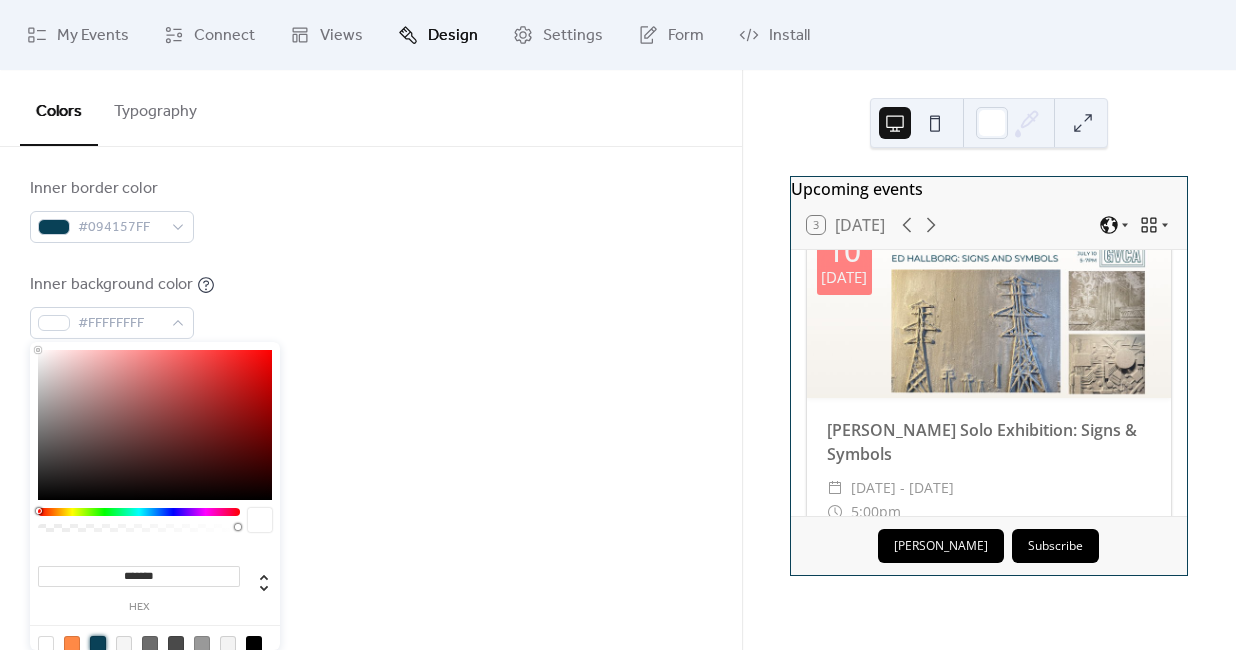 click at bounding box center [98, 644] 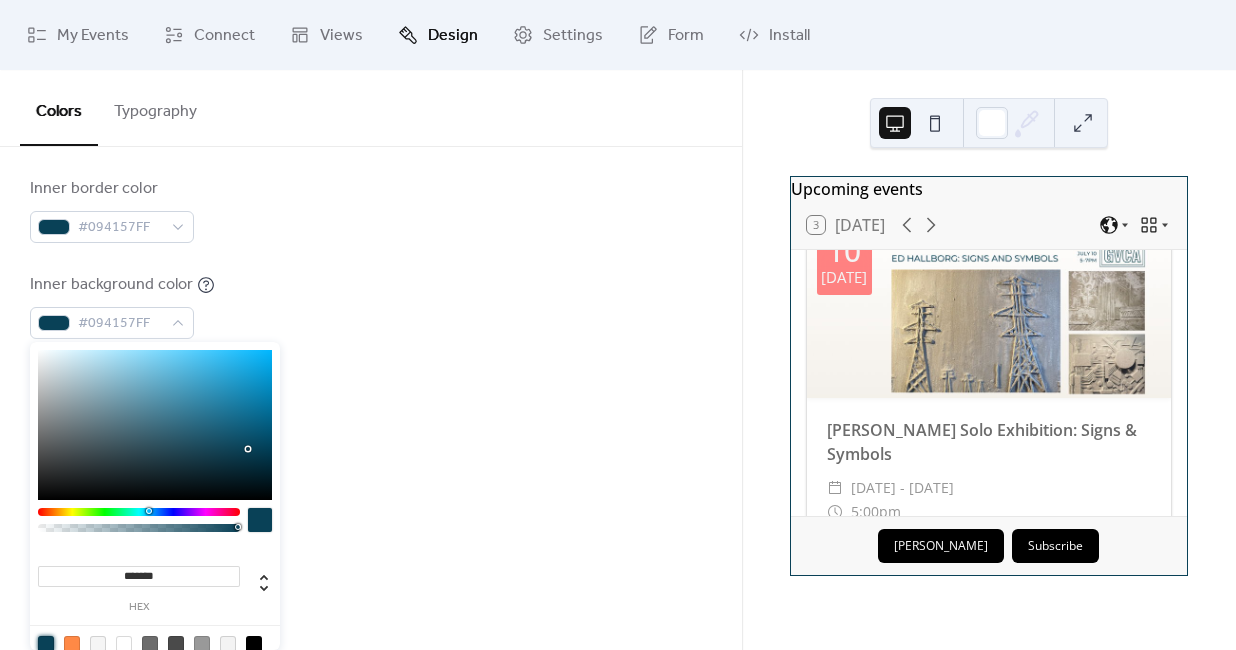 scroll, scrollTop: 818, scrollLeft: 0, axis: vertical 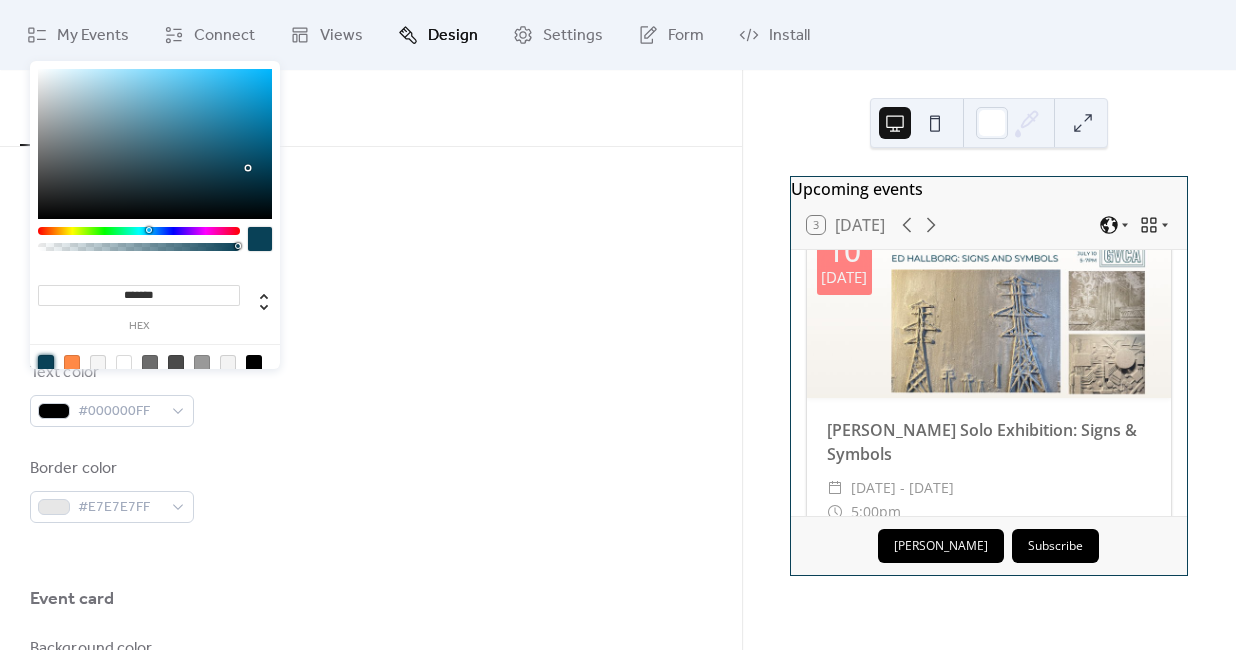click on "Background color #F8F8F8FF Text color #000000FF Border color #E7E7E7FF" at bounding box center (371, 394) 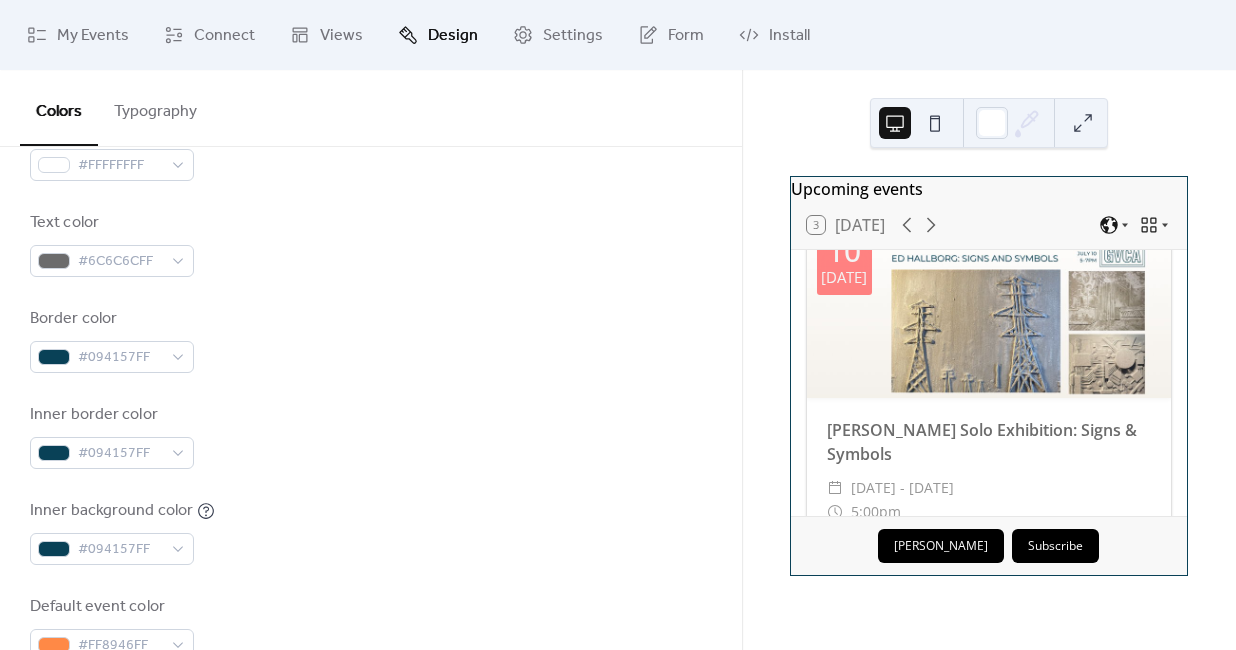 scroll, scrollTop: 310, scrollLeft: 0, axis: vertical 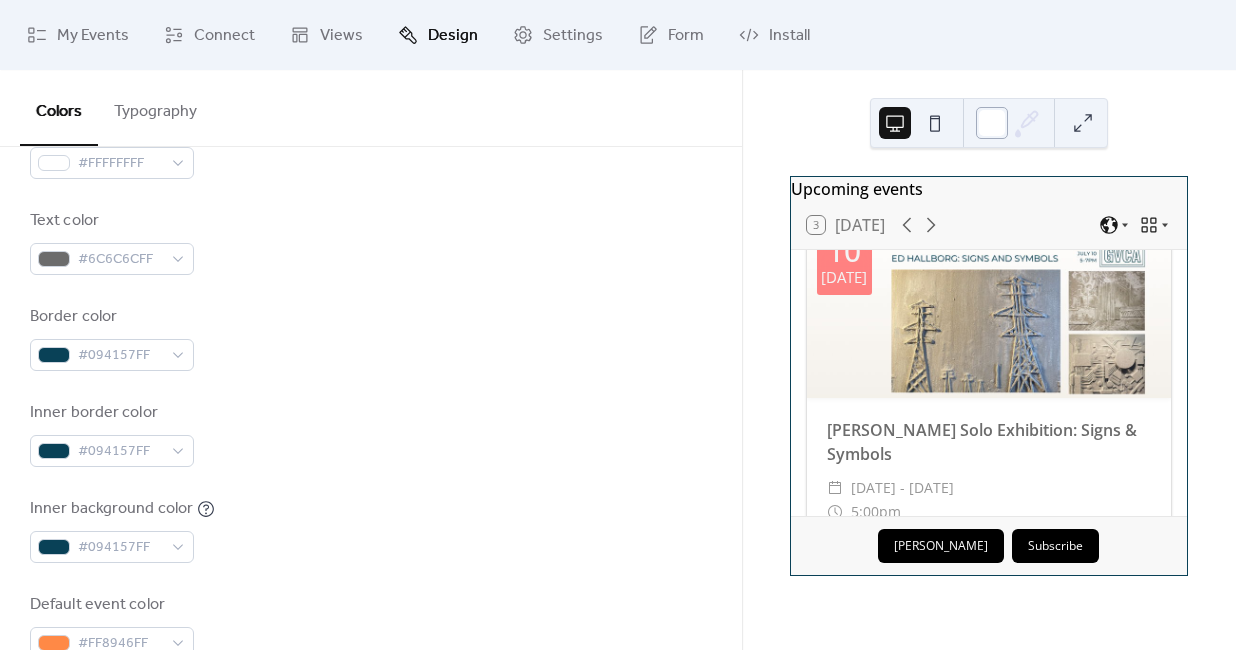 click at bounding box center (992, 123) 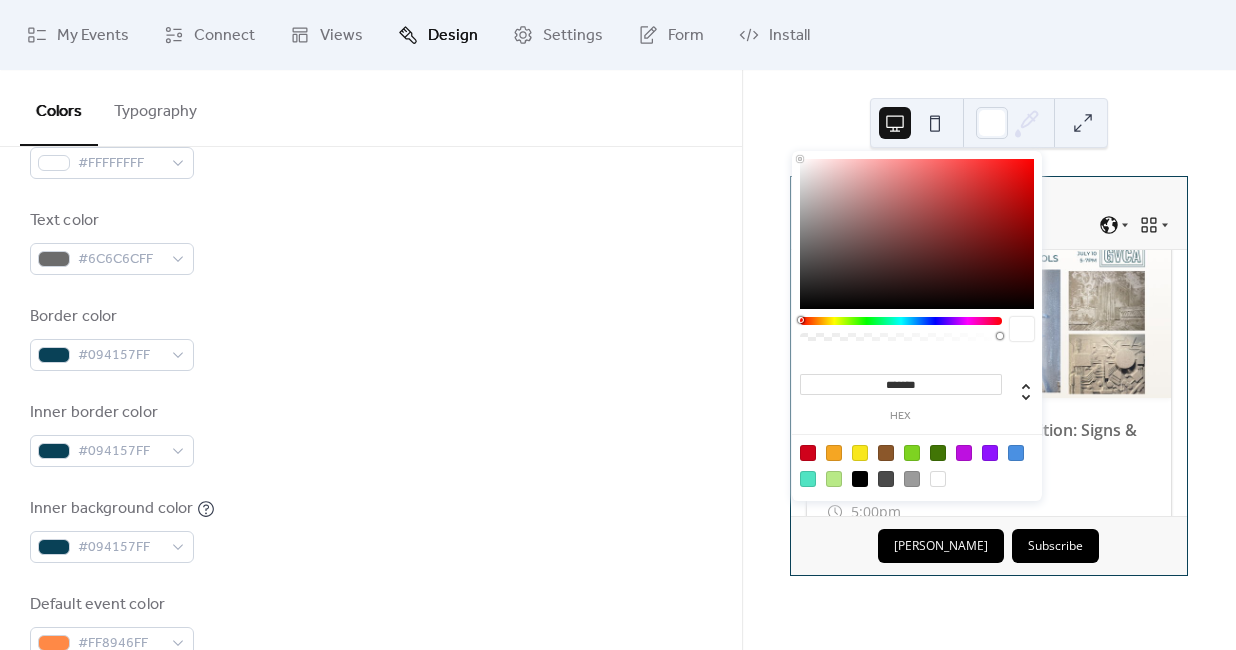 click on "*******" at bounding box center [901, 384] 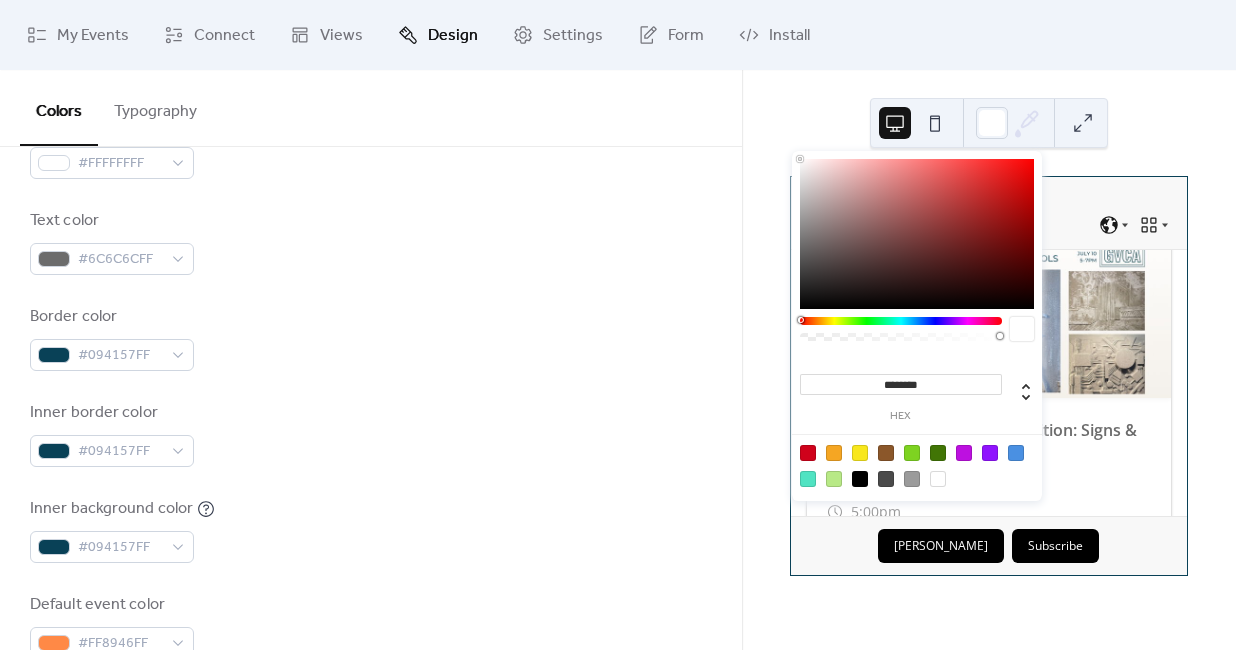 type on "********" 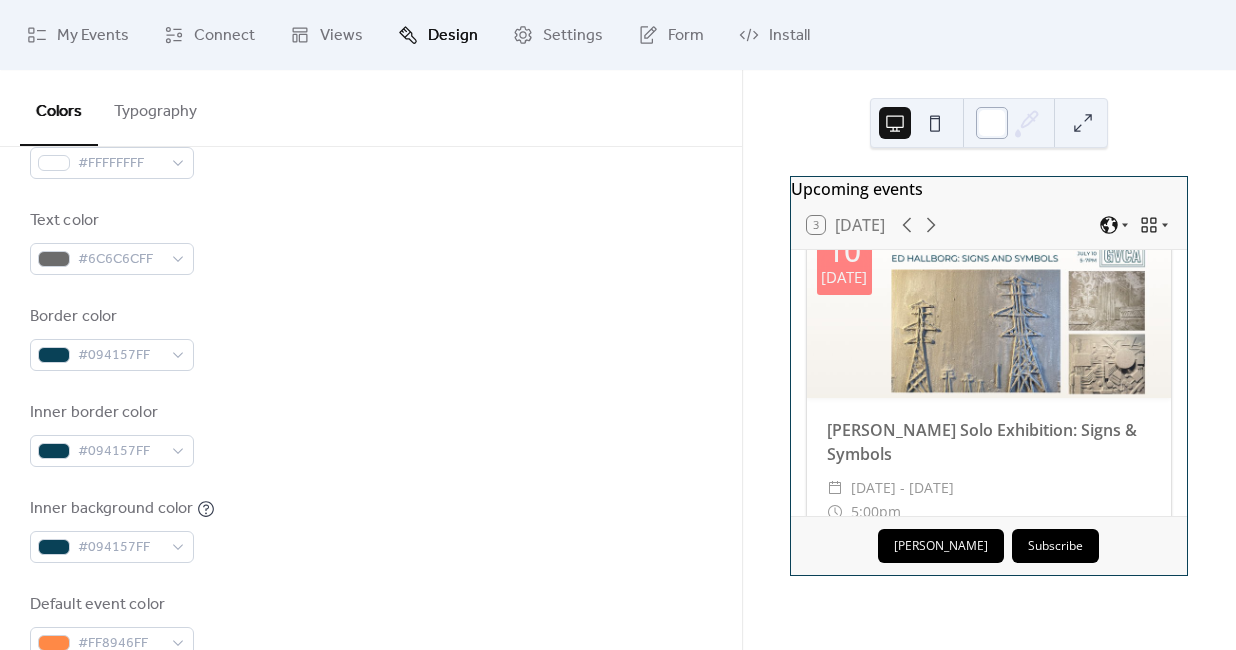 click at bounding box center (992, 123) 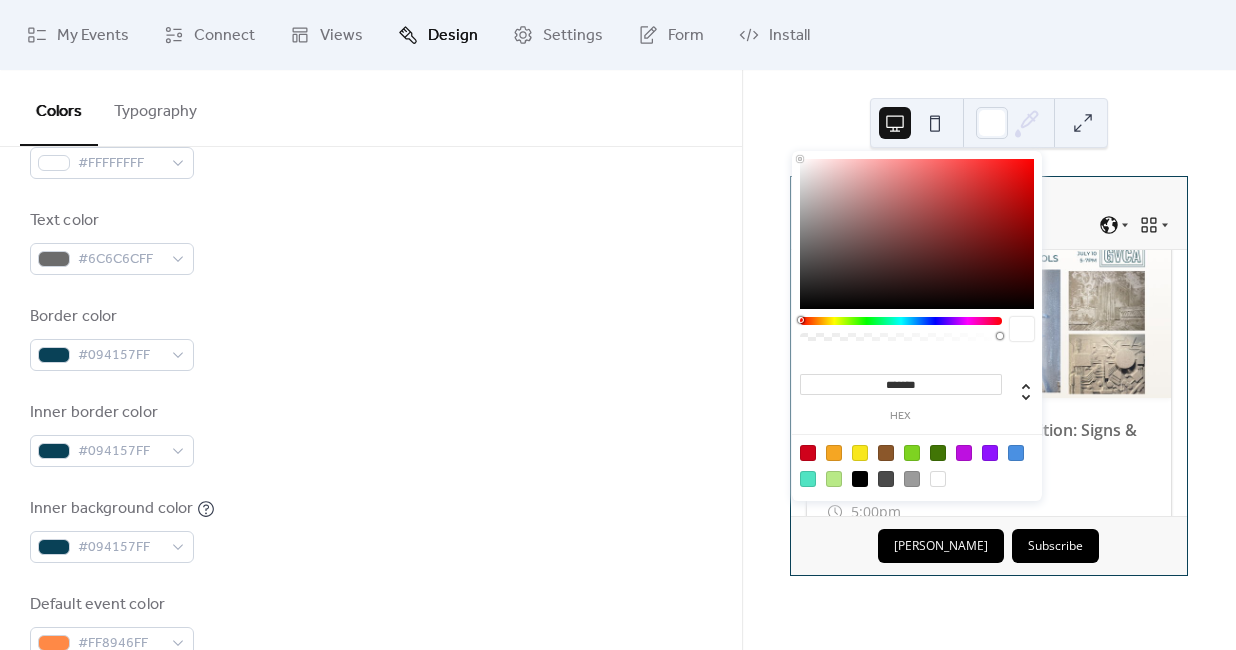 click 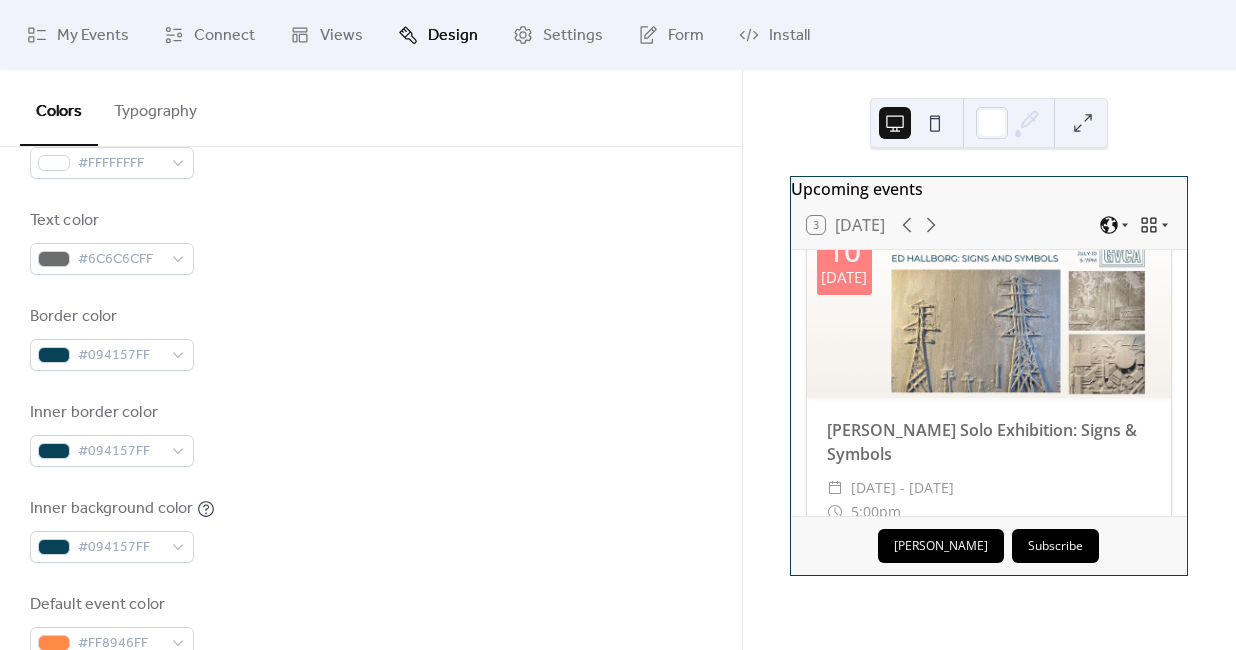 click 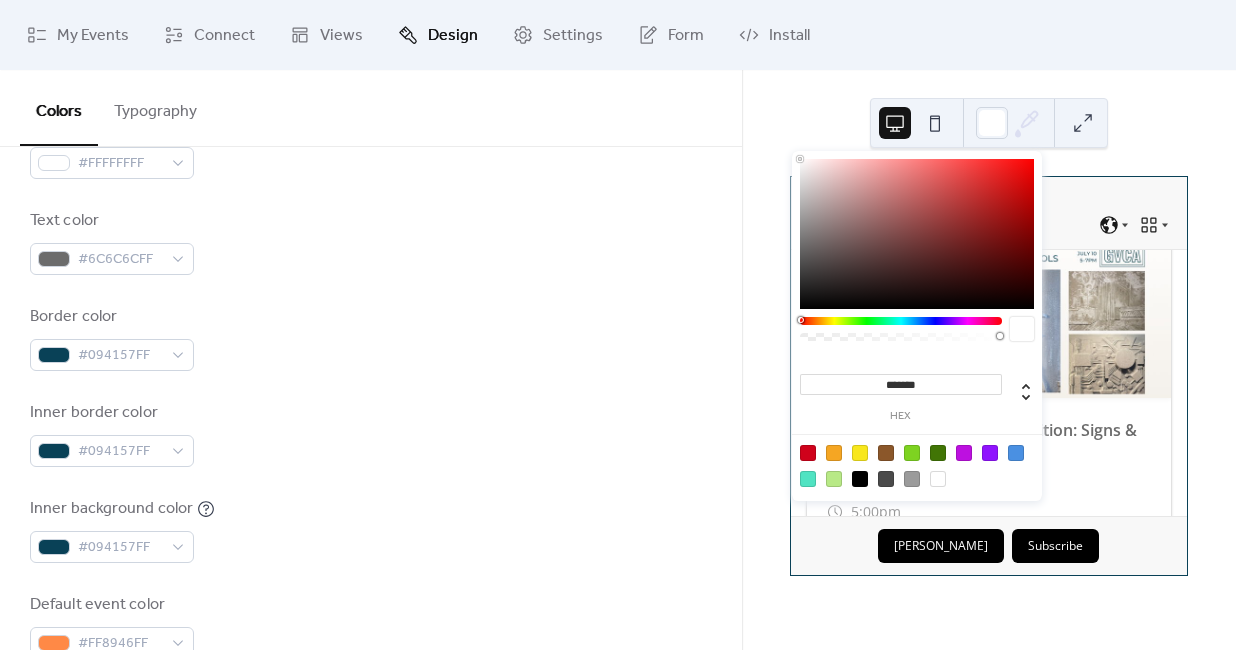 click on "*******" at bounding box center (901, 384) 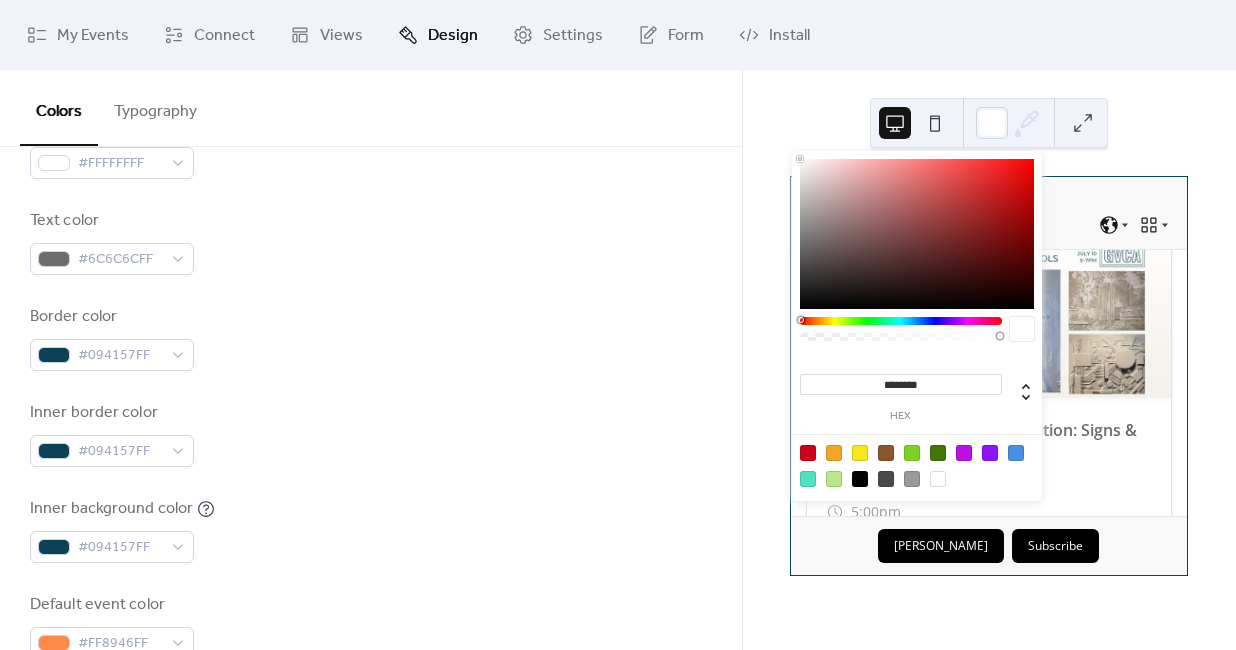 click on "********" at bounding box center (901, 384) 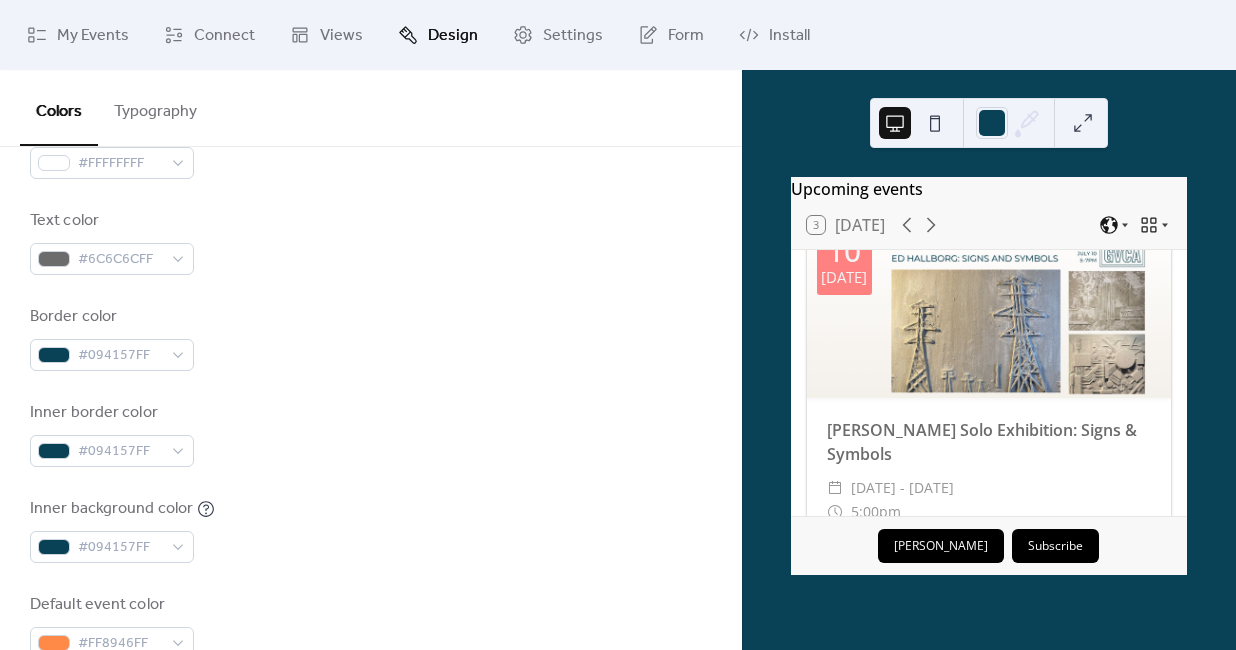 click on "Inner border color #094157FF" at bounding box center (371, 434) 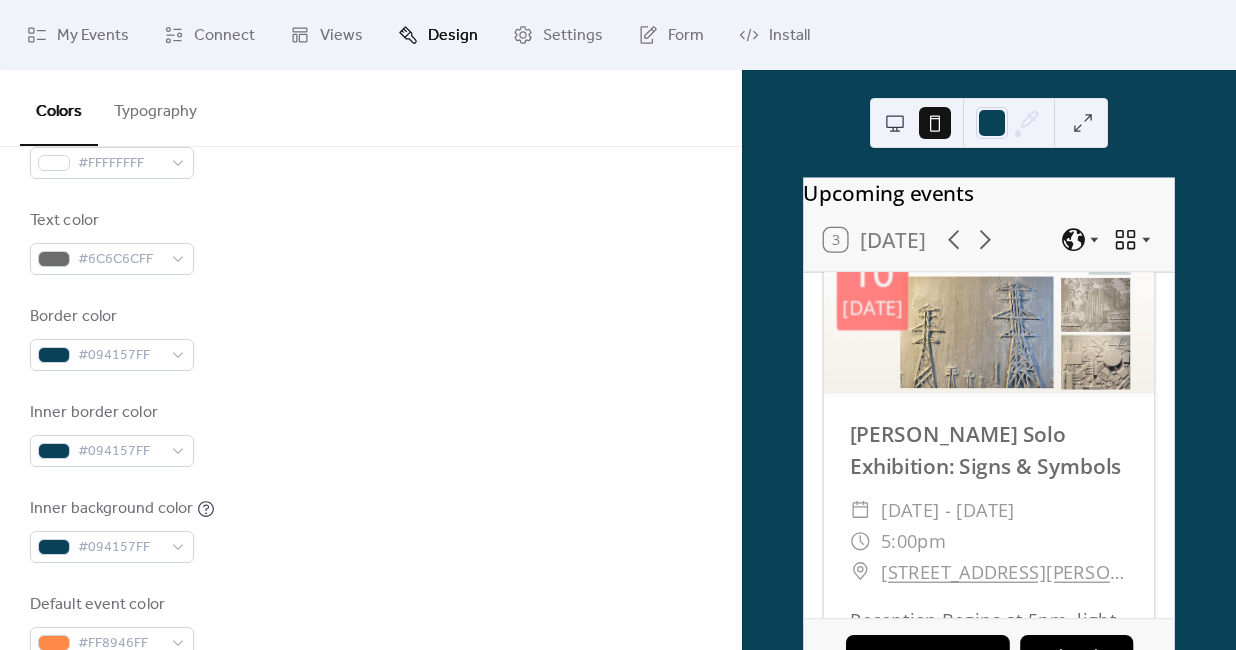click at bounding box center [895, 123] 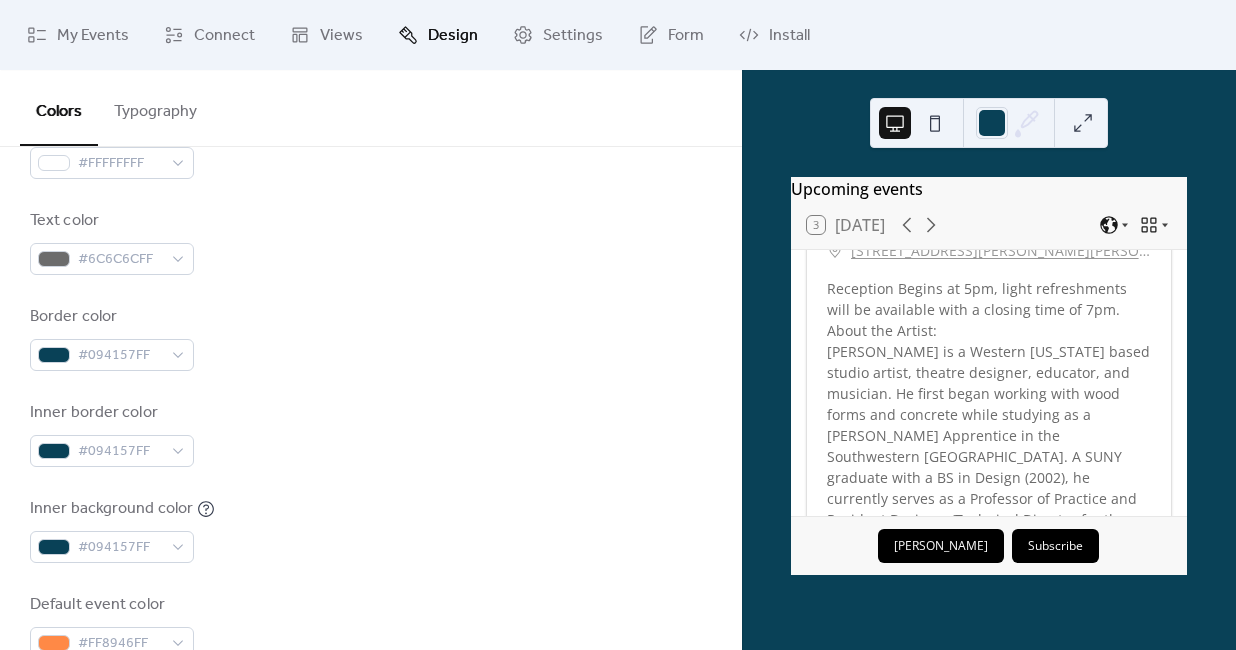 scroll, scrollTop: 0, scrollLeft: 0, axis: both 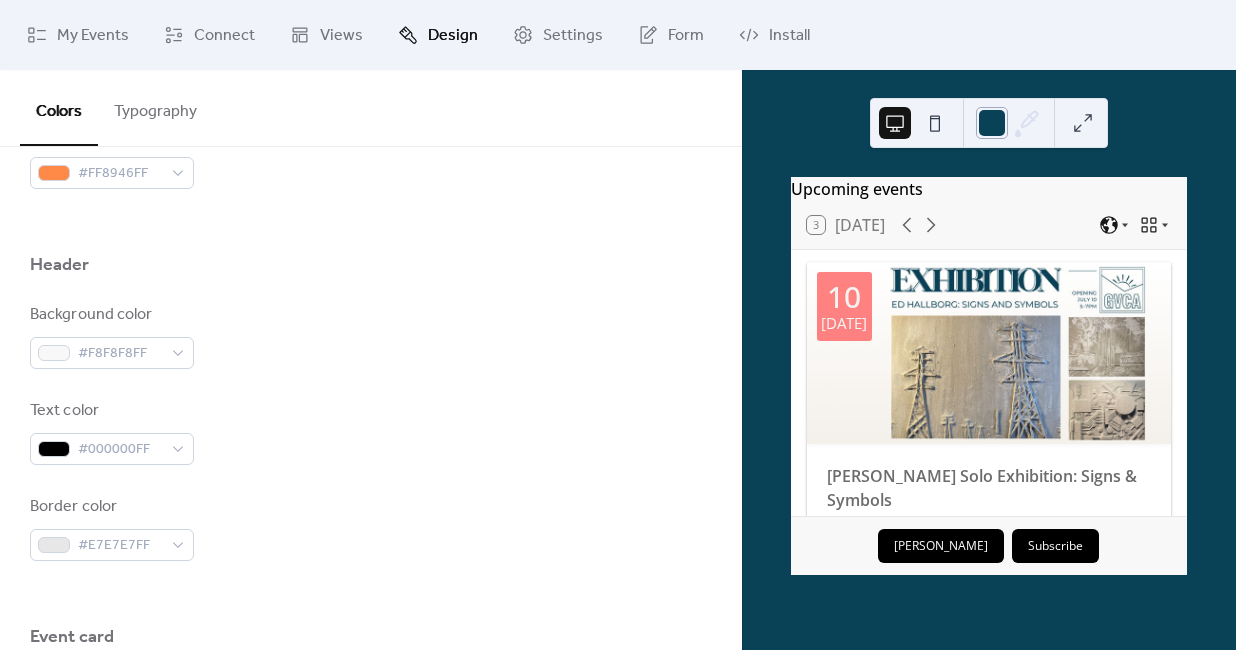 click at bounding box center [992, 123] 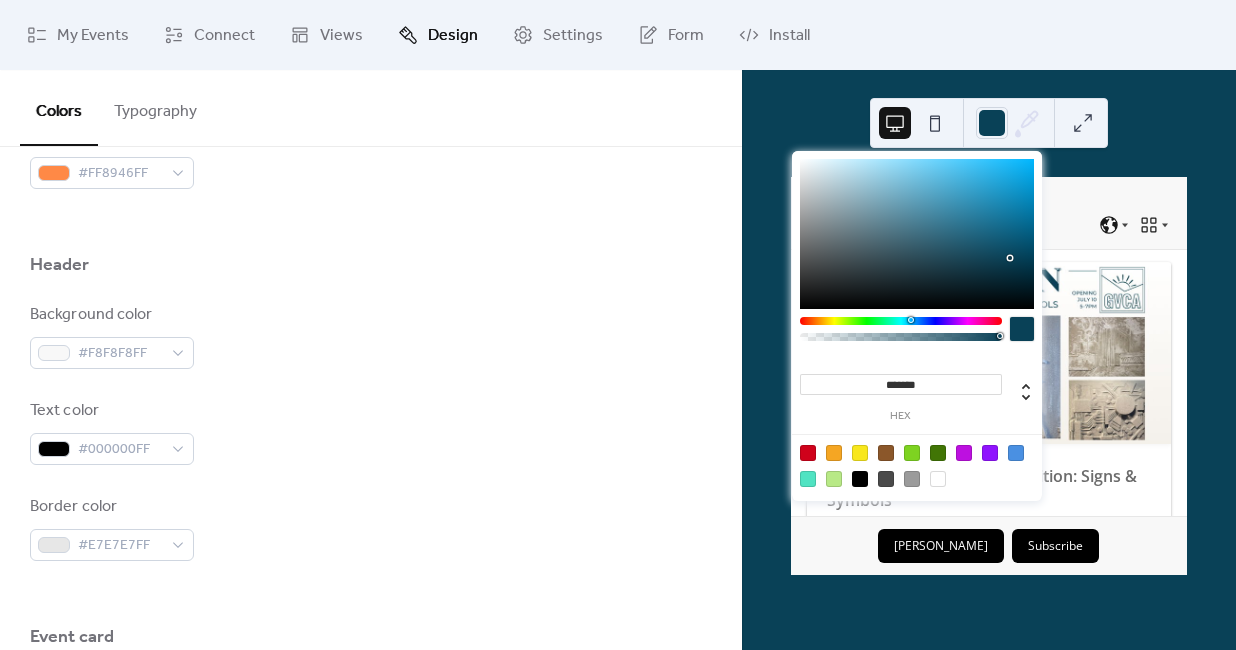 click on "*******" at bounding box center (901, 384) 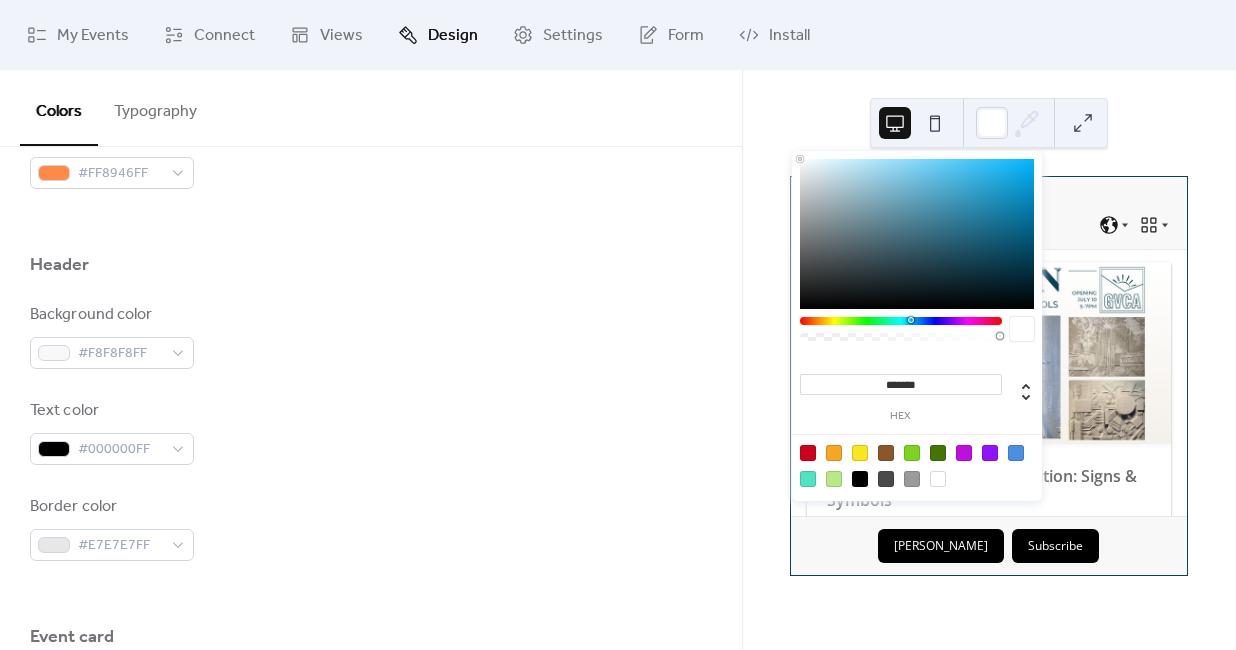 type on "*******" 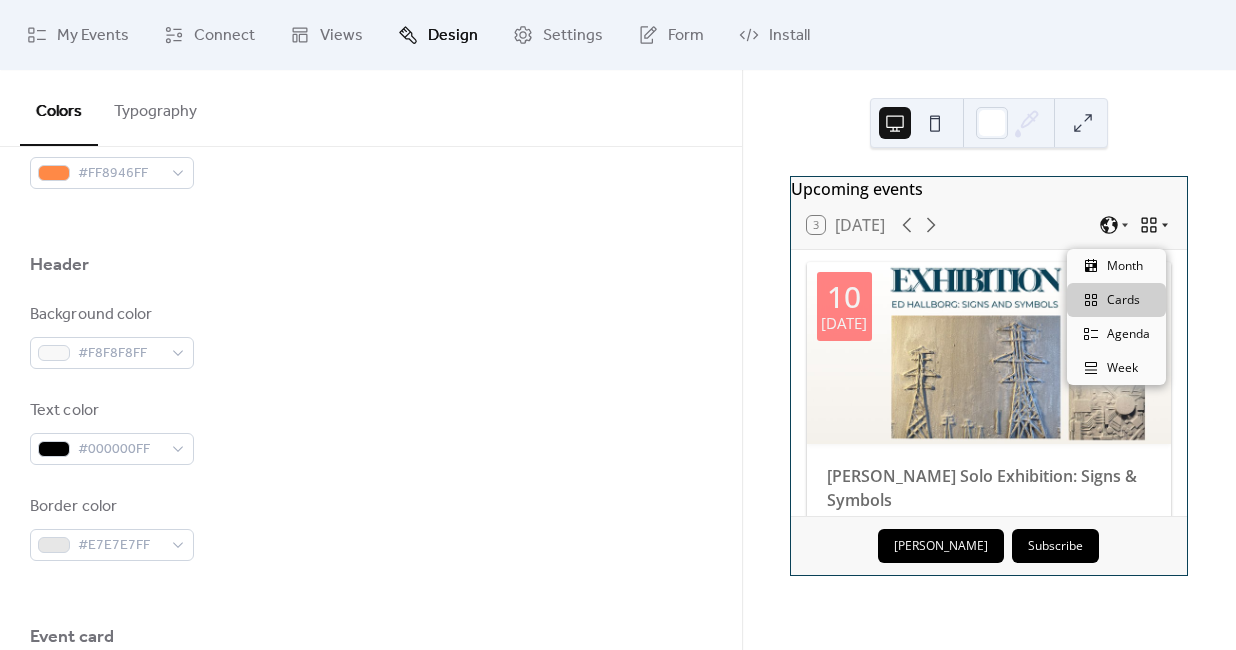 click 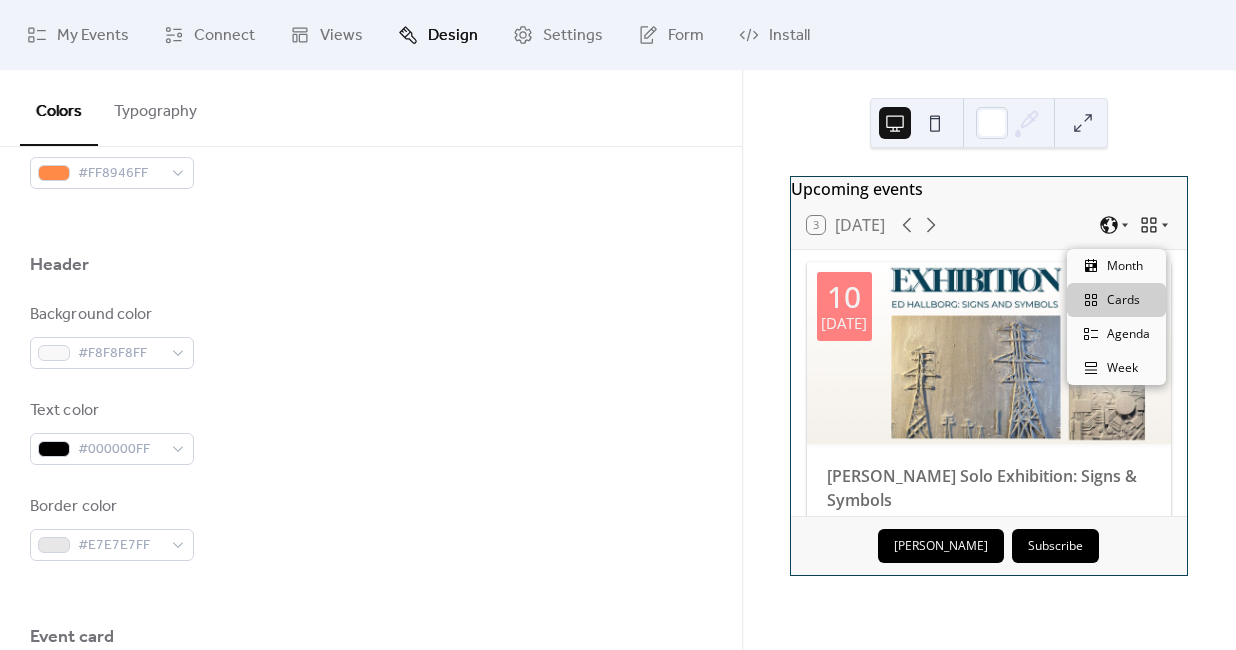 click on "3 Today" at bounding box center [989, 225] 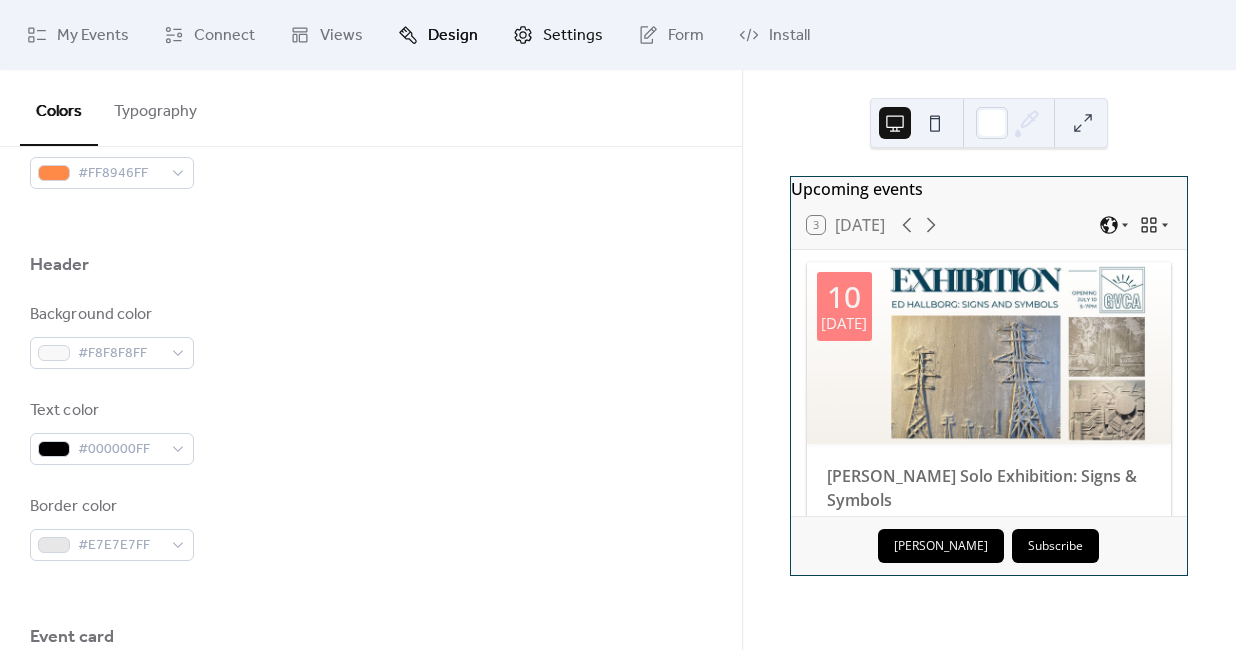 click on "Settings" at bounding box center (558, 35) 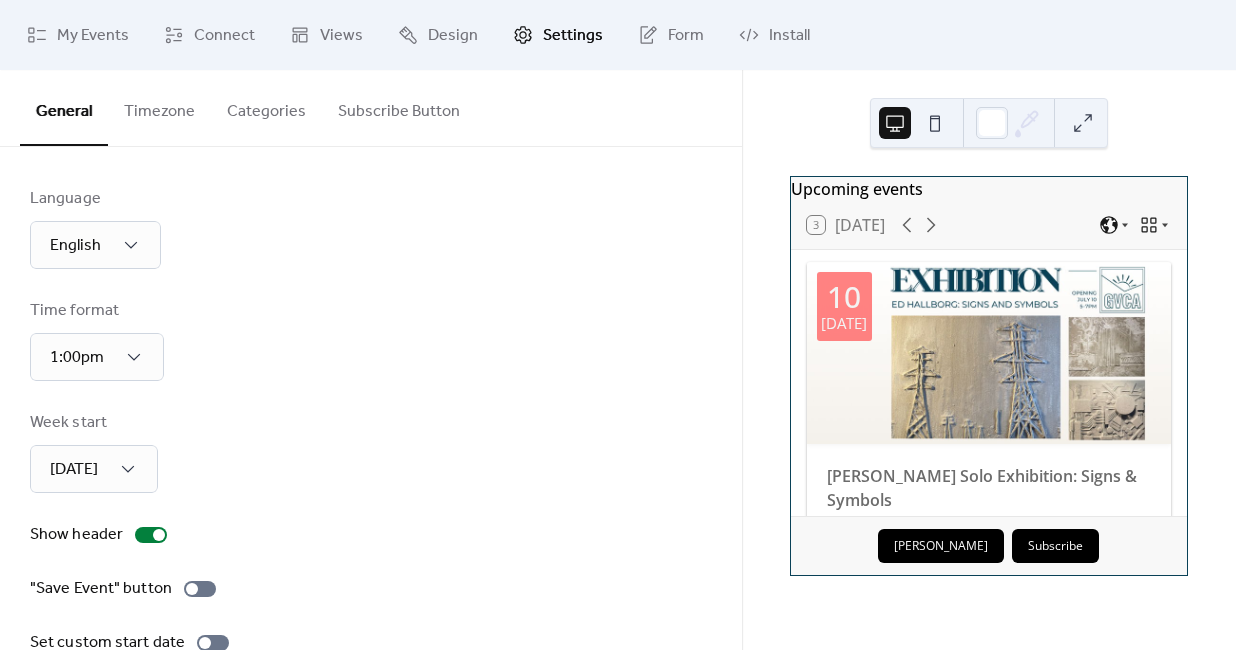 scroll, scrollTop: 132, scrollLeft: 0, axis: vertical 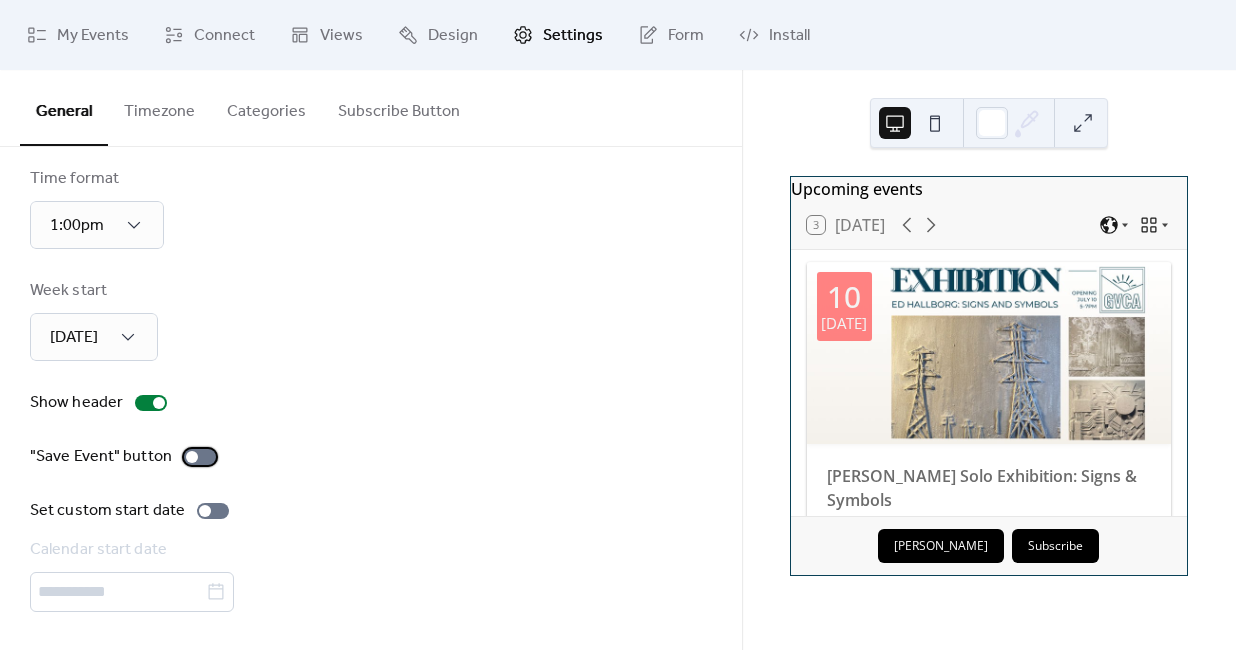 click at bounding box center (200, 457) 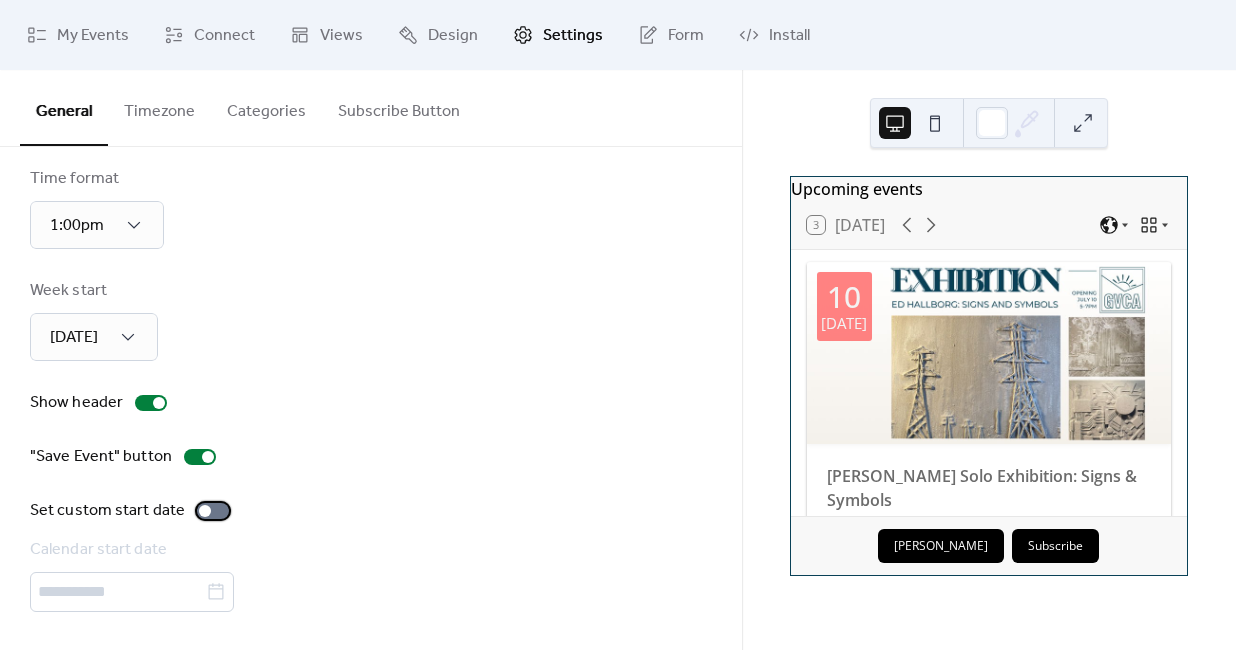 click at bounding box center [213, 511] 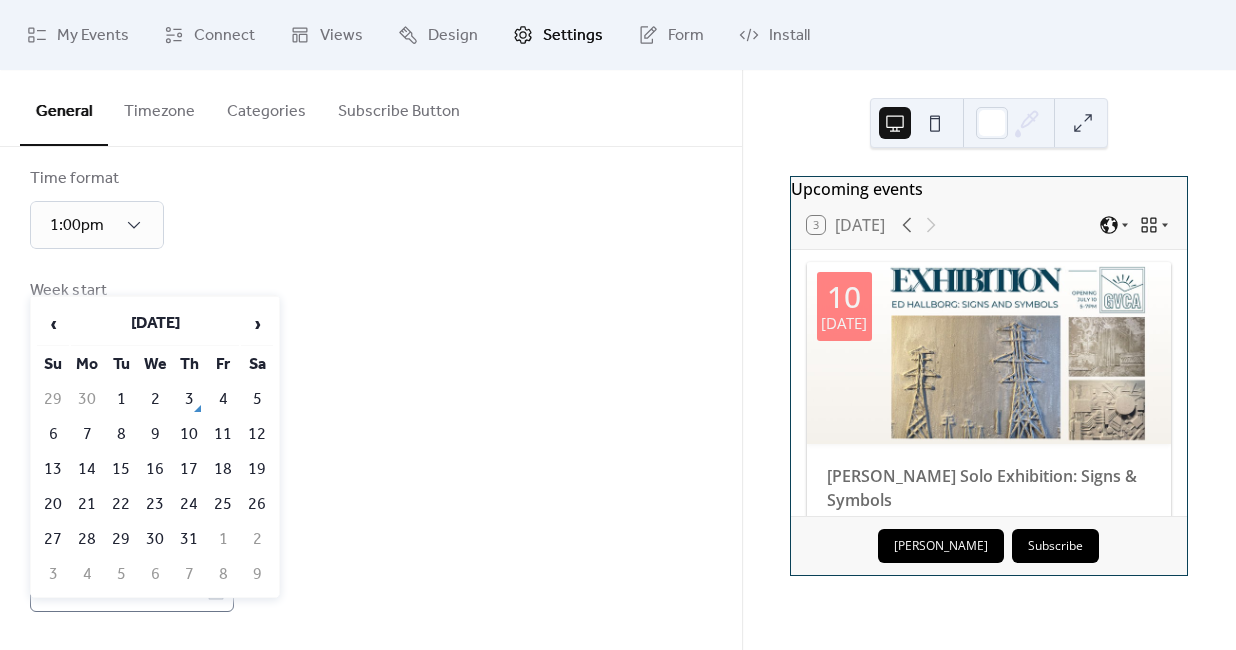 click 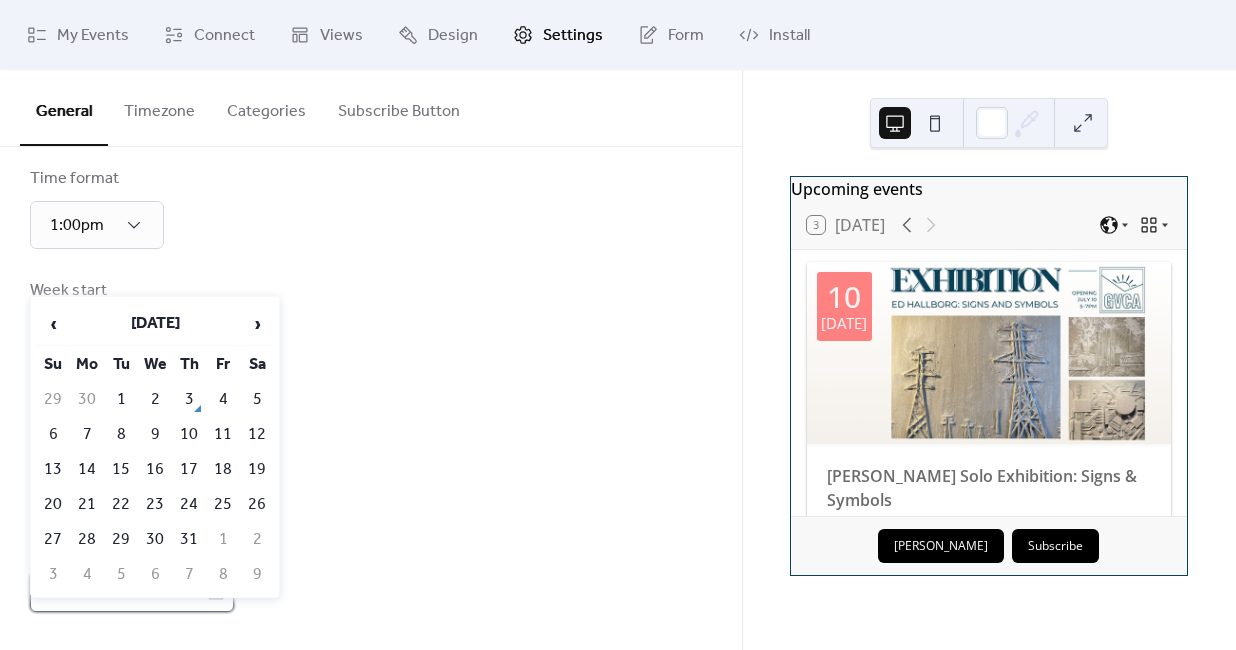 click at bounding box center [118, 592] 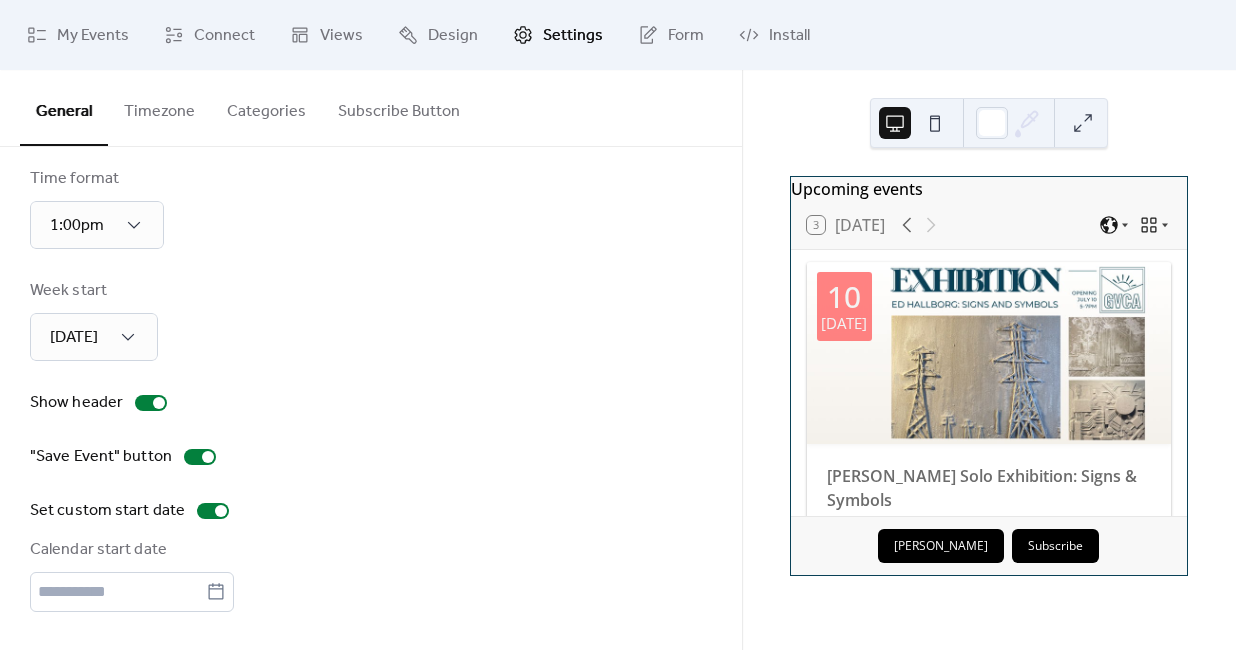 click on "Show header" at bounding box center [371, 403] 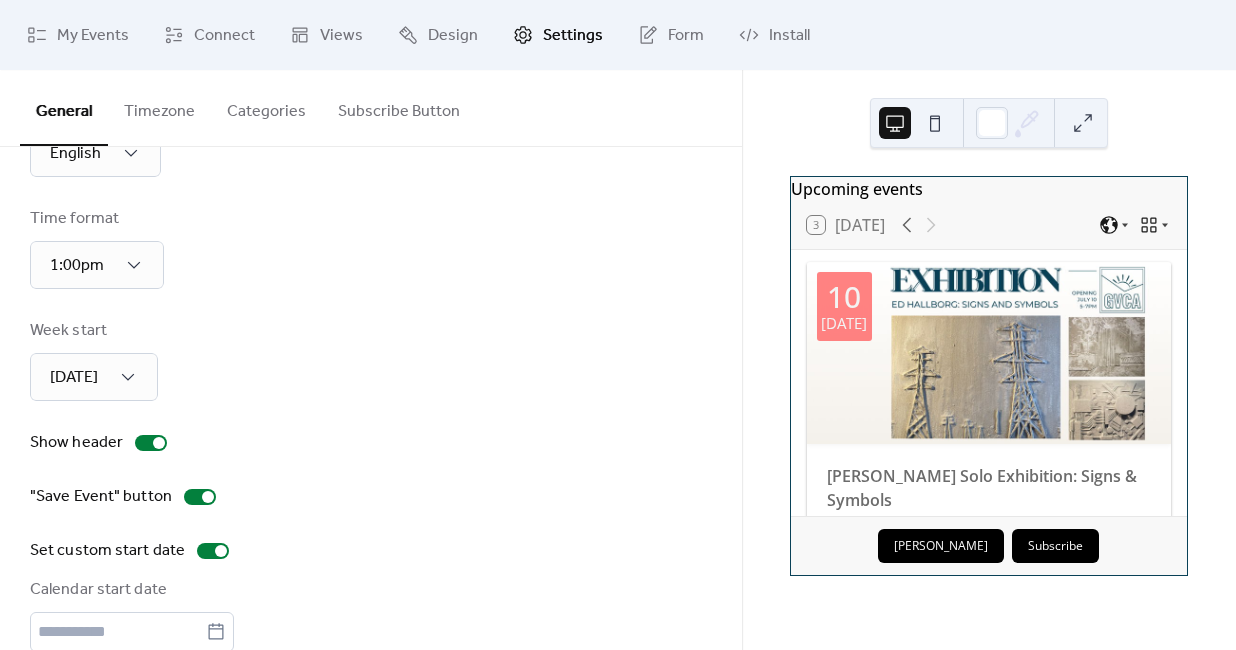 scroll, scrollTop: 61, scrollLeft: 0, axis: vertical 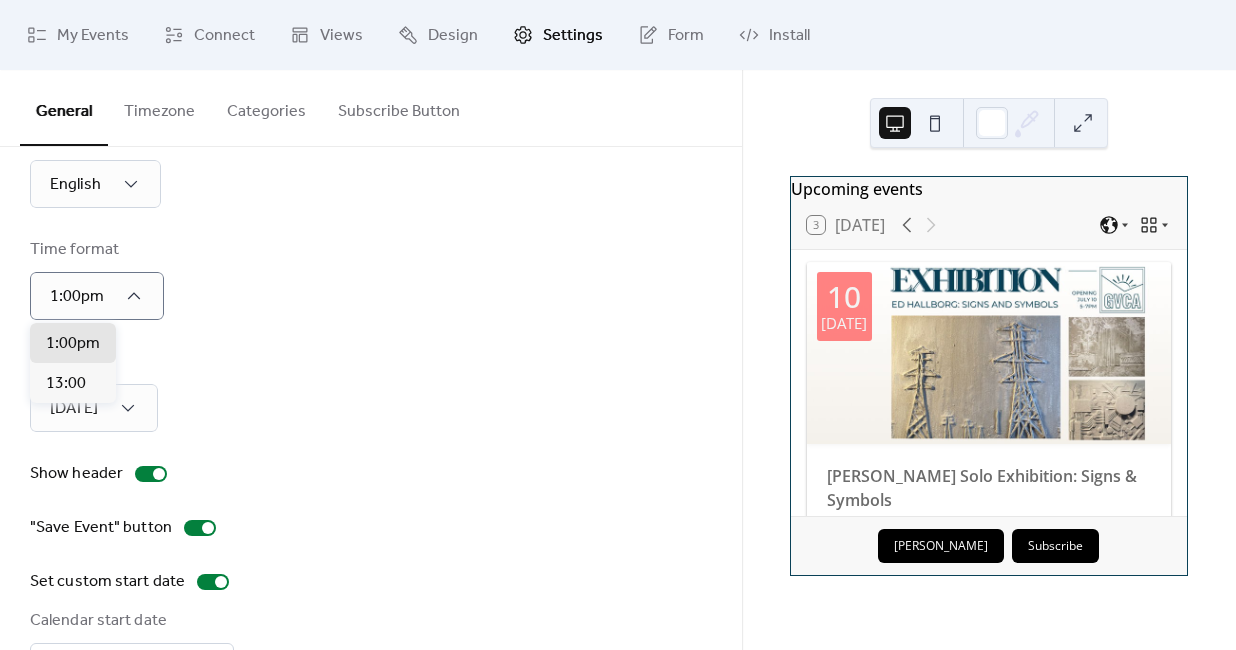 click on "Time format 1:00pm" at bounding box center (371, 279) 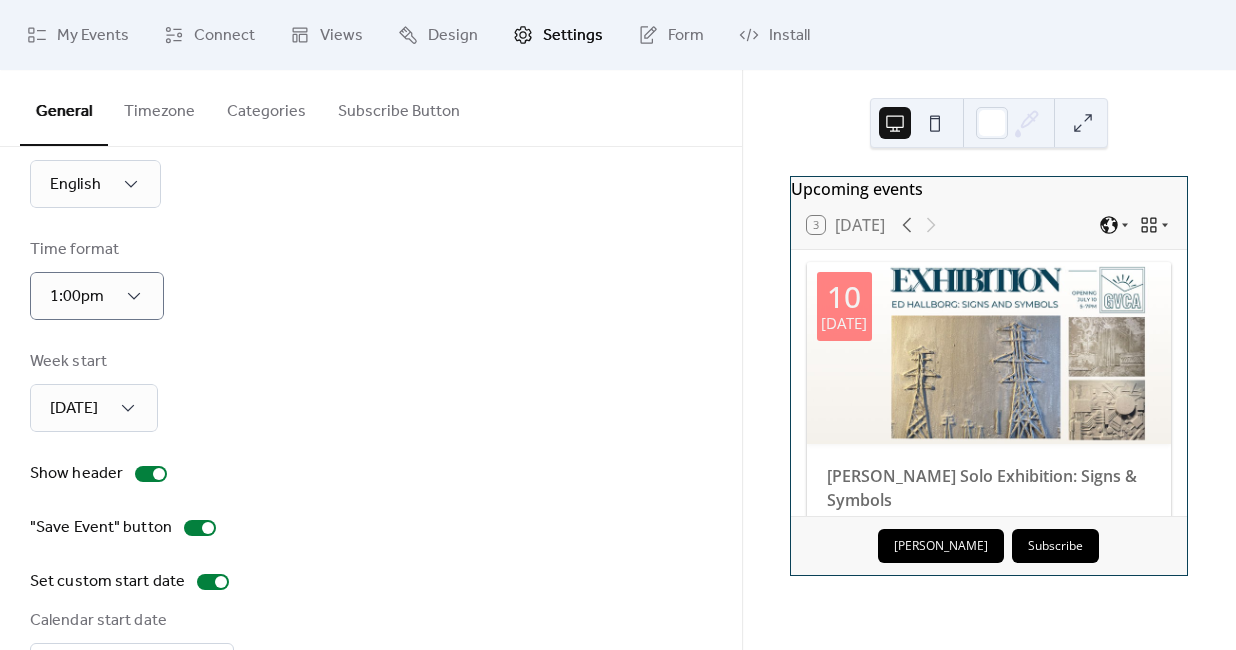 scroll, scrollTop: 0, scrollLeft: 0, axis: both 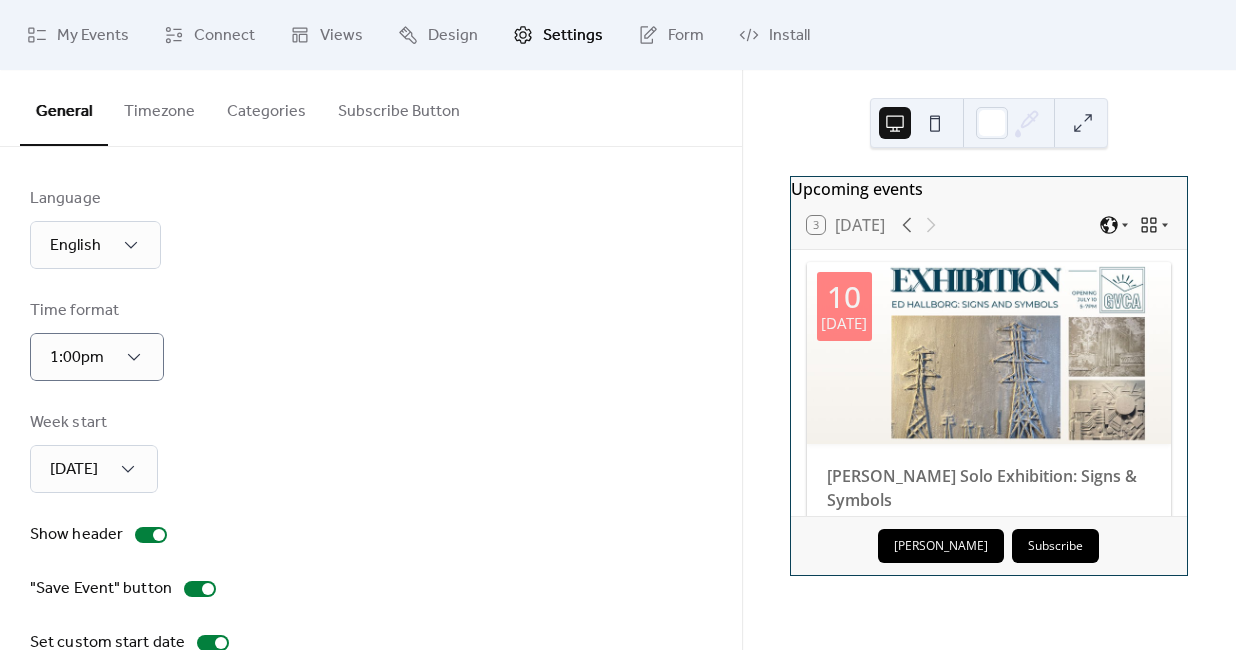 click on "Timezone" at bounding box center (159, 107) 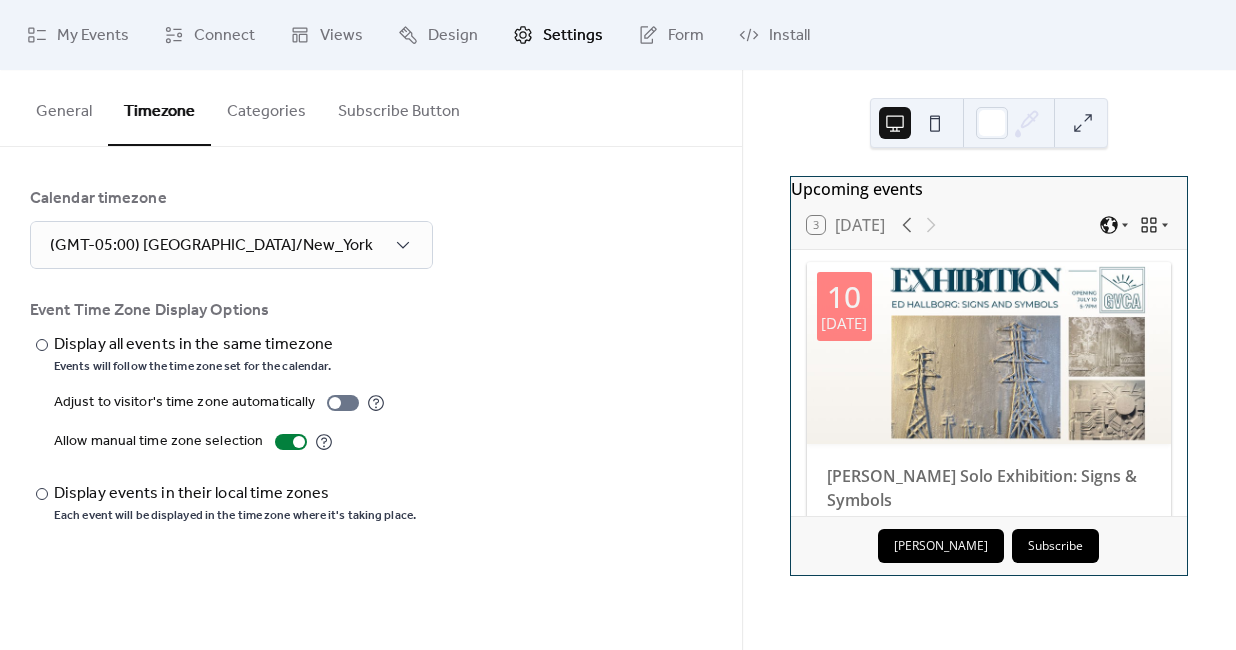 click on "Categories" at bounding box center (266, 107) 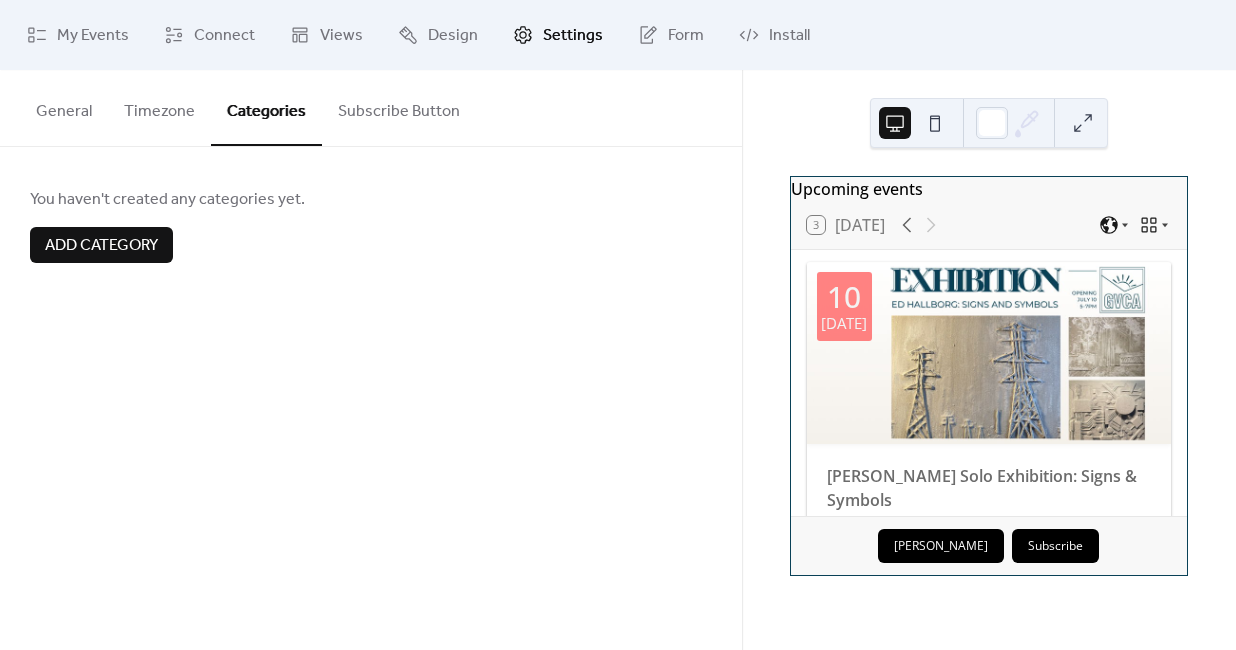 click on "Add Category" at bounding box center [101, 246] 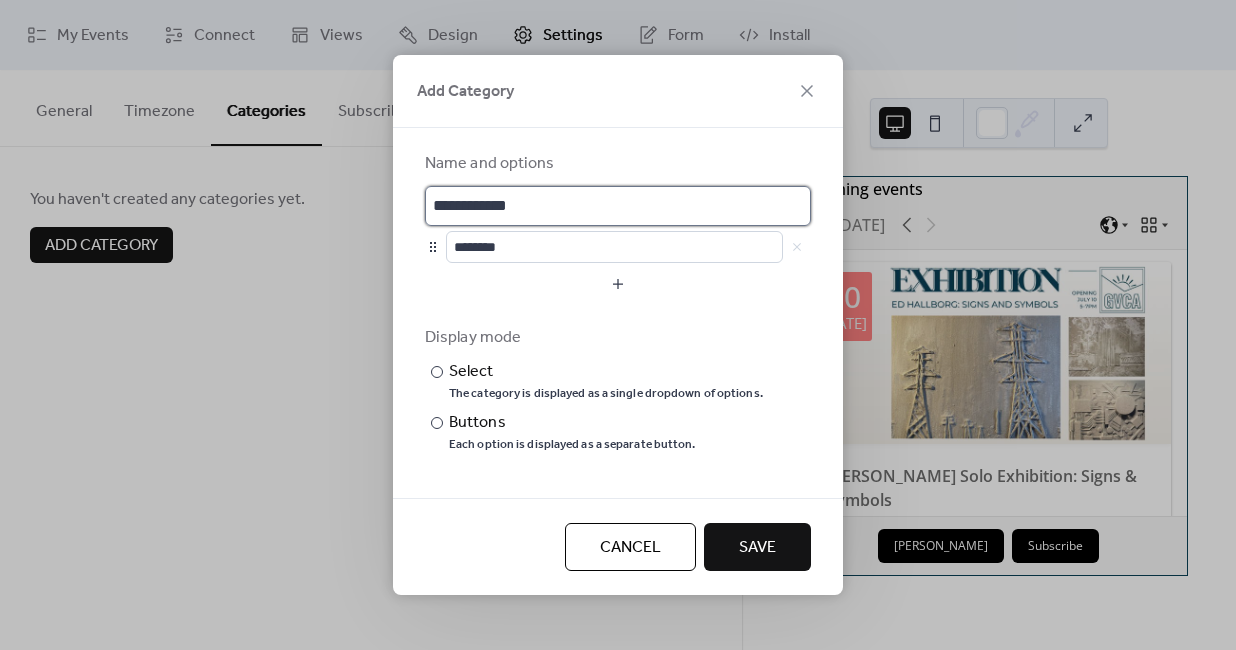 click on "**********" at bounding box center [618, 206] 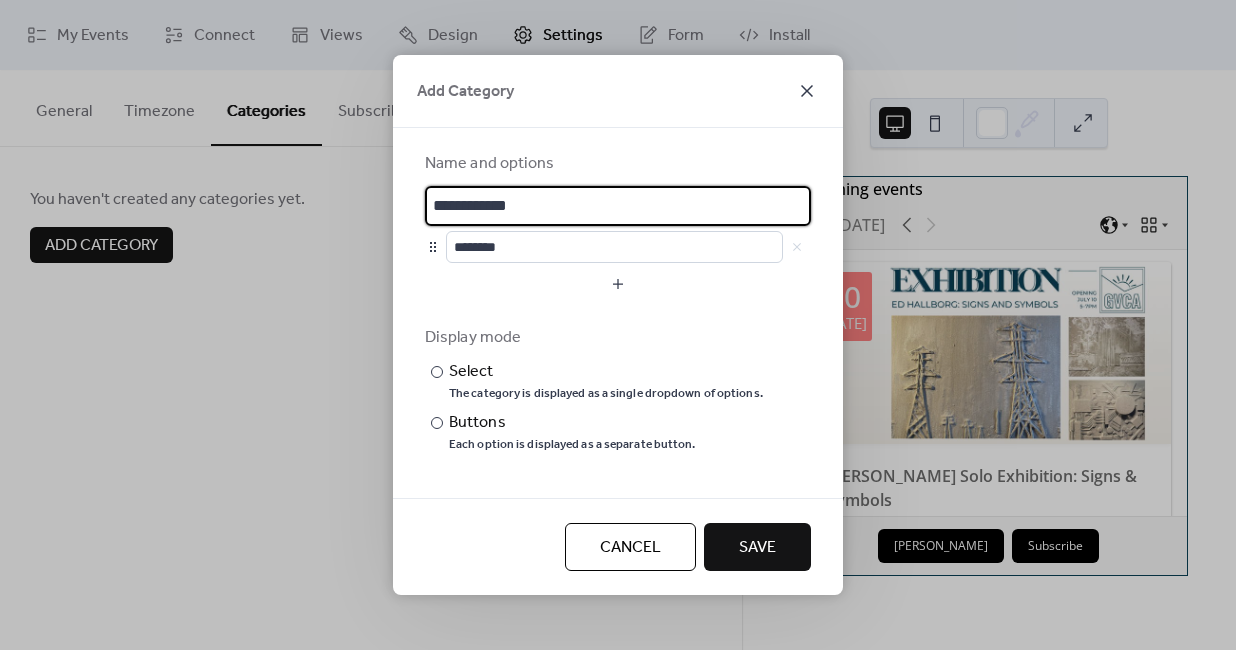 click 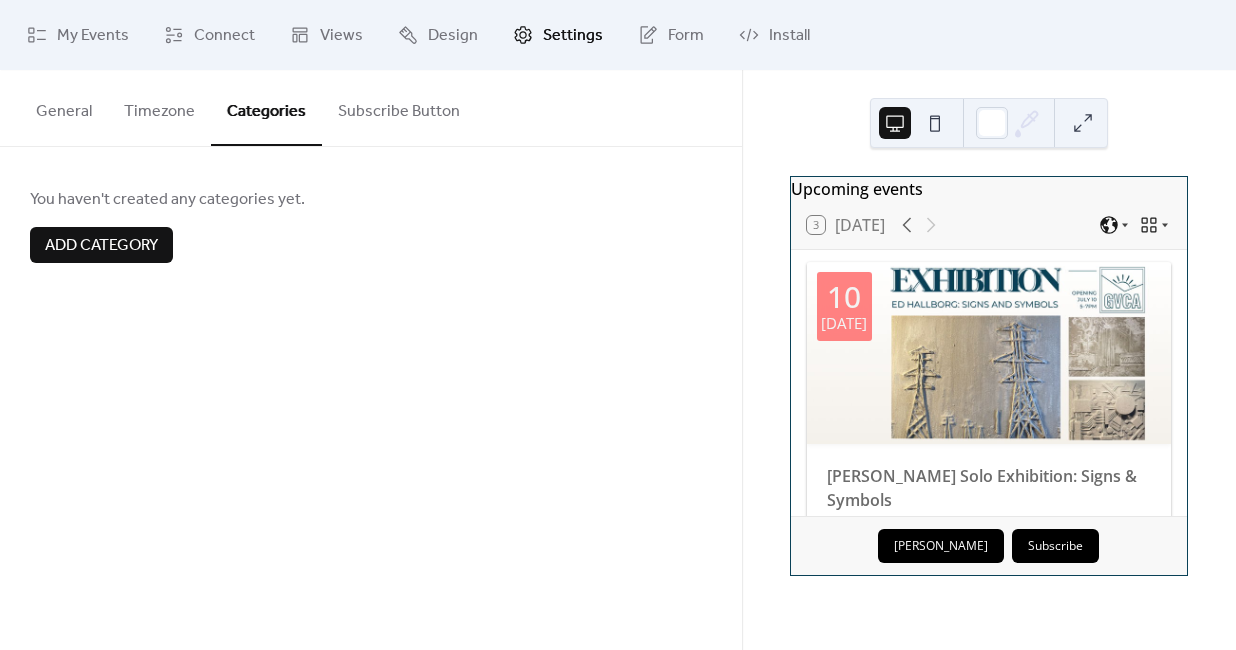 click on "Subscribe Button" at bounding box center [399, 107] 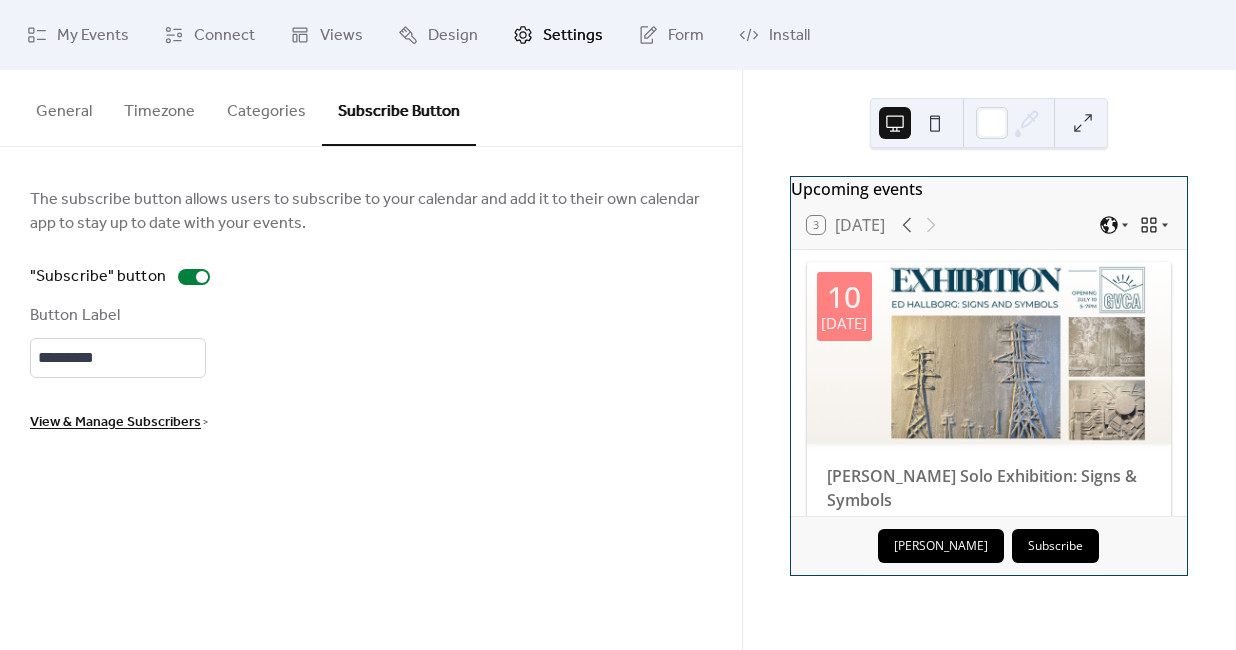 click on "View & Manage Subscribers" at bounding box center [115, 423] 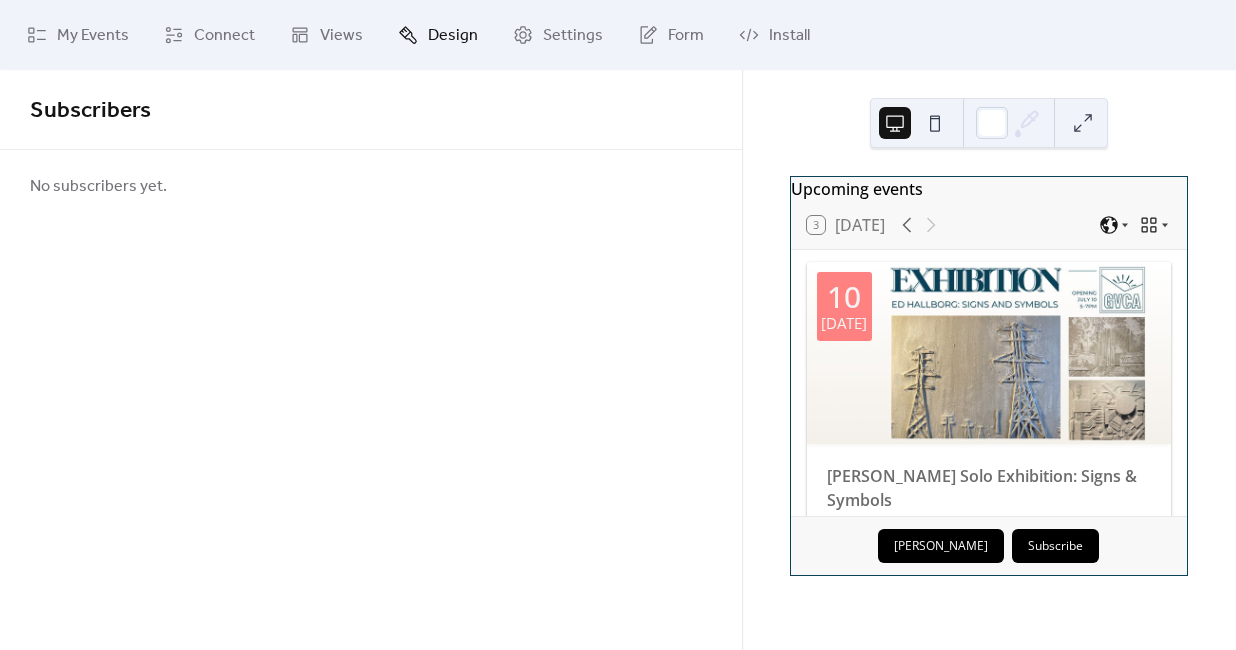 click on "Design" at bounding box center [453, 36] 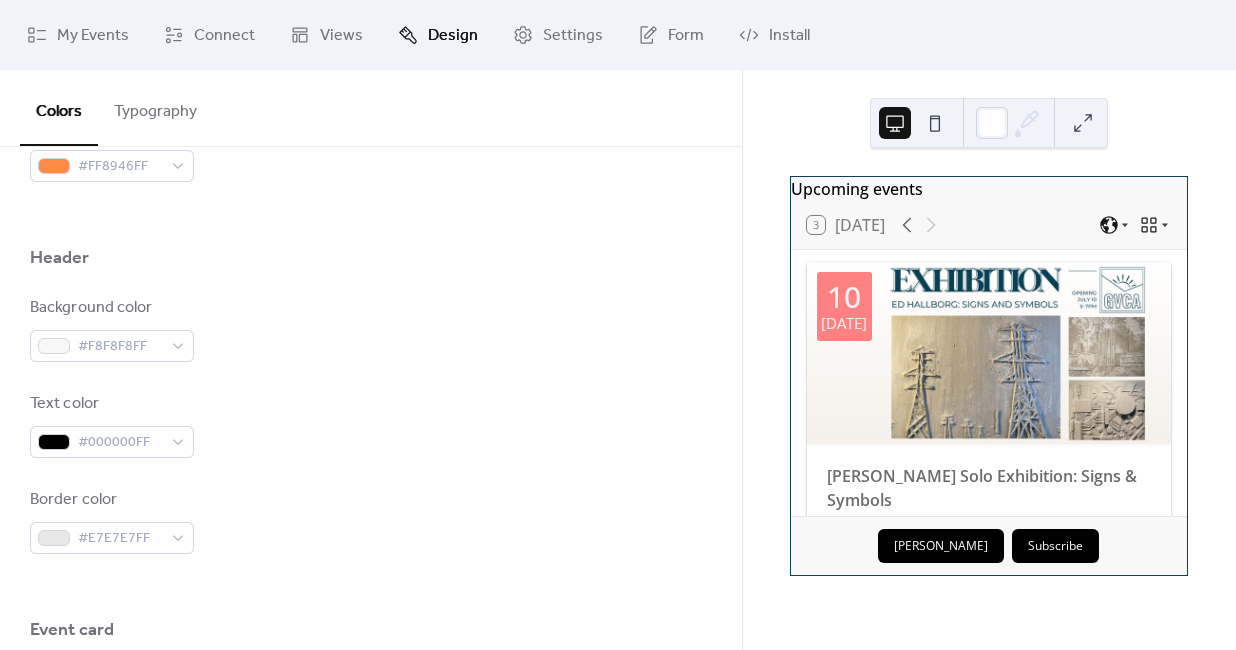 scroll, scrollTop: 786, scrollLeft: 0, axis: vertical 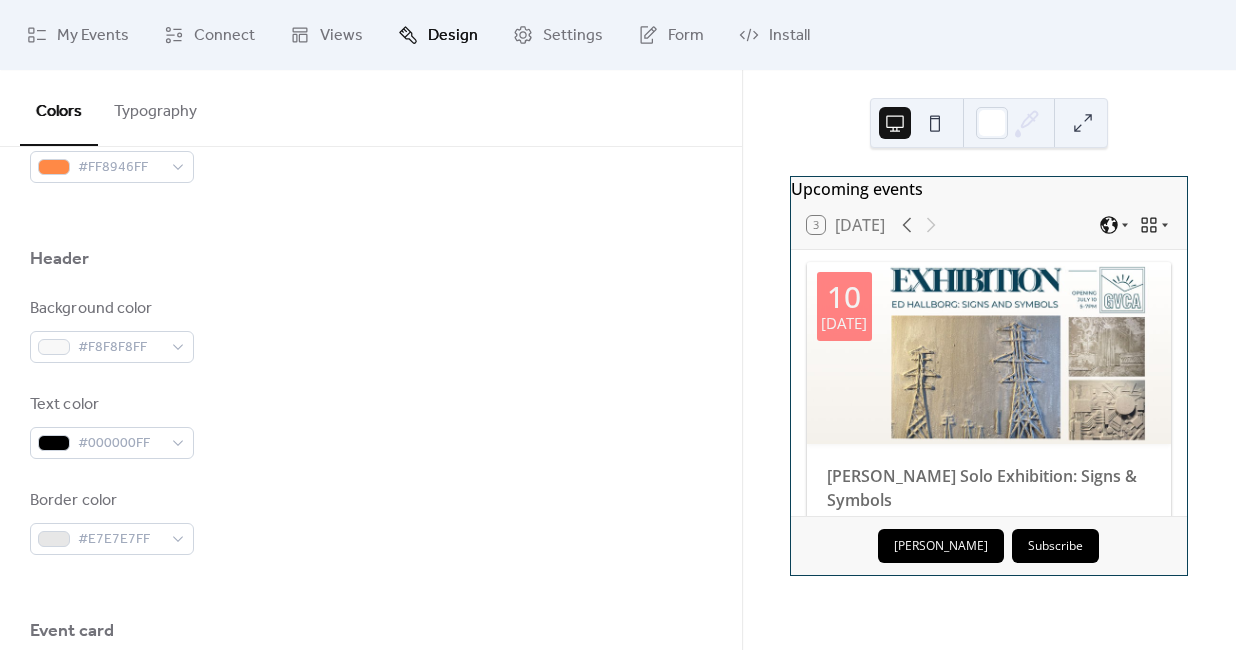 click on "Typography" at bounding box center [155, 107] 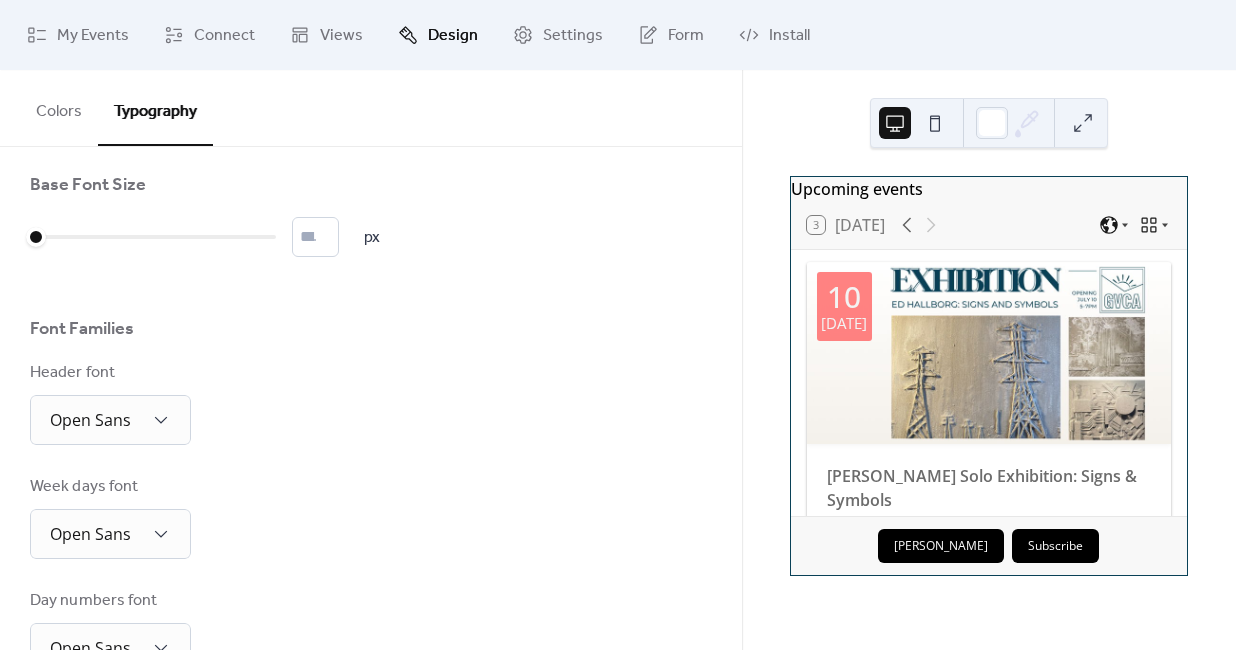 scroll, scrollTop: 26, scrollLeft: 0, axis: vertical 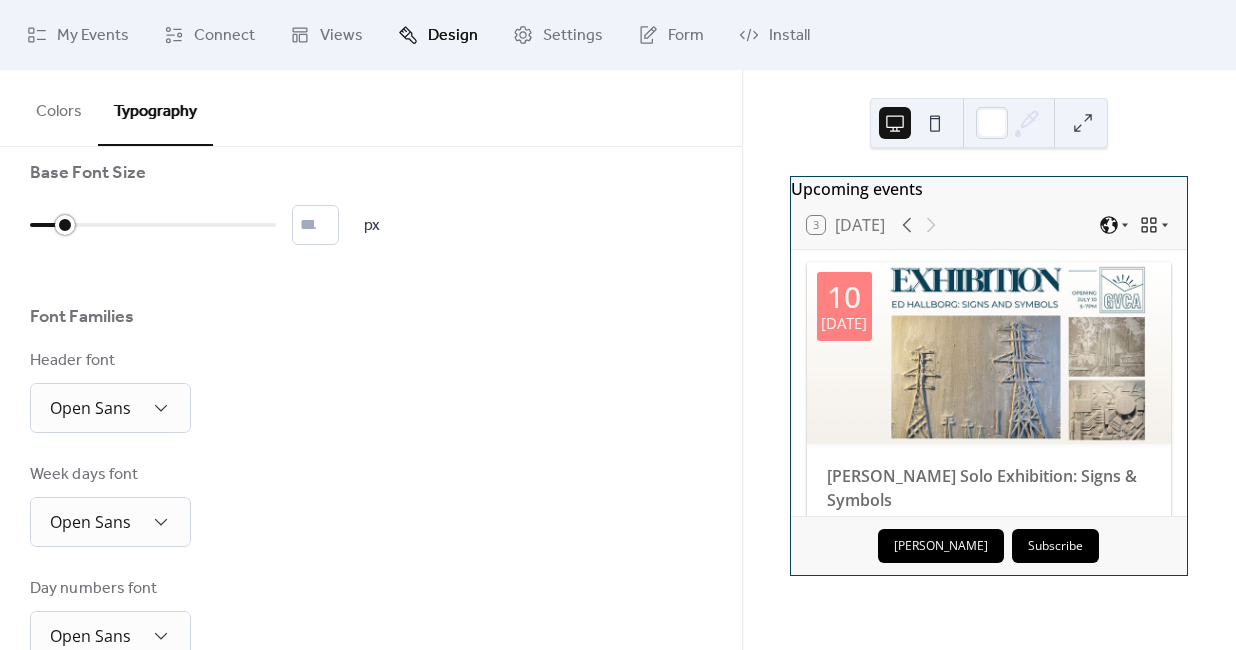 click at bounding box center [153, 225] 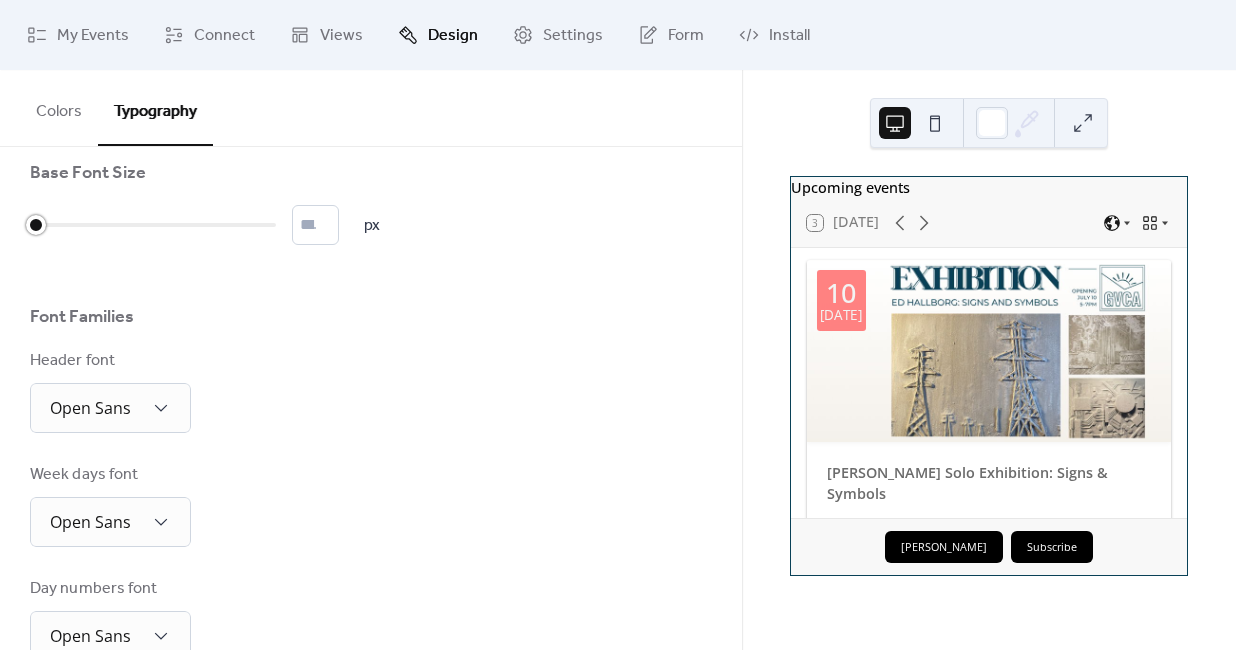 drag, startPoint x: 68, startPoint y: 225, endPoint x: -36, endPoint y: 231, distance: 104.172935 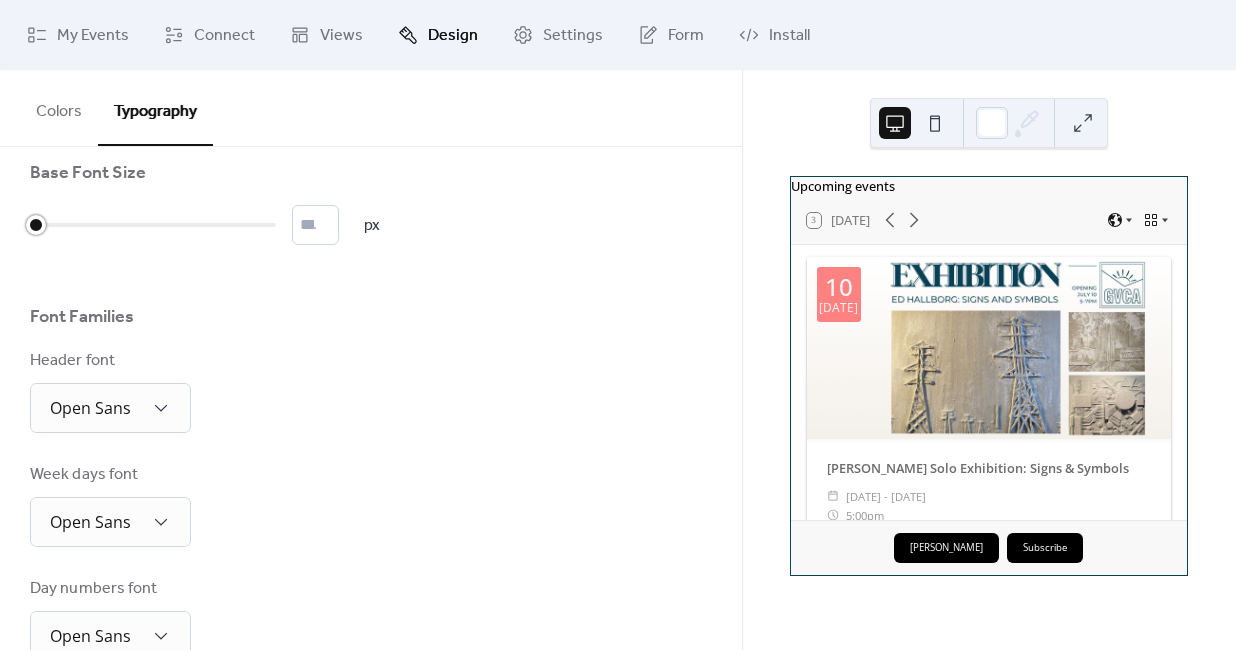 type on "**" 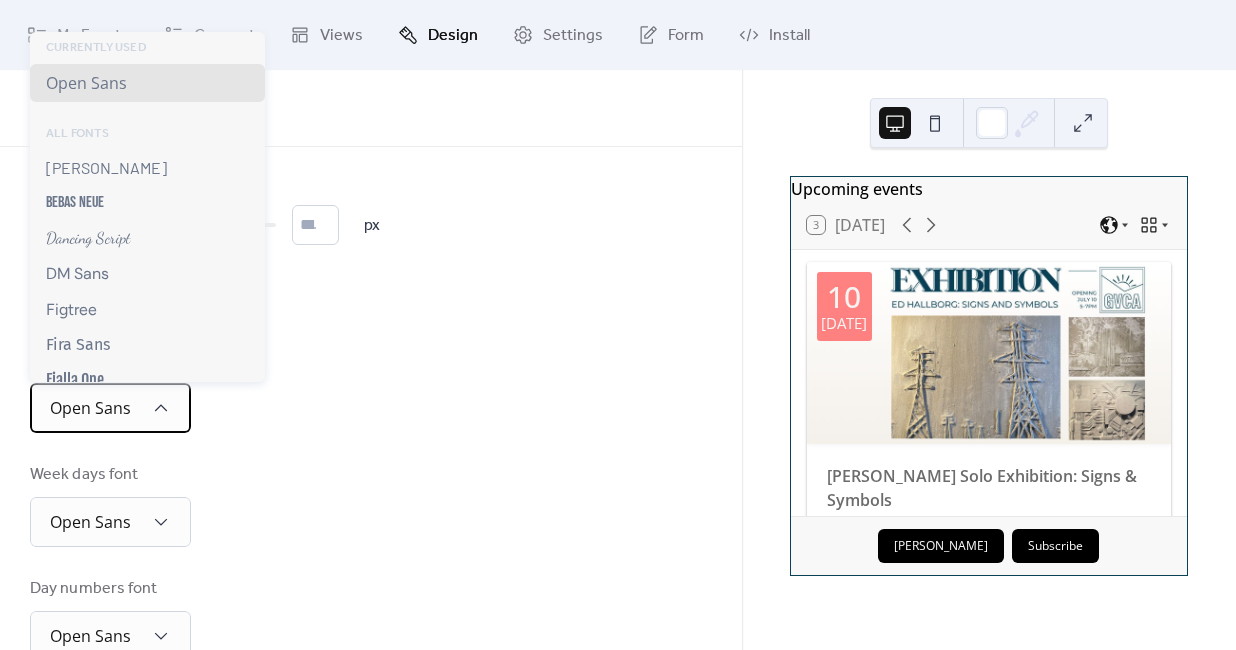 click on "Open Sans" at bounding box center [110, 408] 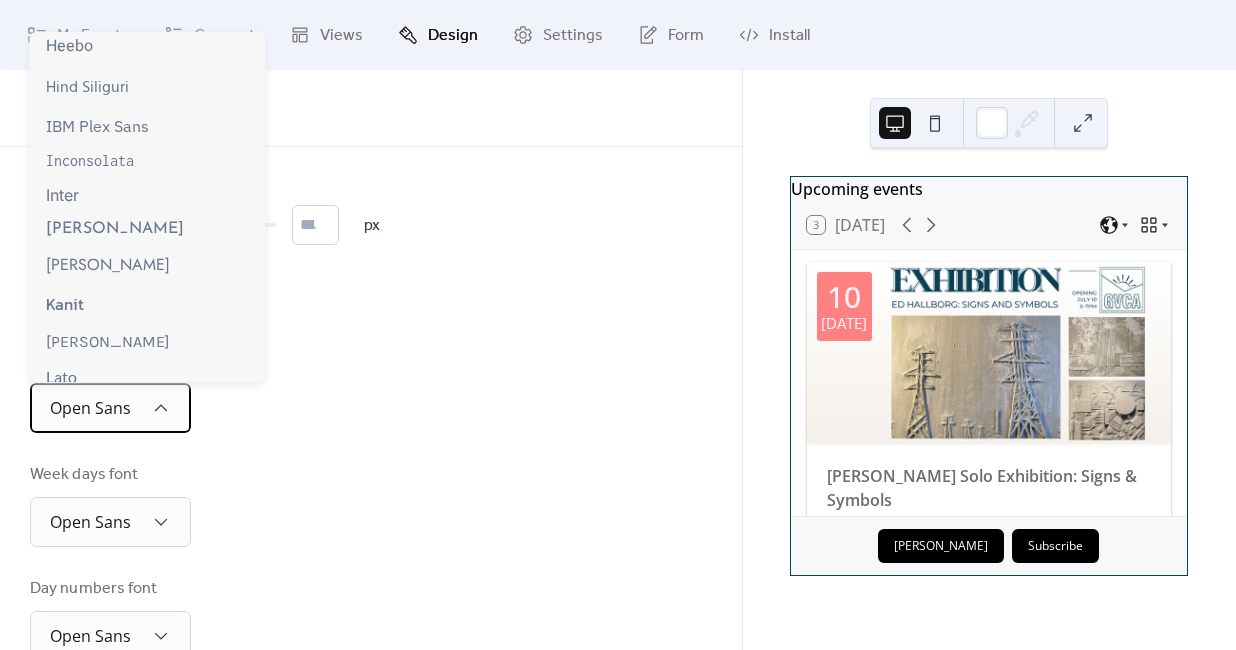 scroll, scrollTop: 624, scrollLeft: 0, axis: vertical 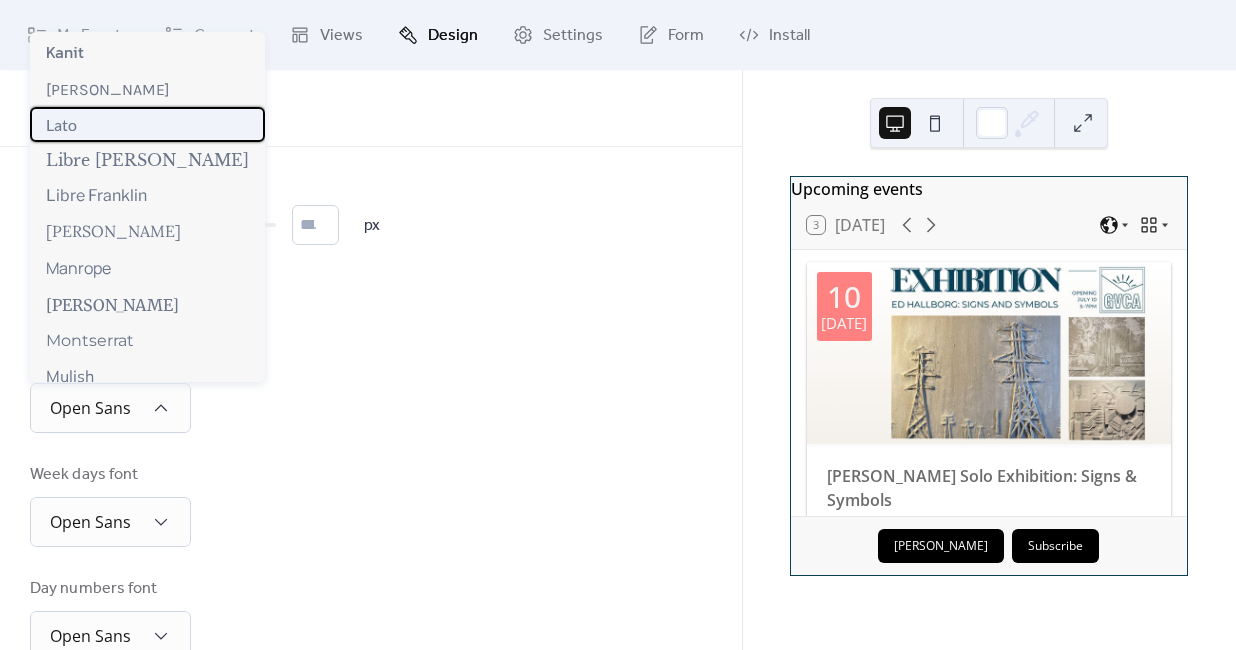 click on "Lato" at bounding box center [61, 124] 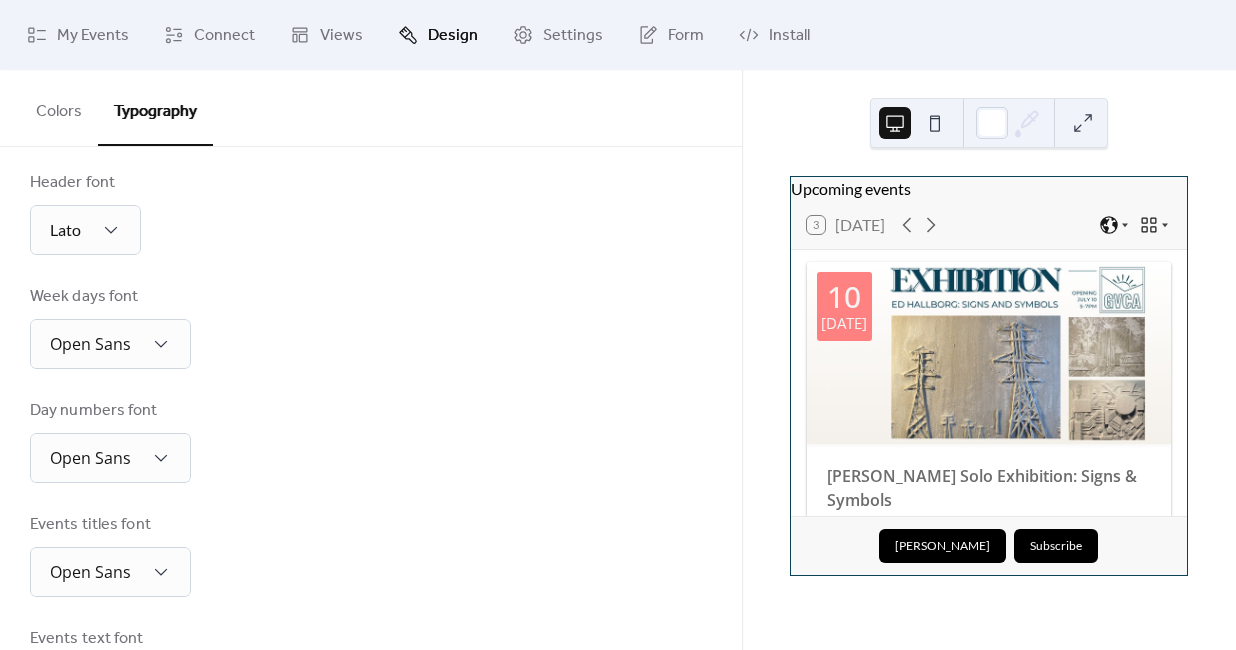 scroll, scrollTop: 208, scrollLeft: 0, axis: vertical 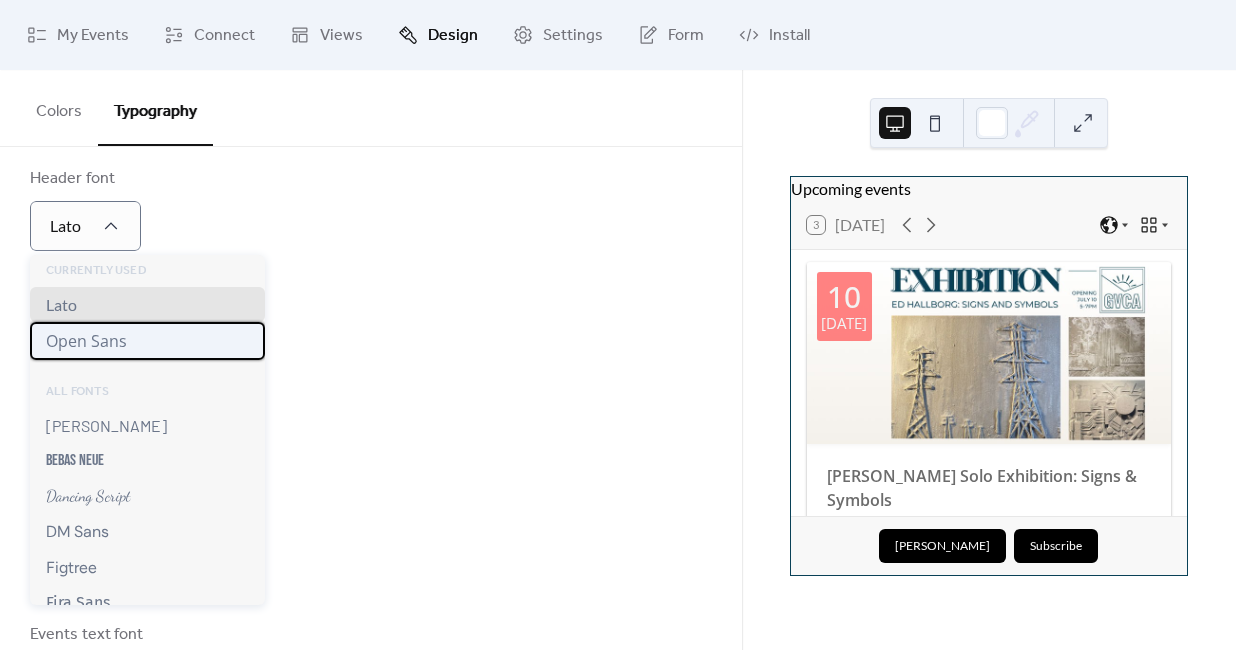 click on "Open Sans" at bounding box center (86, 341) 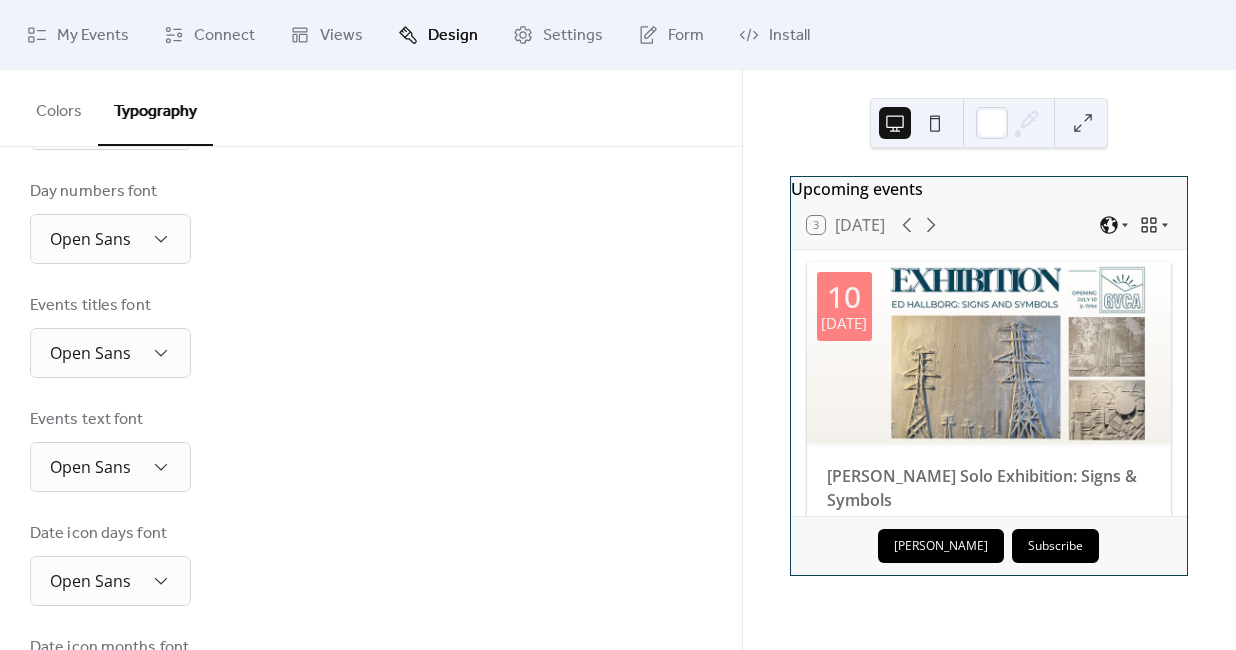 scroll, scrollTop: 529, scrollLeft: 0, axis: vertical 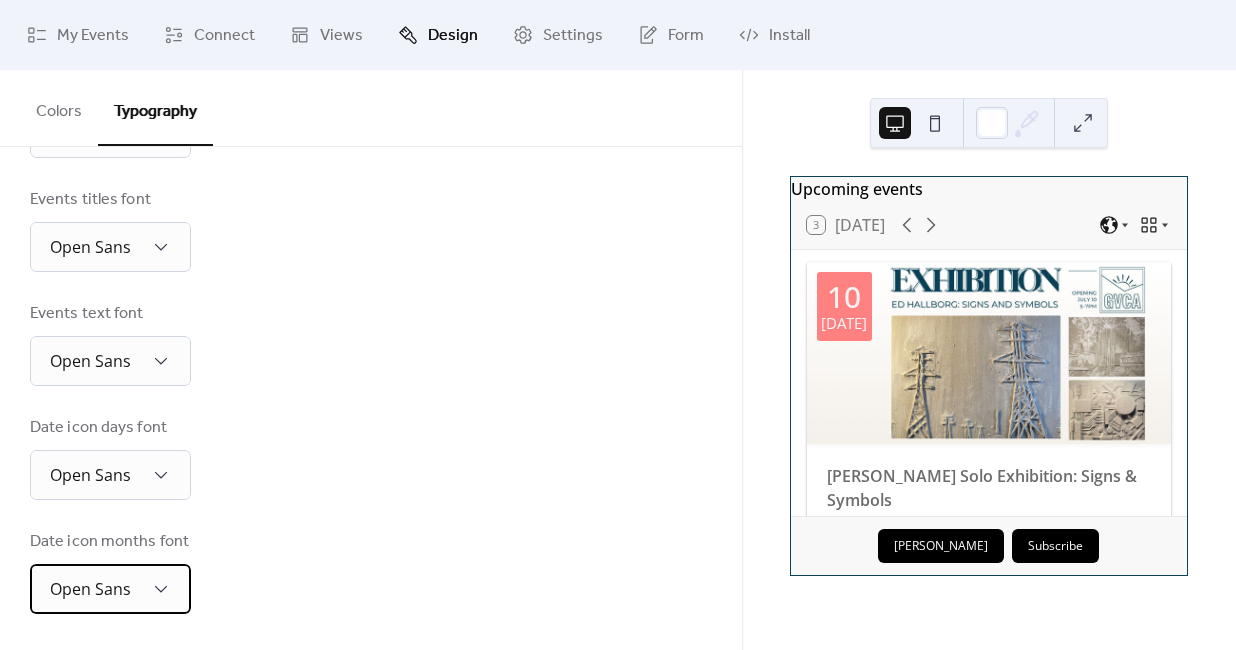 click on "Open Sans" at bounding box center (110, 589) 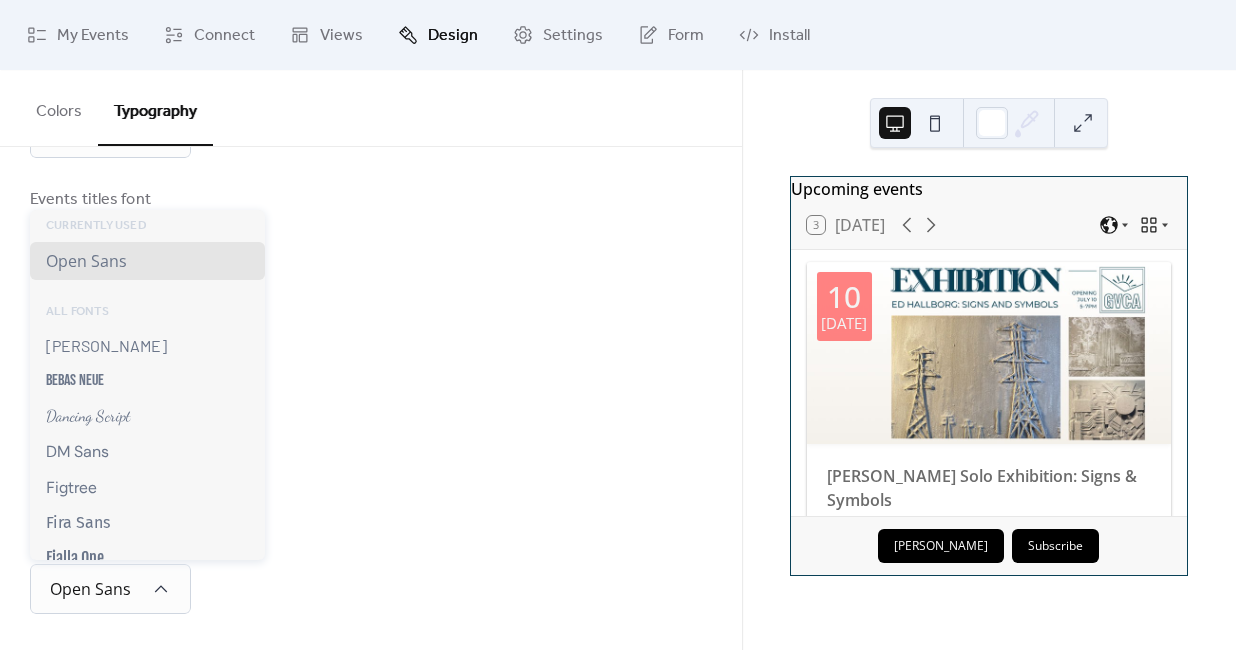 click on "Events titles font Open Sans" at bounding box center (371, 230) 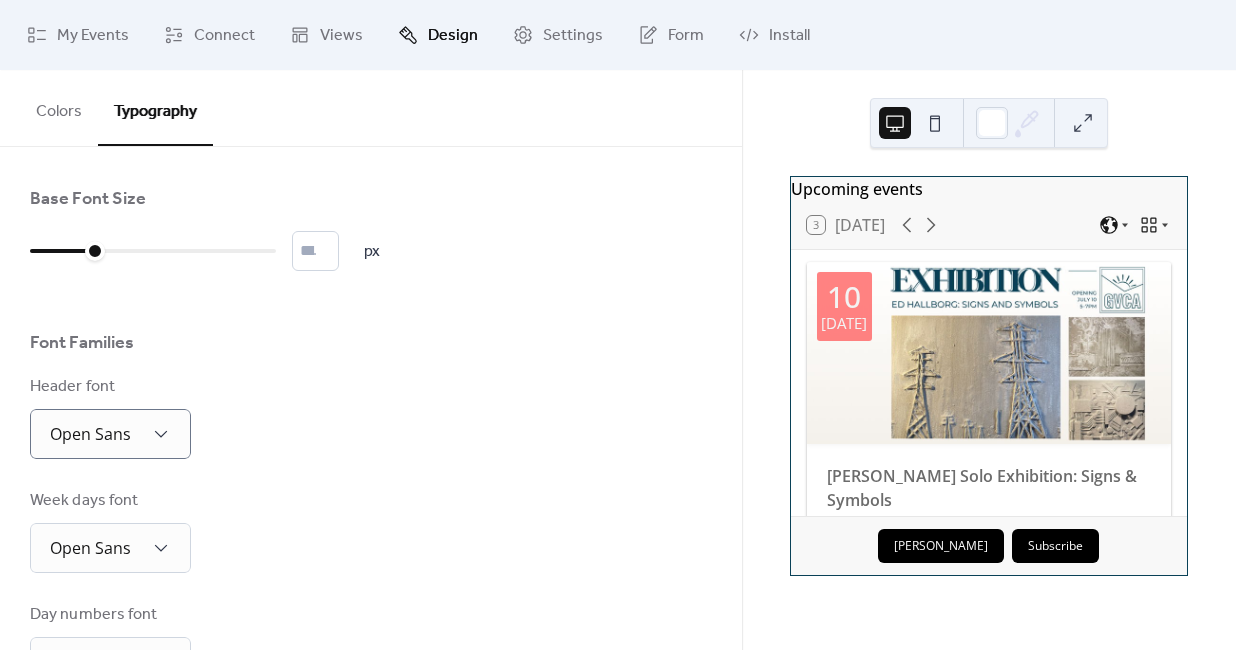 scroll, scrollTop: 0, scrollLeft: 0, axis: both 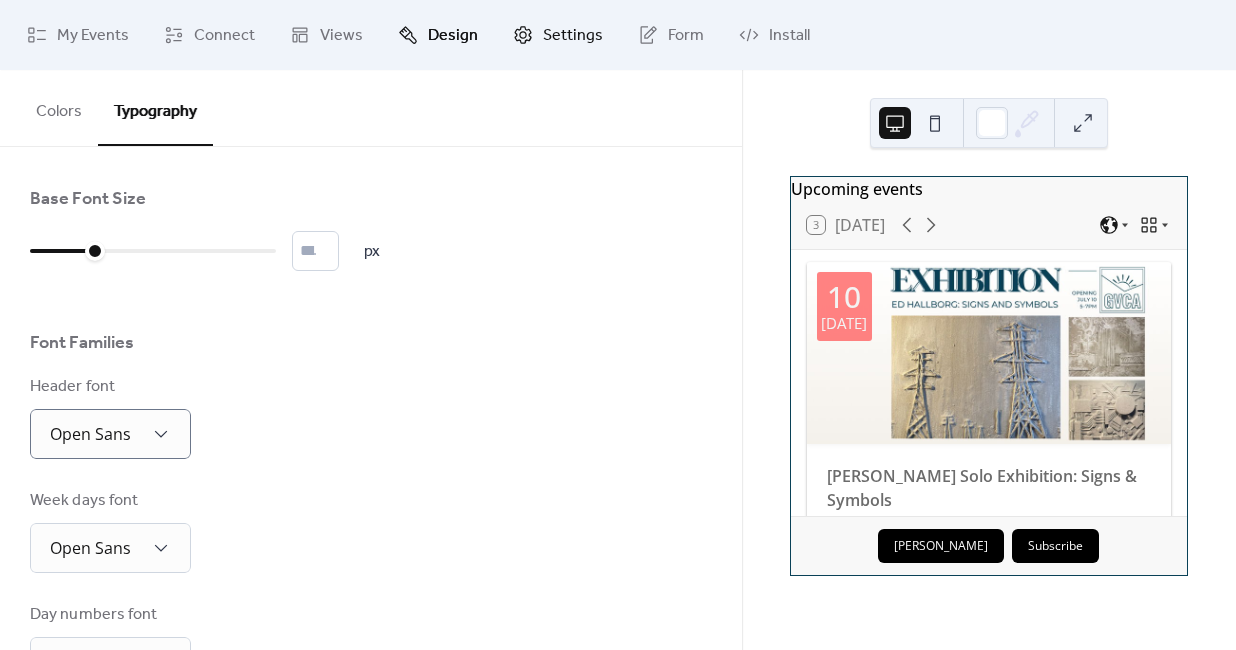 click on "Settings" at bounding box center [573, 36] 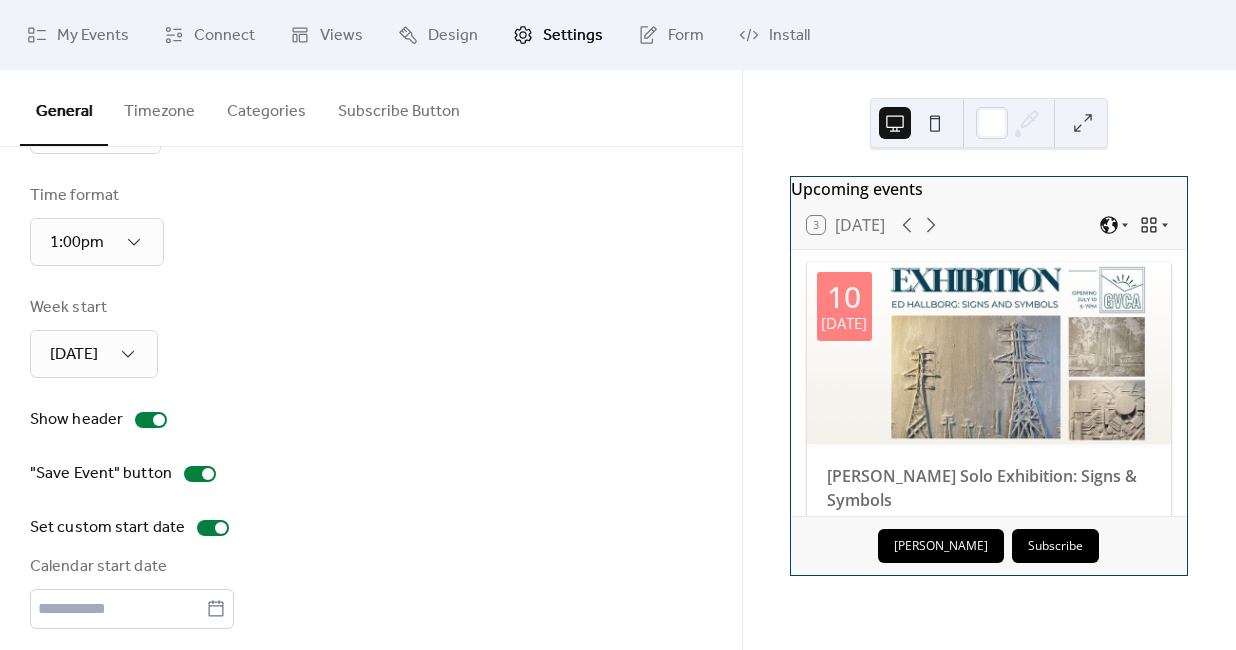 scroll, scrollTop: 132, scrollLeft: 0, axis: vertical 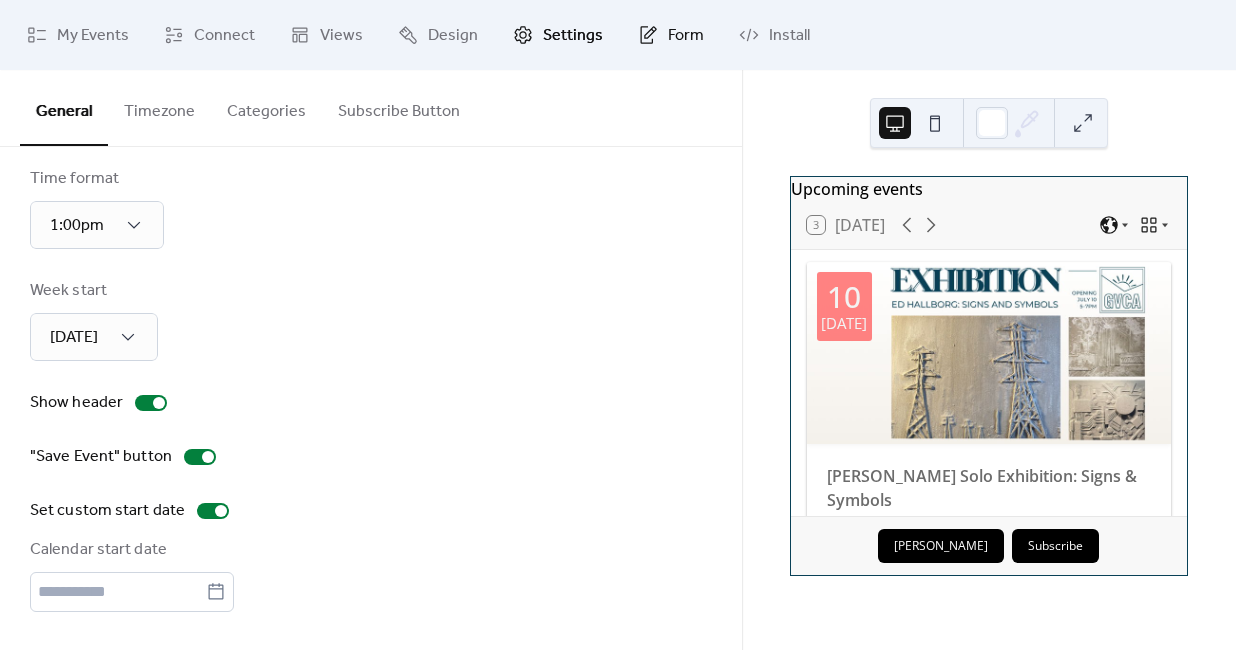 click on "Form" at bounding box center [686, 36] 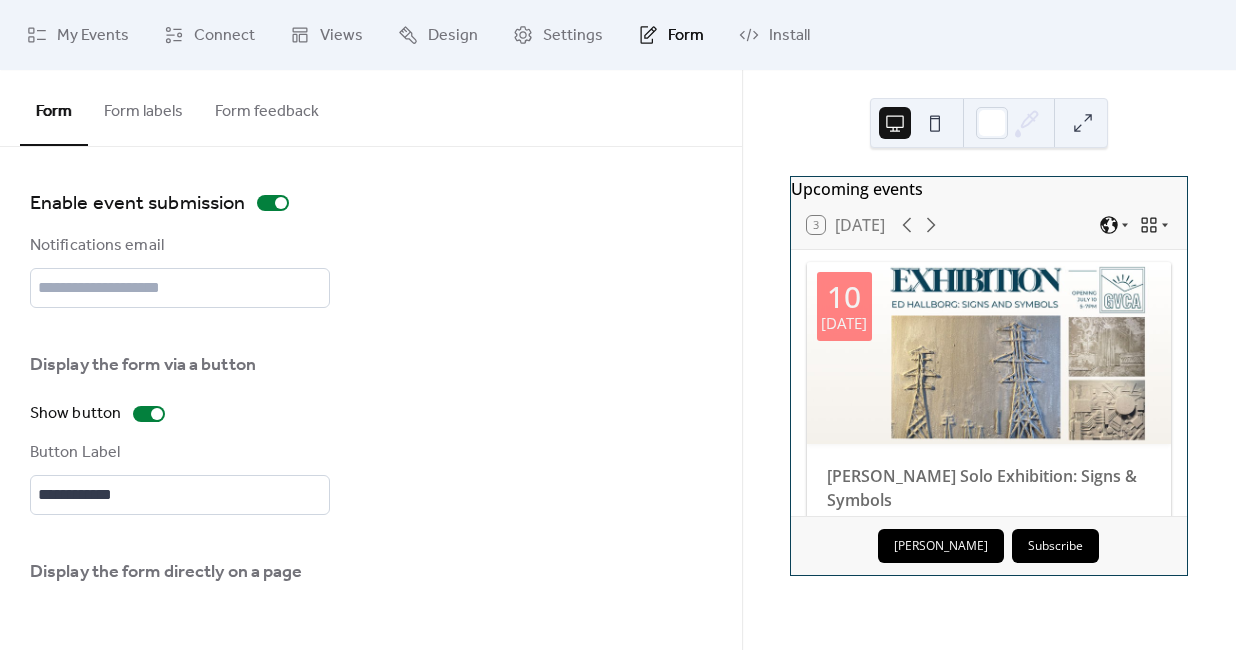 click on "Form labels" at bounding box center [143, 107] 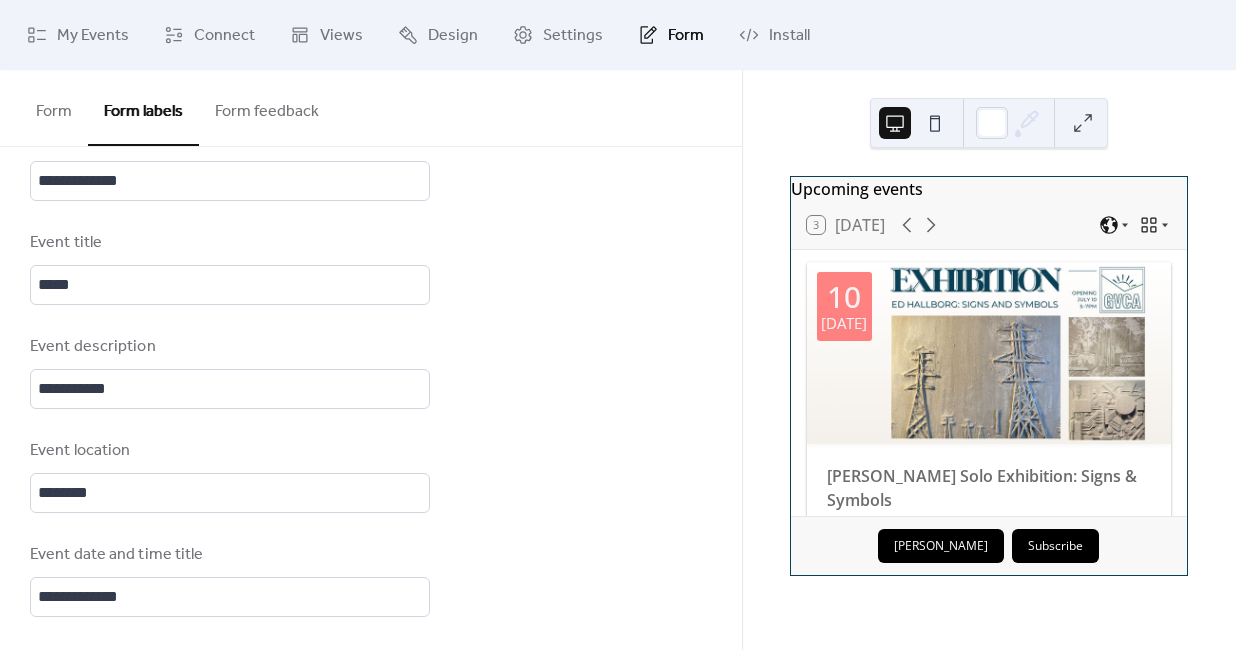 scroll, scrollTop: 667, scrollLeft: 0, axis: vertical 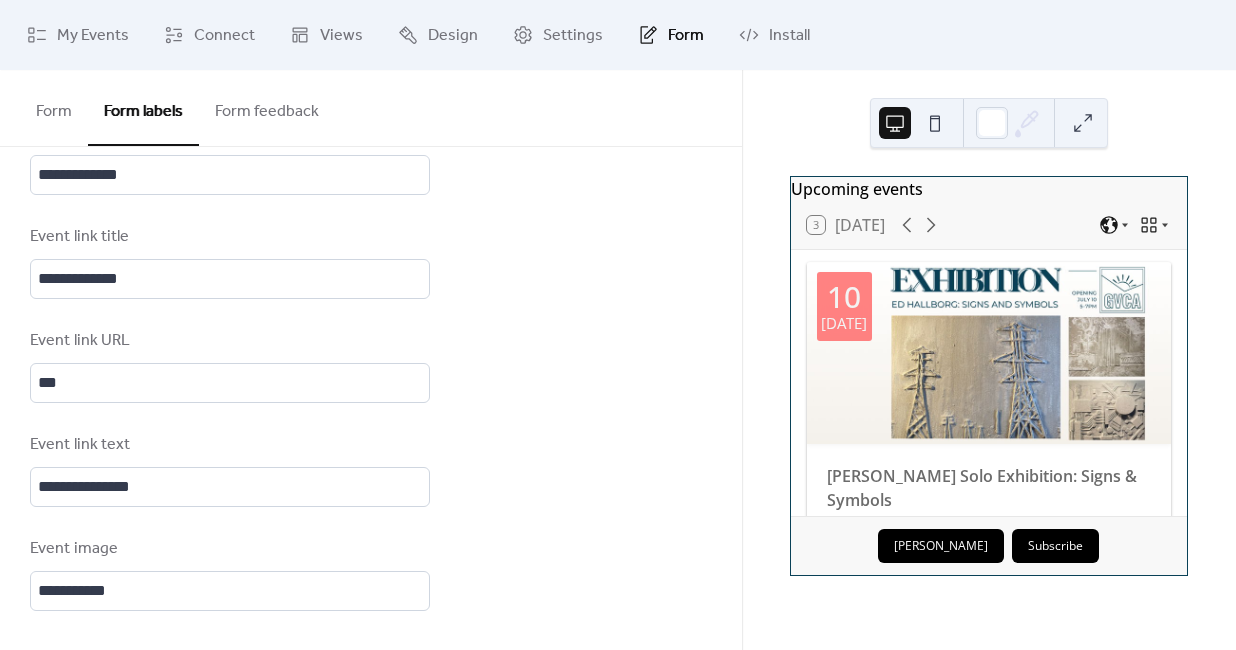 click on "**********" at bounding box center [371, -258] 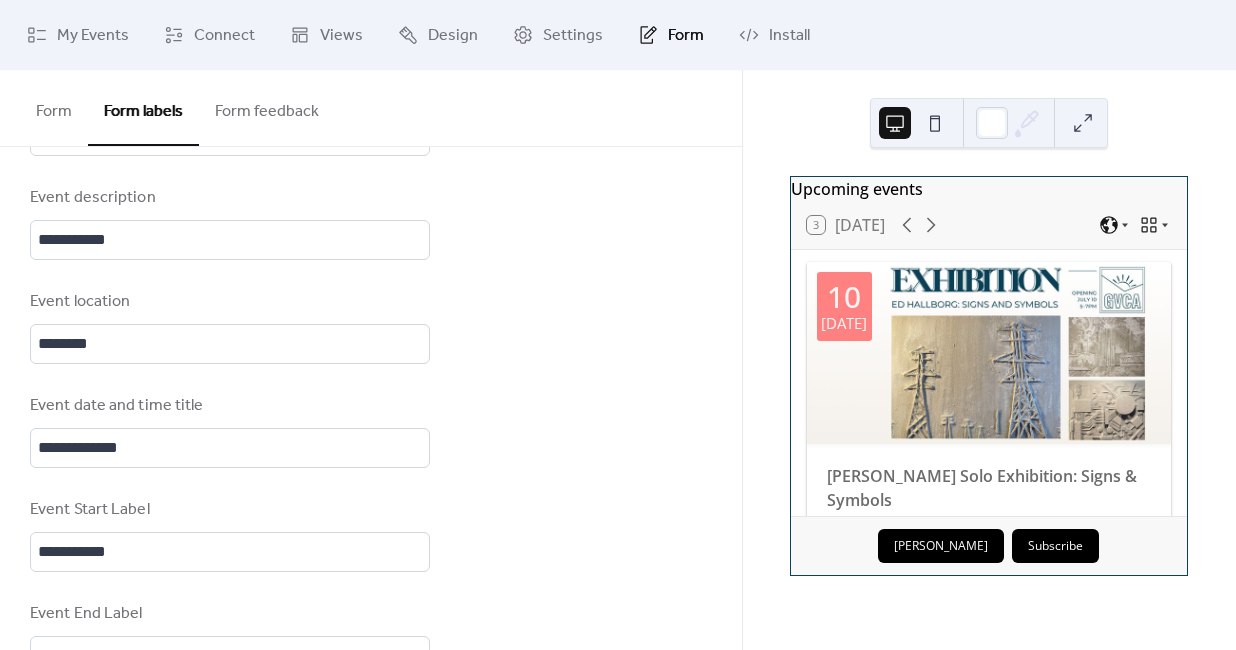 scroll, scrollTop: 722, scrollLeft: 0, axis: vertical 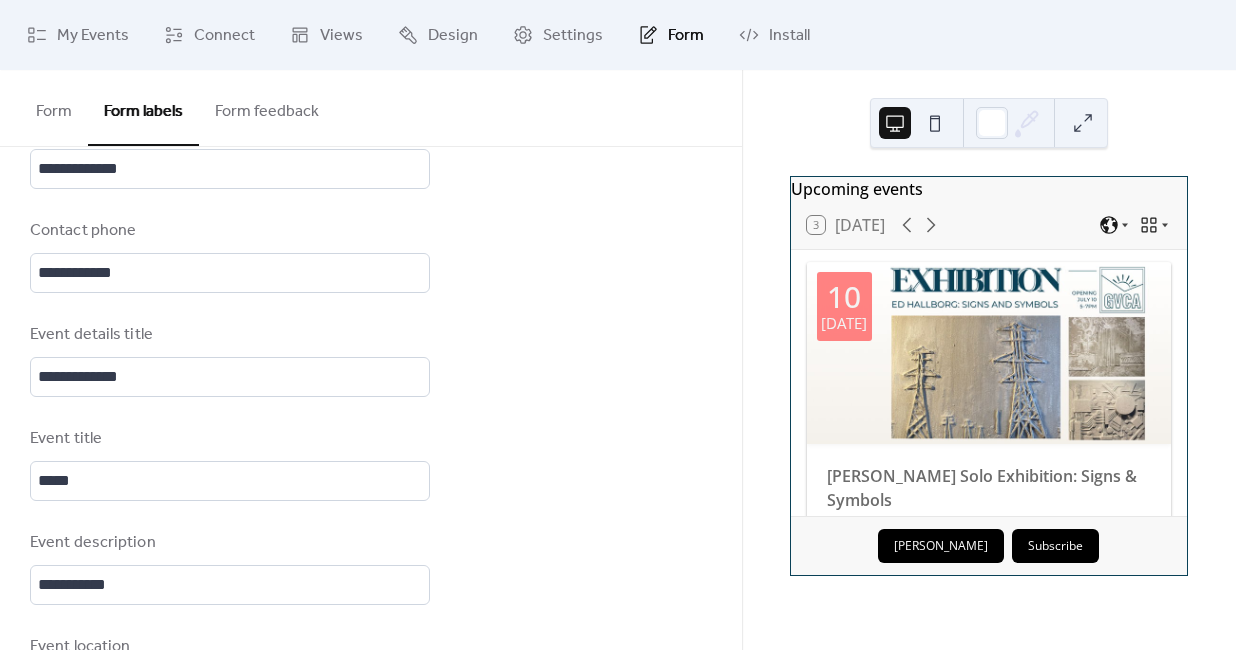 click on "Form feedback" at bounding box center (267, 107) 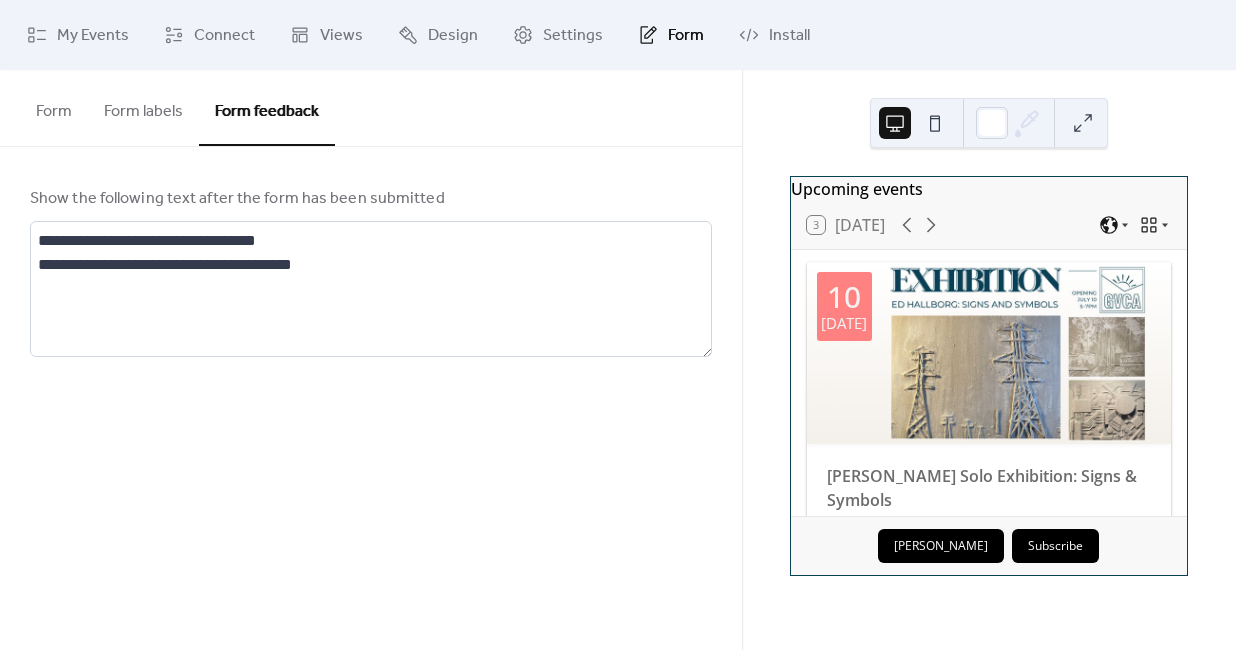 scroll, scrollTop: 0, scrollLeft: 0, axis: both 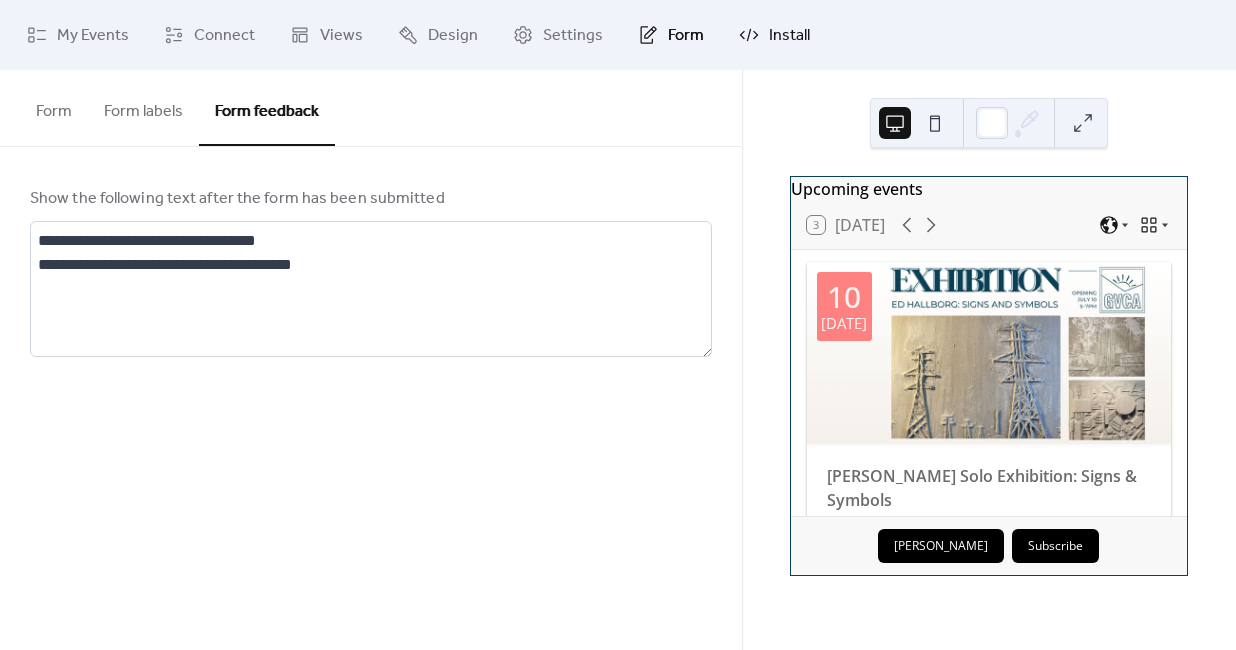 click on "Install" at bounding box center (789, 36) 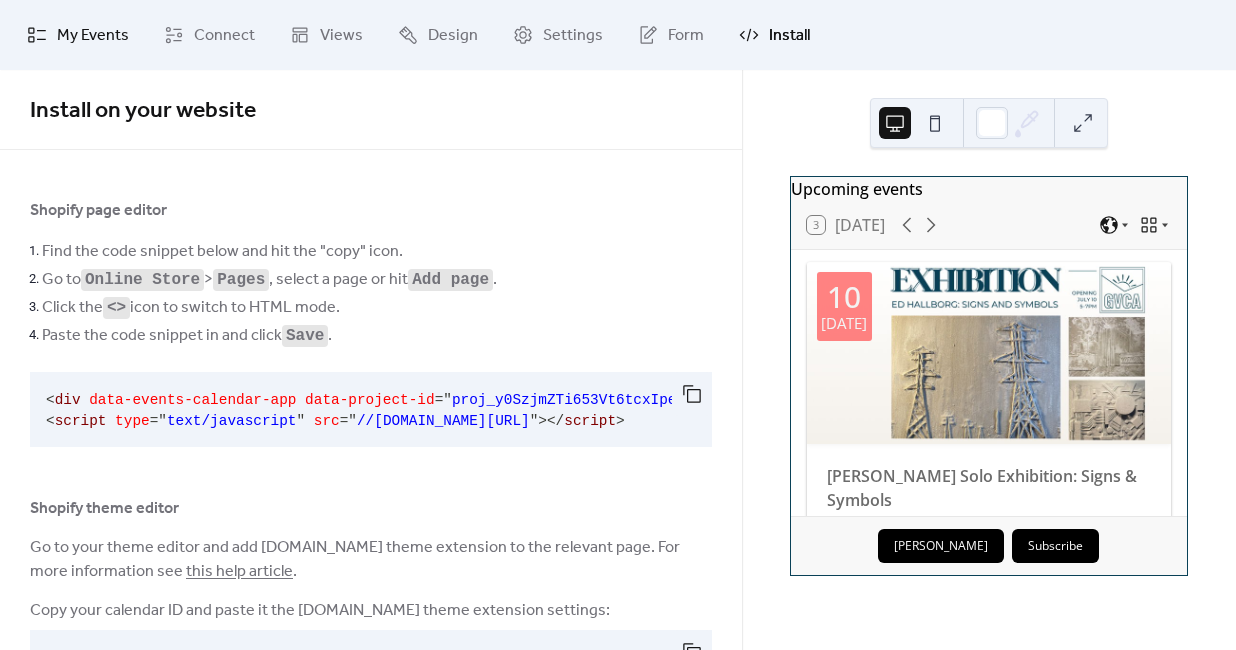 click on "My Events" at bounding box center (93, 36) 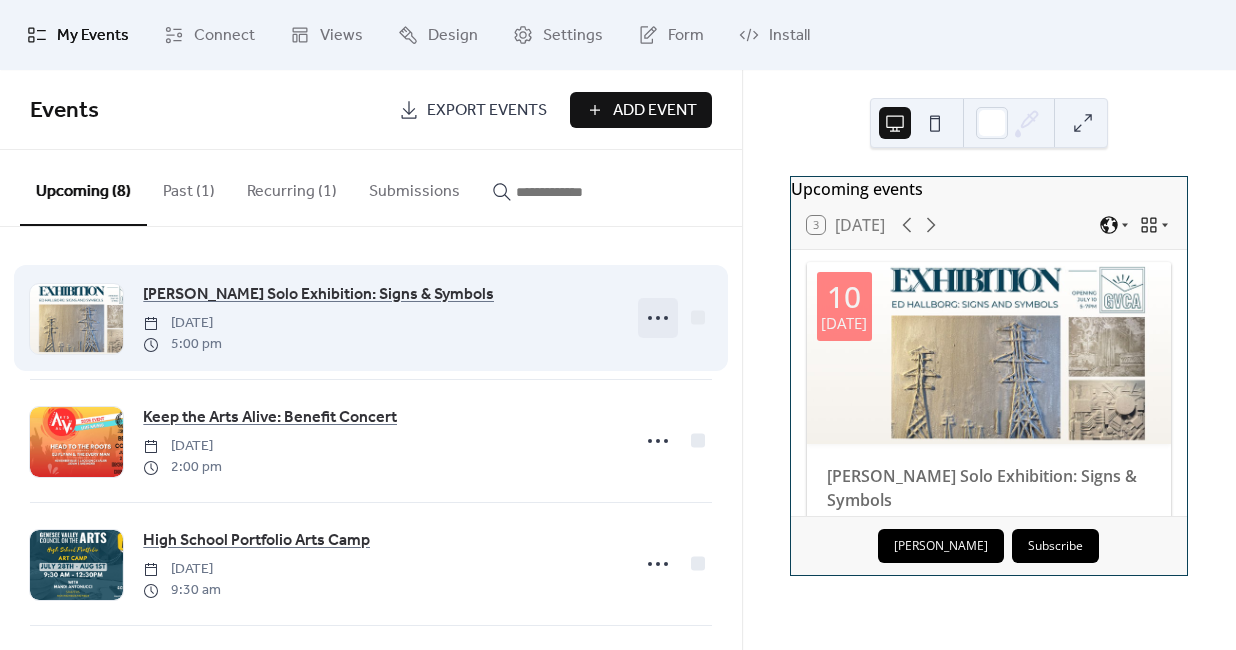 click 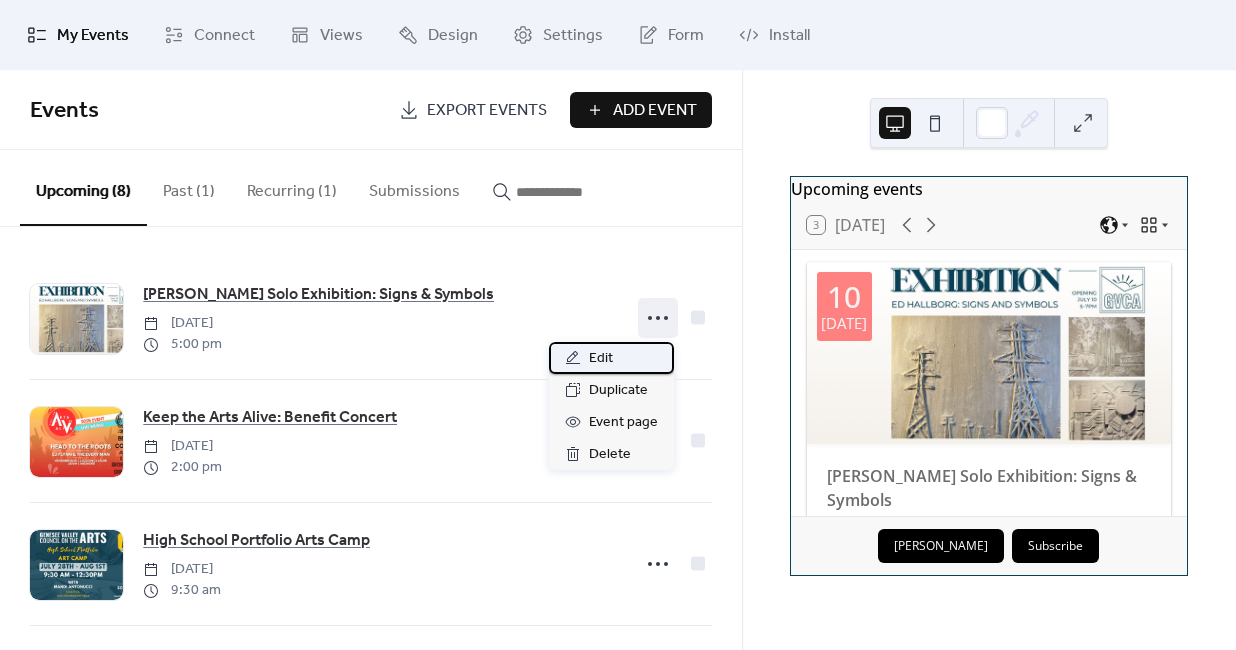 click on "Edit" at bounding box center [601, 359] 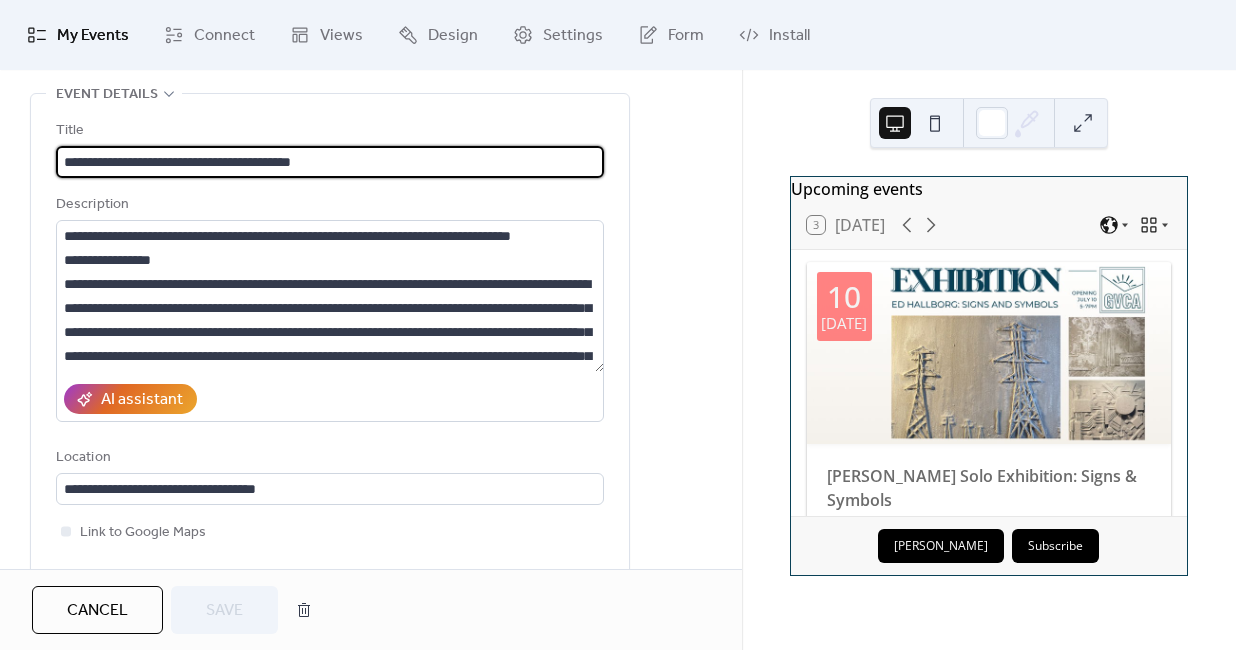 scroll, scrollTop: 88, scrollLeft: 0, axis: vertical 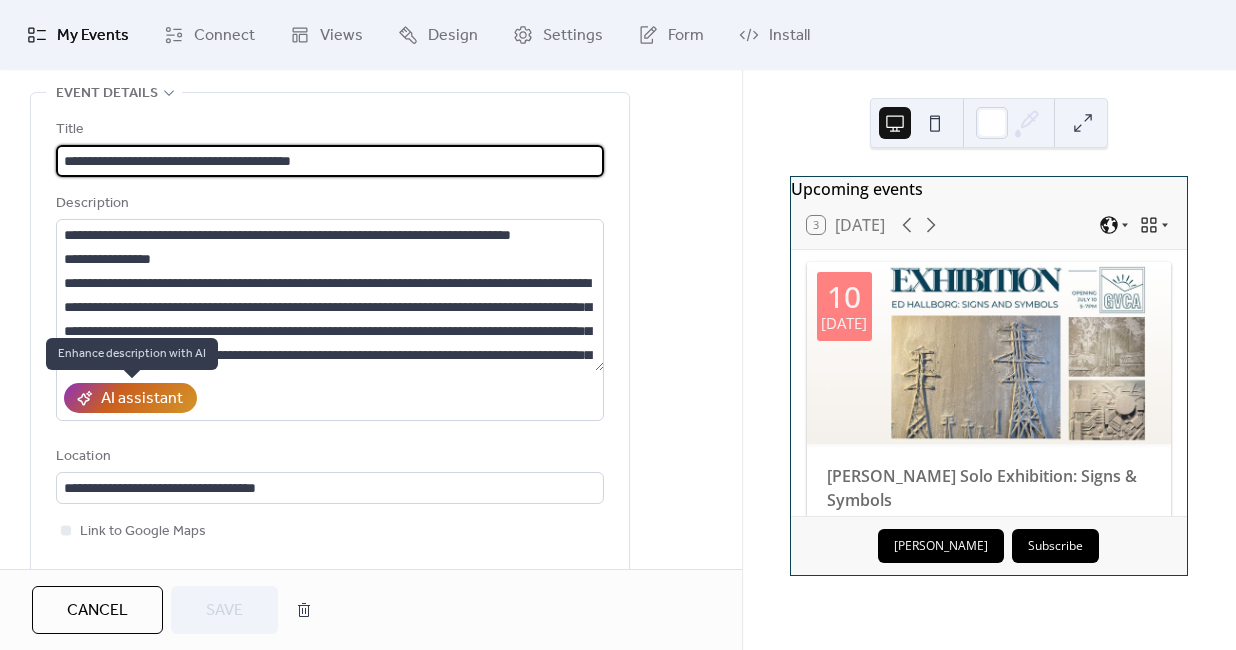 click on "AI assistant" at bounding box center (142, 399) 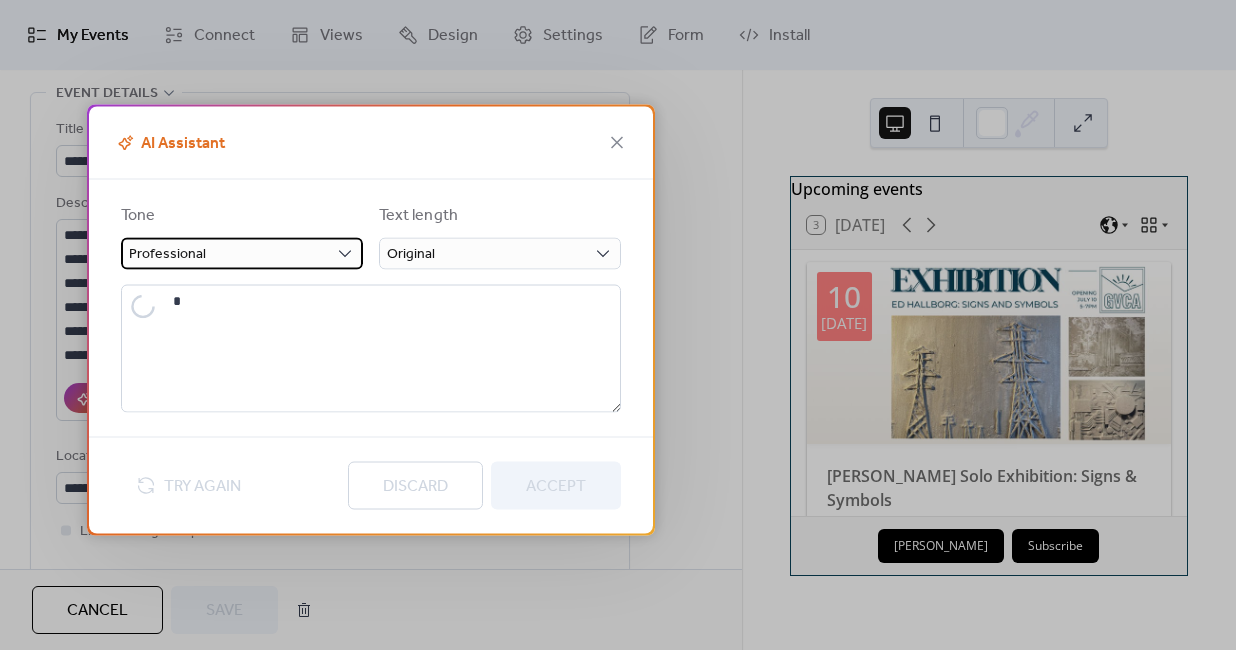 click on "Professional" at bounding box center (242, 253) 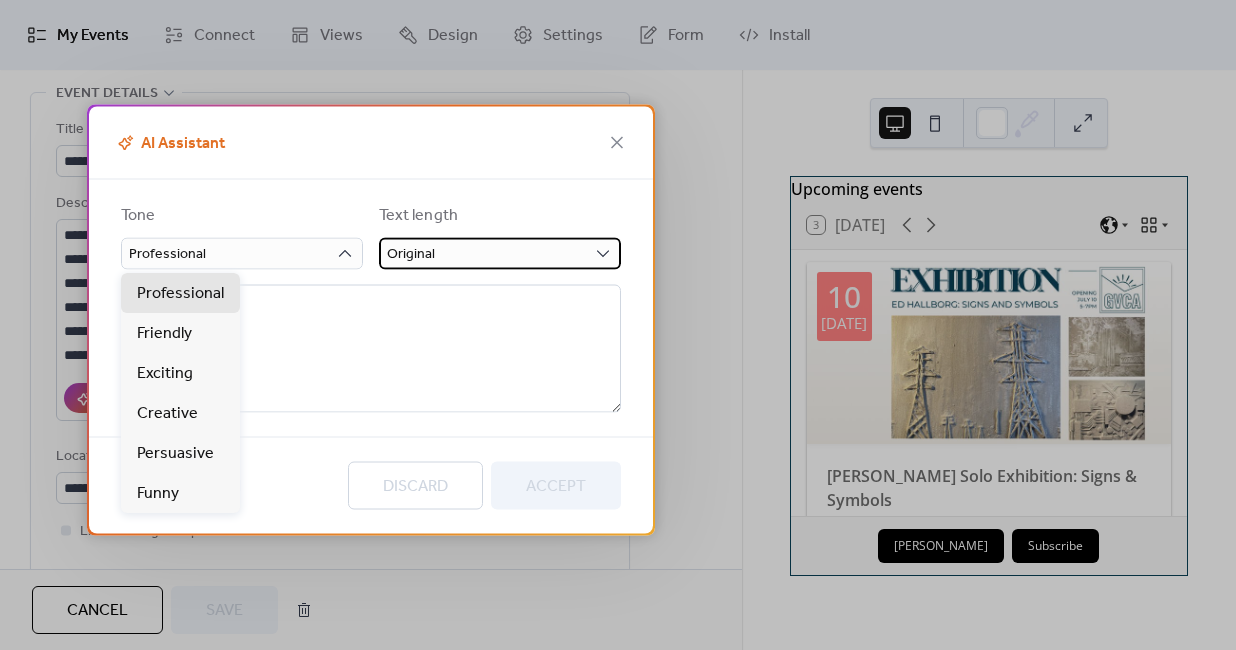 click on "Original" at bounding box center [500, 253] 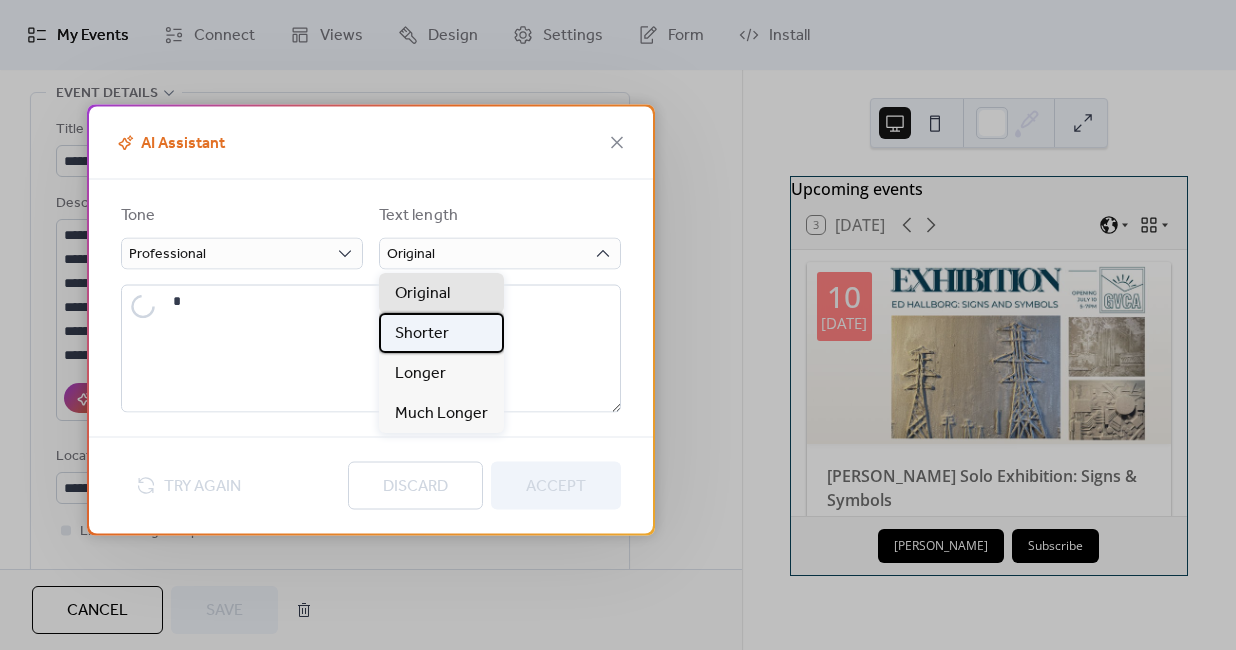 click on "Shorter" at bounding box center [422, 334] 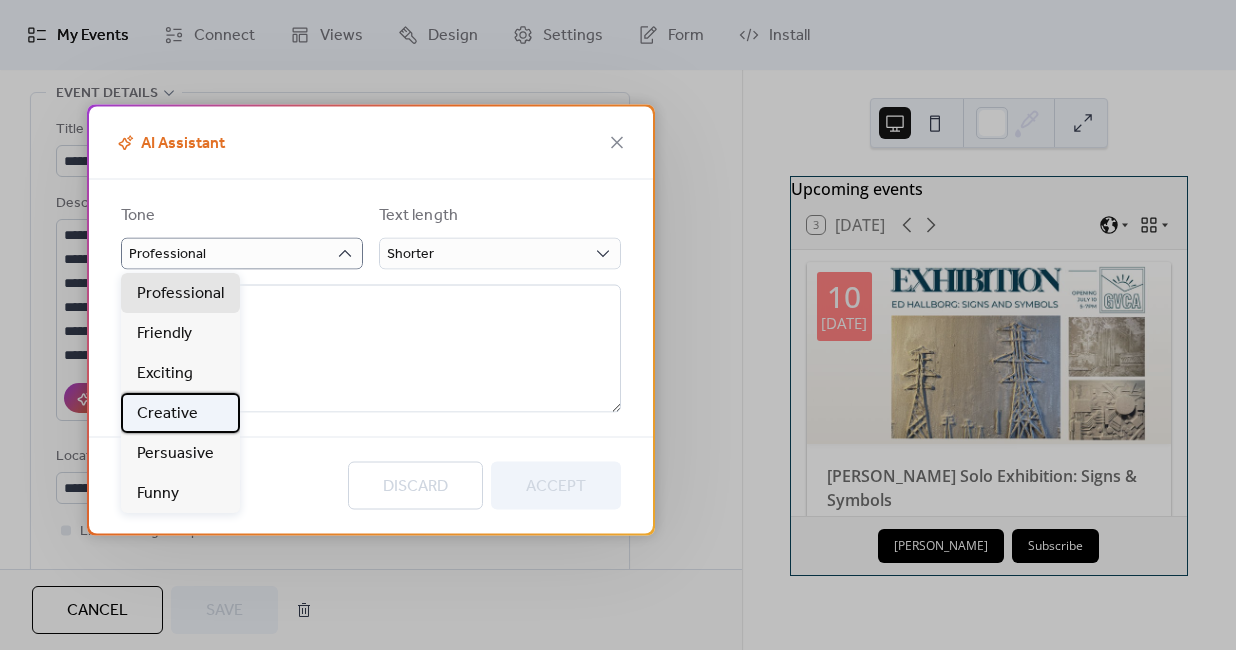 click on "Creative" at bounding box center (167, 414) 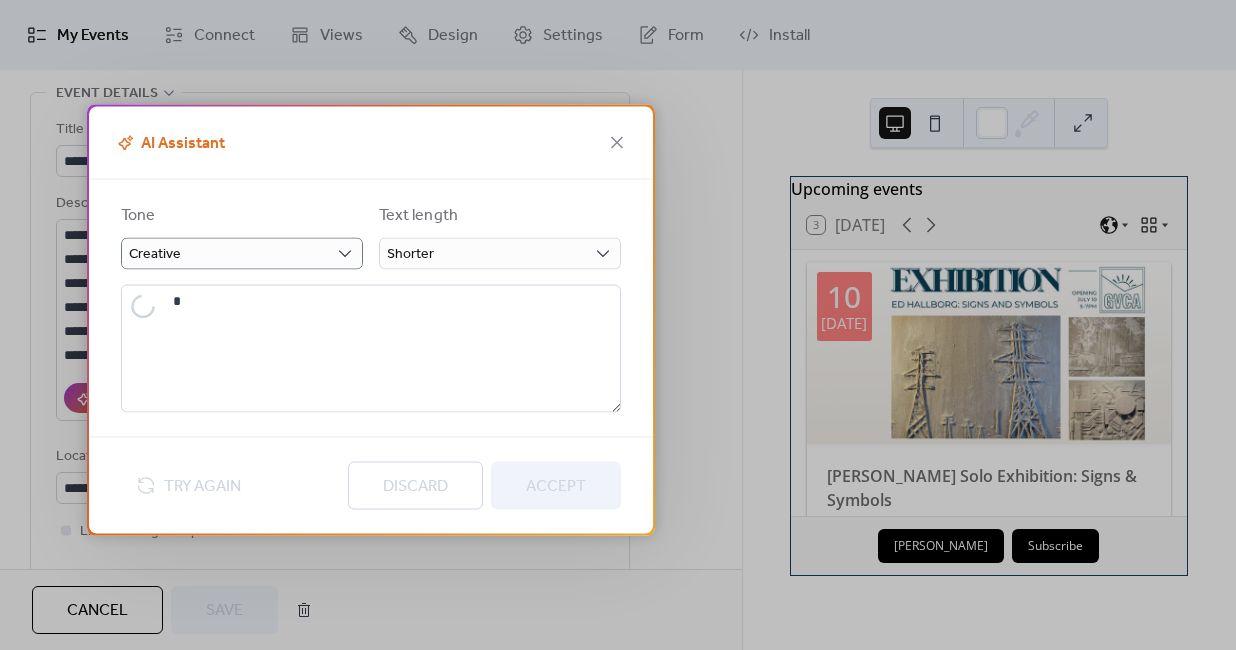 click on "Tone Creative Text length Shorter" at bounding box center [371, 295] 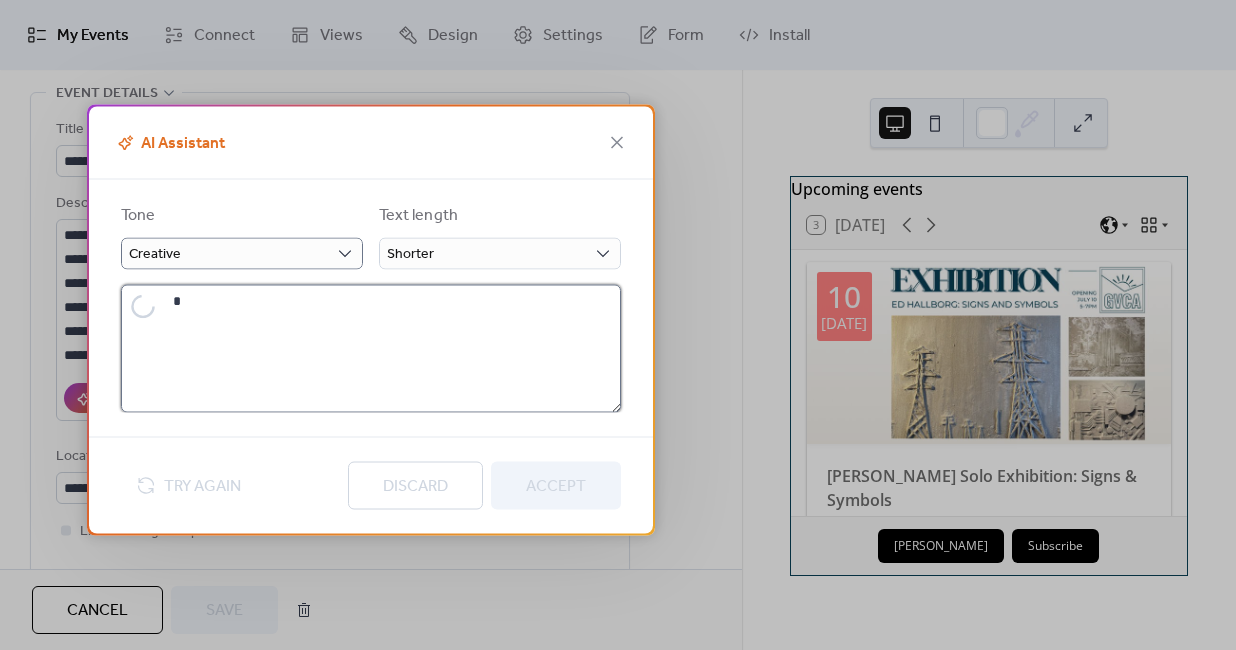 click at bounding box center (393, 348) 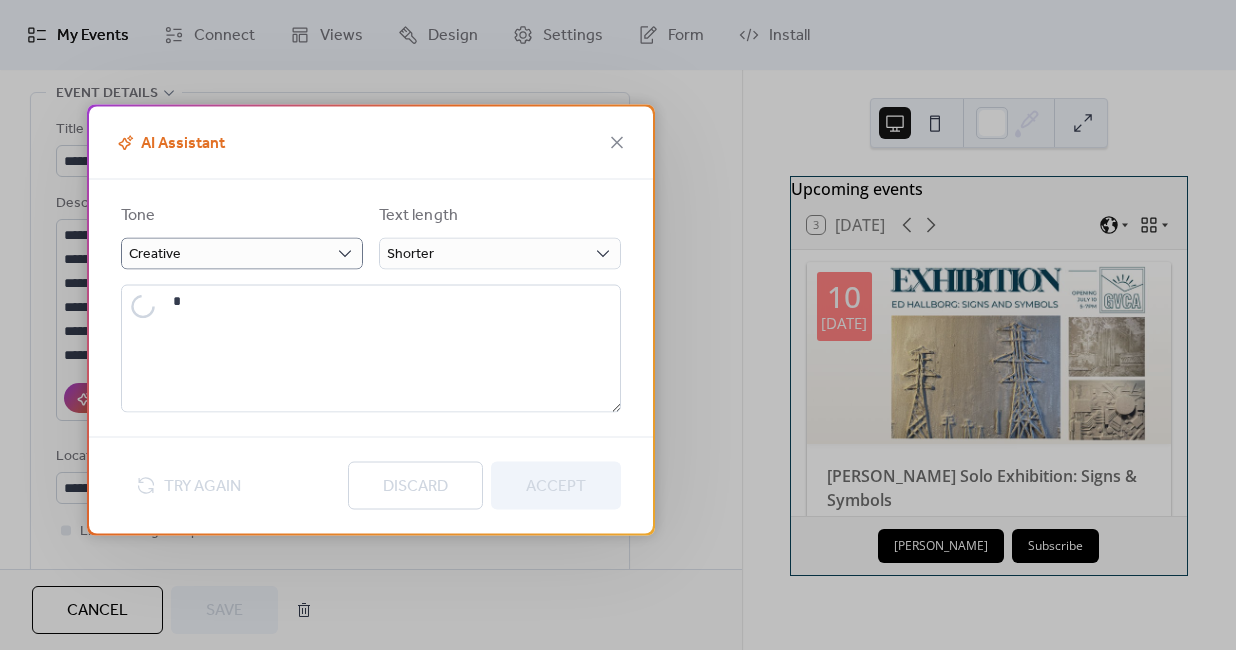 click on "Tone Creative Text length Shorter" at bounding box center (371, 295) 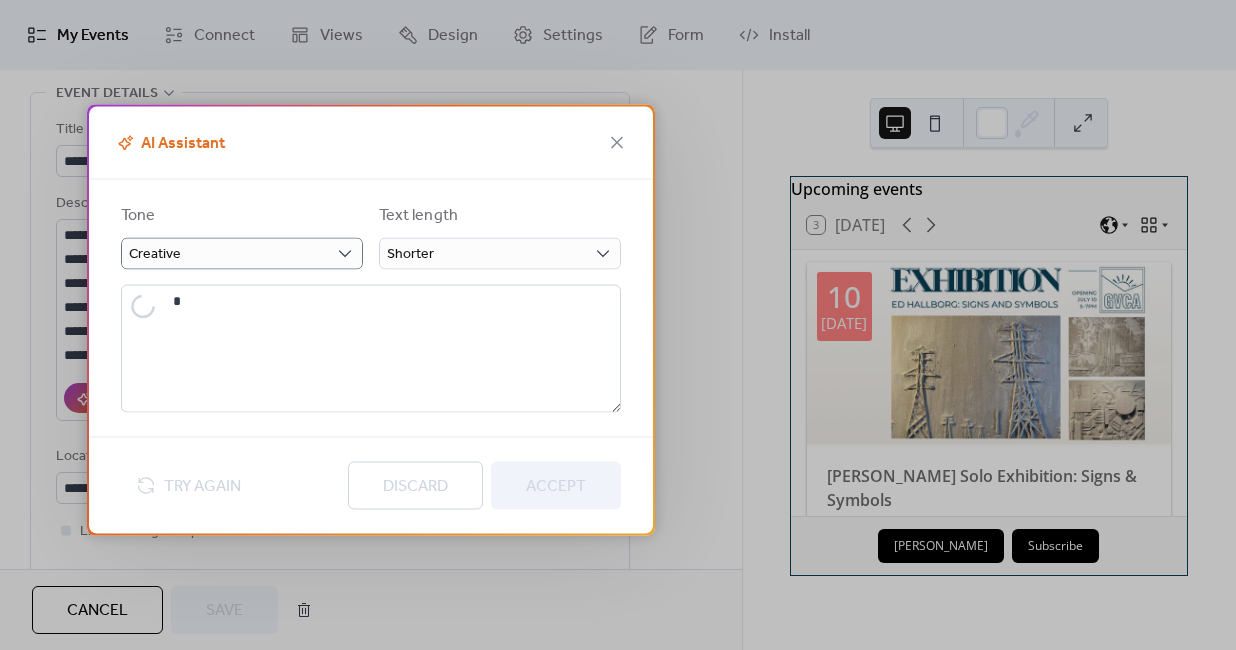 type on "**********" 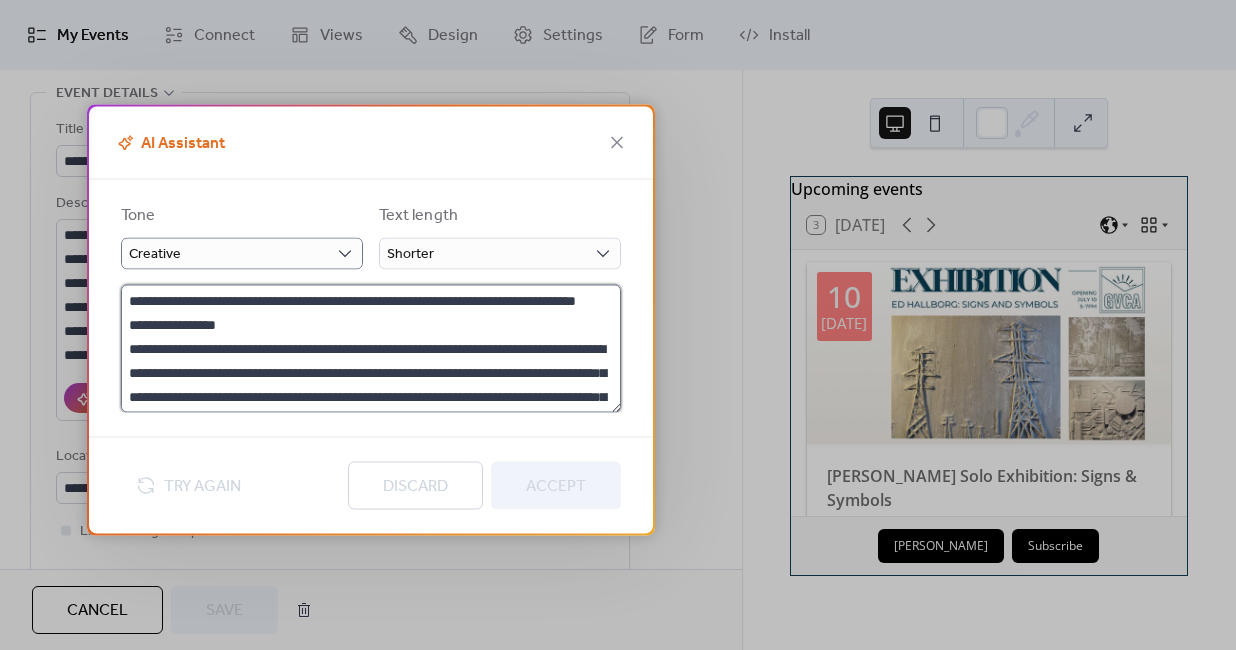 click at bounding box center [371, 348] 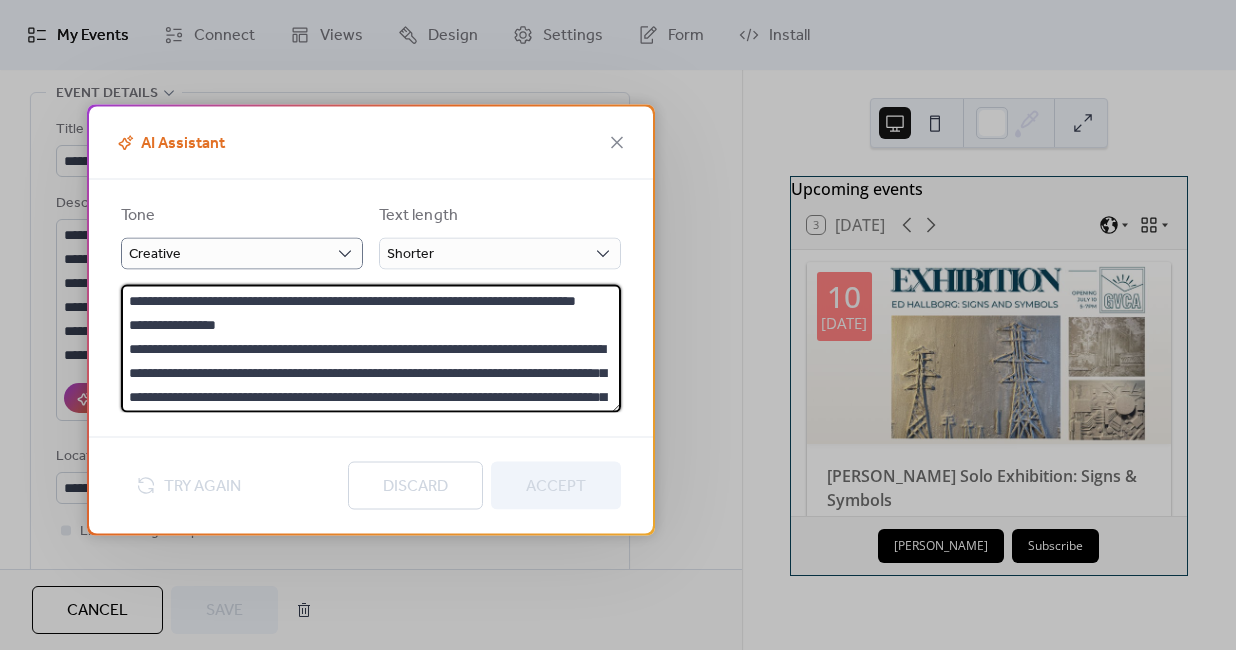 click at bounding box center [371, 348] 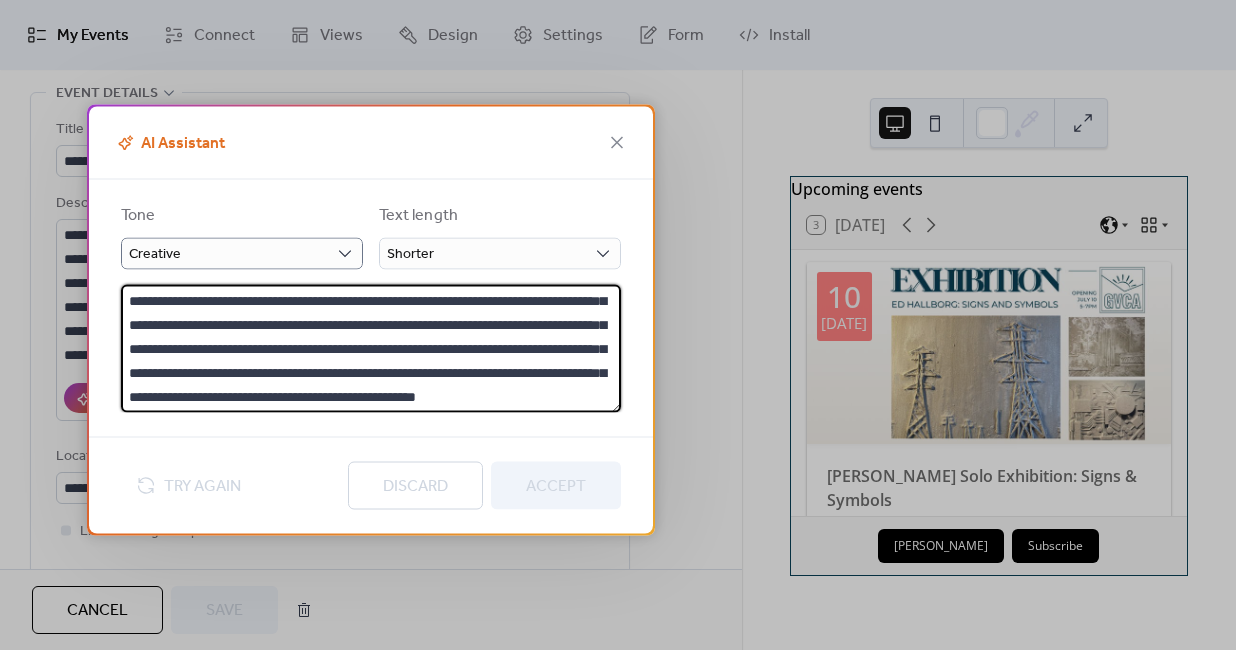 scroll, scrollTop: 288, scrollLeft: 0, axis: vertical 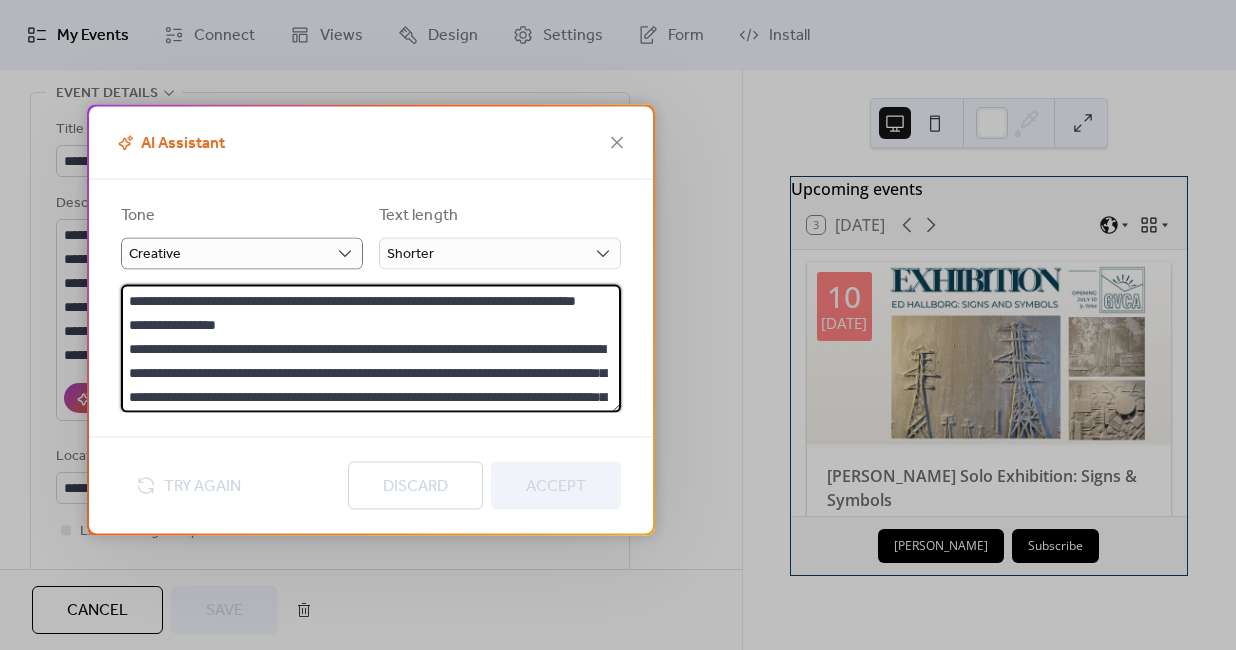 drag, startPoint x: 522, startPoint y: 395, endPoint x: 75, endPoint y: 252, distance: 469.31653 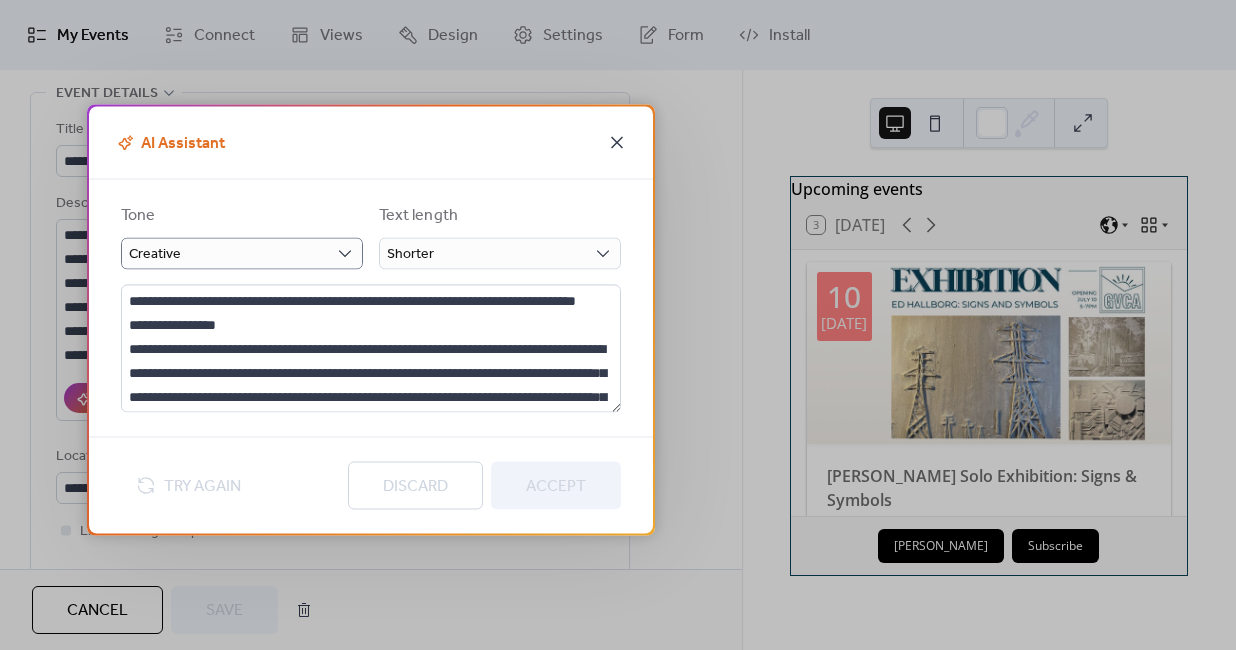click 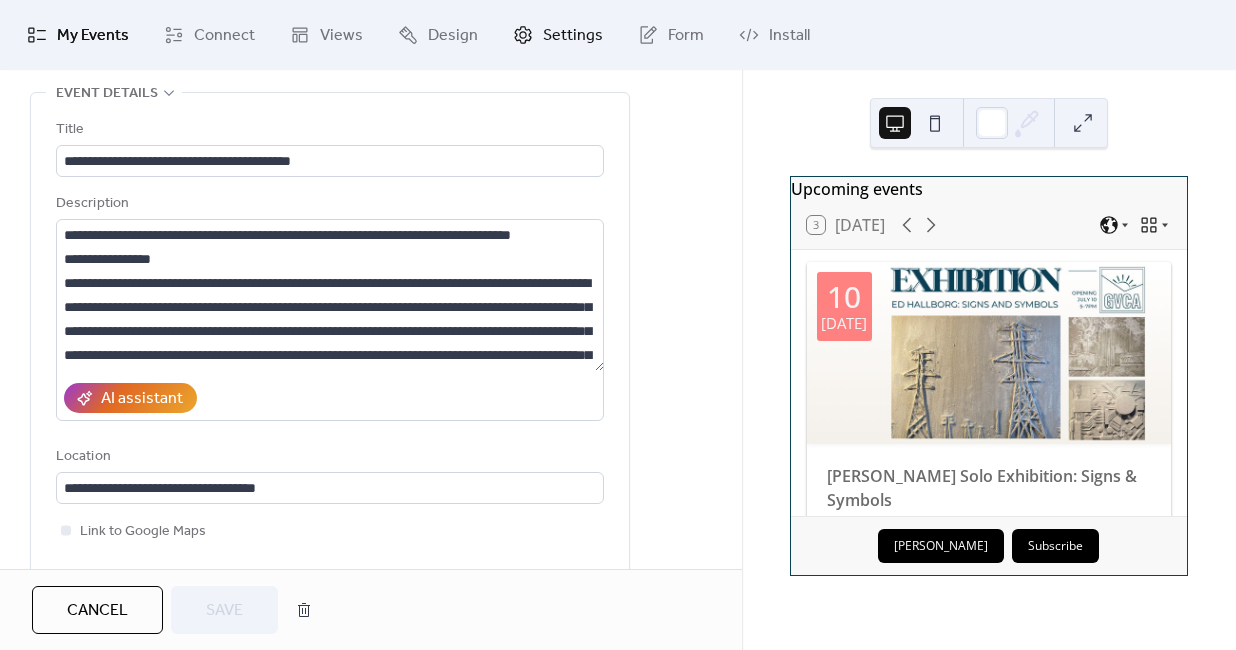 click on "Settings" at bounding box center (558, 35) 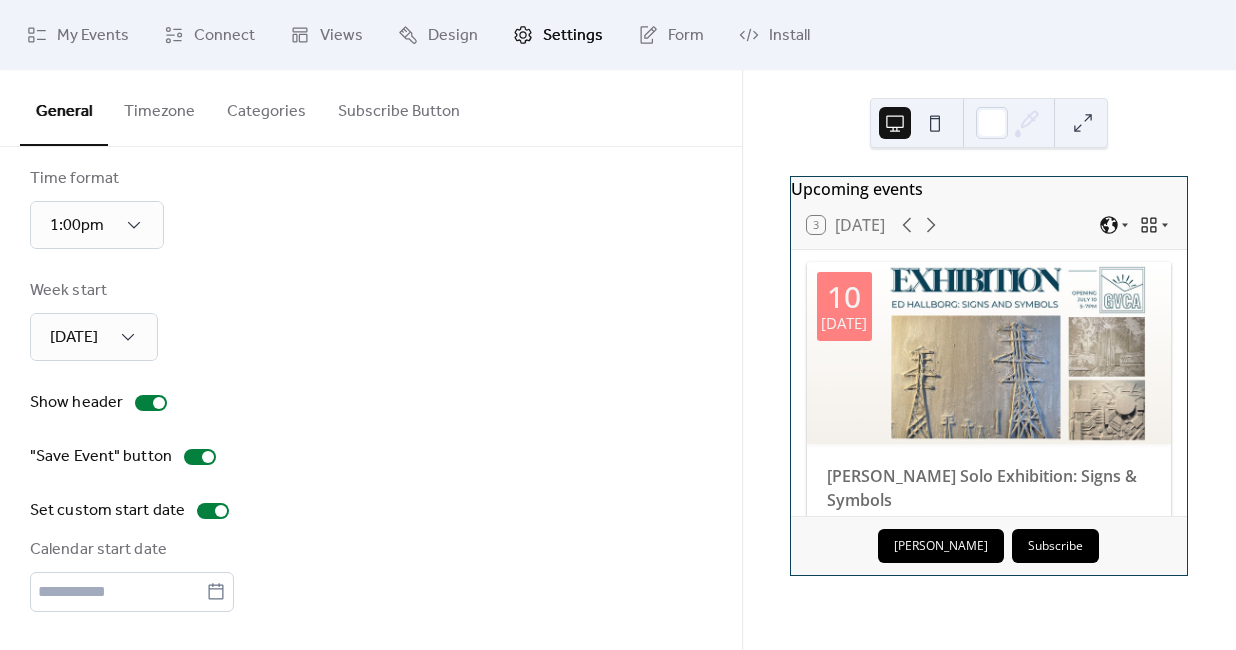 scroll, scrollTop: 0, scrollLeft: 0, axis: both 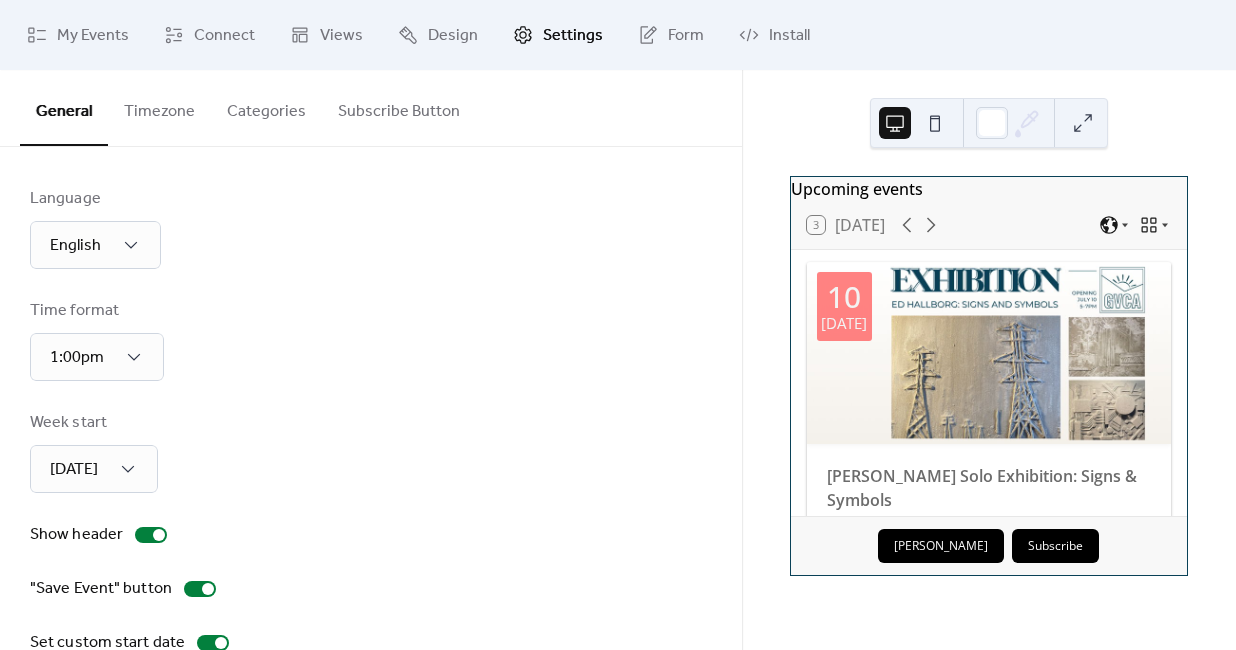 click on "Language English" at bounding box center (371, 228) 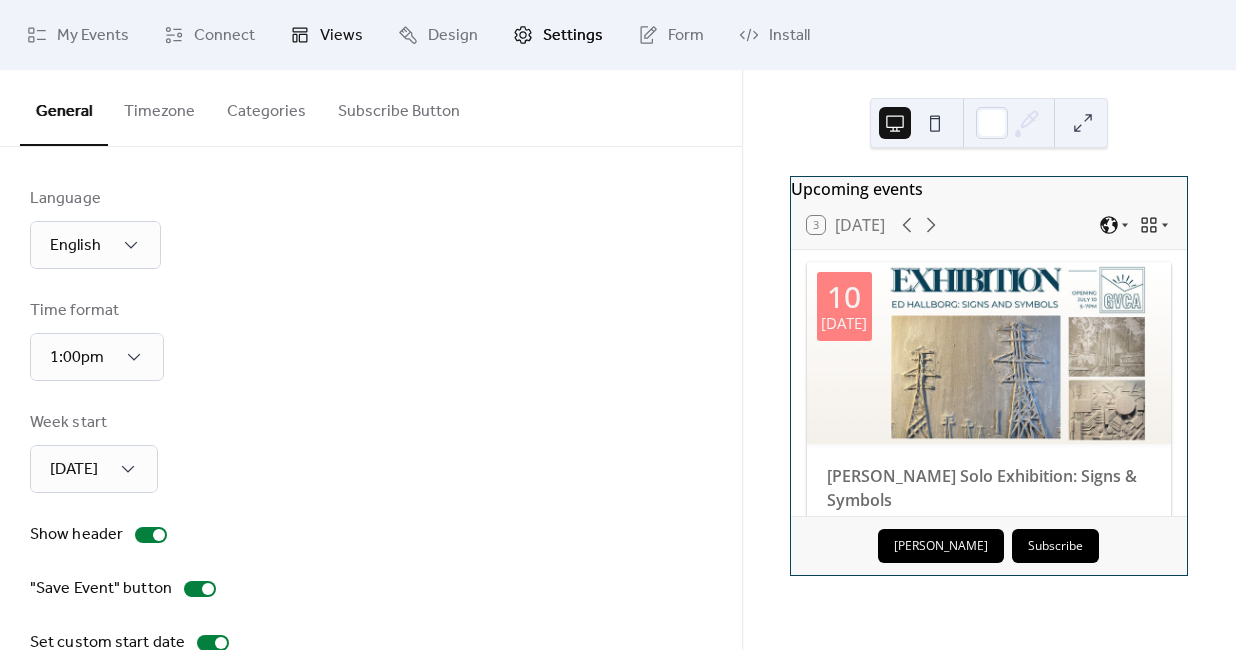 click on "Views" at bounding box center [341, 36] 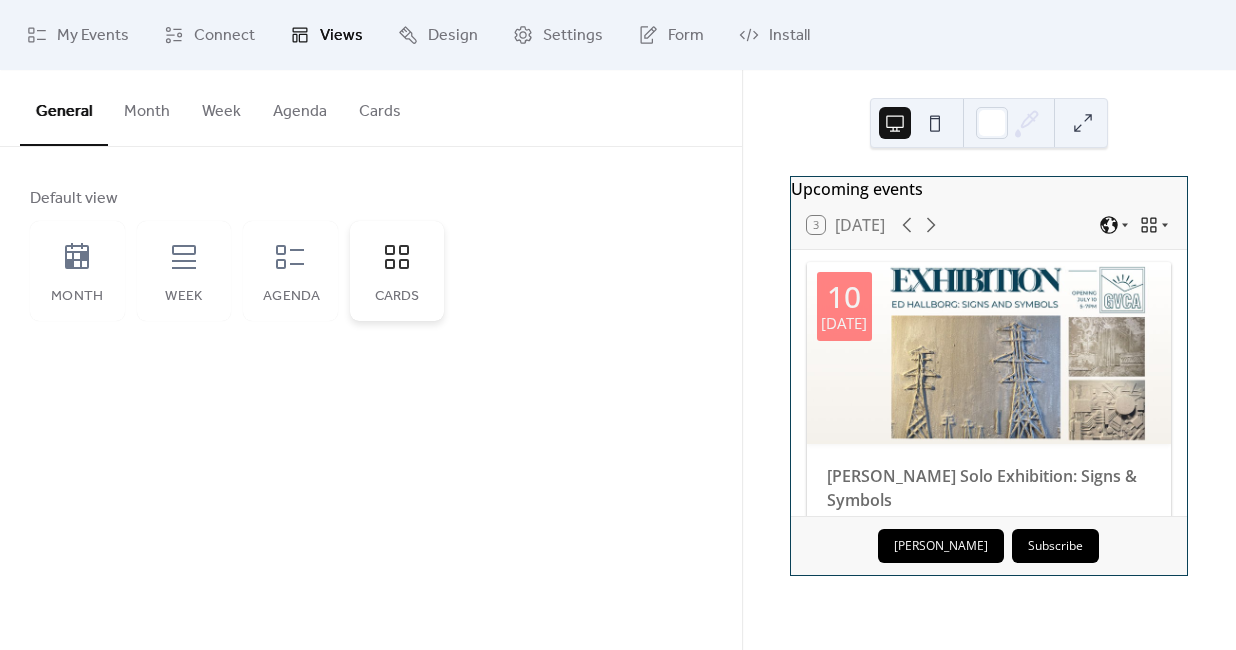 click on "Cards" at bounding box center [397, 271] 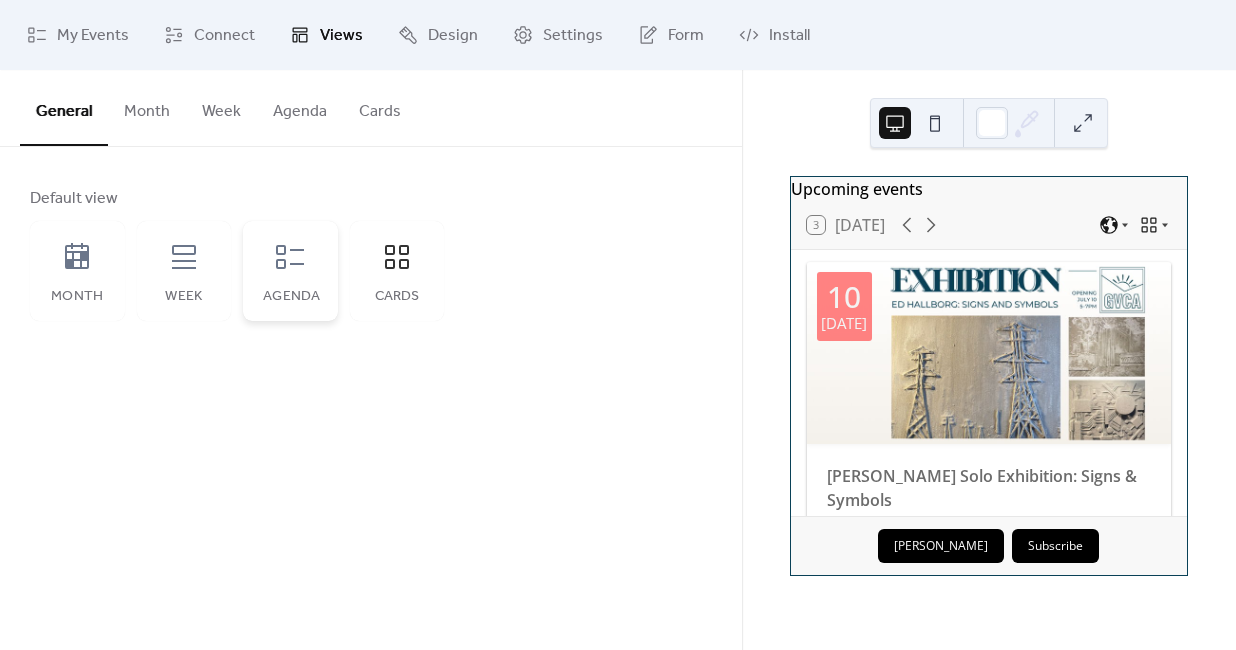 click on "Agenda" at bounding box center [290, 271] 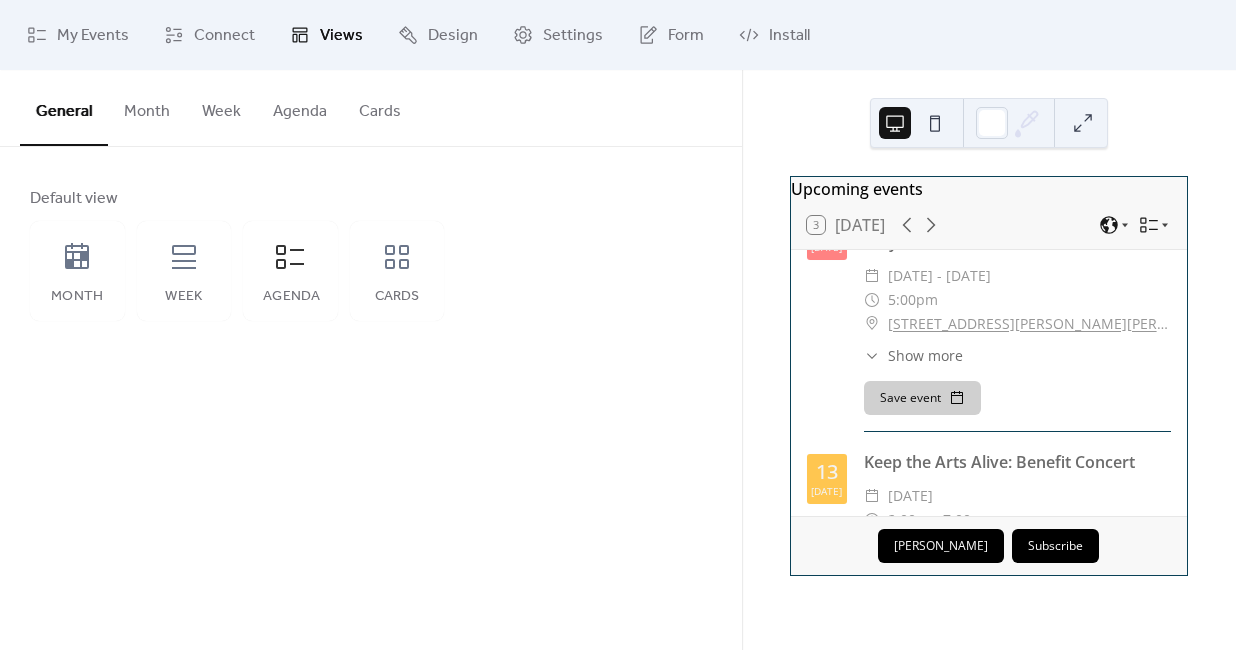 scroll, scrollTop: 0, scrollLeft: 0, axis: both 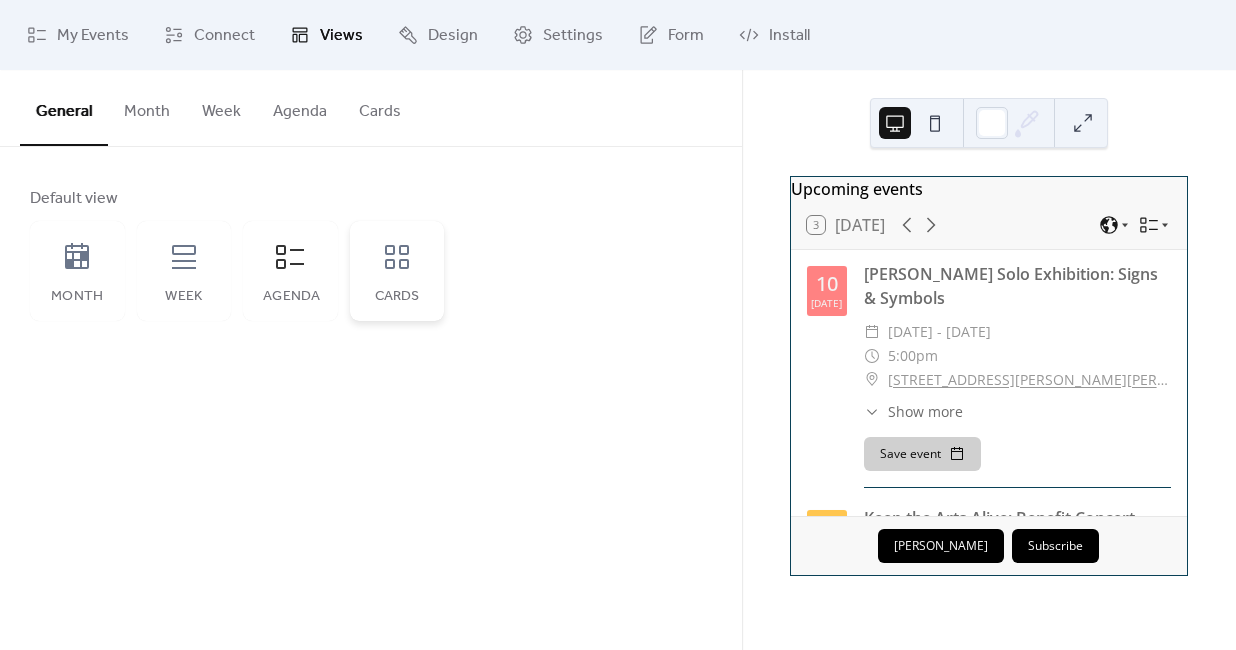 click 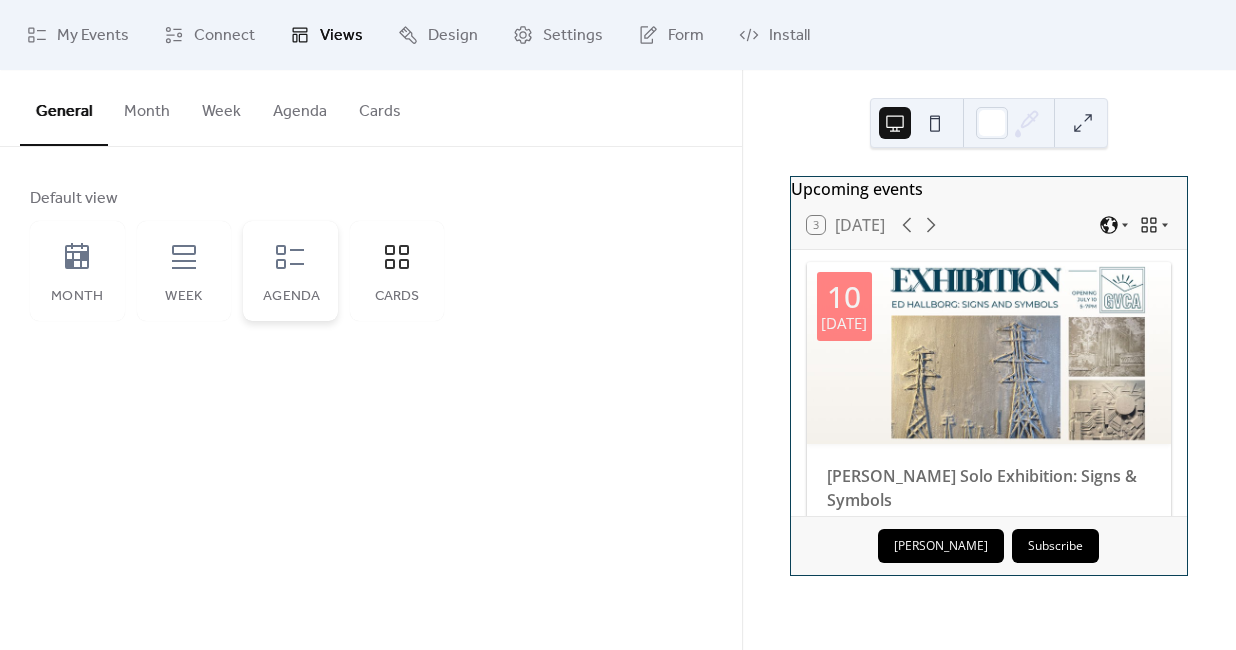click 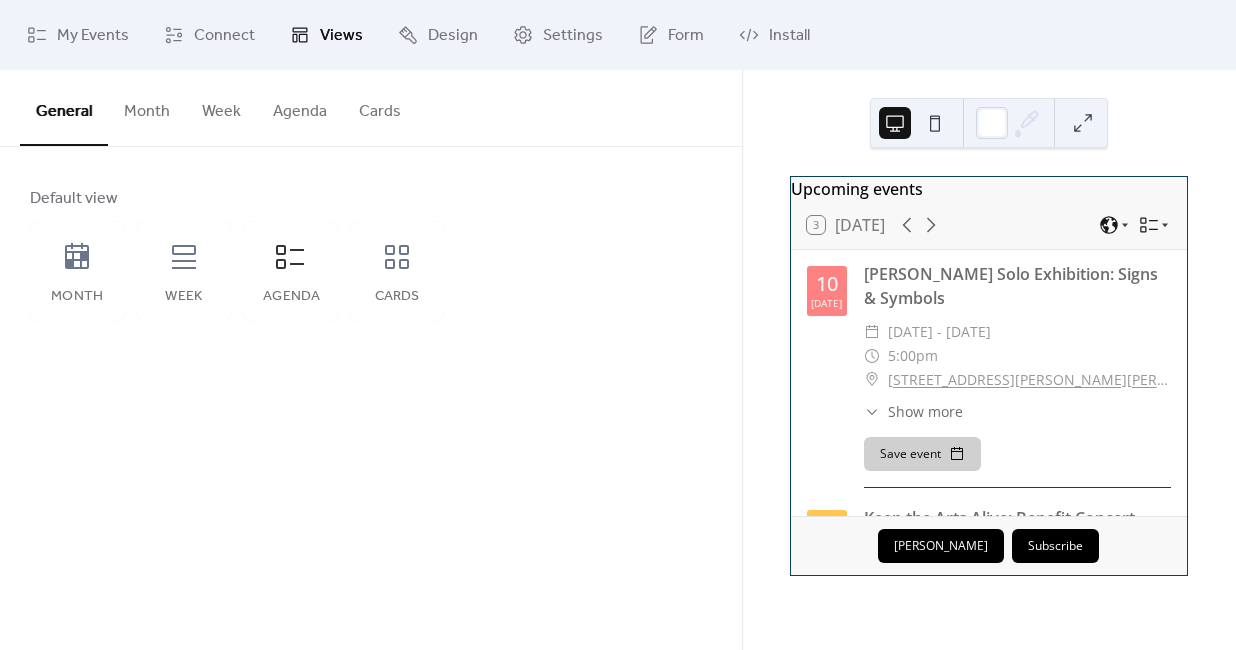 click on "Cards" at bounding box center [380, 107] 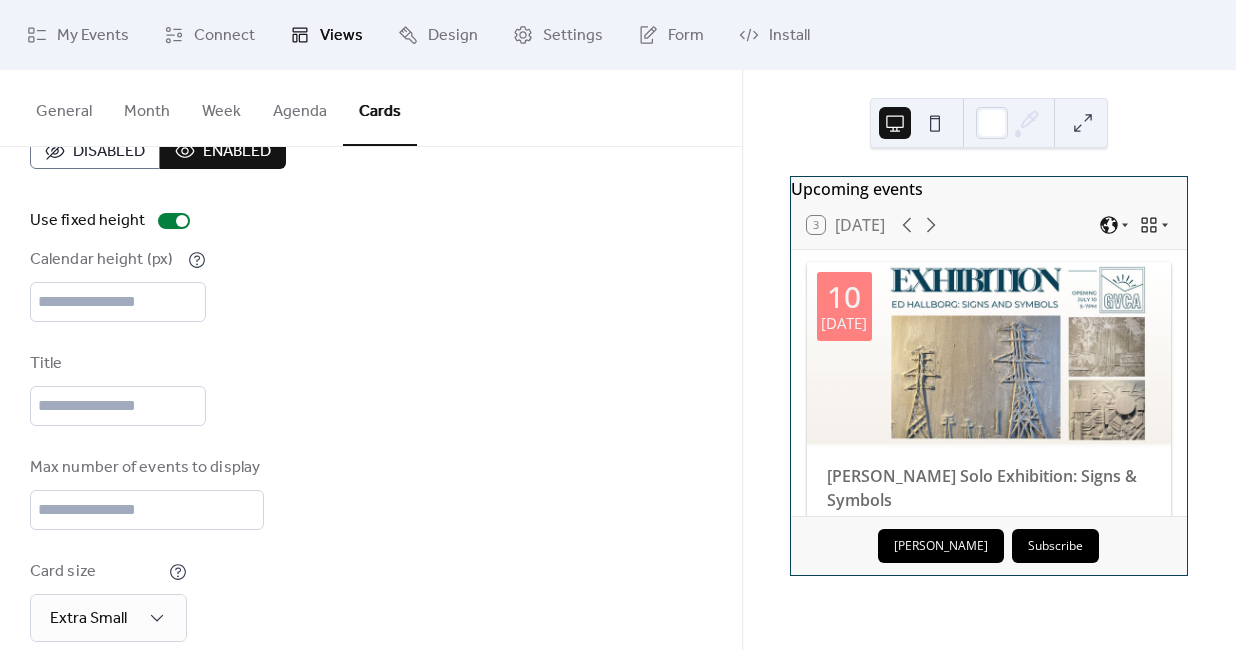 scroll, scrollTop: 0, scrollLeft: 0, axis: both 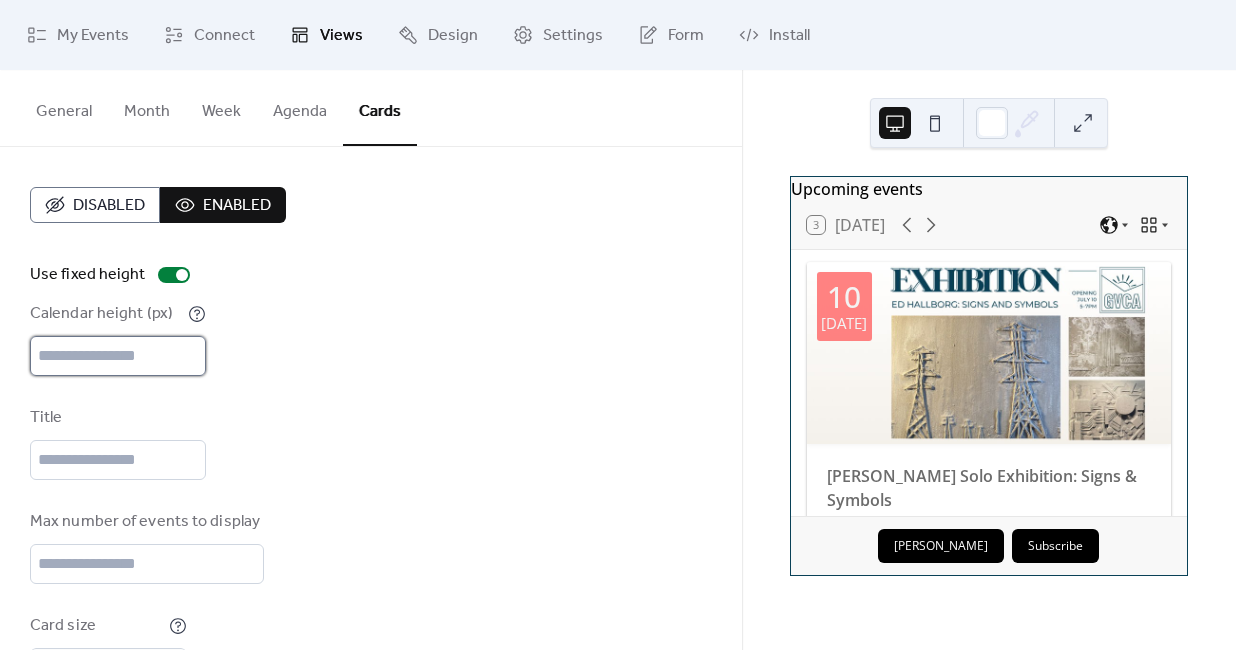 click on "***" at bounding box center (118, 356) 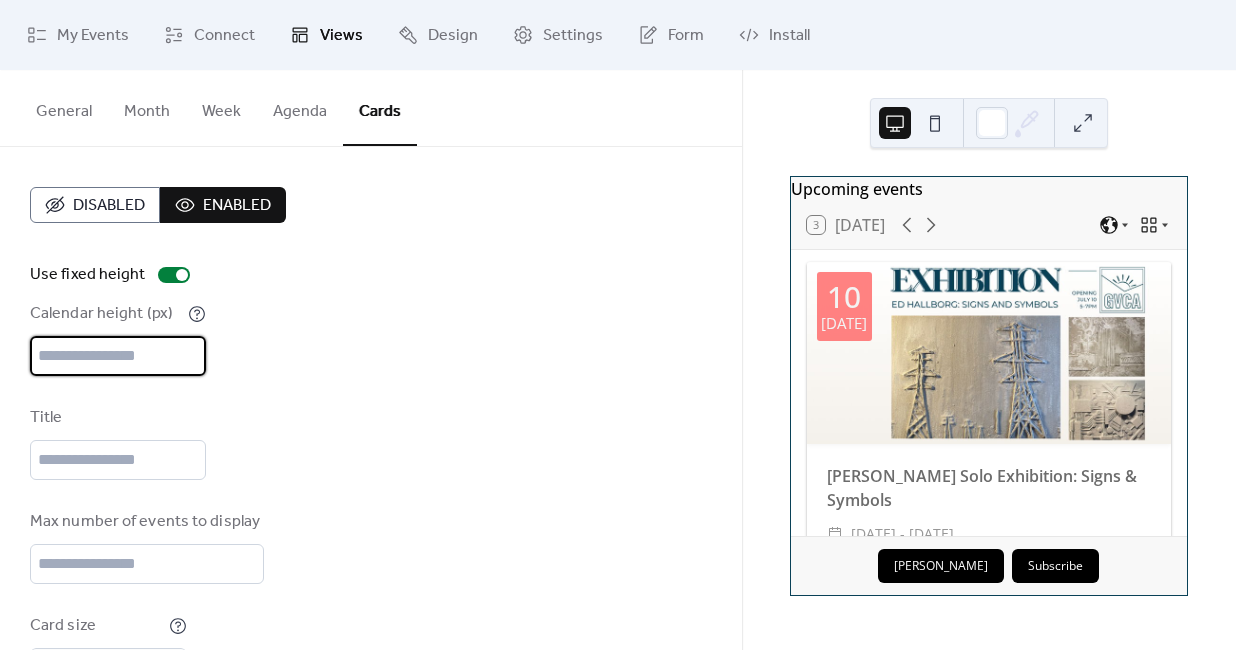 type on "***" 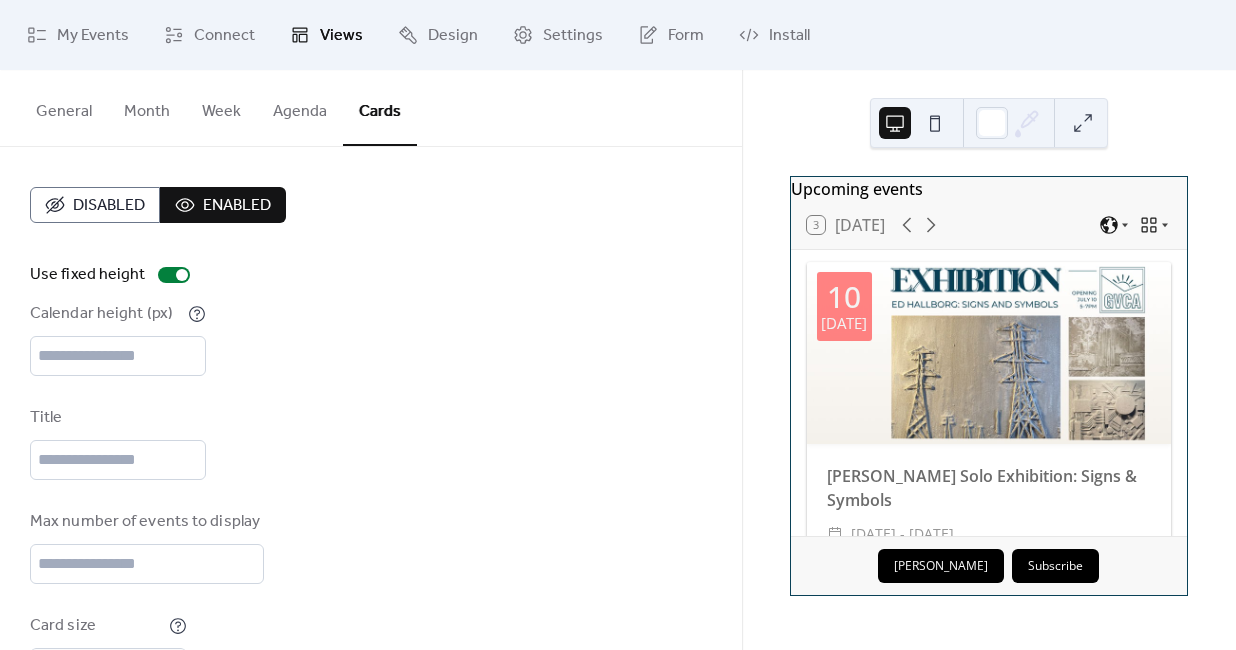 click on "Calendar height (px) ***" at bounding box center [371, 339] 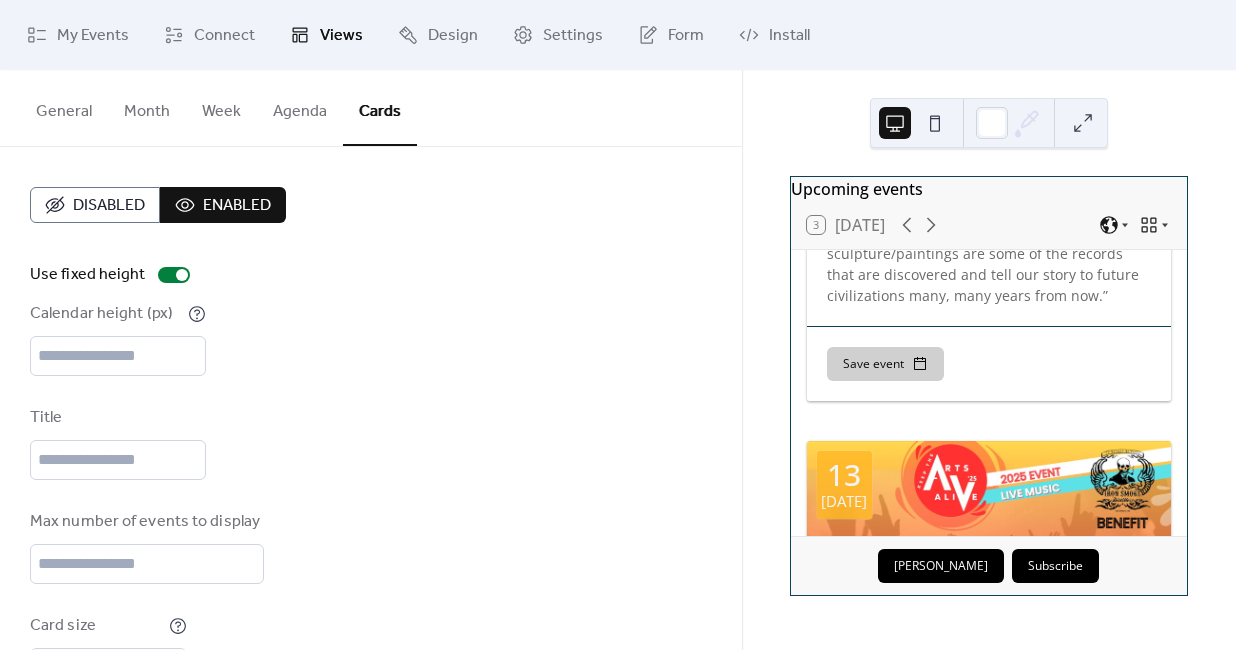scroll, scrollTop: 871, scrollLeft: 0, axis: vertical 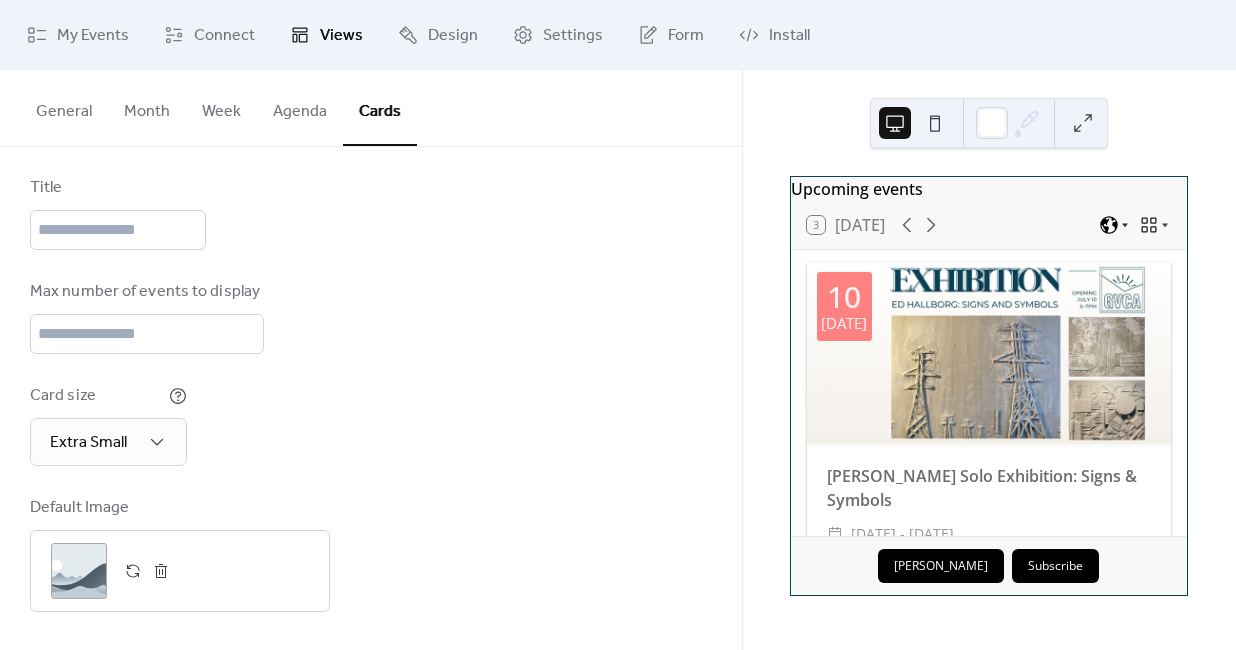 click 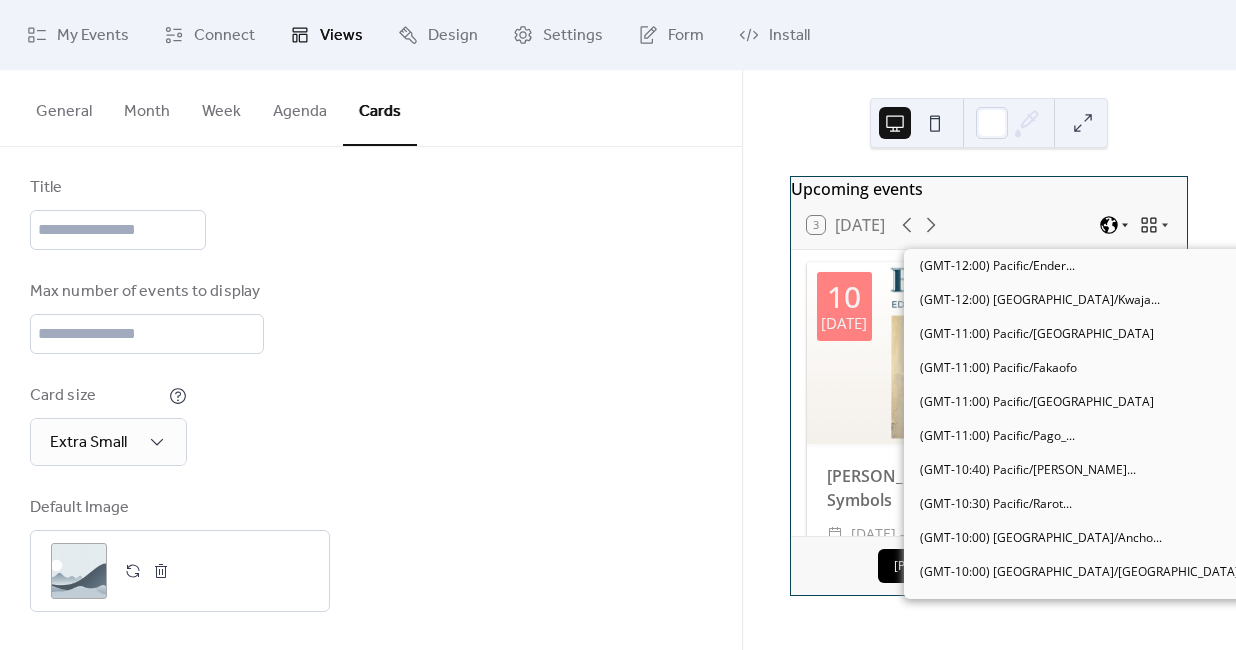scroll, scrollTop: 1530, scrollLeft: 0, axis: vertical 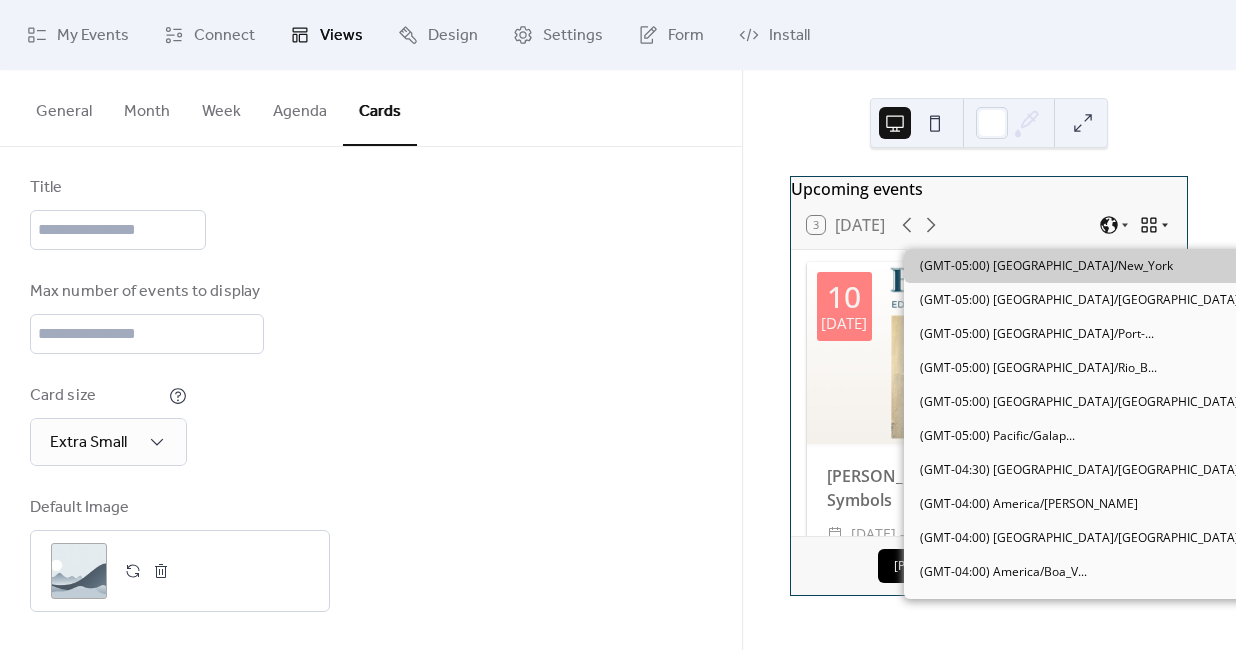 click 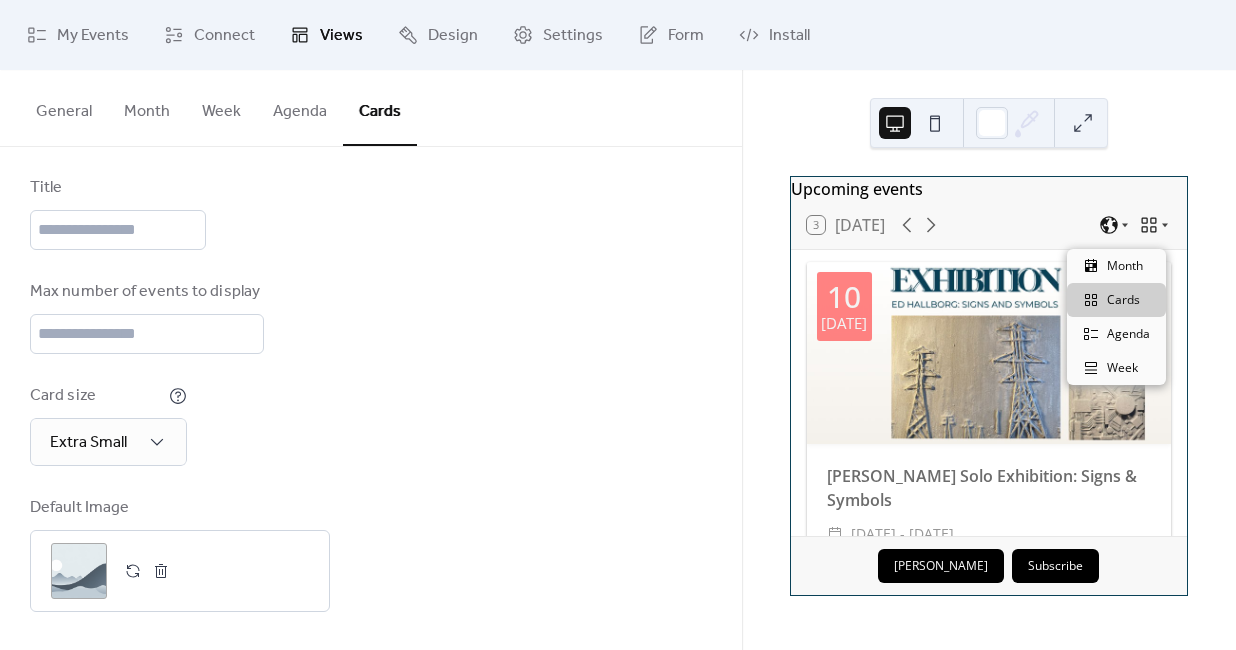 click on "Upcoming events" at bounding box center (989, 189) 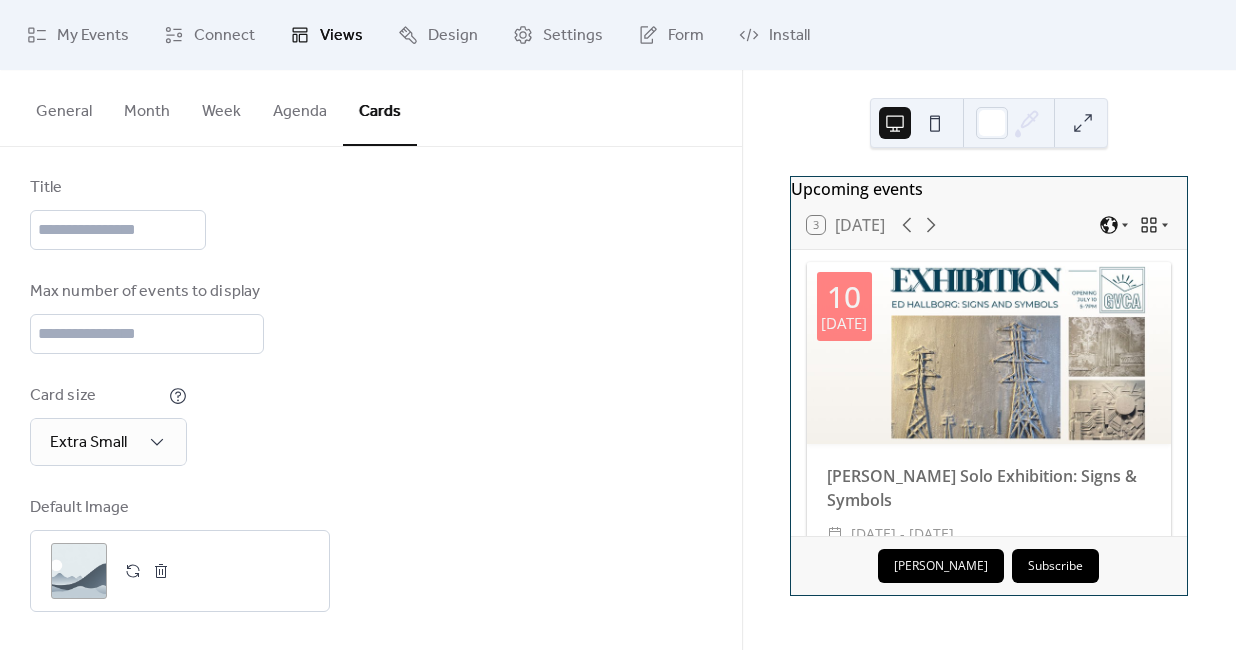 scroll, scrollTop: 0, scrollLeft: 0, axis: both 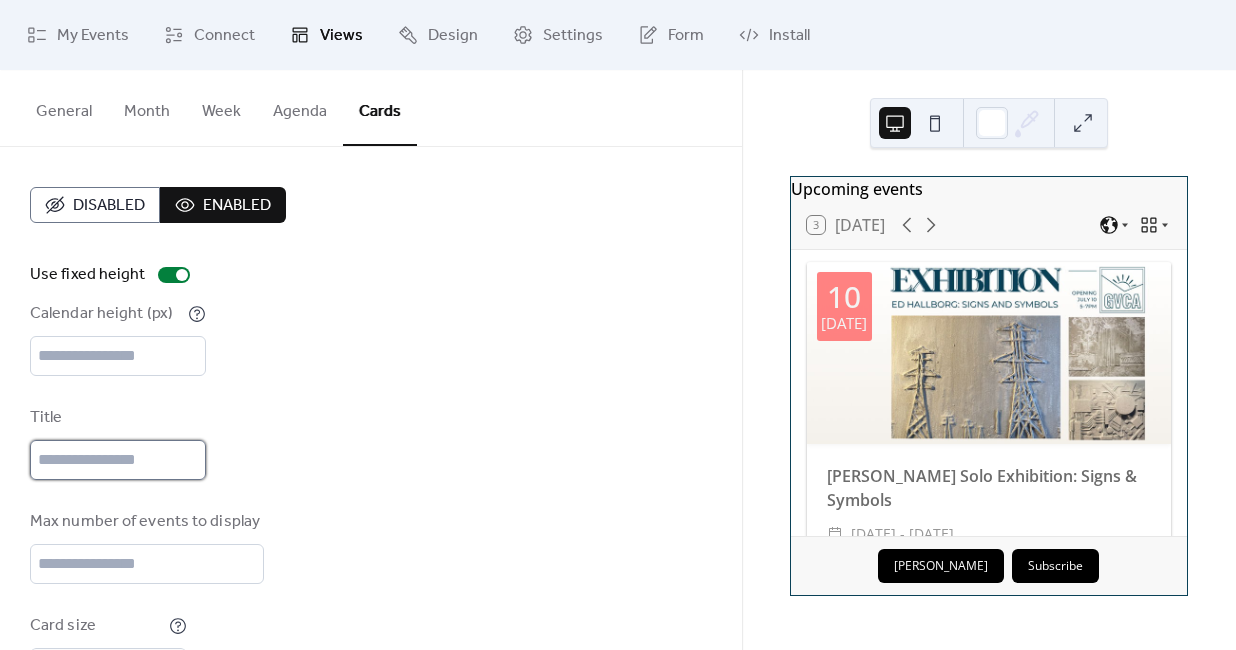 click at bounding box center [118, 460] 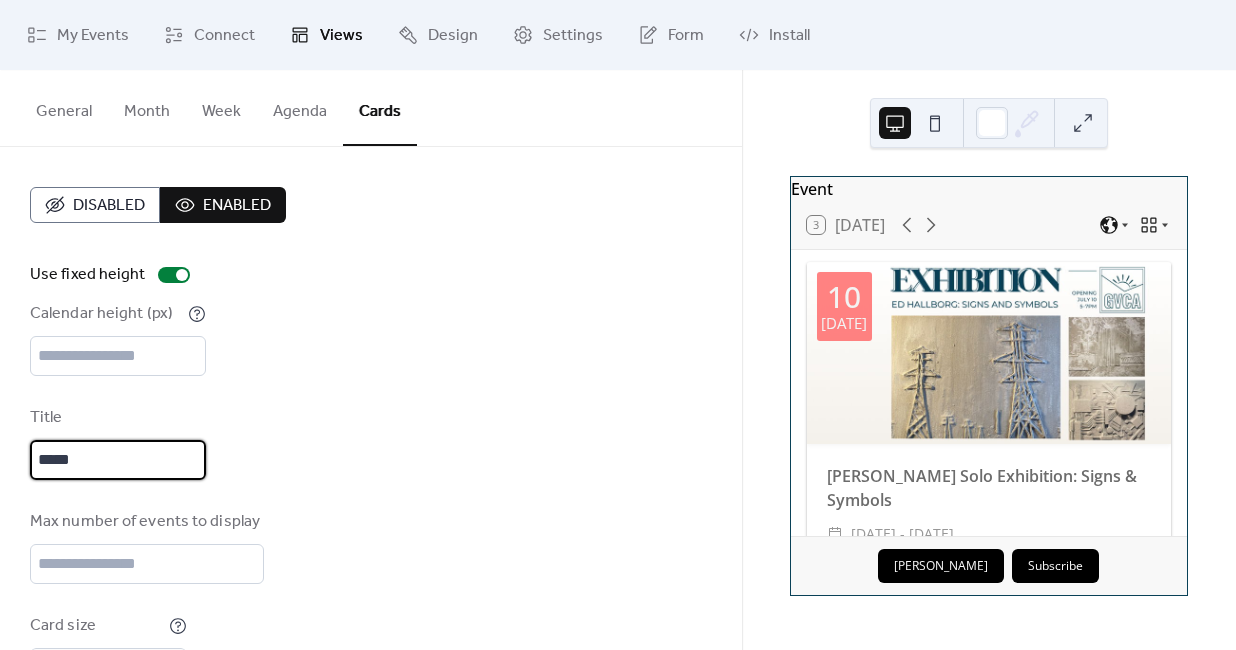 type on "*****" 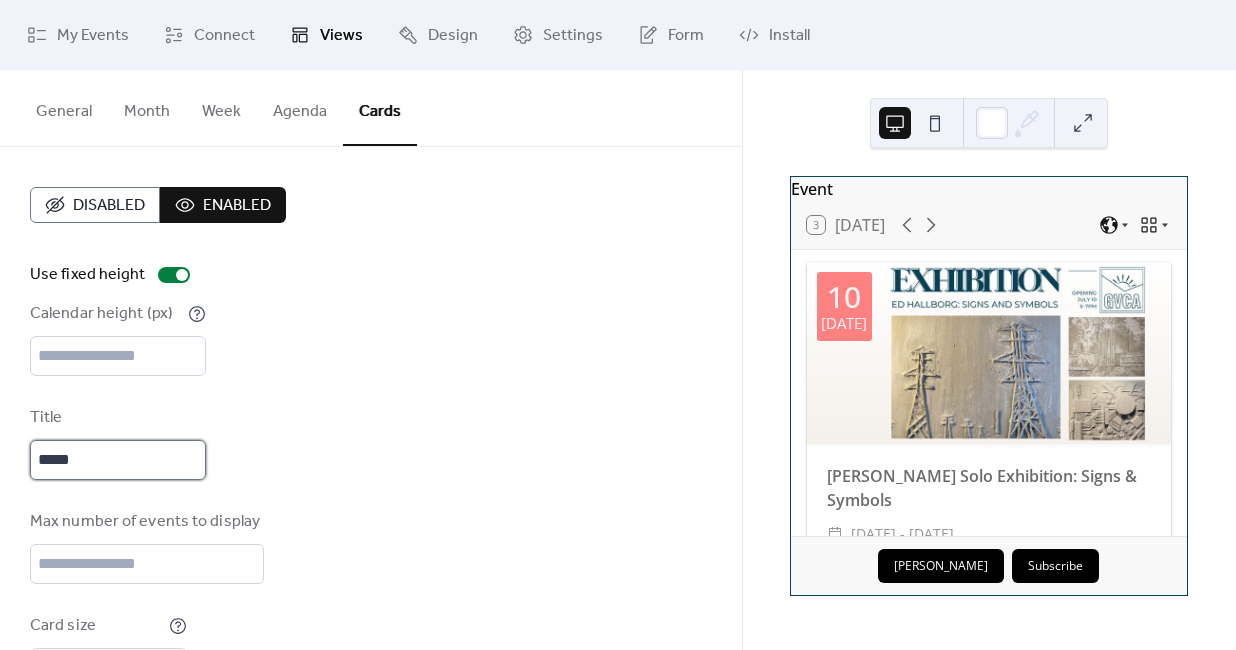 click on "*****" at bounding box center [118, 460] 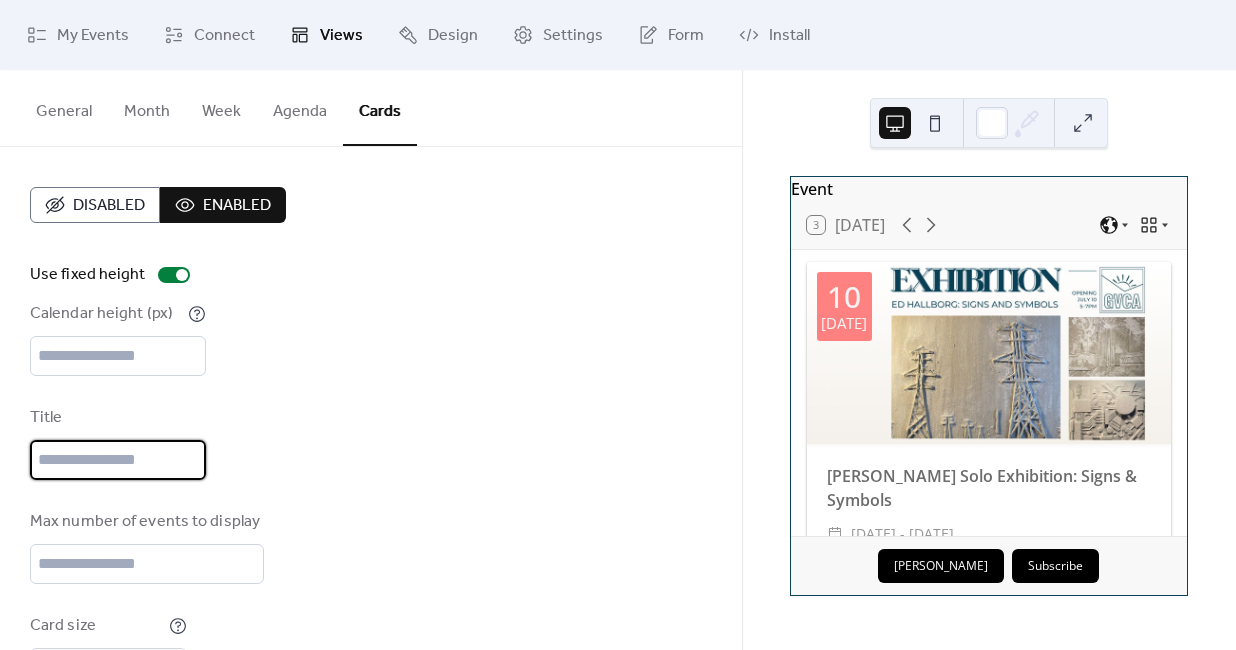 type 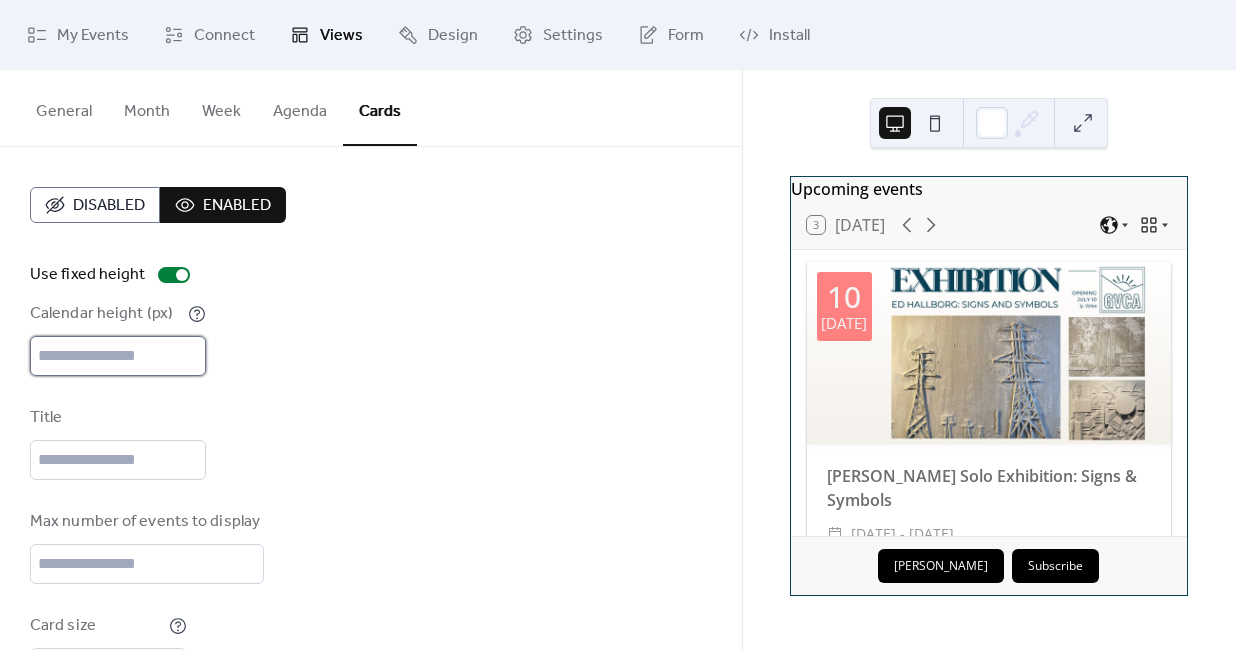click on "***" at bounding box center (118, 356) 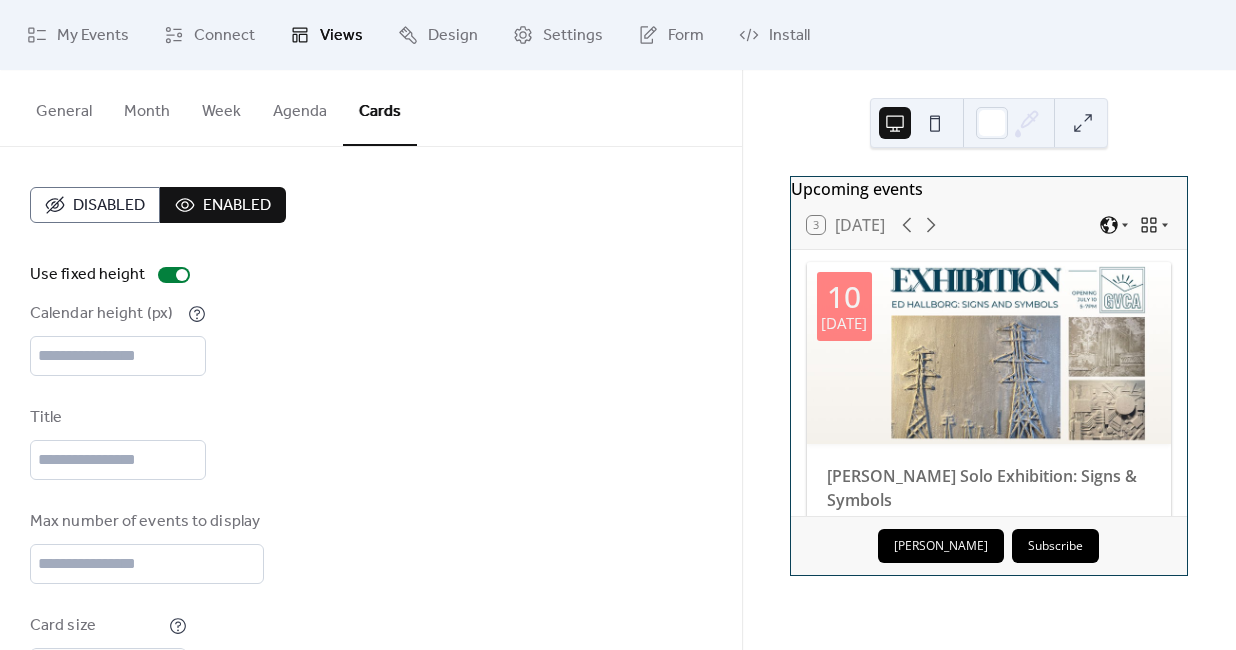 click on "Calendar height (px) ***" at bounding box center [371, 339] 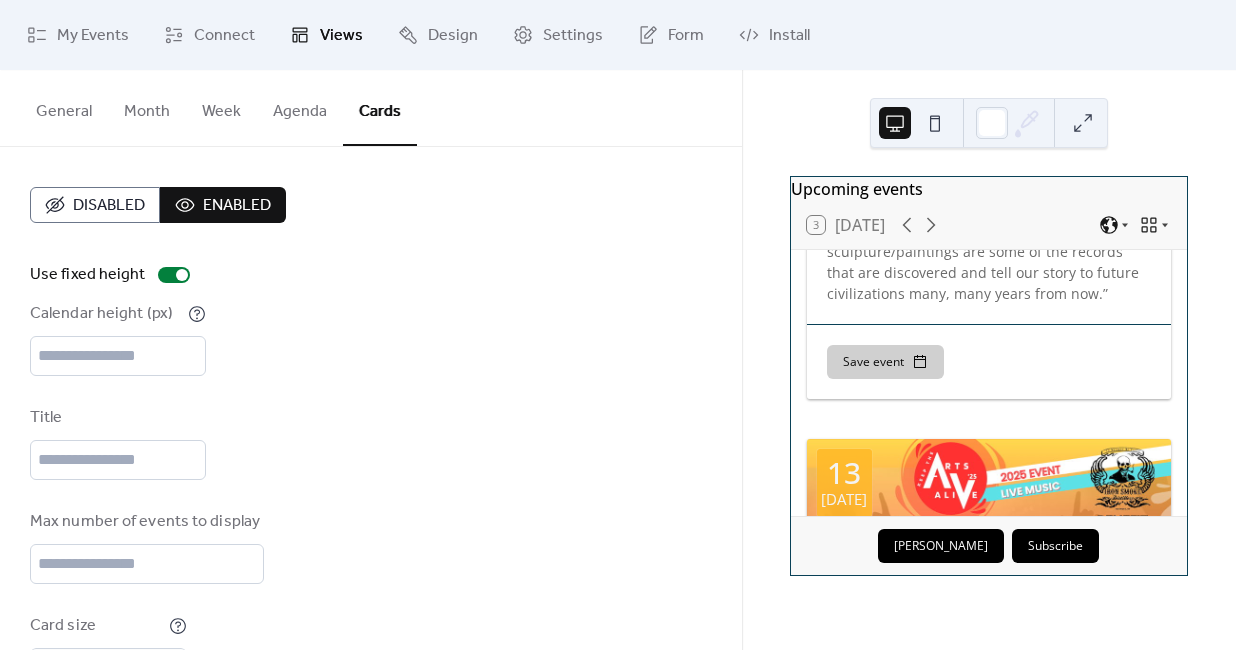 scroll, scrollTop: 884, scrollLeft: 0, axis: vertical 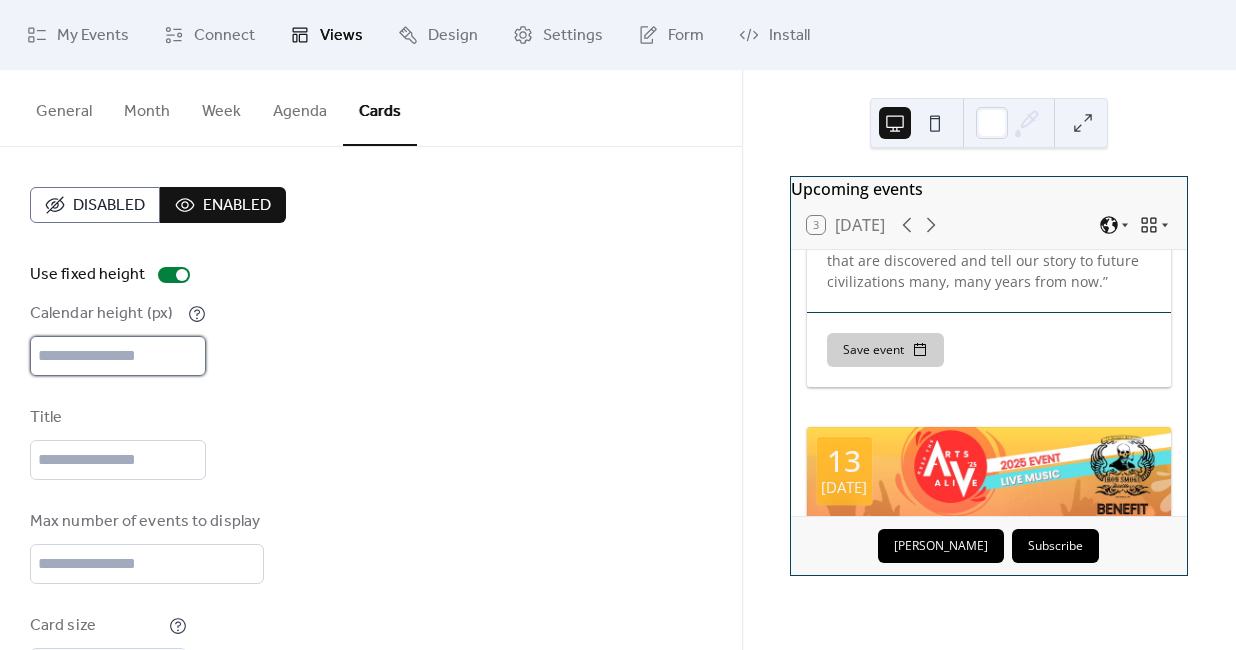click on "***" at bounding box center [118, 356] 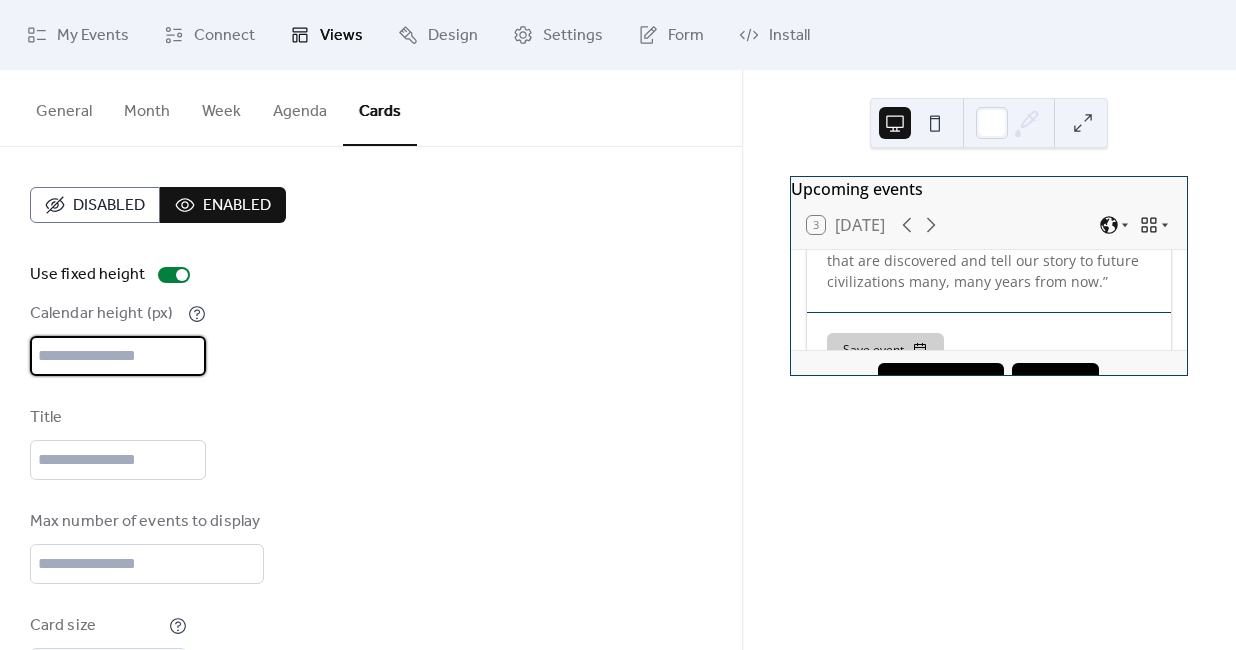 click on "Calendar height (px) ***" at bounding box center (371, 339) 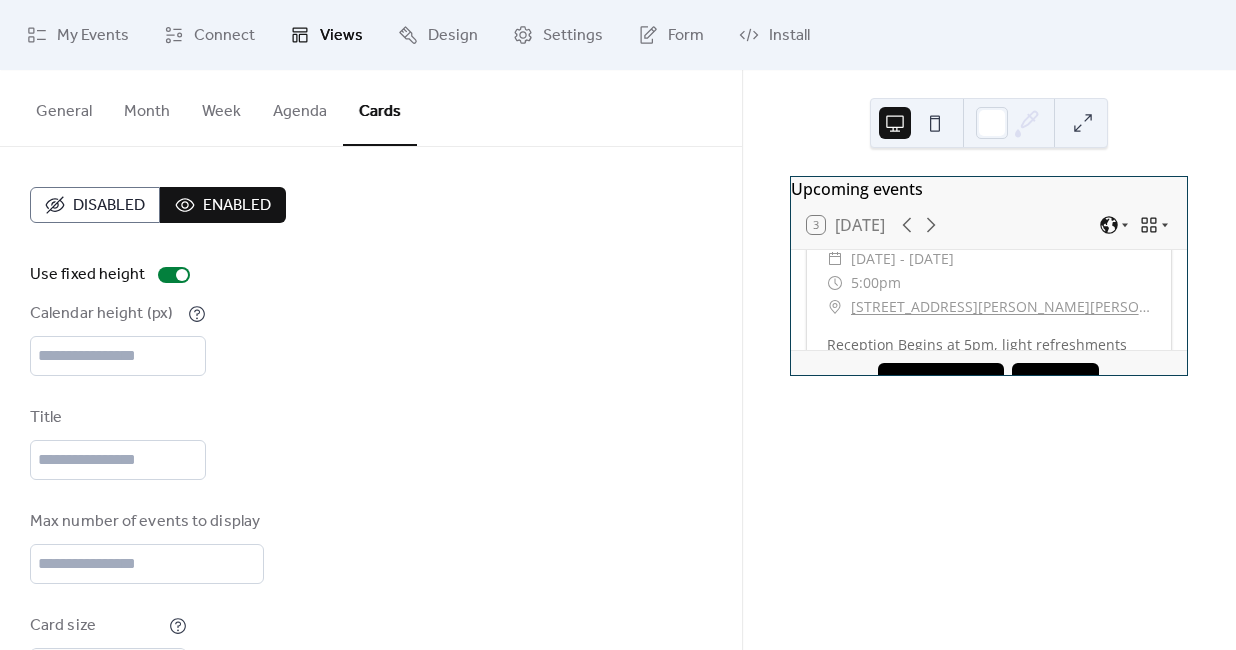 scroll, scrollTop: 0, scrollLeft: 0, axis: both 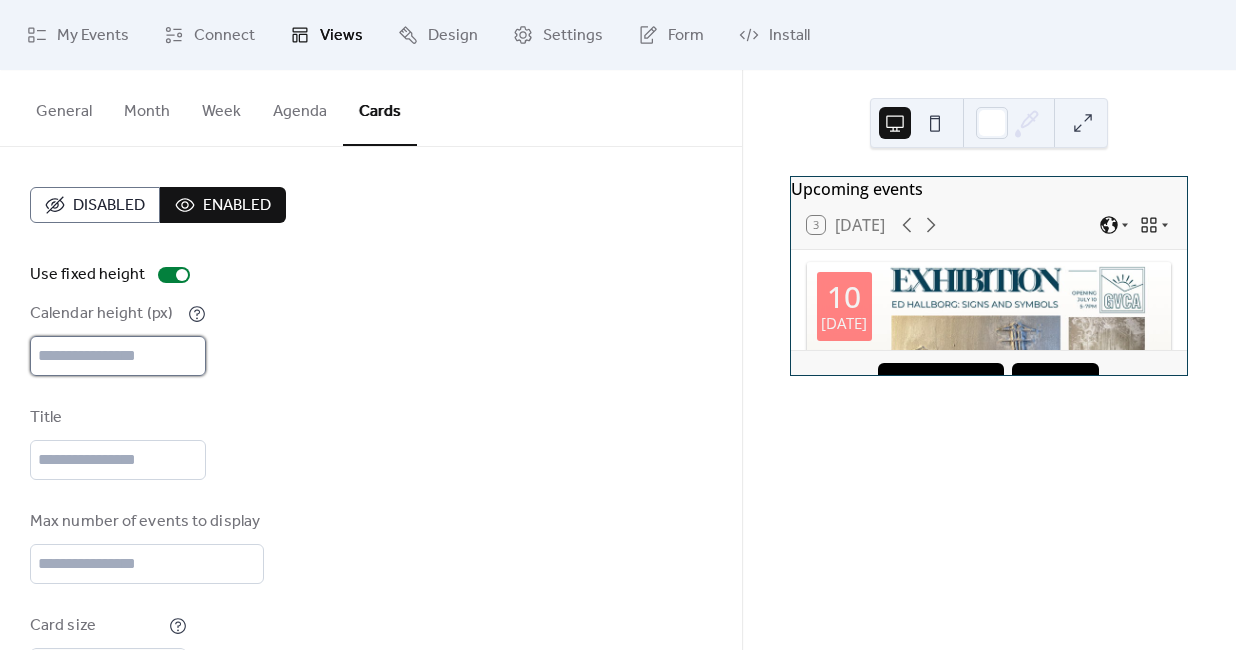 click on "***" at bounding box center (118, 356) 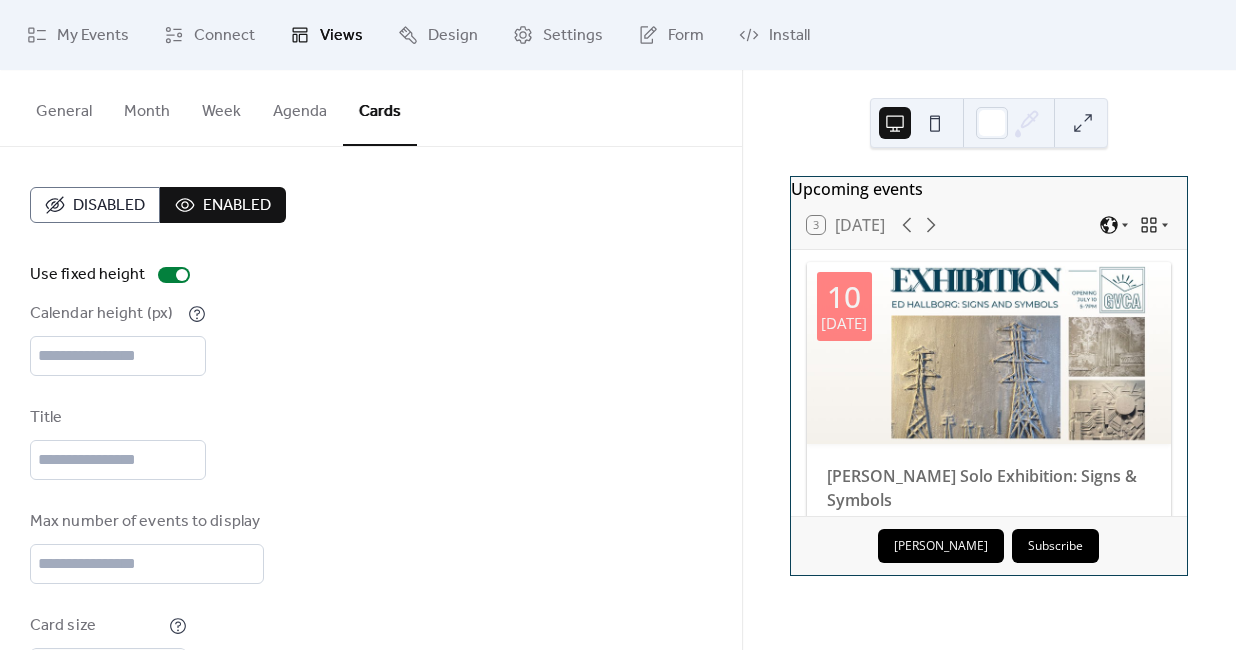 click on "Calendar height (px) ***" at bounding box center (371, 339) 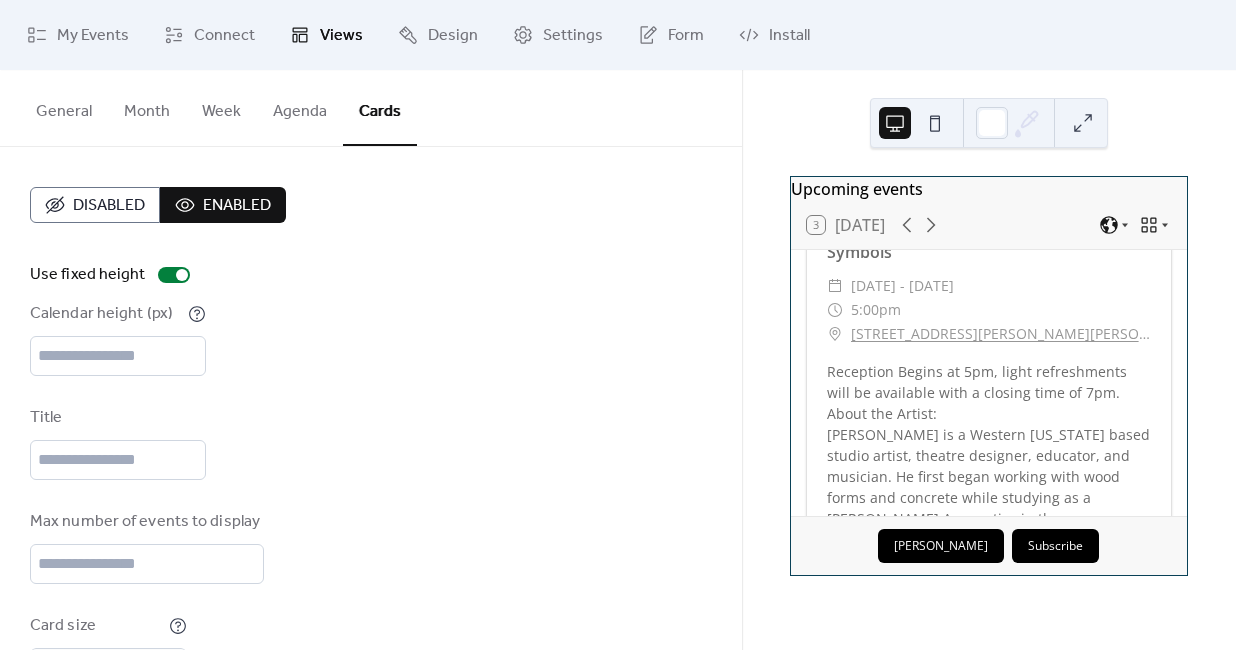 scroll, scrollTop: 0, scrollLeft: 0, axis: both 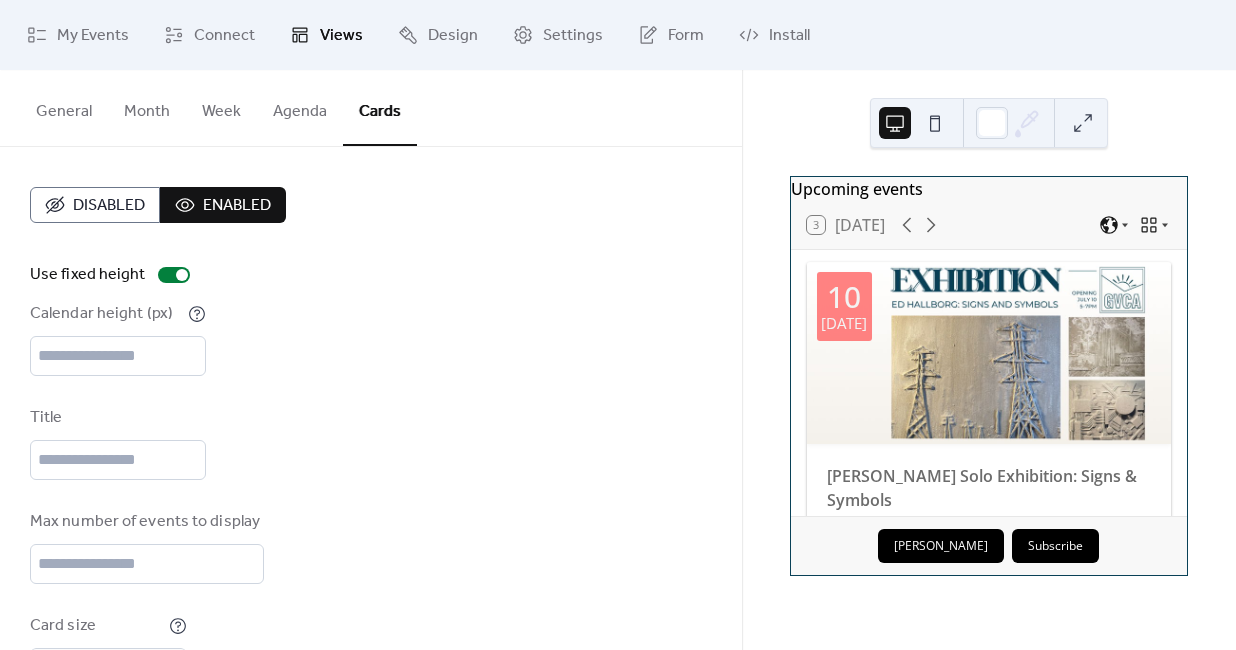click at bounding box center [989, 353] 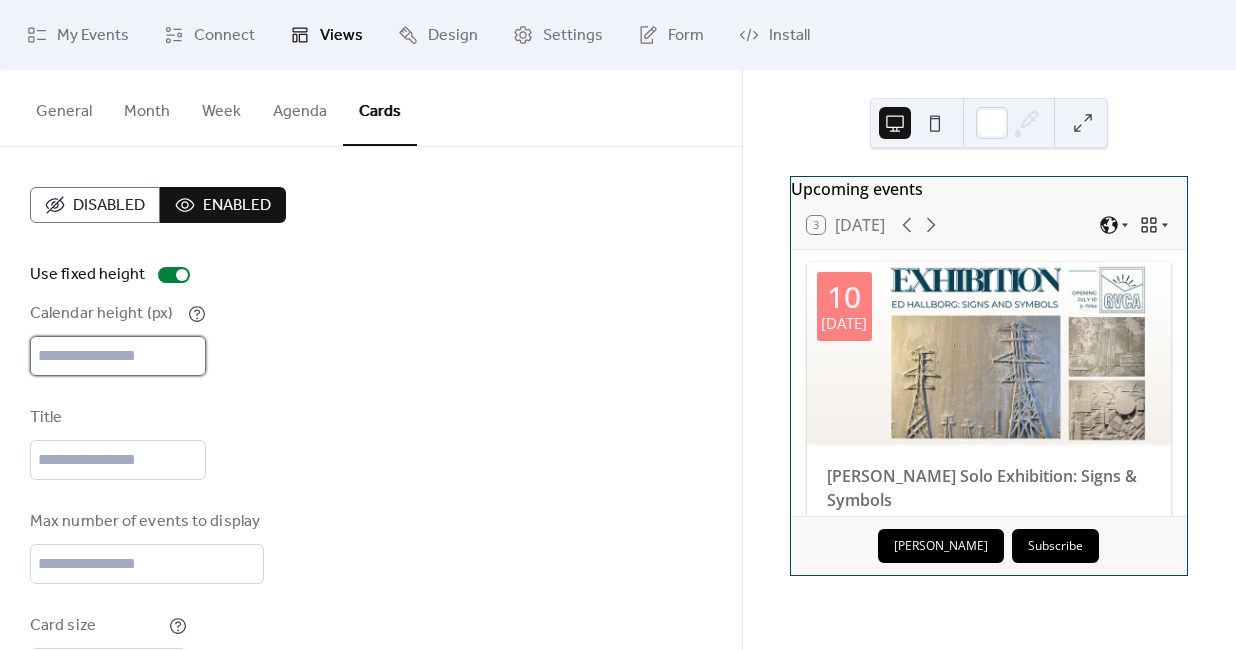 click on "***" at bounding box center [118, 356] 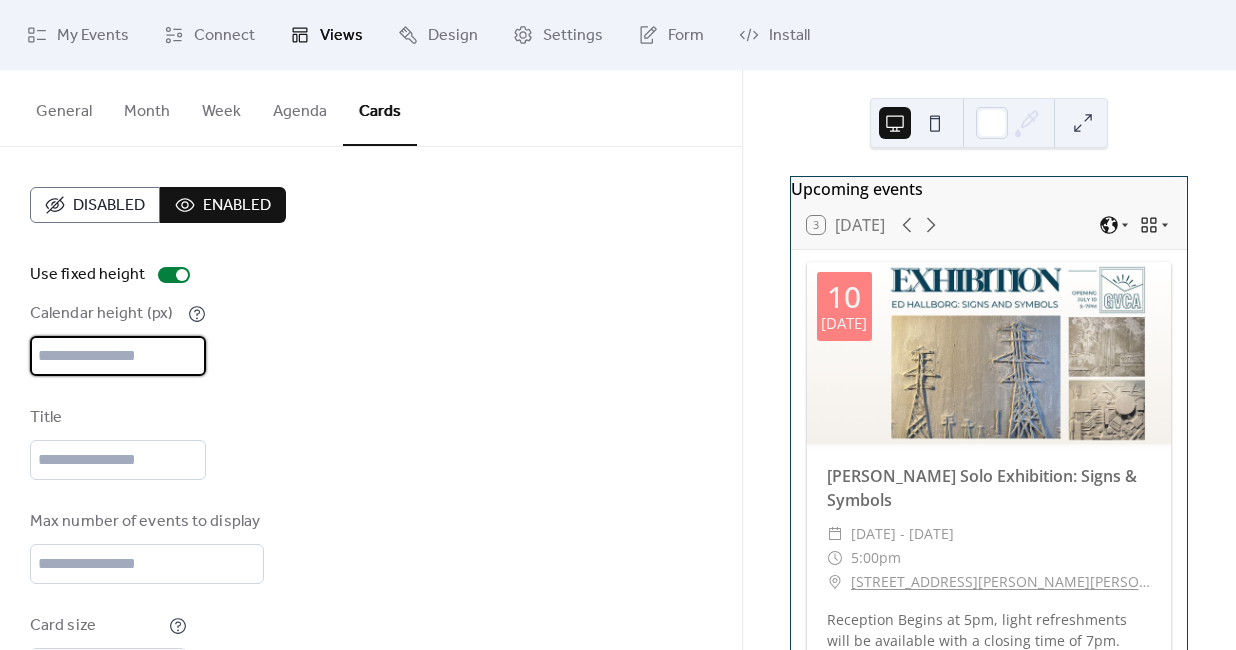 click on "Calendar height (px) ***" at bounding box center [371, 339] 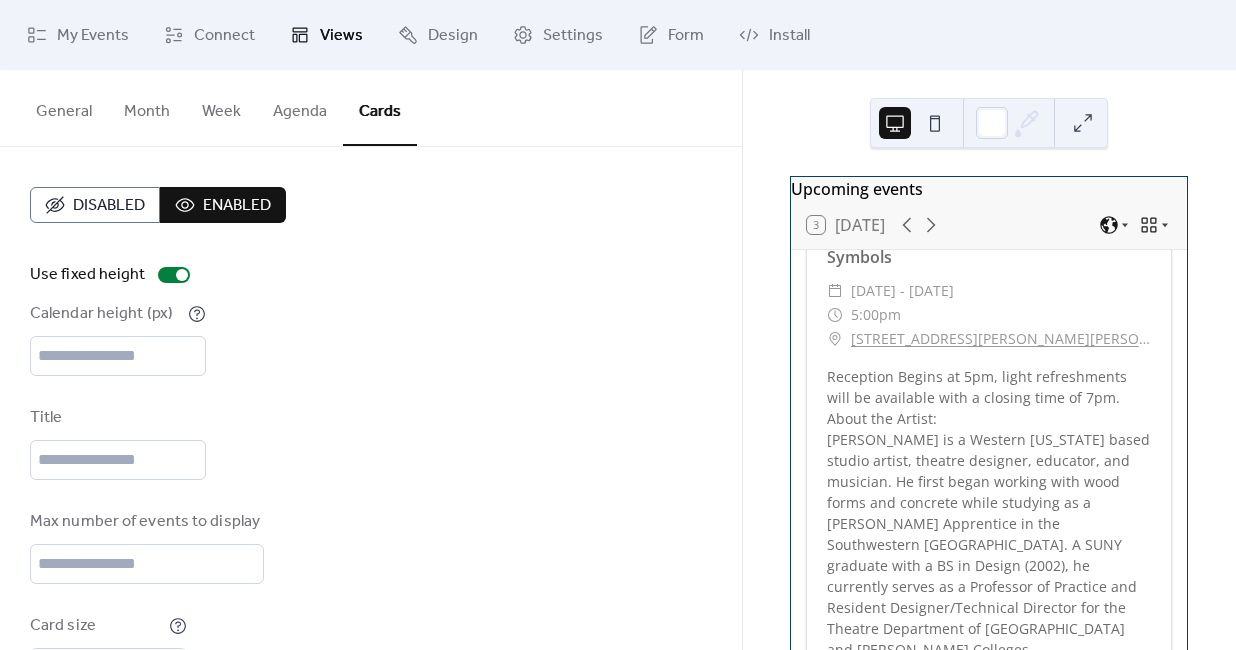 scroll, scrollTop: 240, scrollLeft: 0, axis: vertical 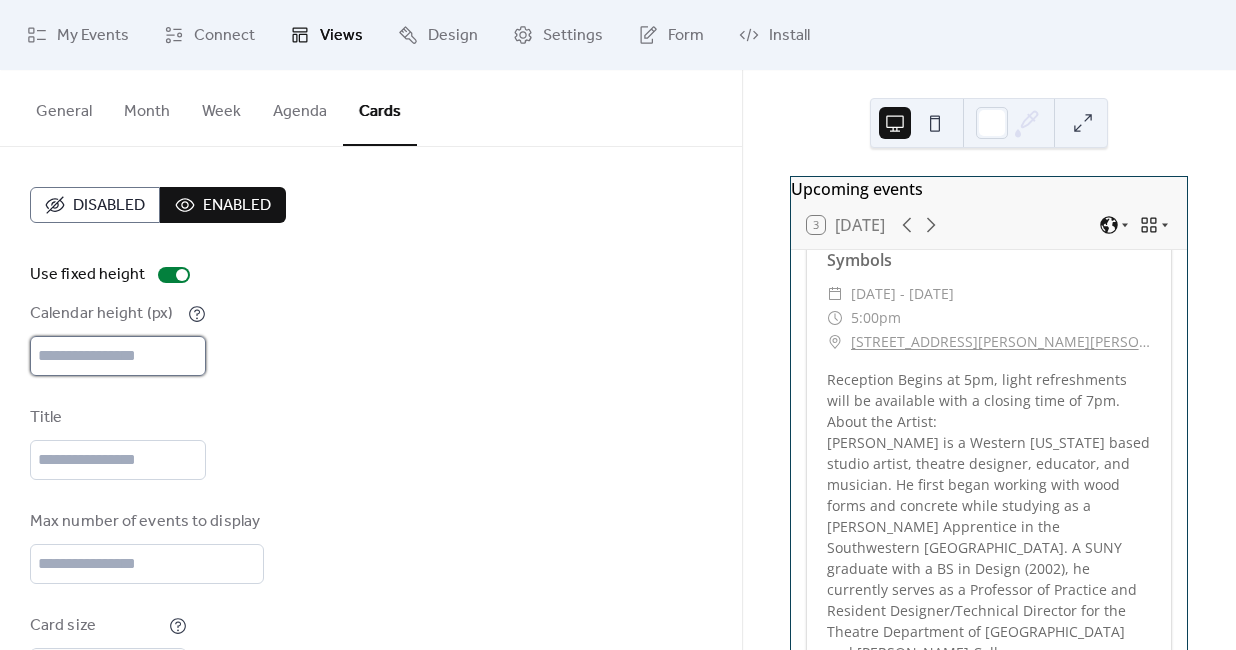 click on "***" at bounding box center (118, 356) 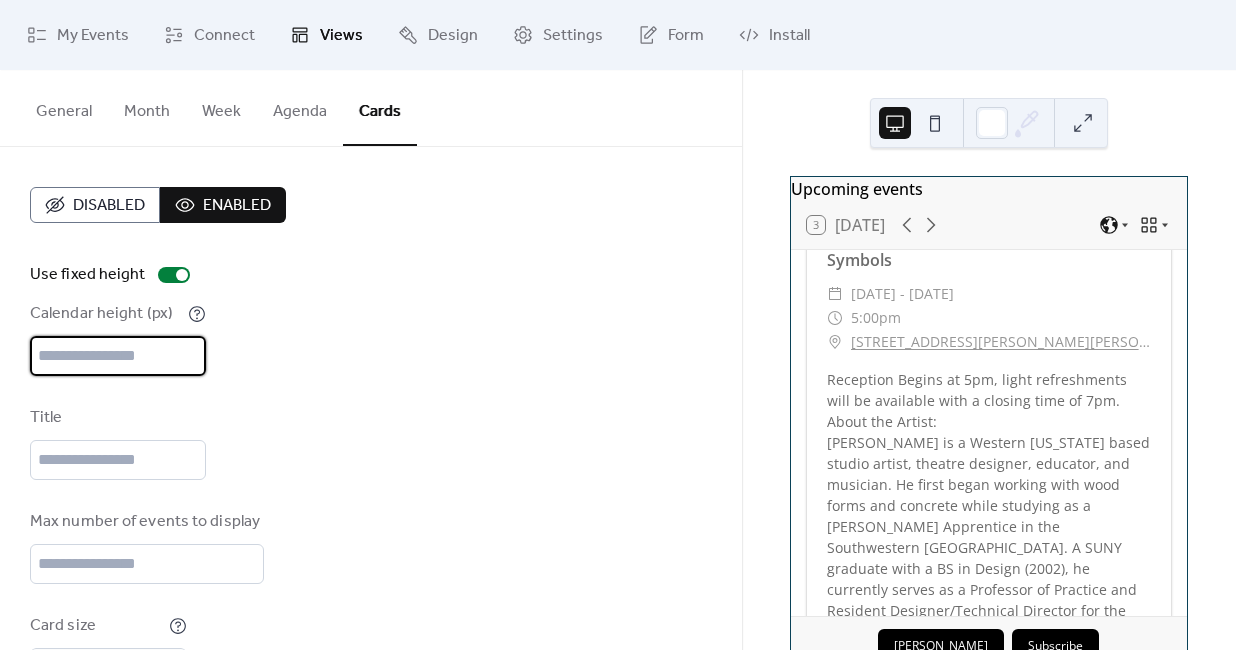 type on "***" 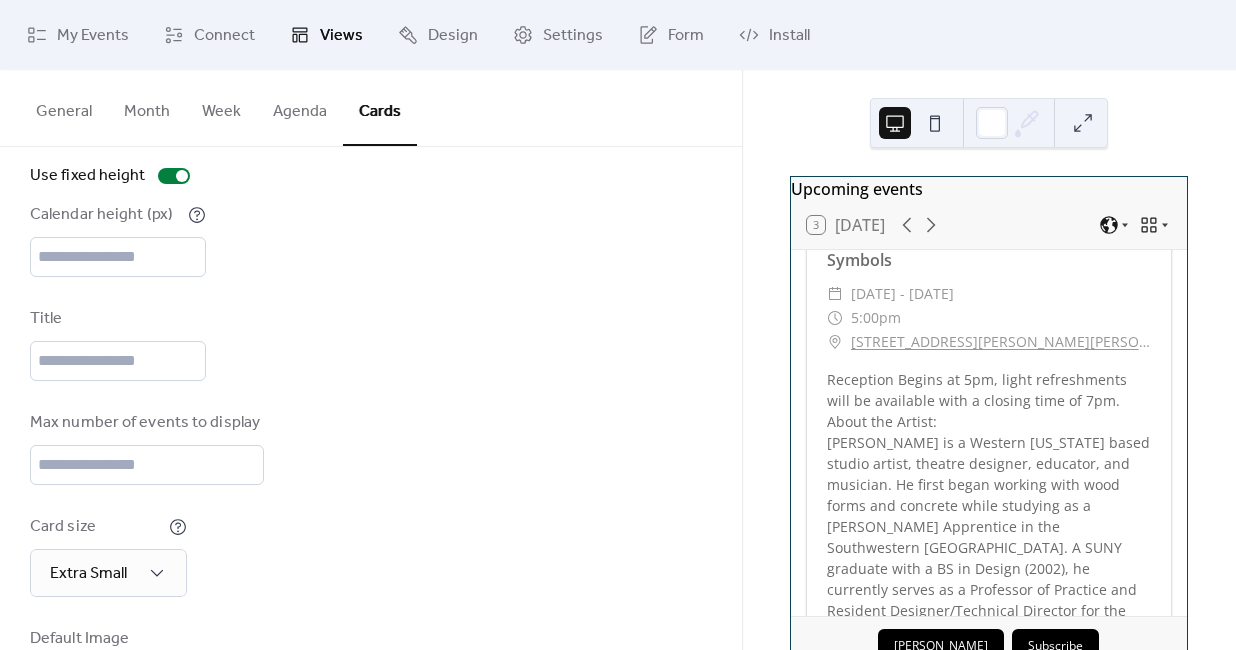 scroll, scrollTop: 100, scrollLeft: 0, axis: vertical 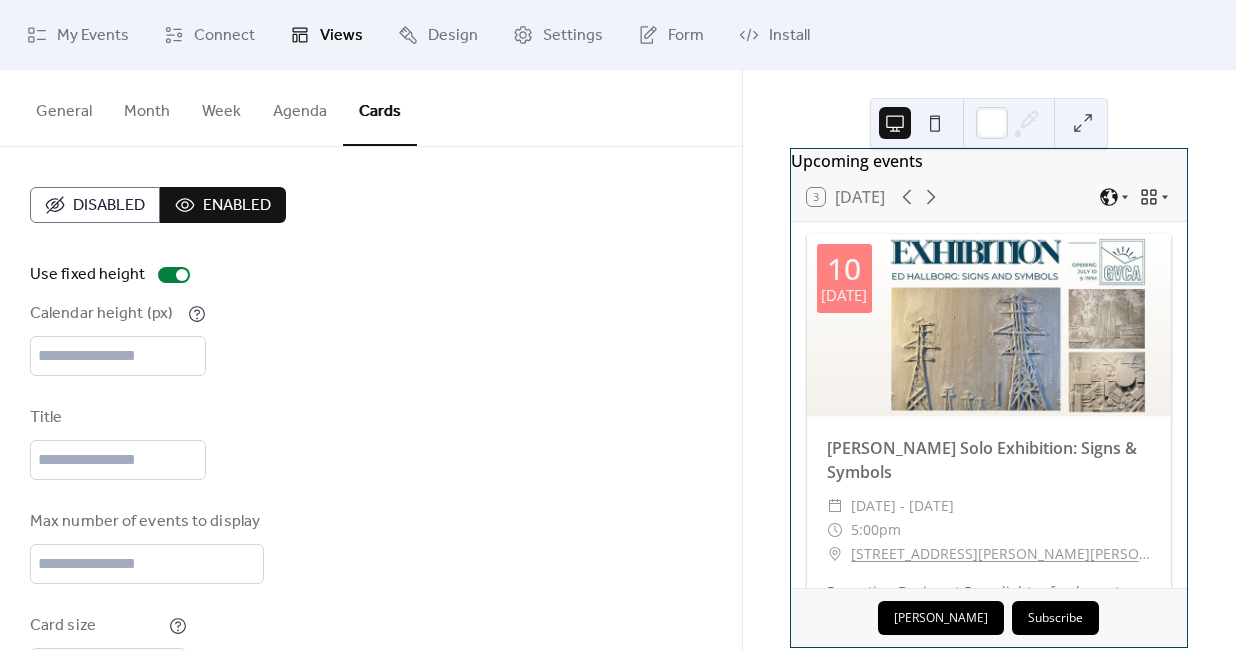 click at bounding box center (935, 123) 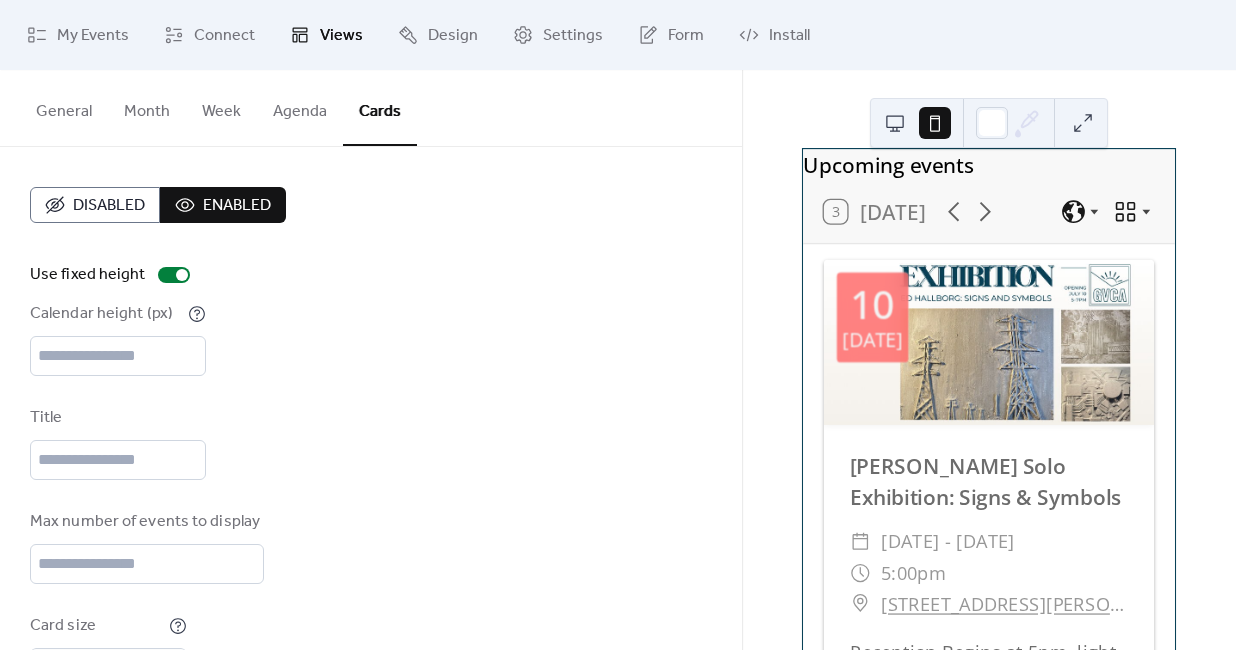 click at bounding box center (895, 123) 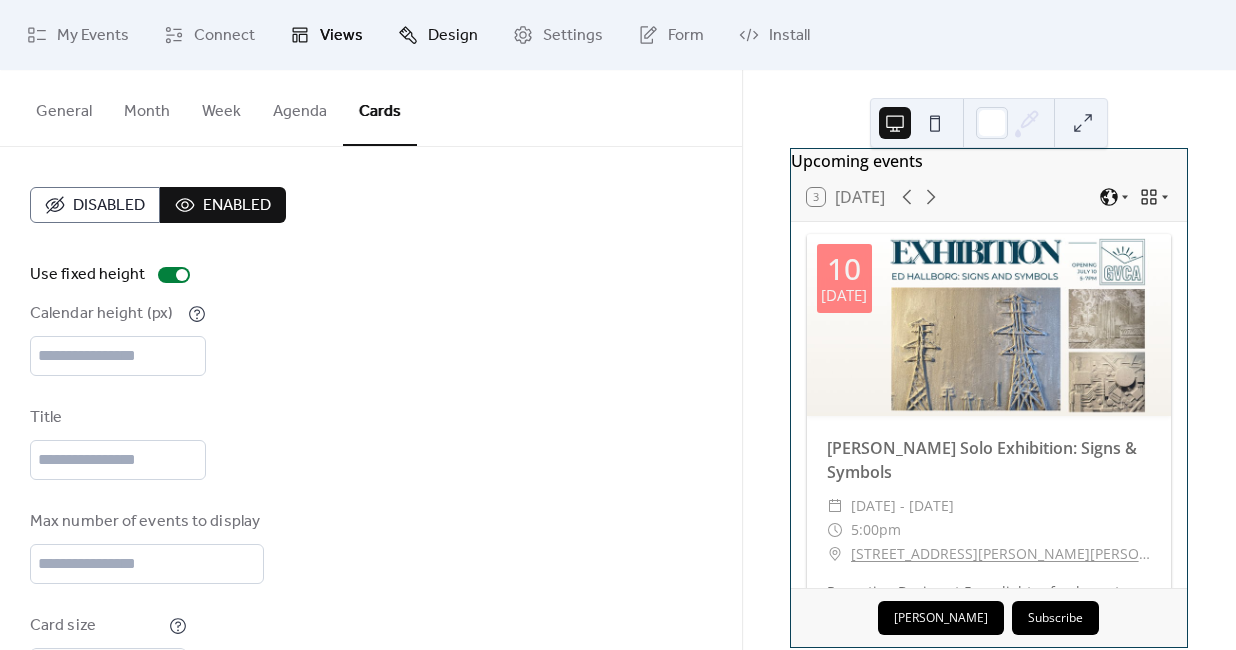 click on "Design" at bounding box center (453, 36) 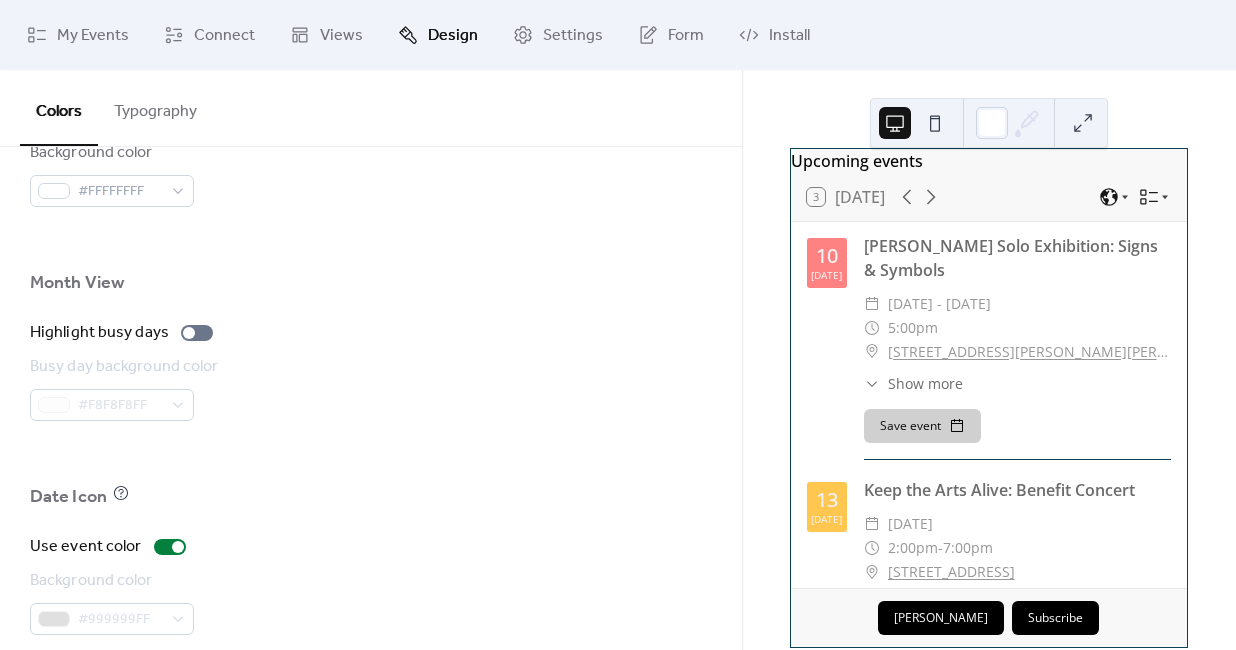 scroll, scrollTop: 1434, scrollLeft: 0, axis: vertical 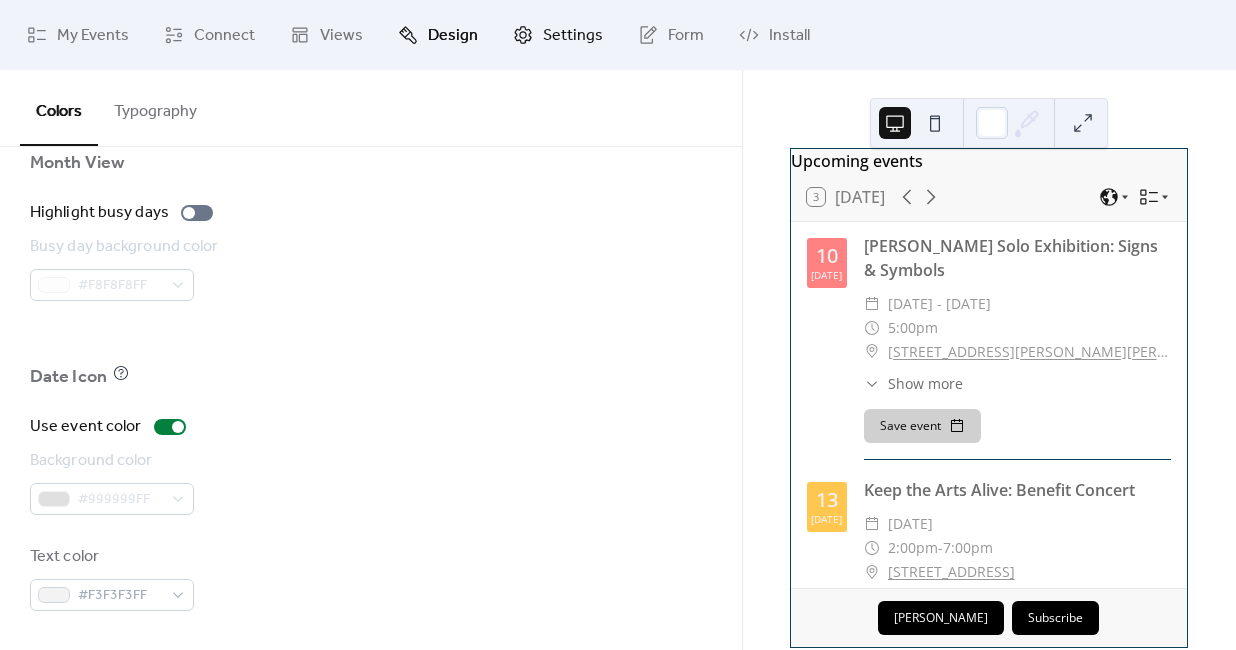 click on "Settings" at bounding box center [573, 36] 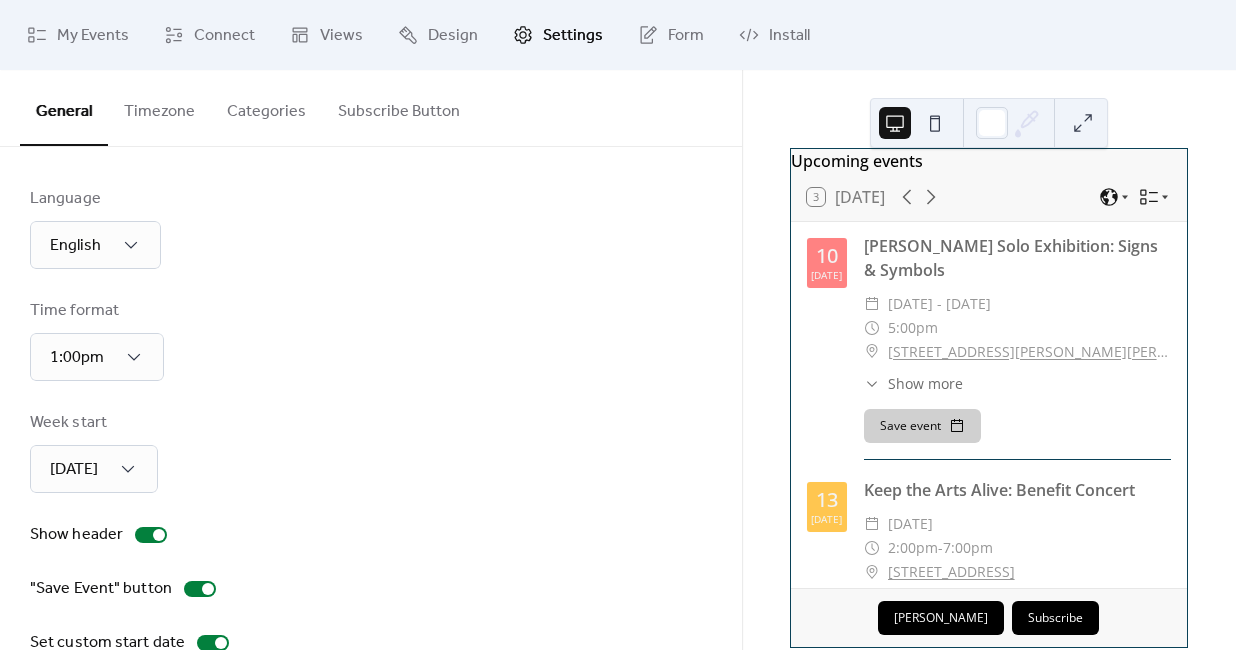 scroll, scrollTop: 132, scrollLeft: 0, axis: vertical 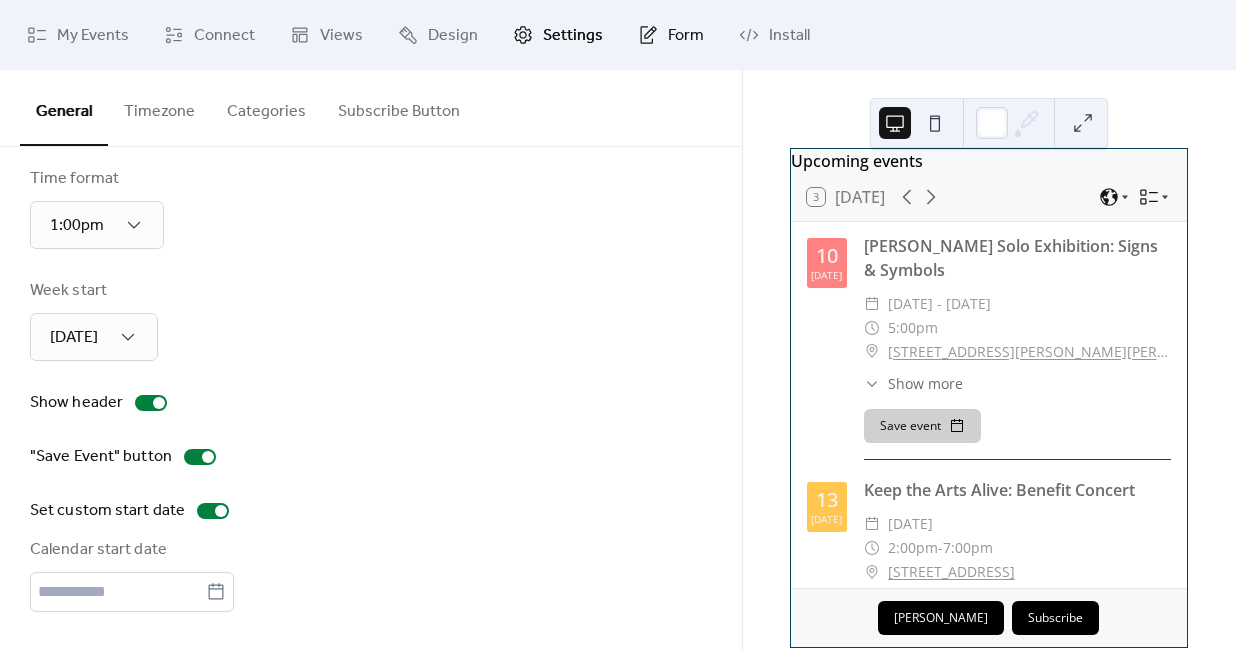 click on "Form" at bounding box center [686, 36] 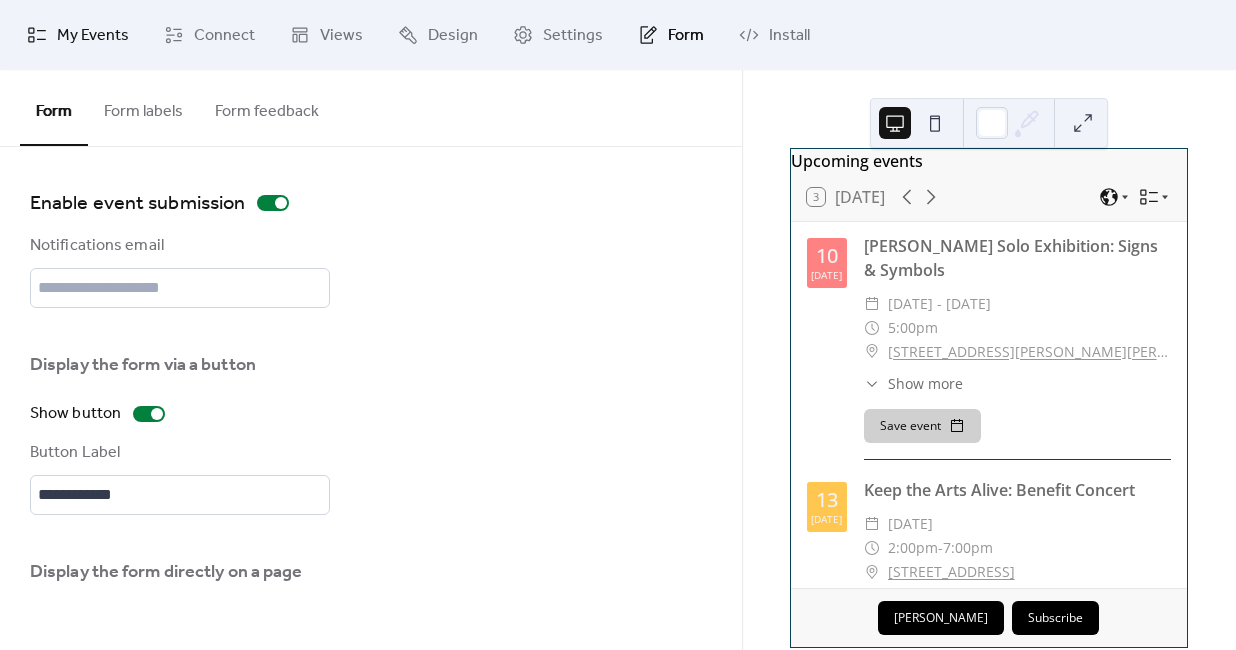 click on "My Events" at bounding box center (93, 36) 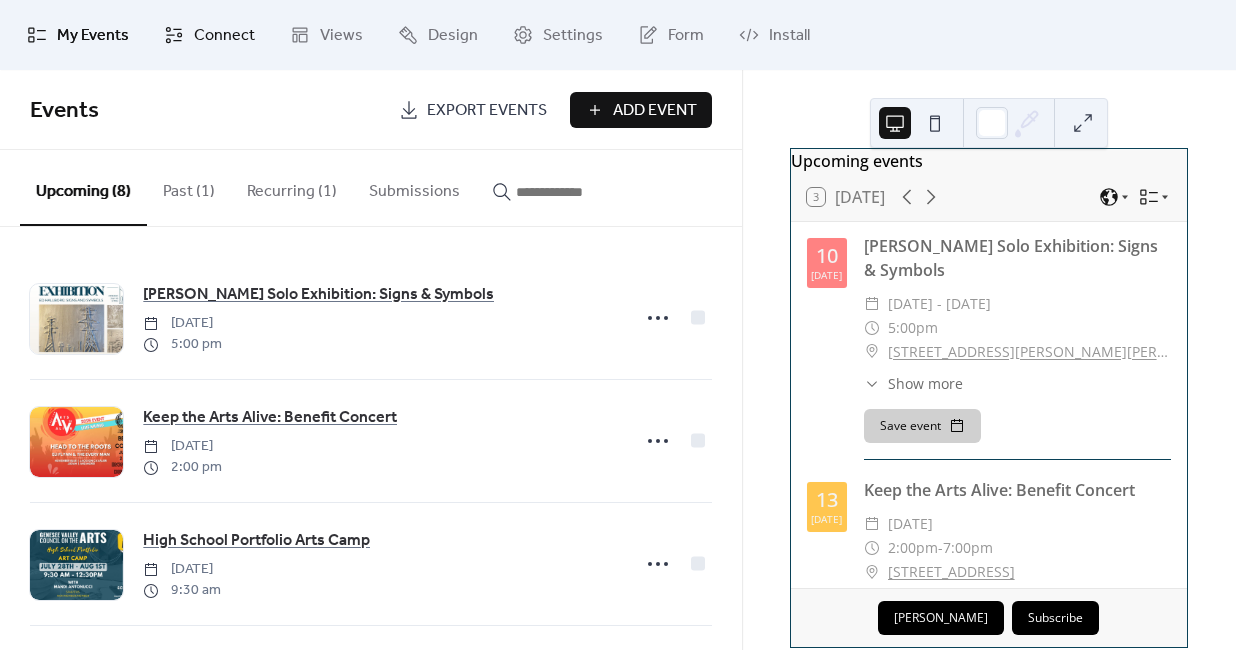 click on "Connect" at bounding box center (224, 36) 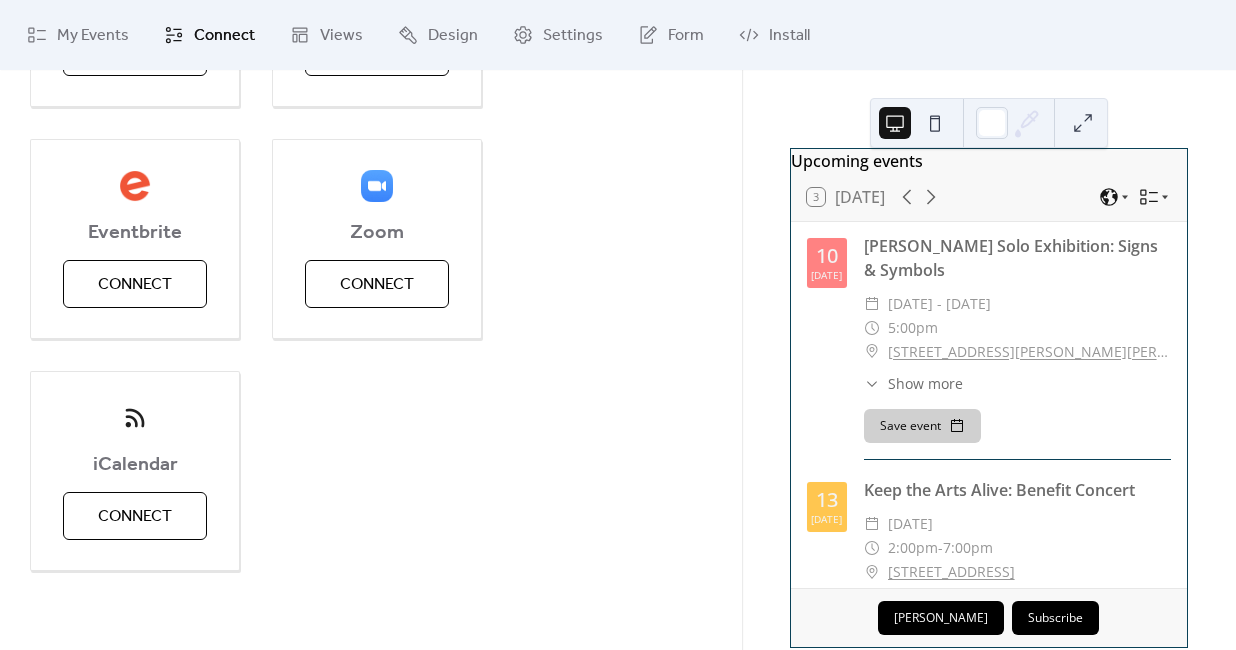 scroll, scrollTop: 0, scrollLeft: 0, axis: both 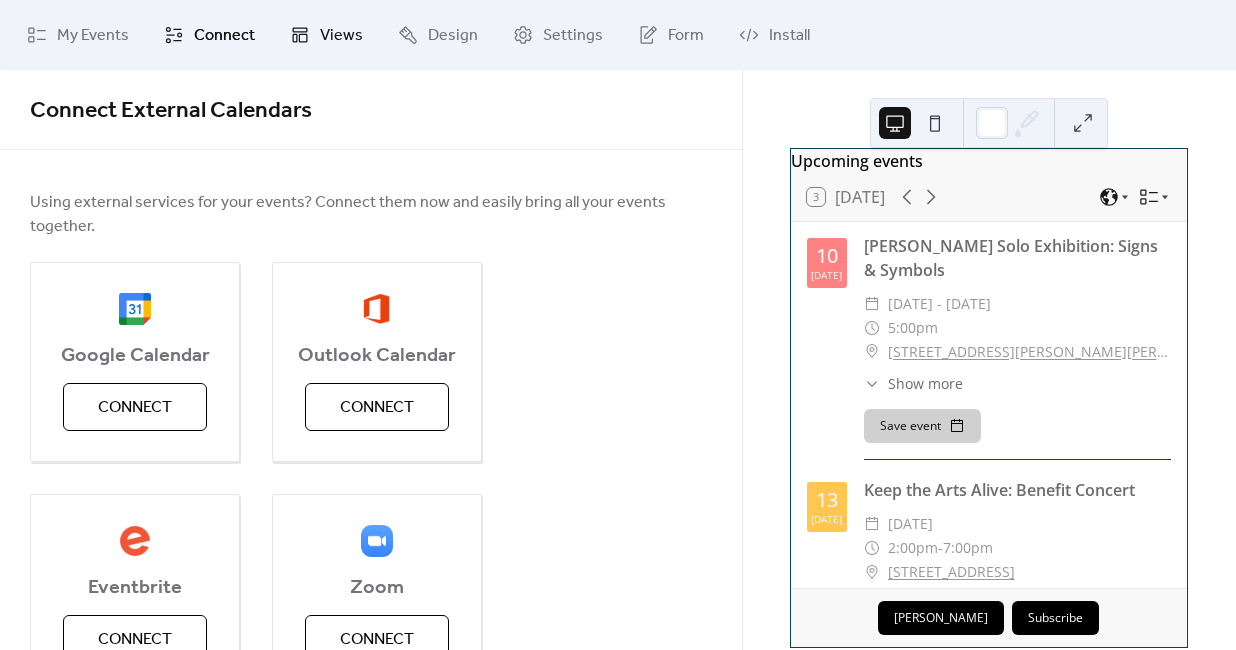 click on "Views" at bounding box center (341, 36) 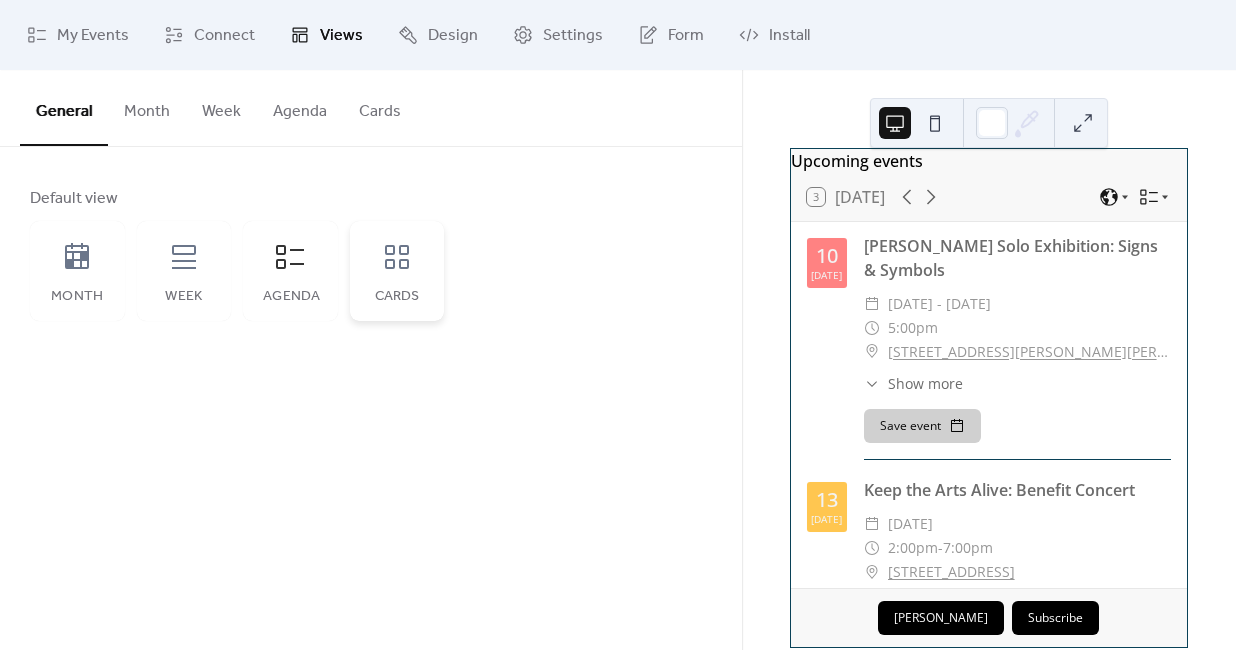 click on "Cards" at bounding box center (397, 271) 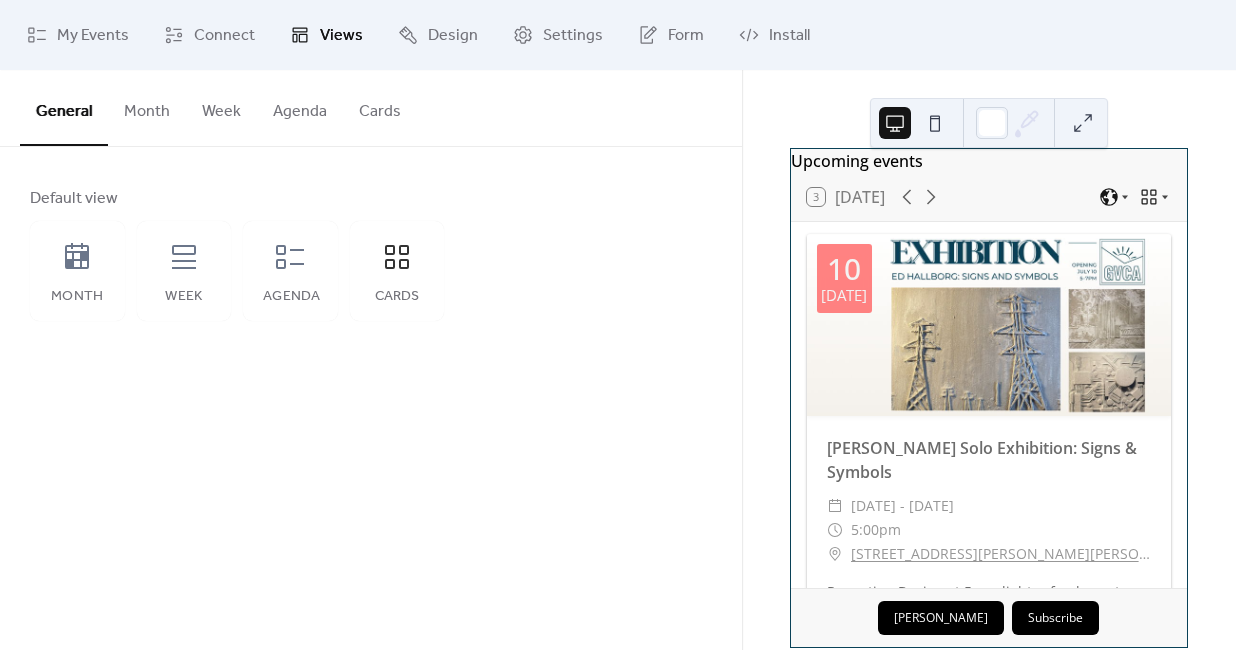 click on "Default view Month Week Agenda Cards" at bounding box center [371, 254] 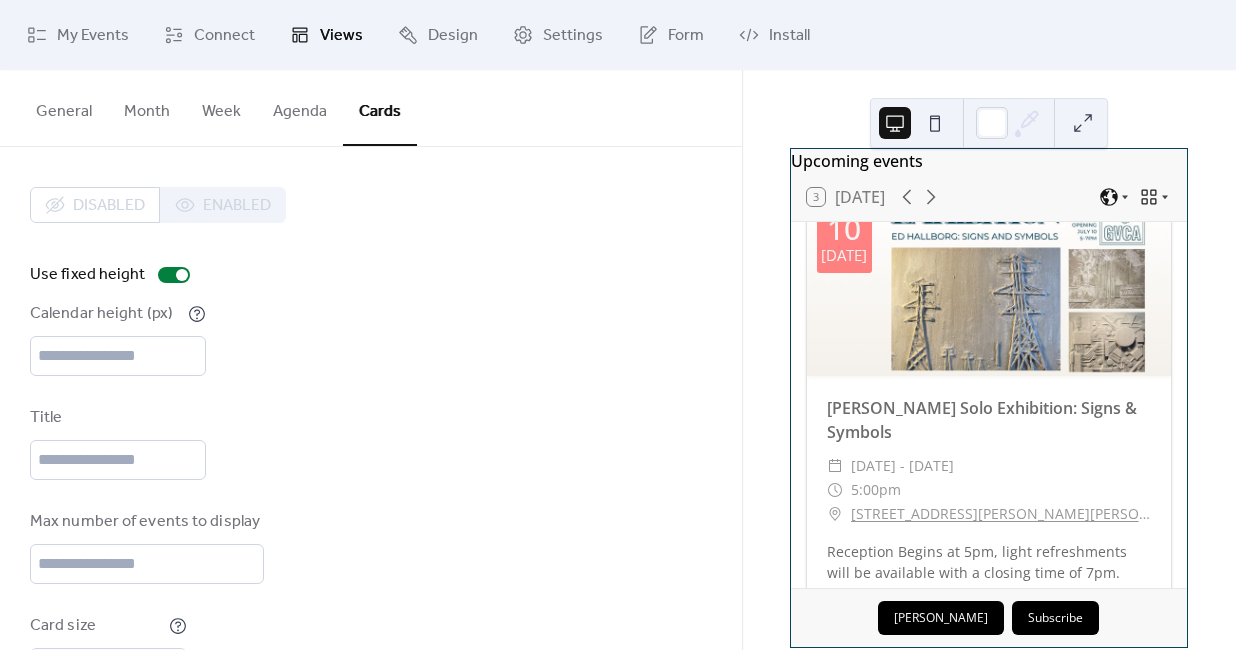 scroll, scrollTop: 0, scrollLeft: 0, axis: both 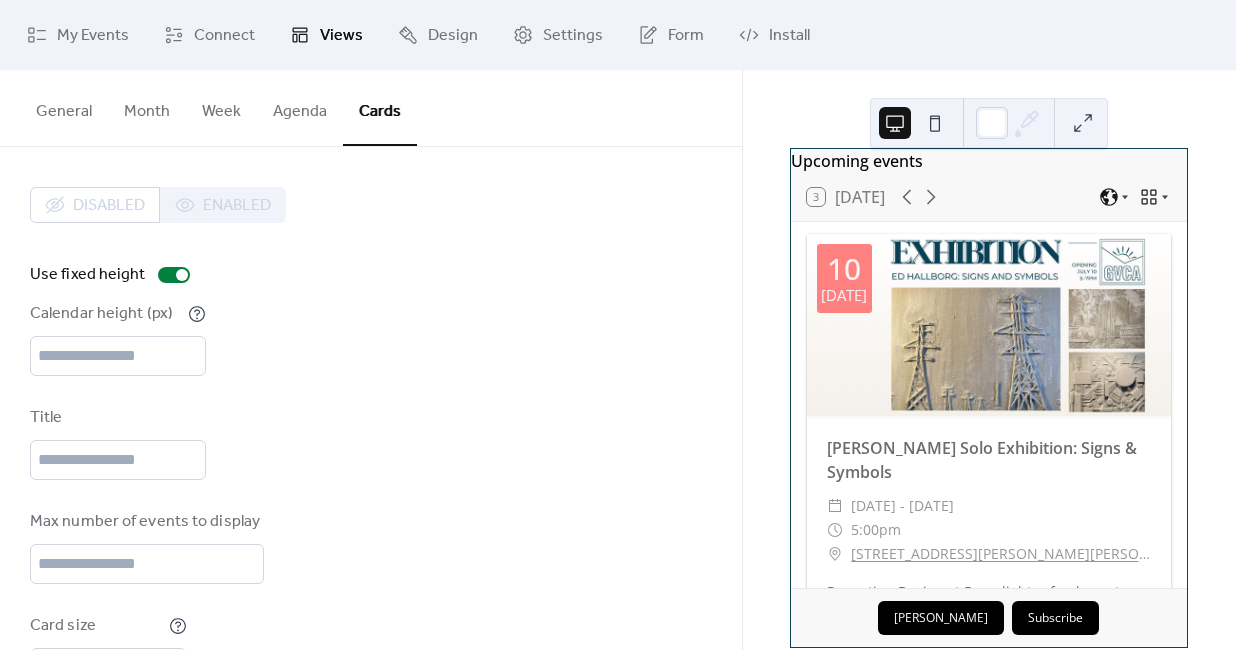 click at bounding box center (935, 123) 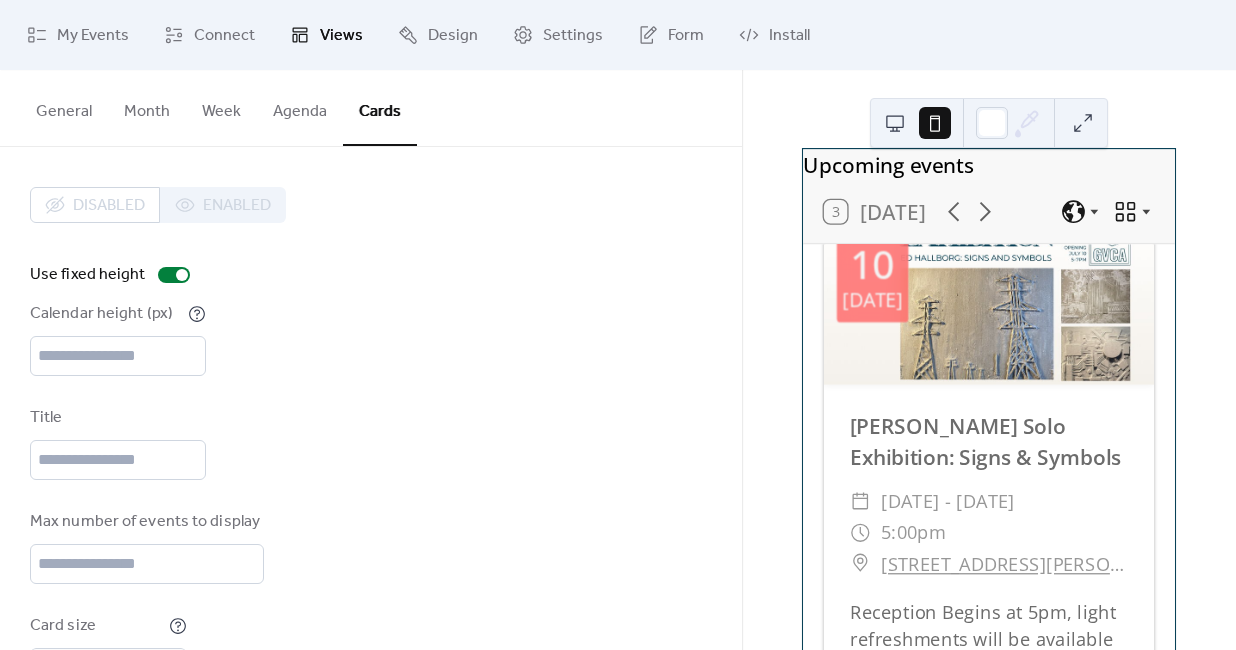 scroll, scrollTop: 0, scrollLeft: 0, axis: both 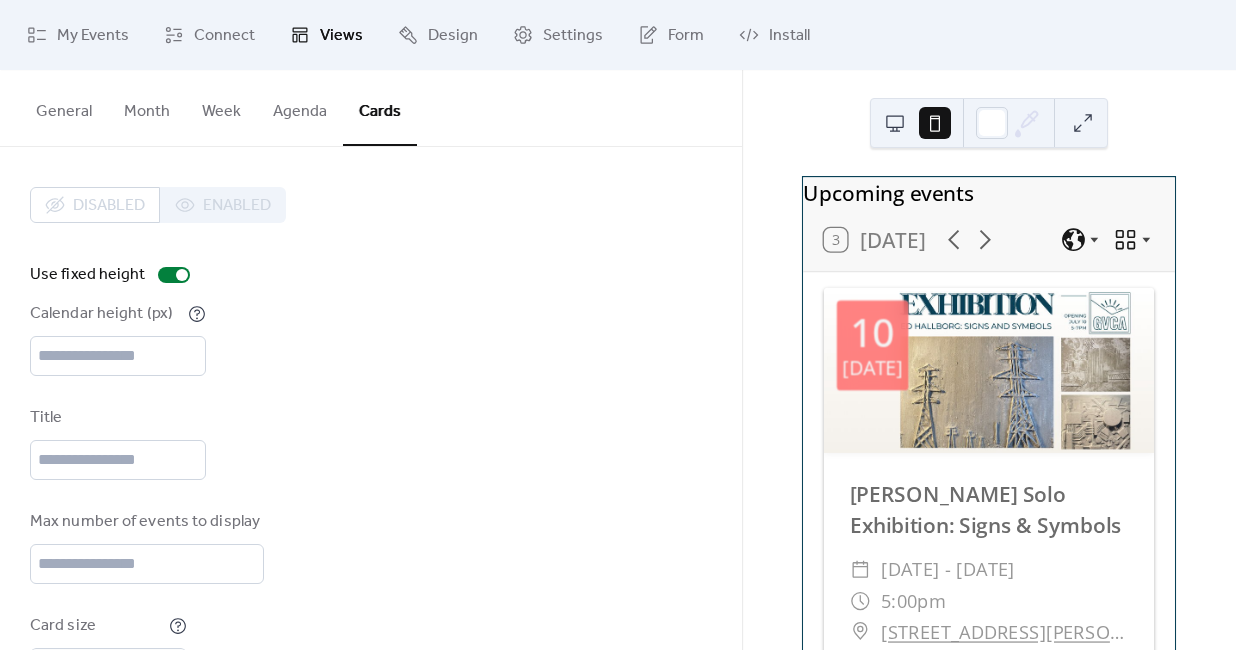 click at bounding box center (895, 123) 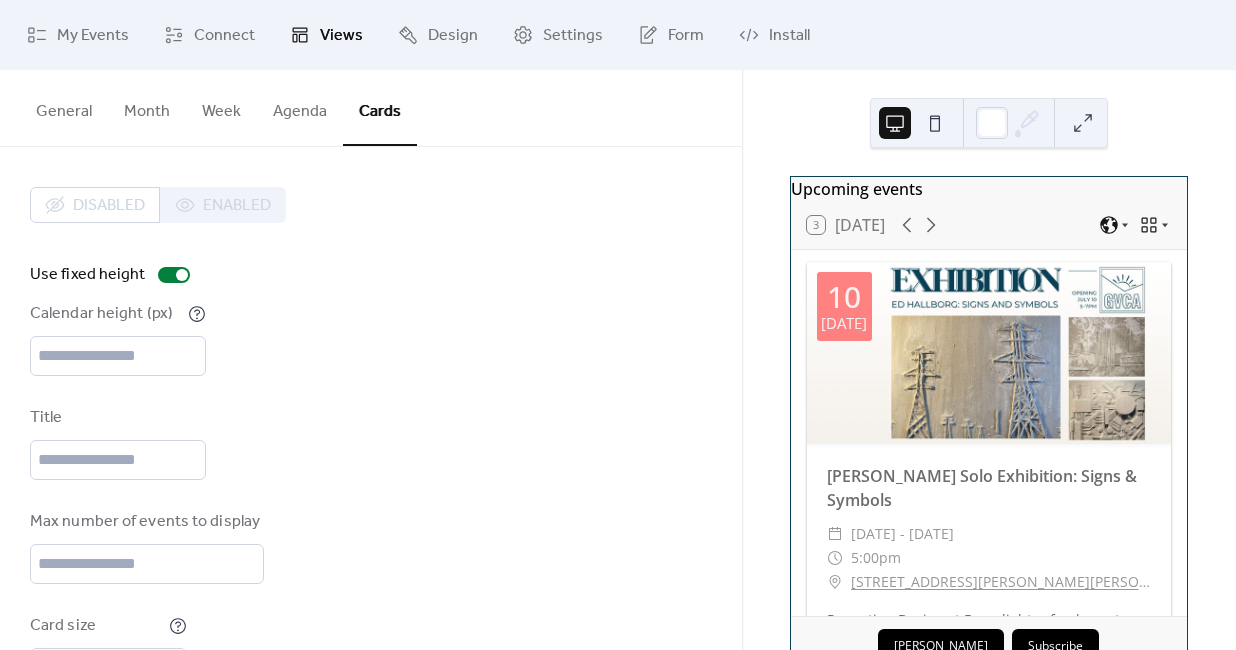 scroll, scrollTop: 230, scrollLeft: 0, axis: vertical 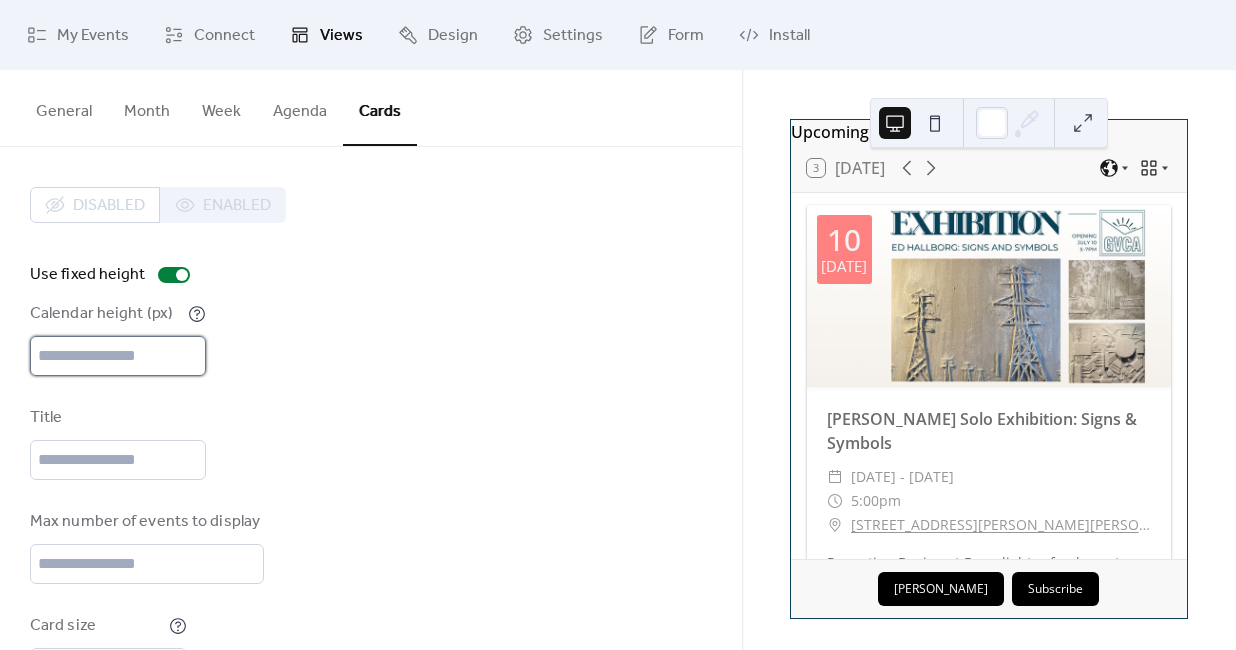 click on "***" at bounding box center [118, 356] 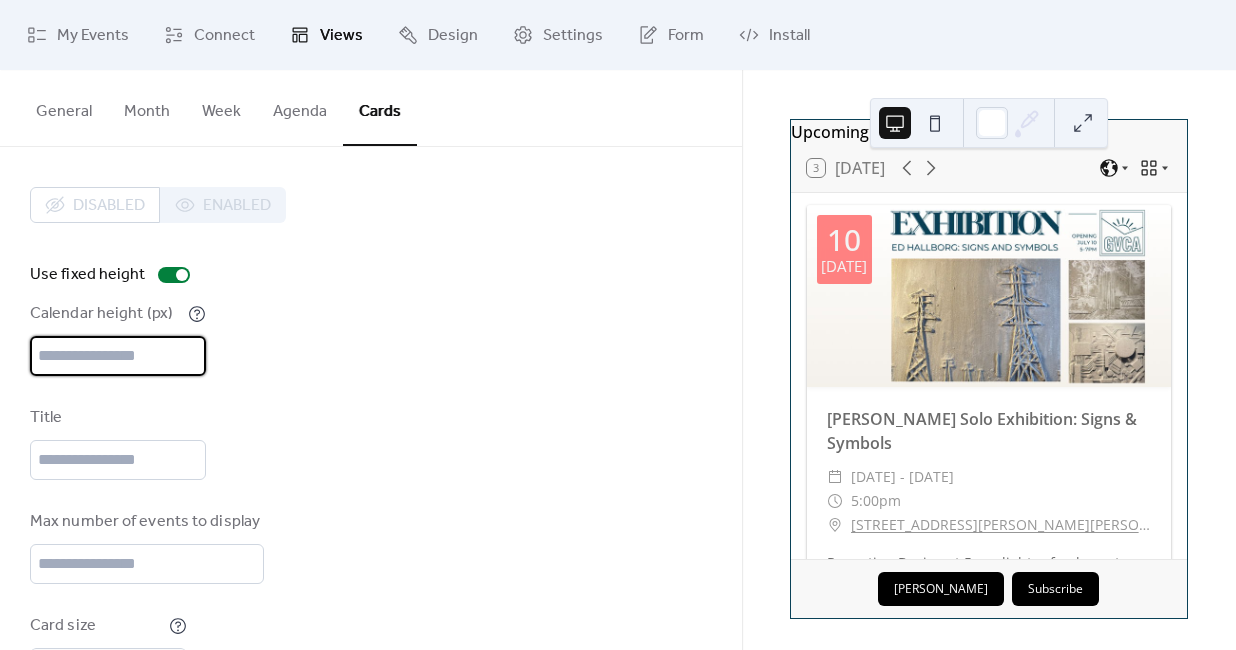 scroll, scrollTop: 0, scrollLeft: 0, axis: both 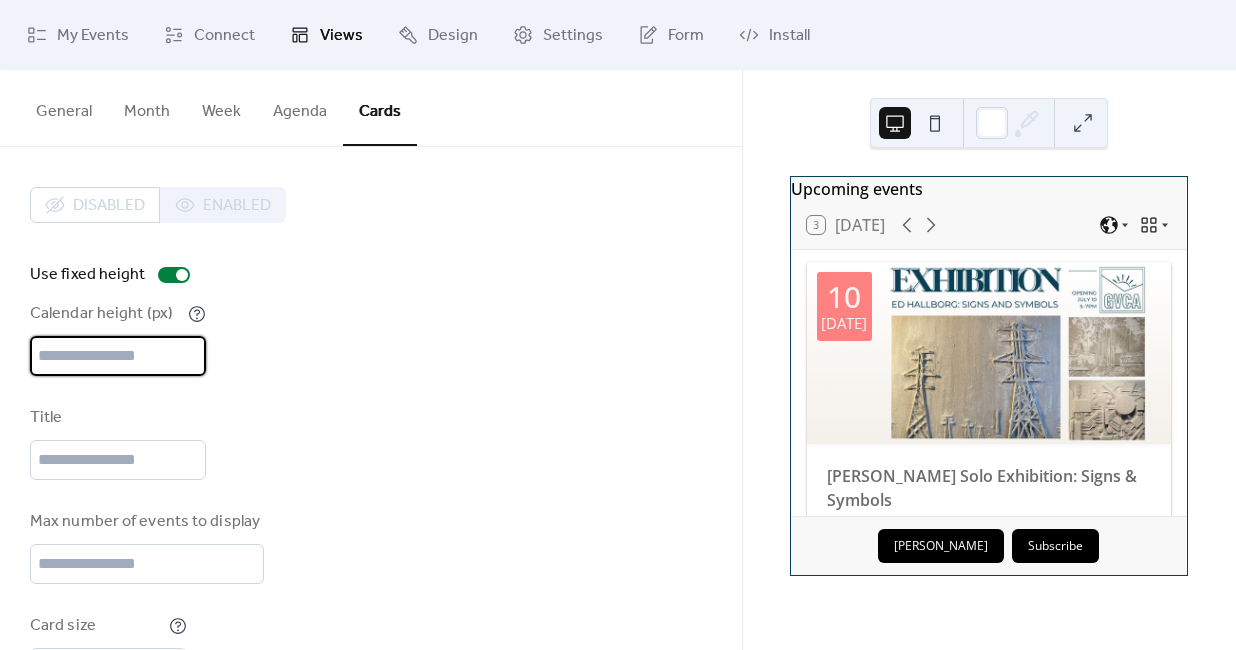click on "Calendar height (px) ***" at bounding box center (371, 339) 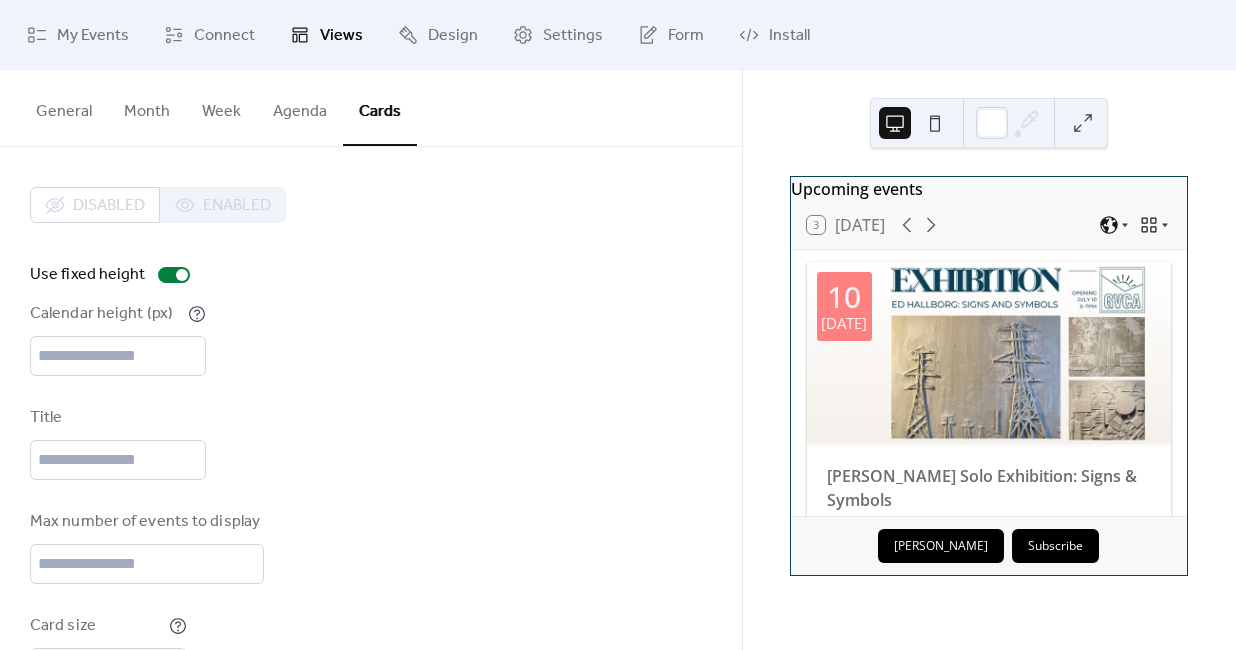 click at bounding box center (1083, 123) 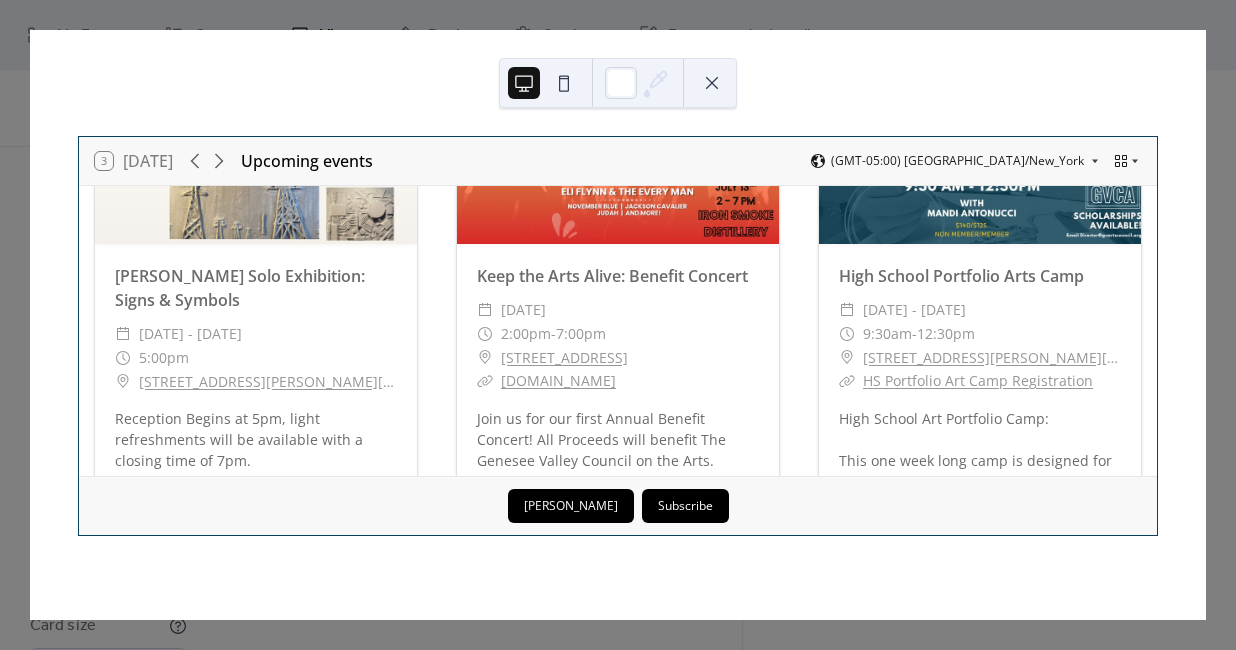 scroll, scrollTop: 0, scrollLeft: 0, axis: both 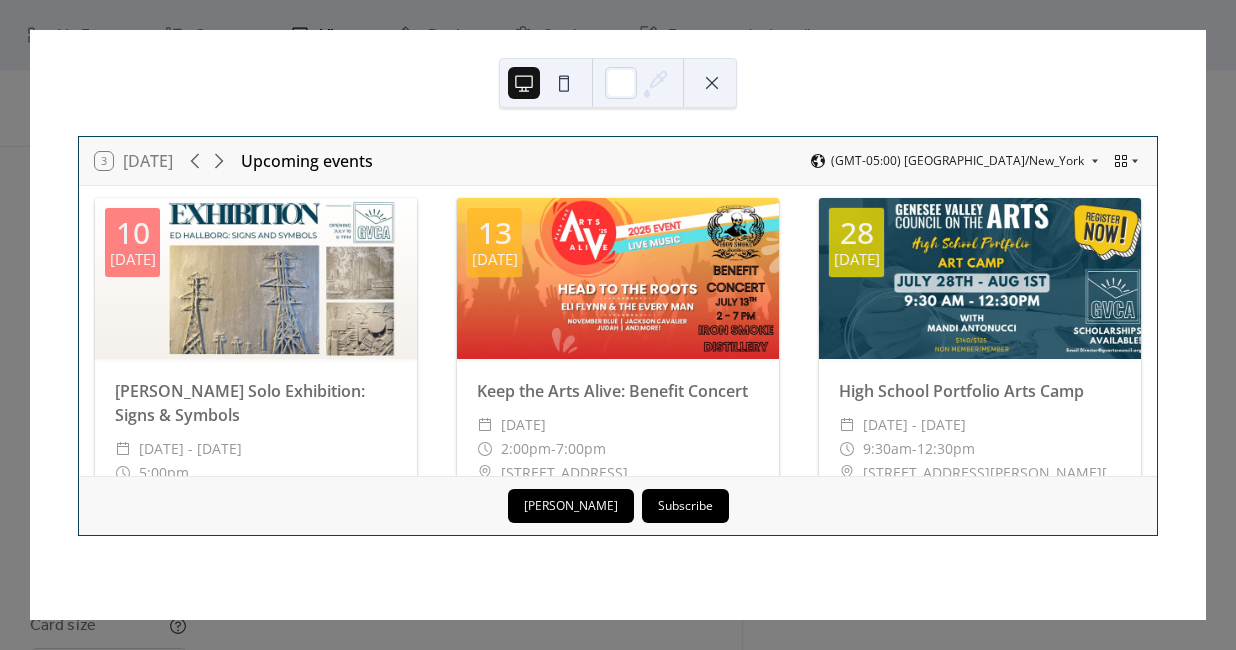 click at bounding box center [712, 83] 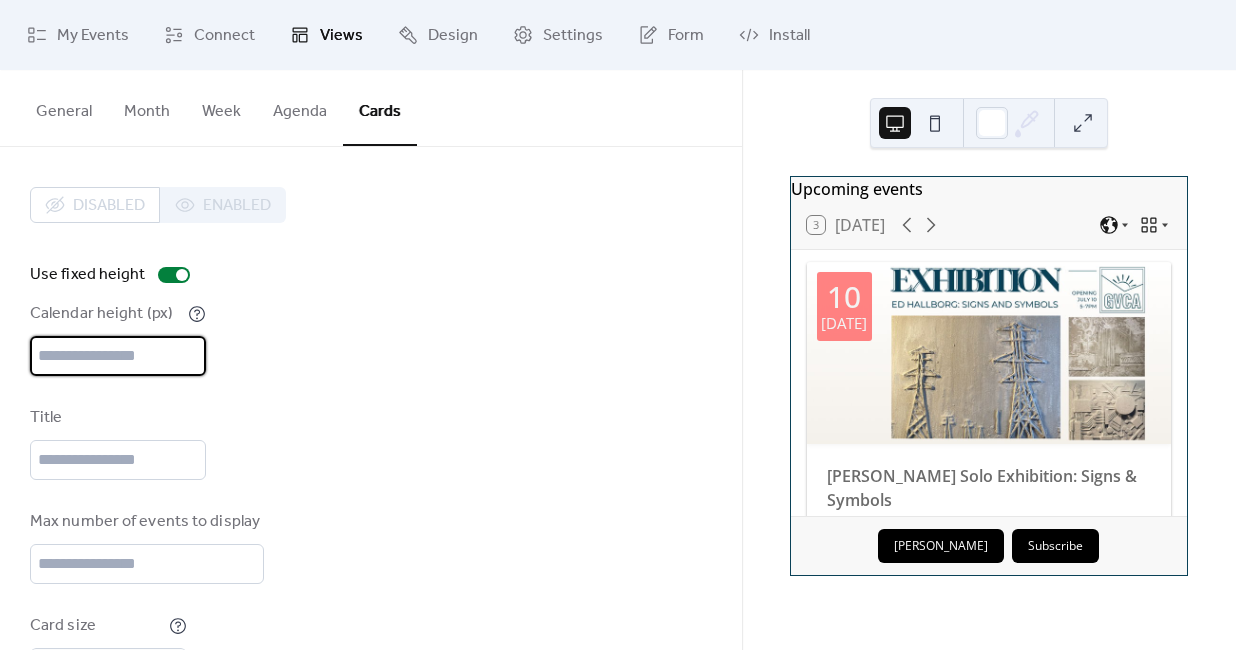 click on "***" at bounding box center (118, 356) 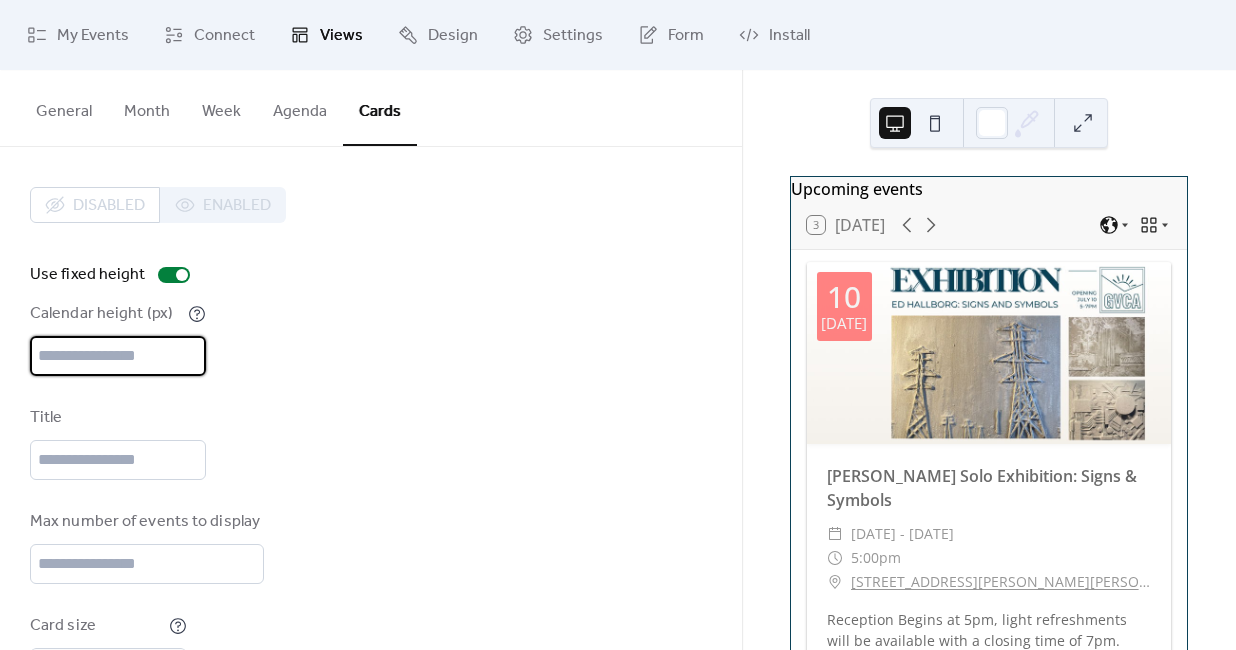 type on "***" 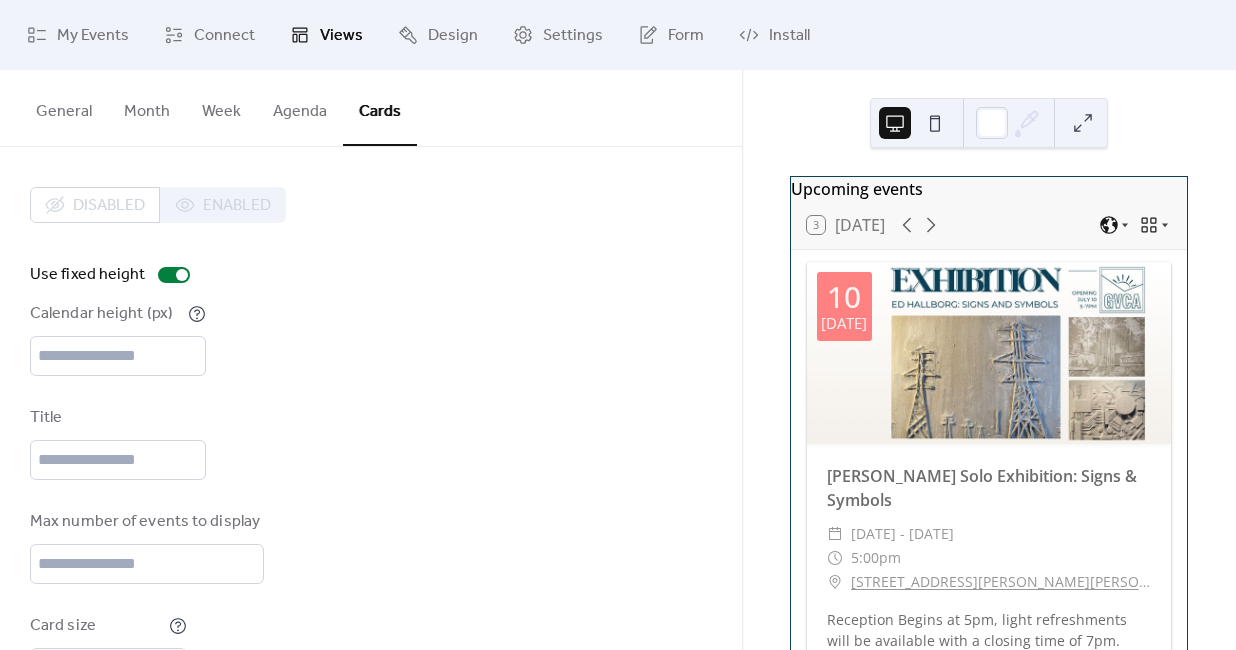 click on "Calendar height (px) ***" at bounding box center (371, 339) 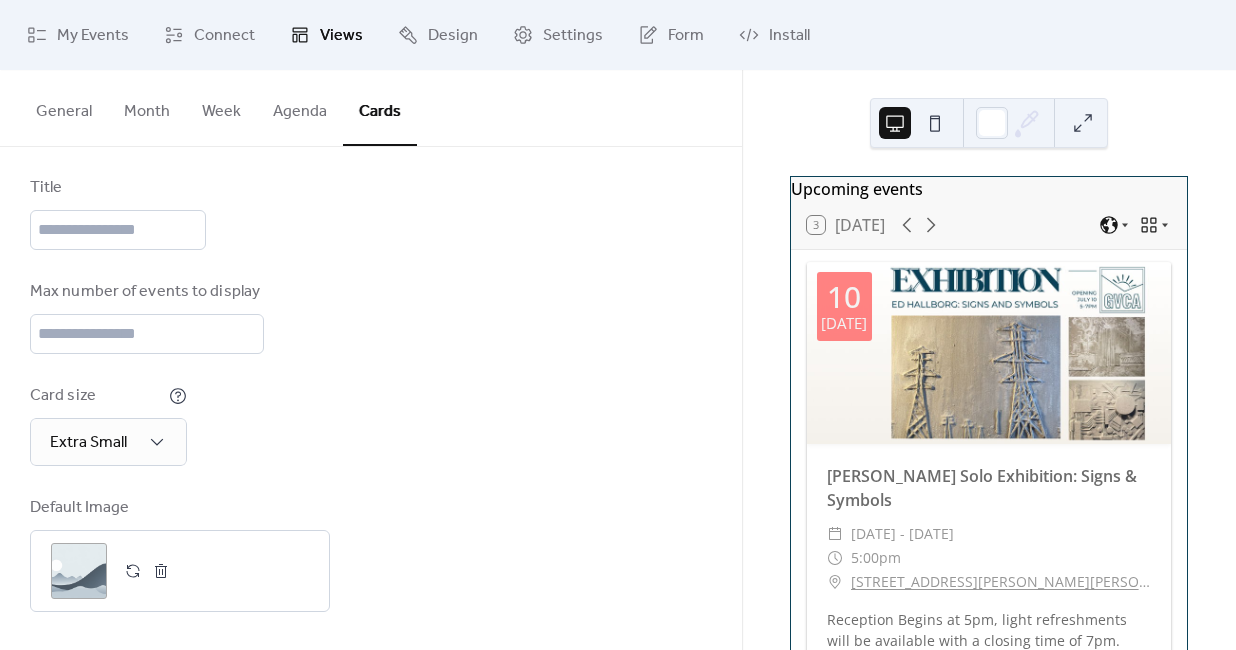 scroll, scrollTop: 0, scrollLeft: 0, axis: both 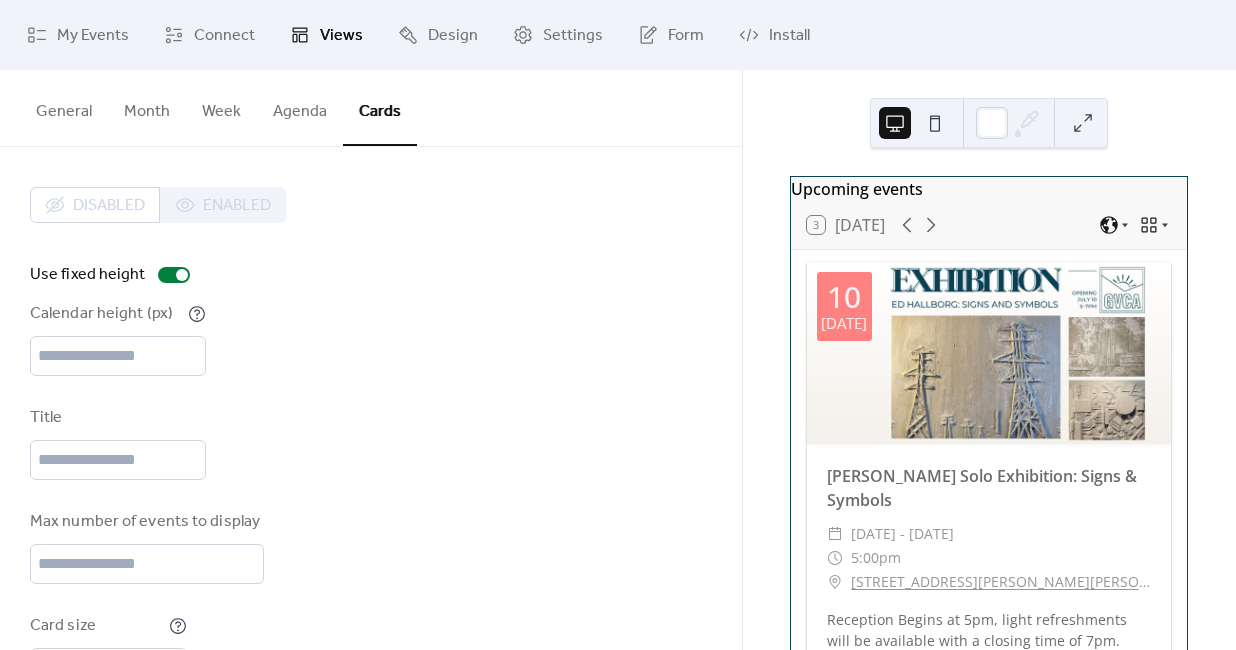 click on "General" at bounding box center (64, 107) 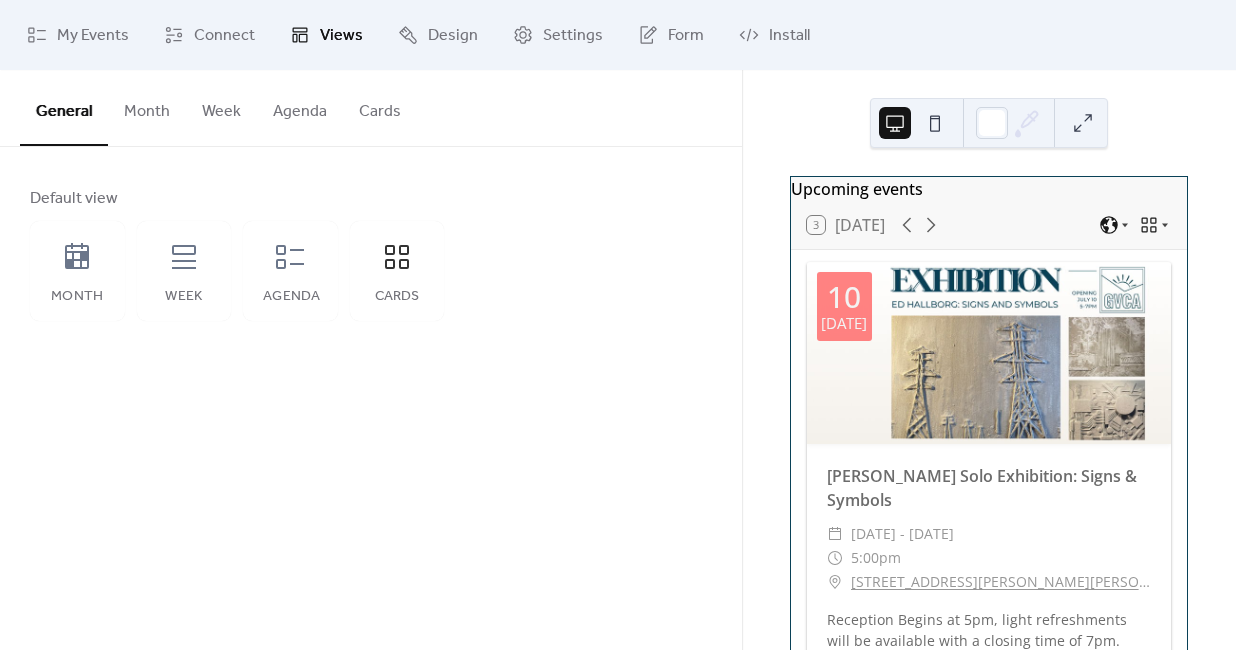 click on "Month" at bounding box center [147, 107] 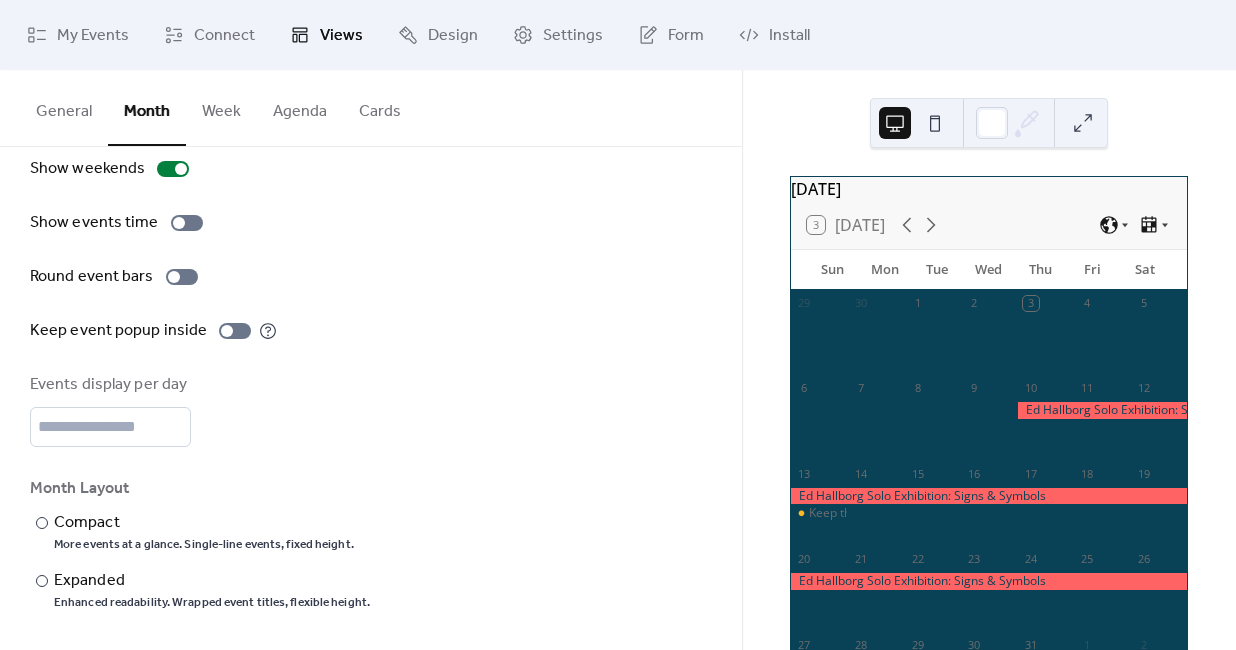scroll, scrollTop: 0, scrollLeft: 0, axis: both 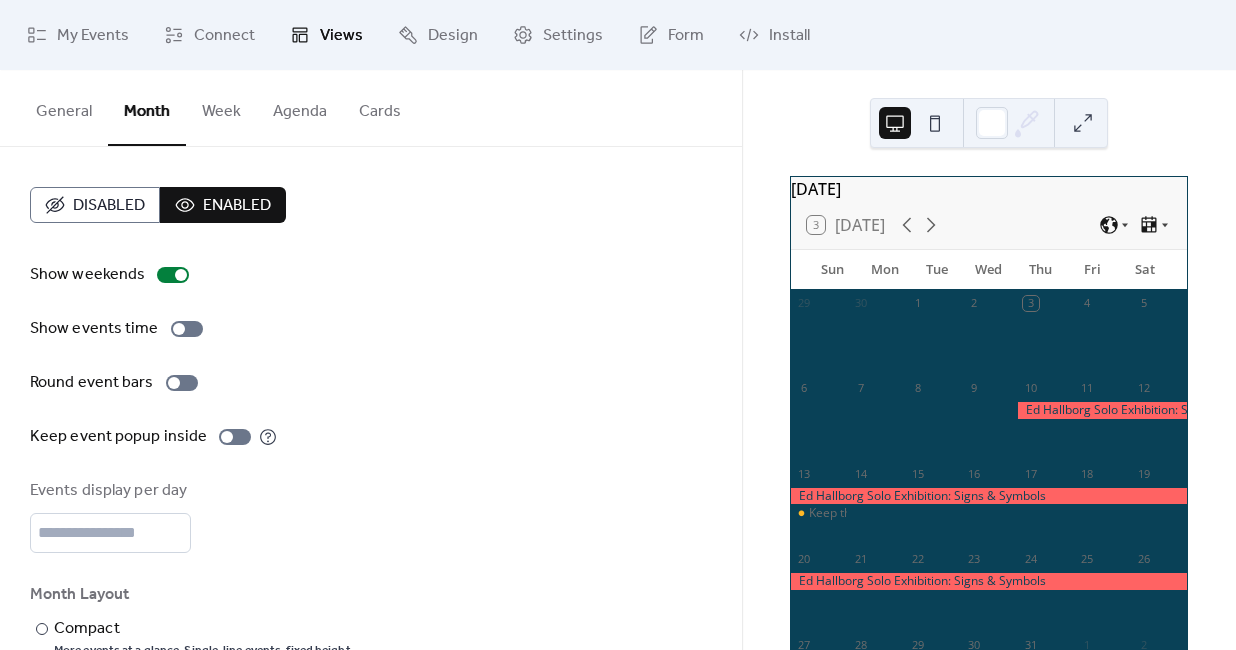 click on "Cards" at bounding box center [380, 107] 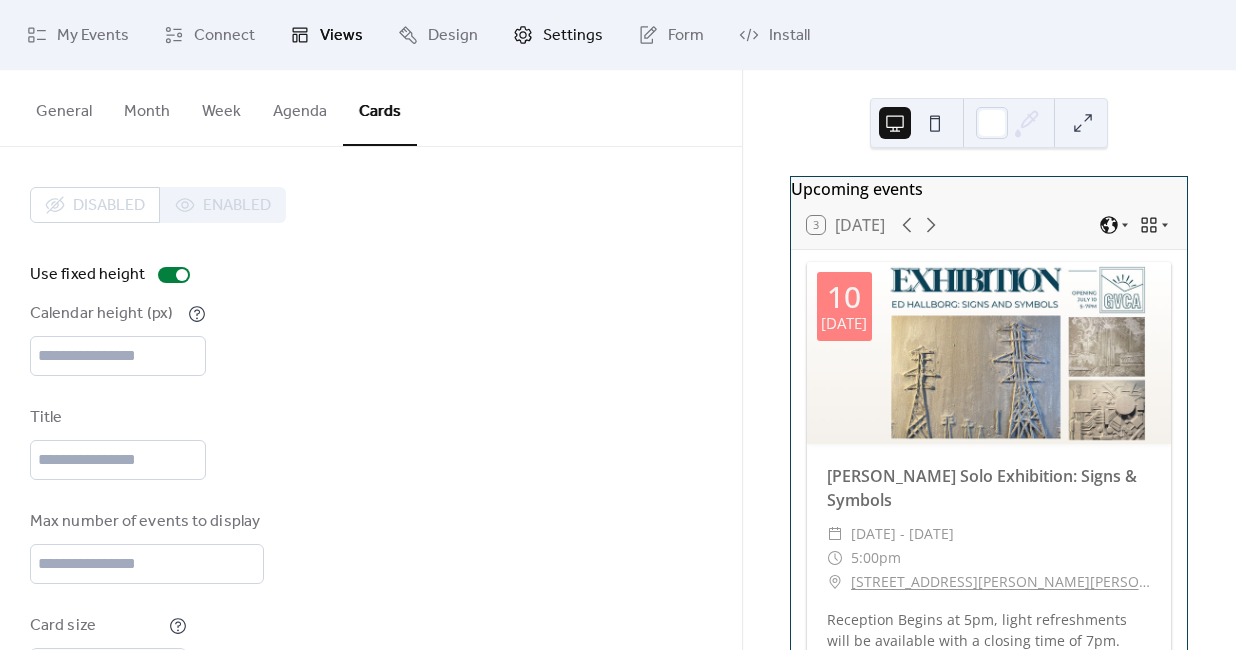 click on "Settings" at bounding box center (573, 36) 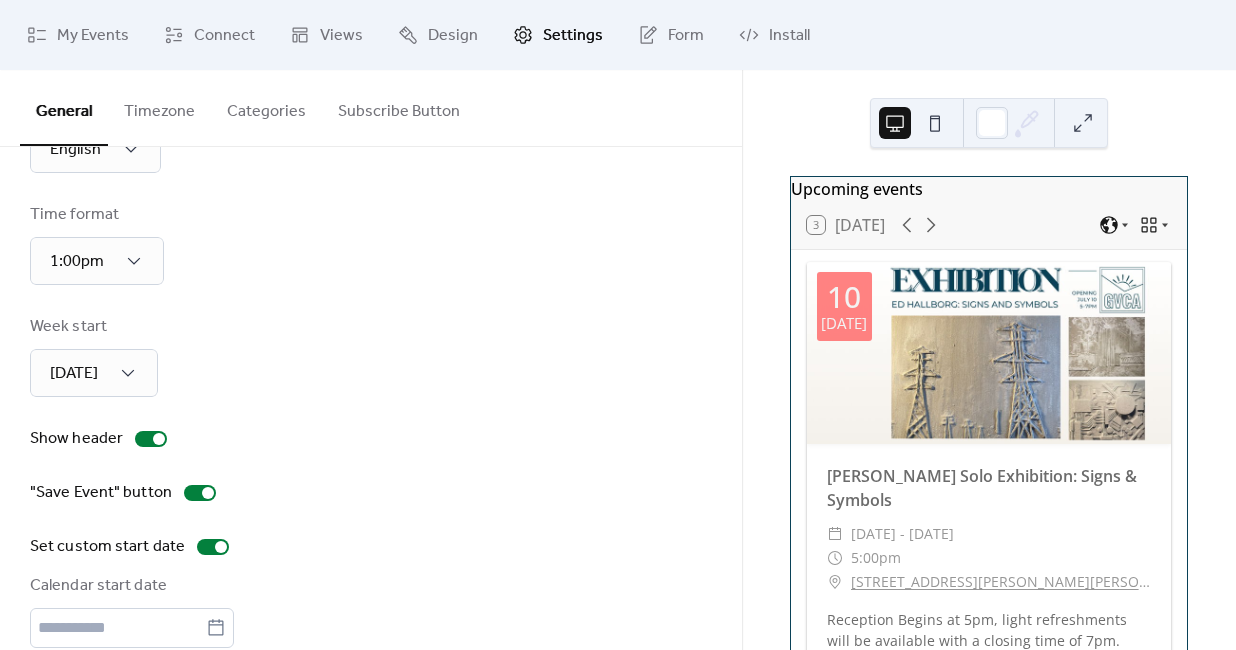 scroll, scrollTop: 132, scrollLeft: 0, axis: vertical 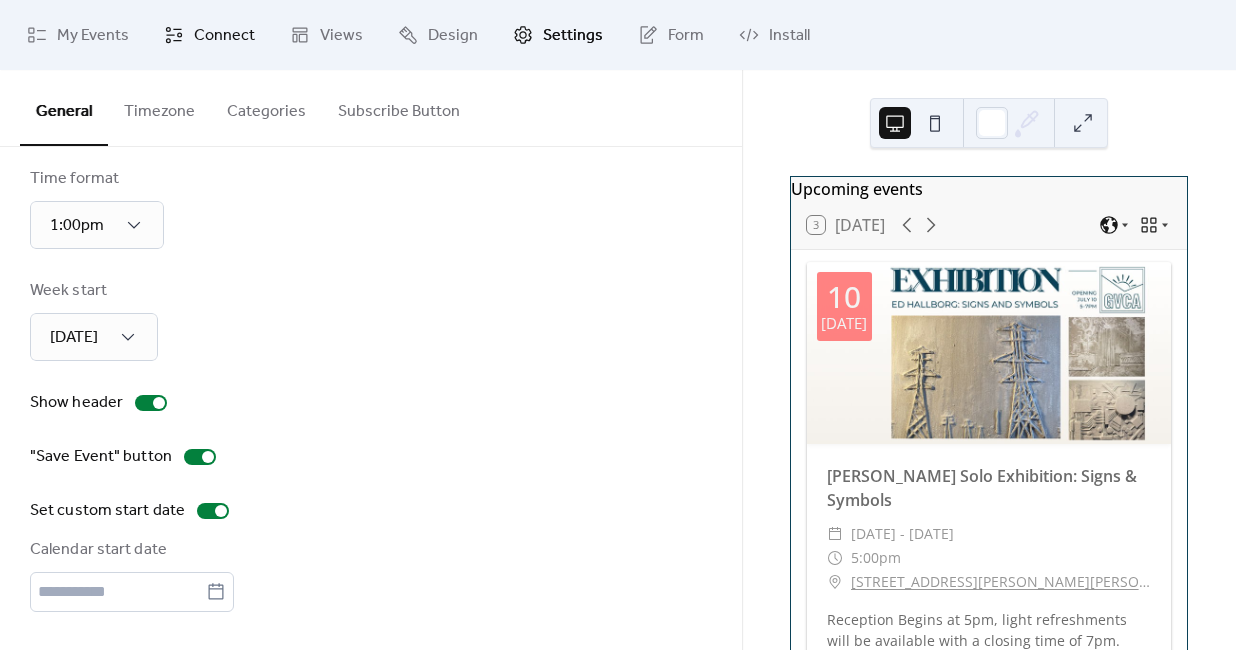 click on "Connect" at bounding box center (224, 36) 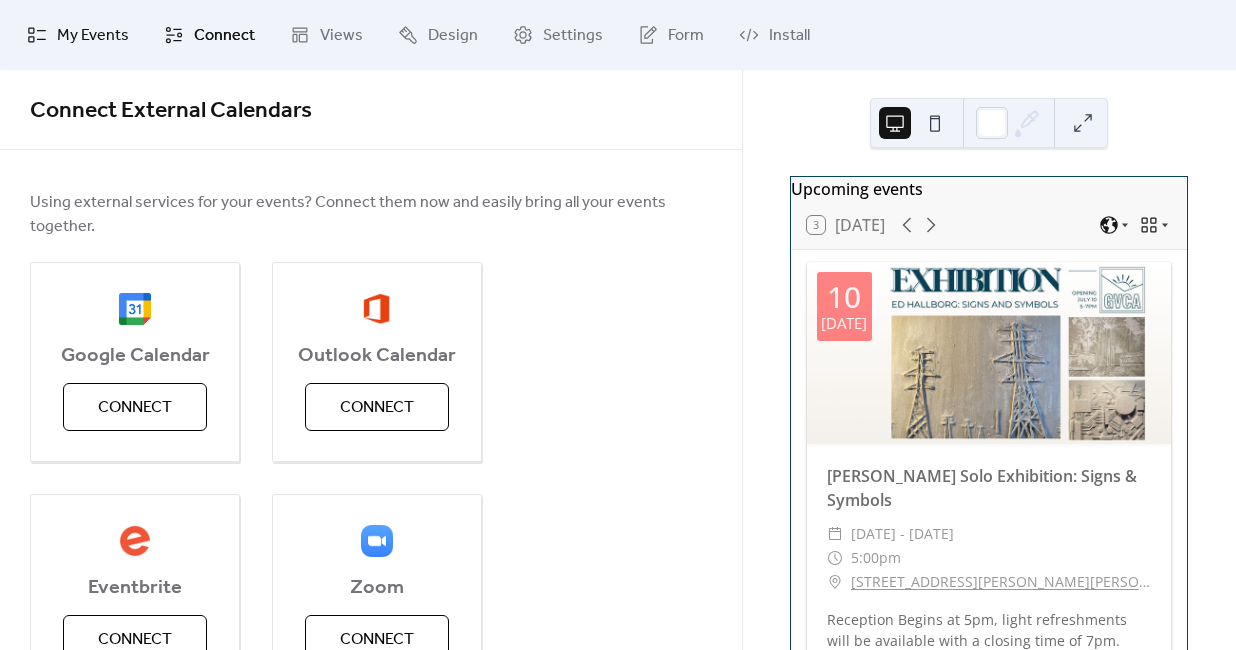 click on "My Events" at bounding box center (93, 36) 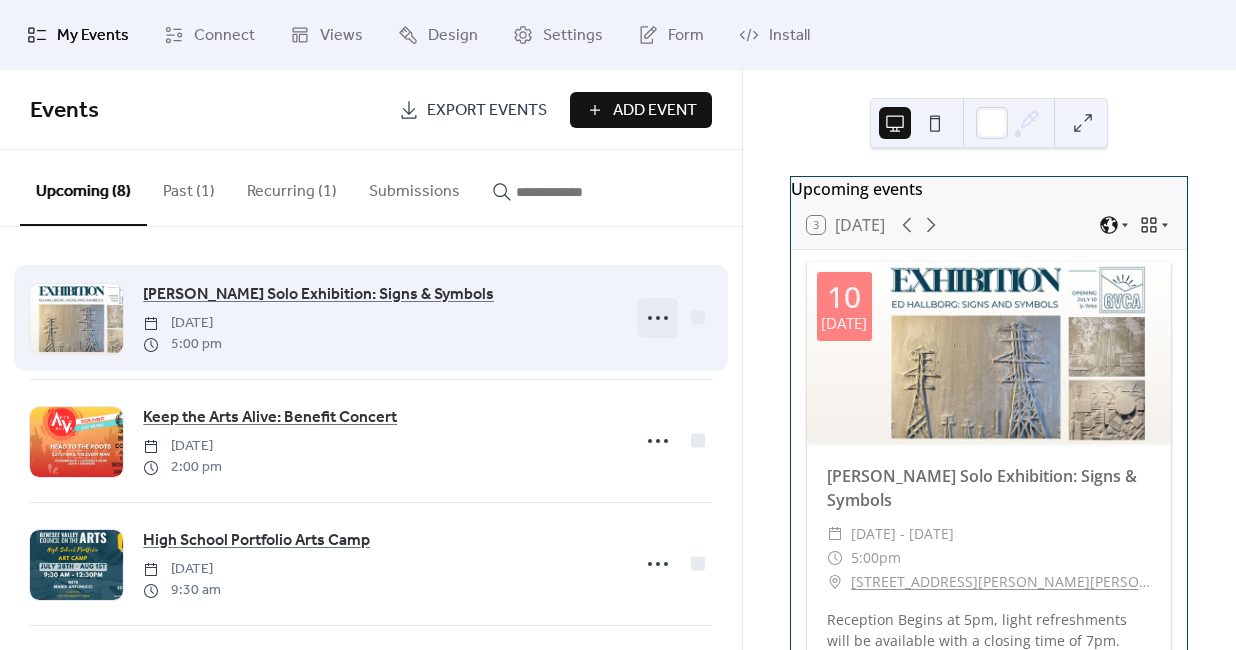 click 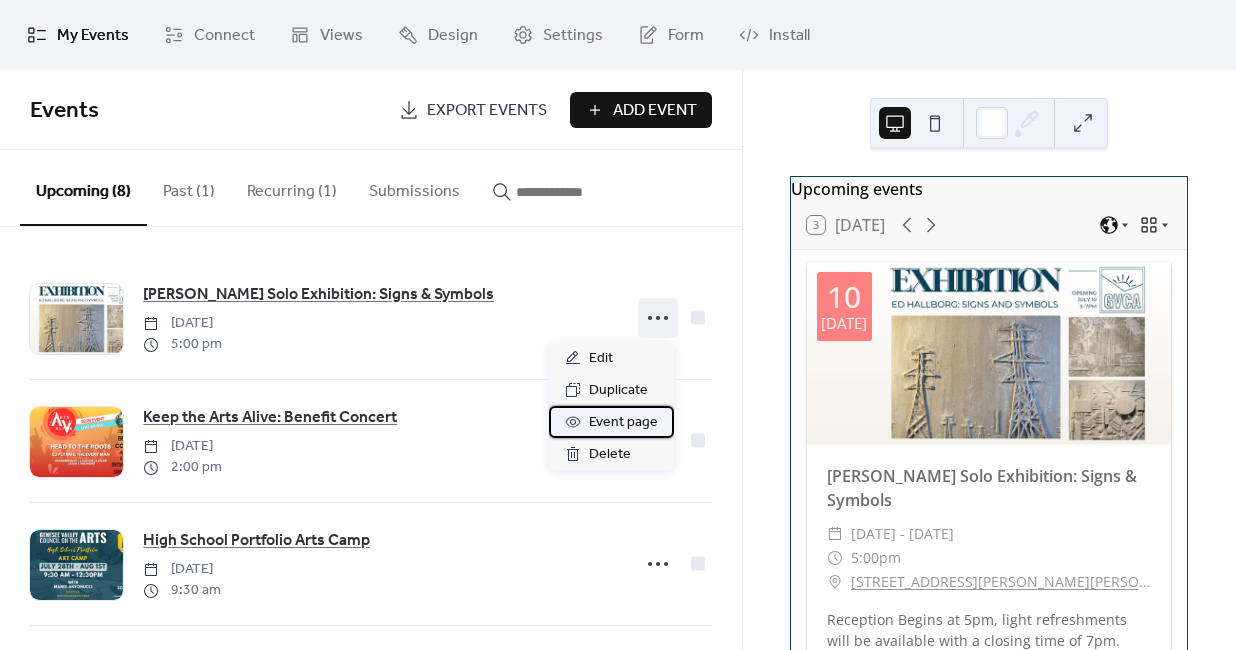 click on "Event page" at bounding box center [623, 423] 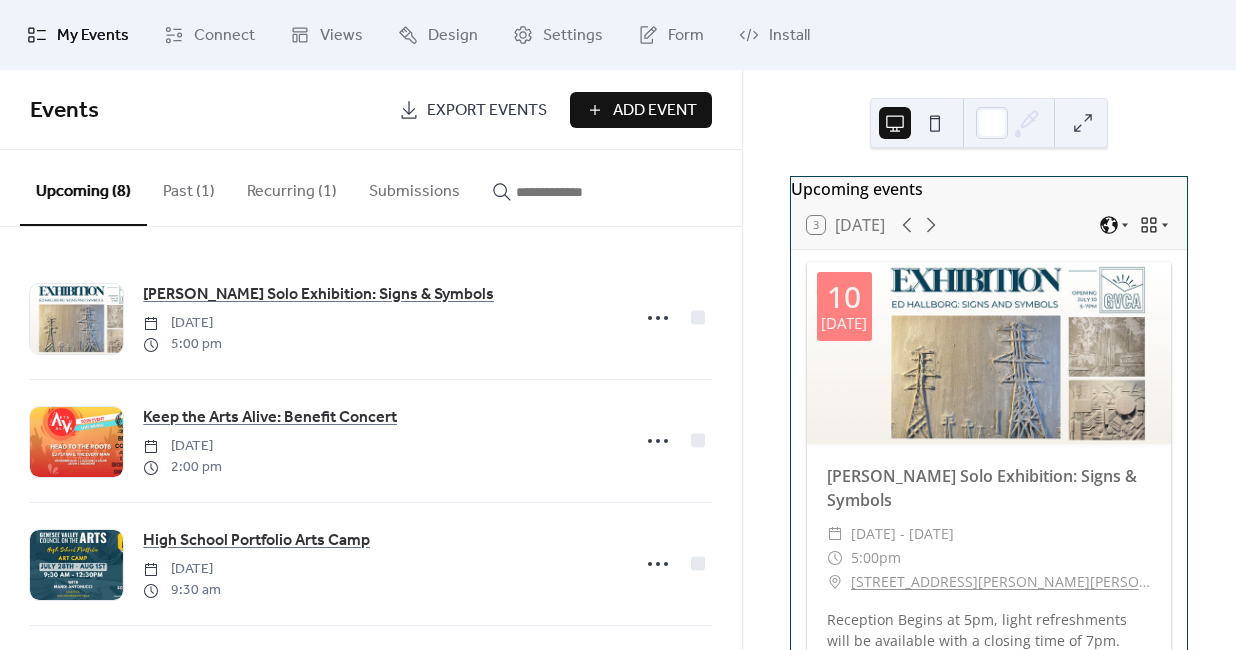 click on "Recurring  (1)" at bounding box center (292, 187) 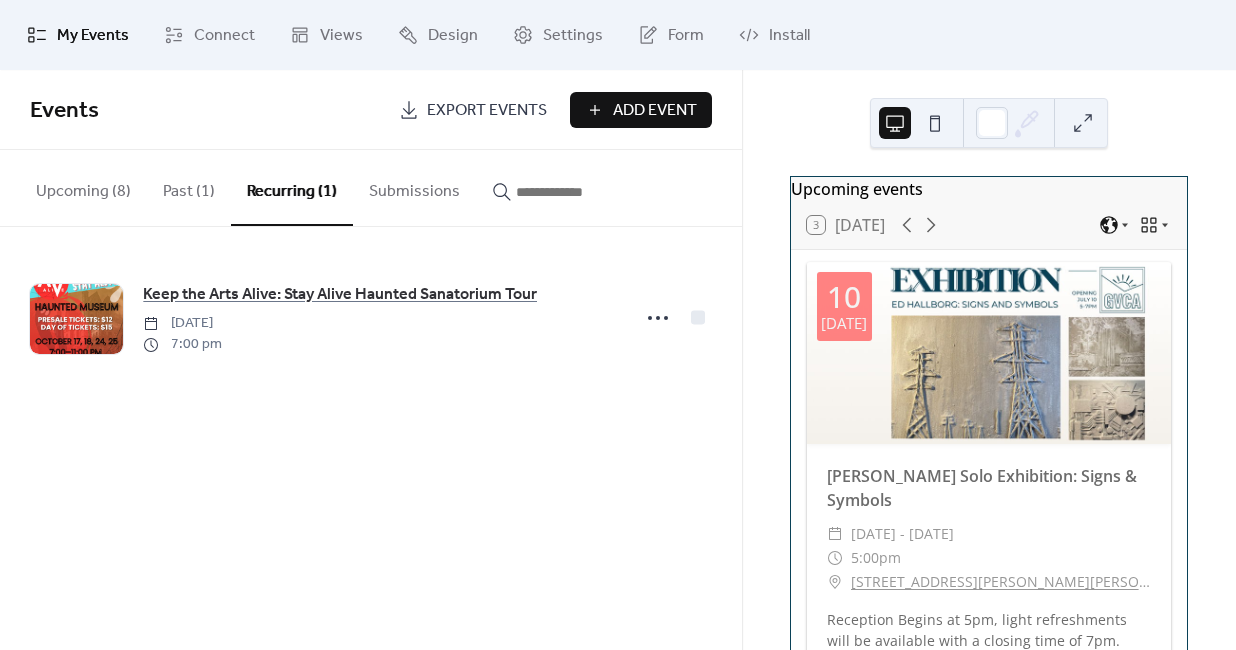 click on "Past  (1)" at bounding box center [189, 187] 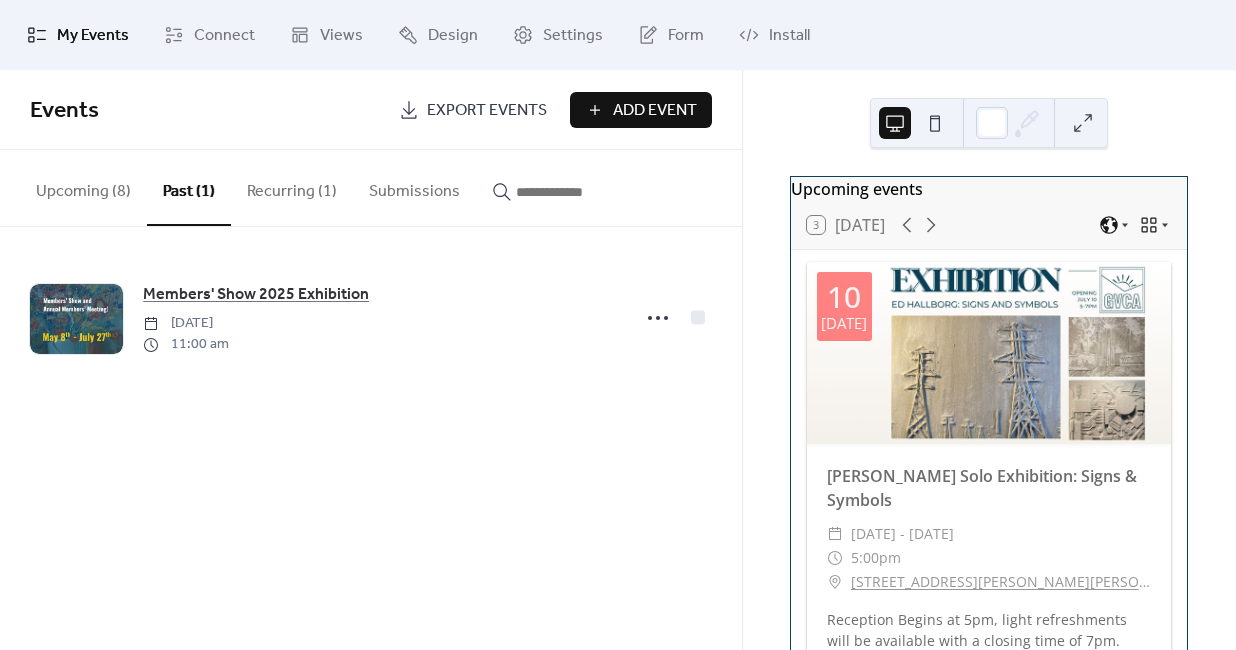 click on "Upcoming  (8)" at bounding box center [83, 187] 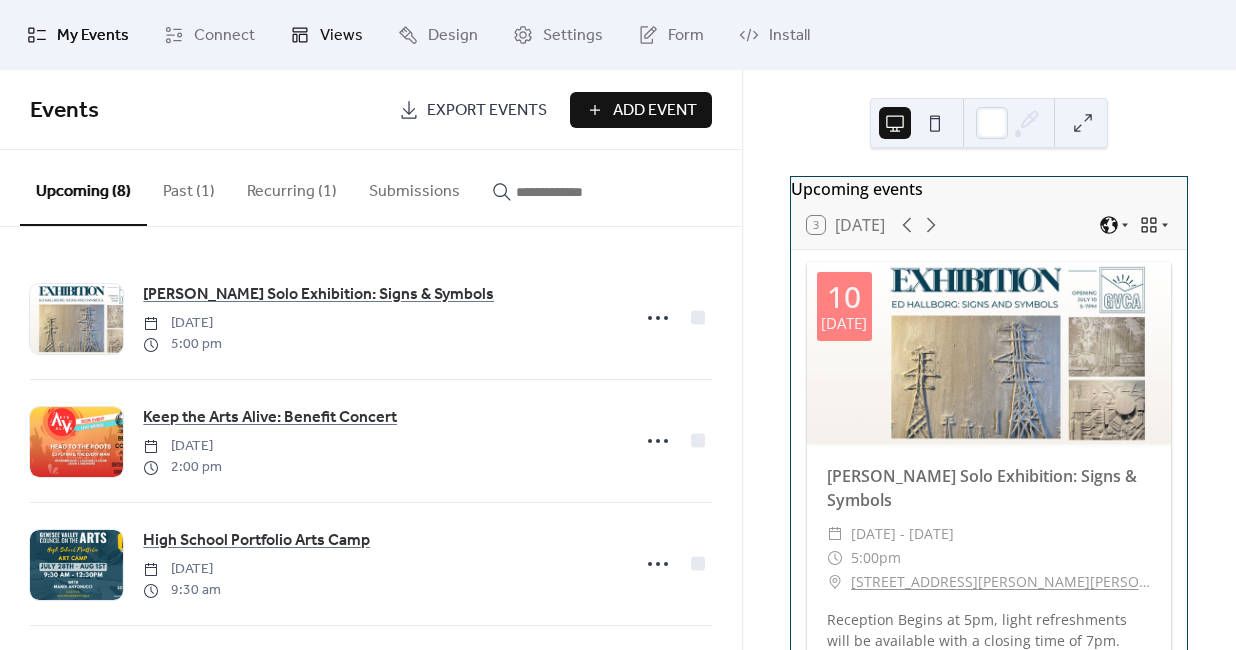 click on "Views" at bounding box center [341, 36] 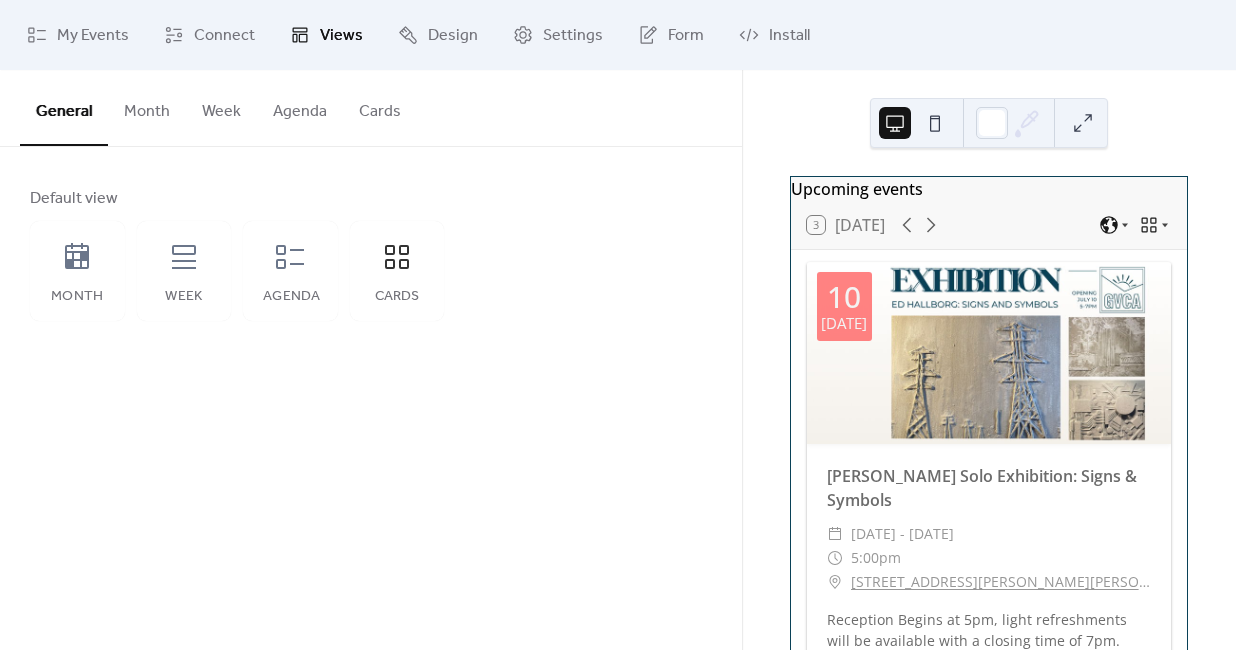 click on "Cards" at bounding box center (380, 107) 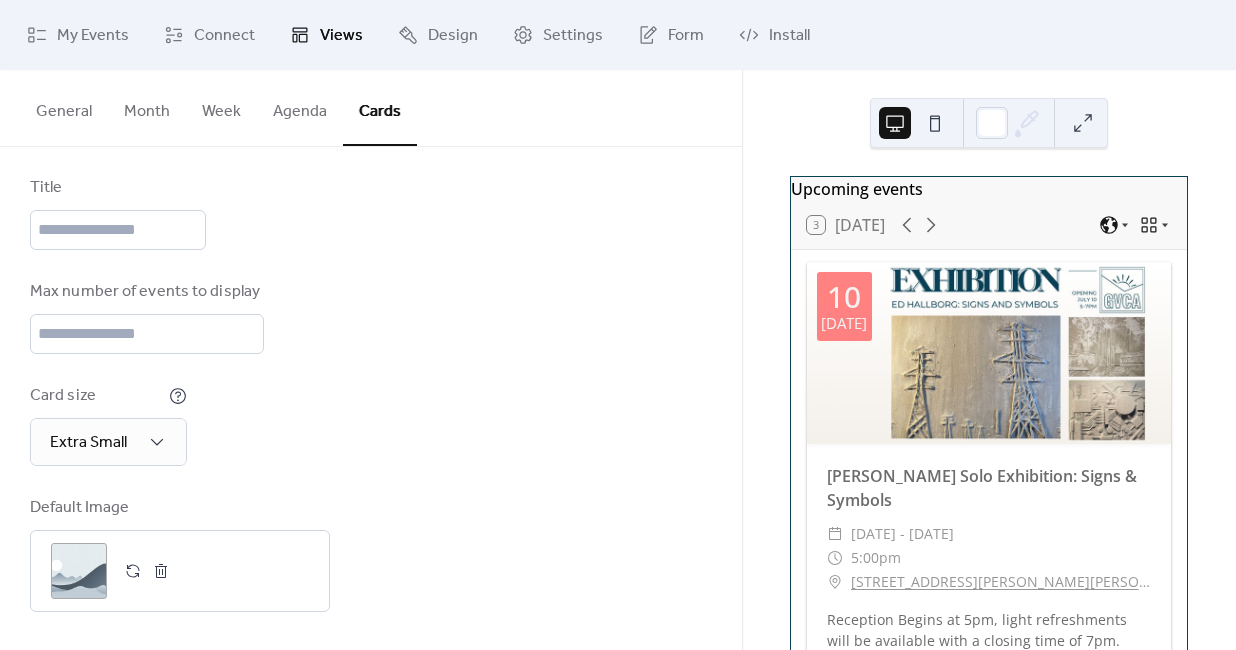 scroll, scrollTop: 0, scrollLeft: 0, axis: both 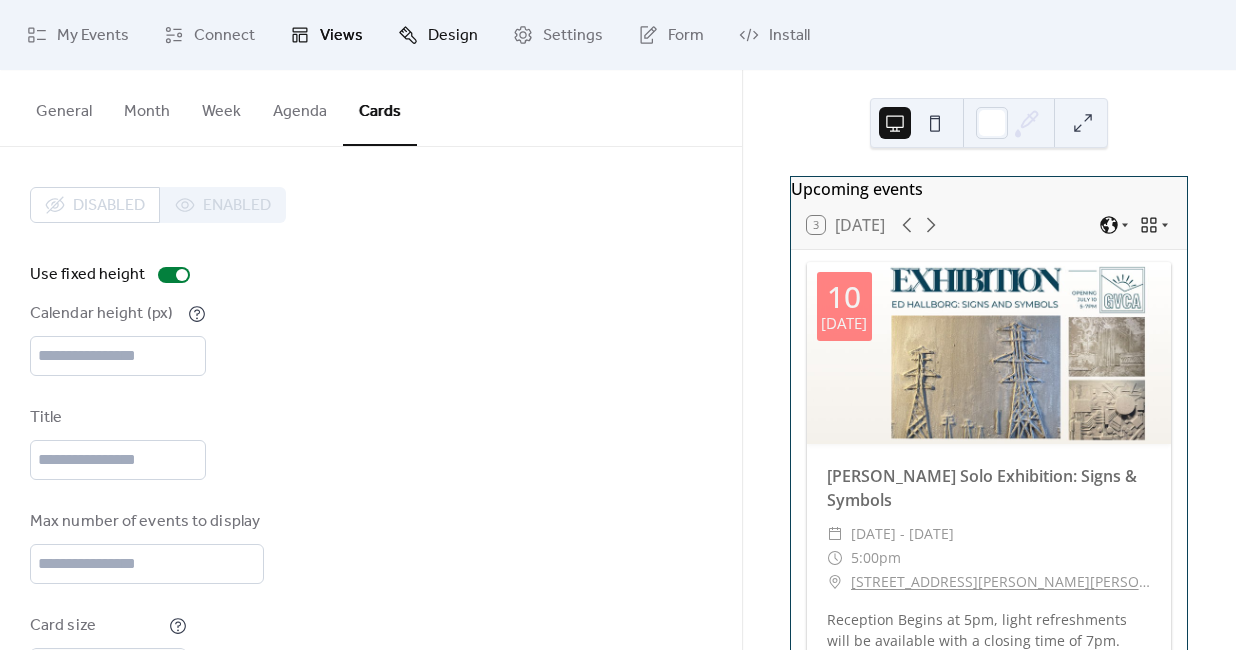 click on "Design" at bounding box center (453, 36) 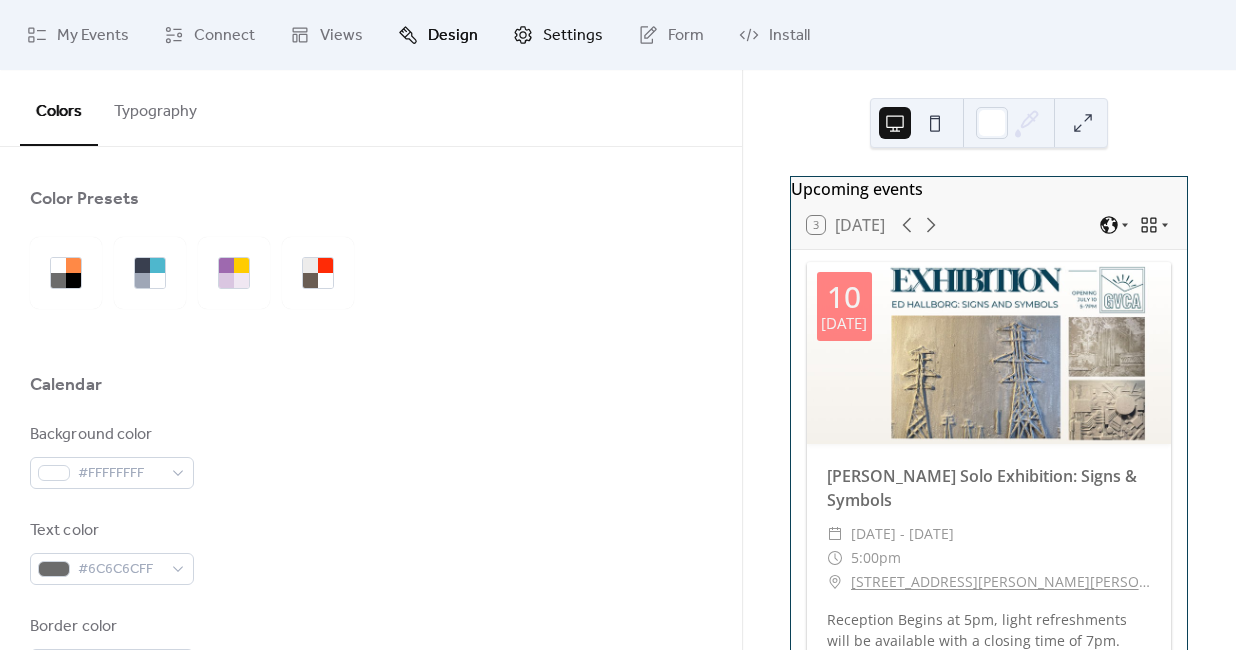 click on "Settings" at bounding box center (573, 36) 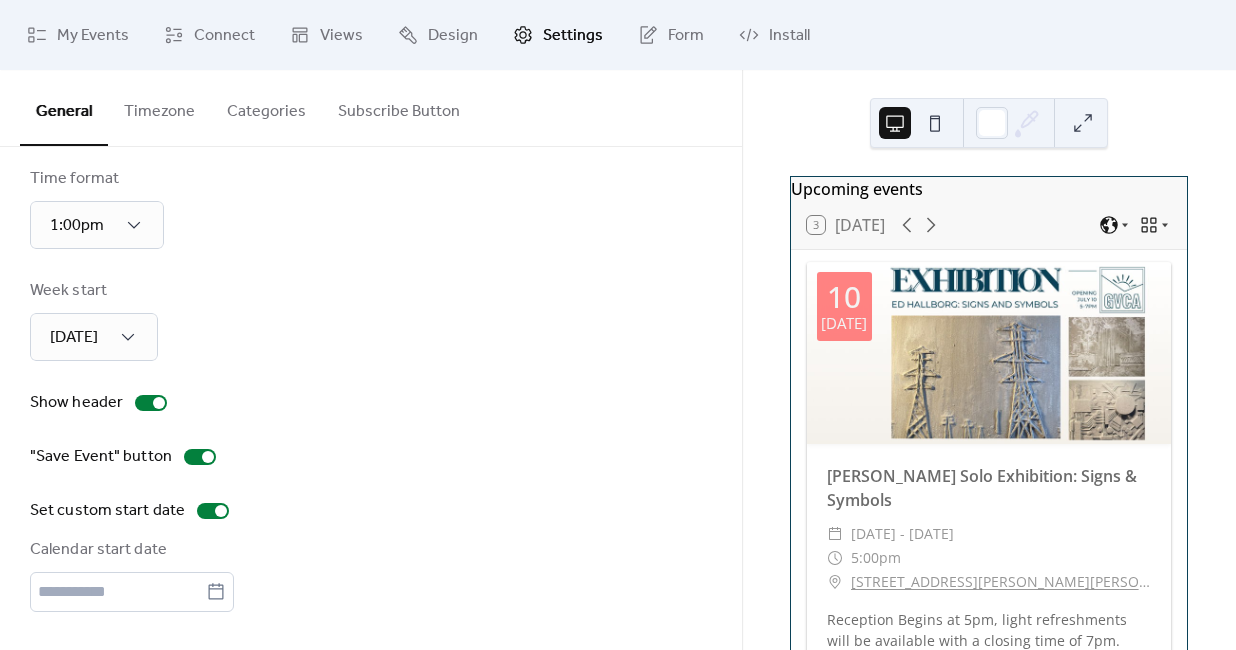 scroll, scrollTop: 0, scrollLeft: 0, axis: both 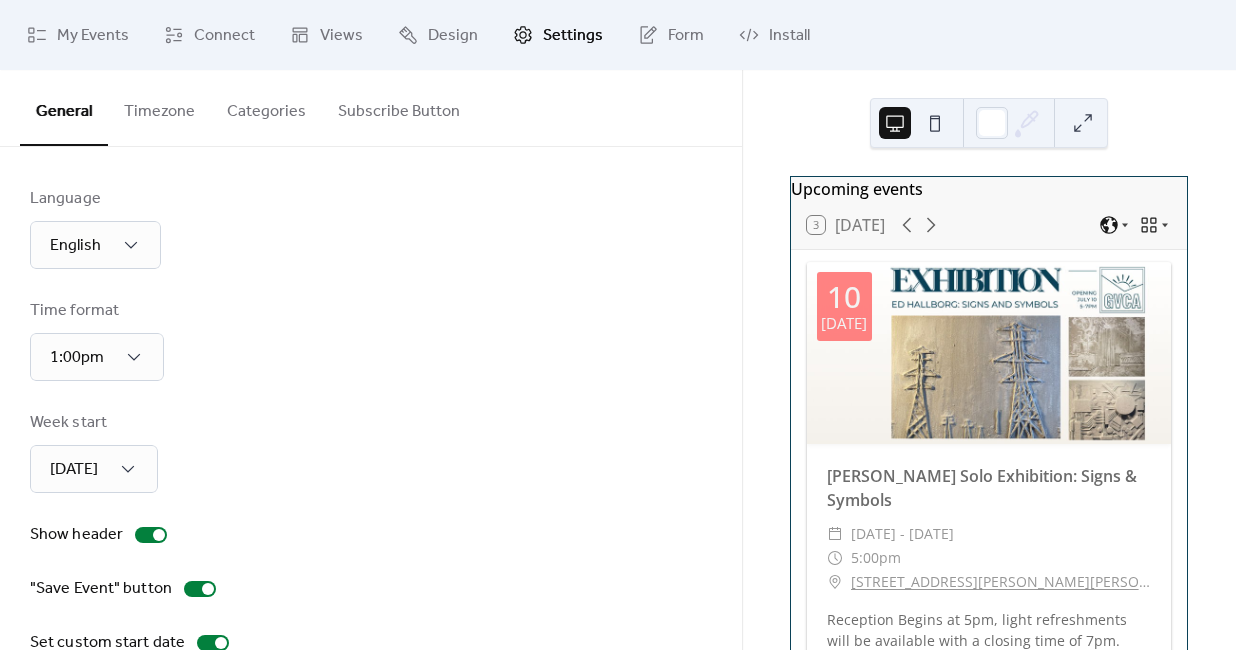click on "Subscribe Button" at bounding box center (399, 107) 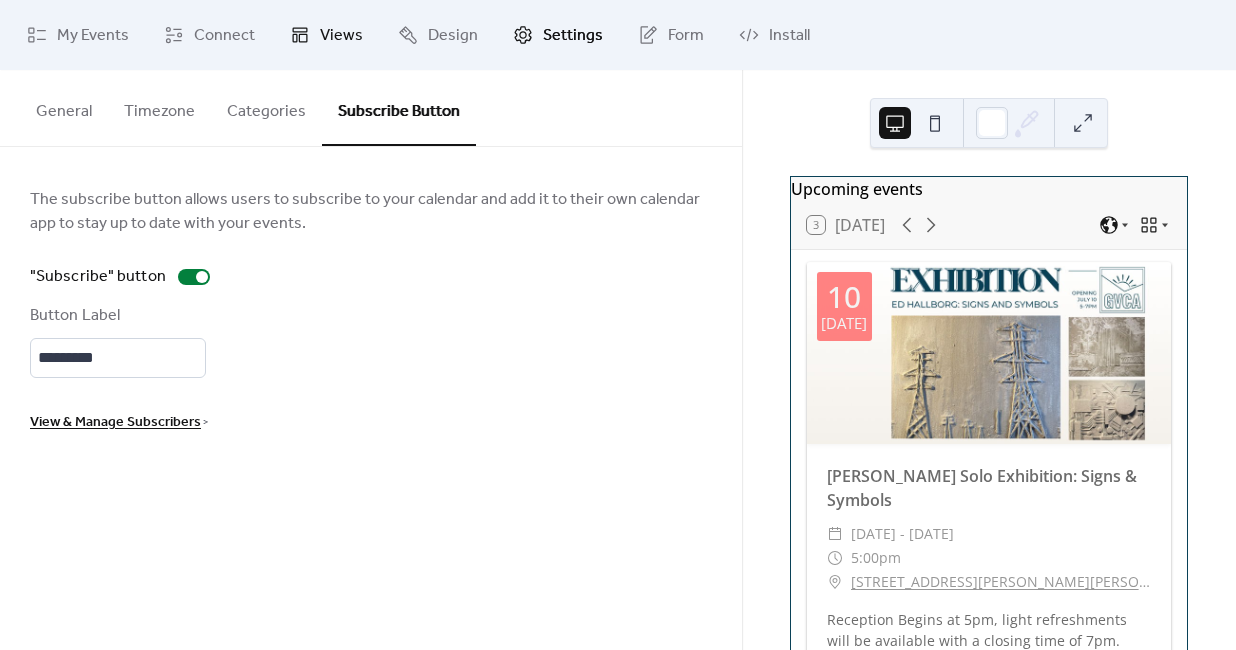 click 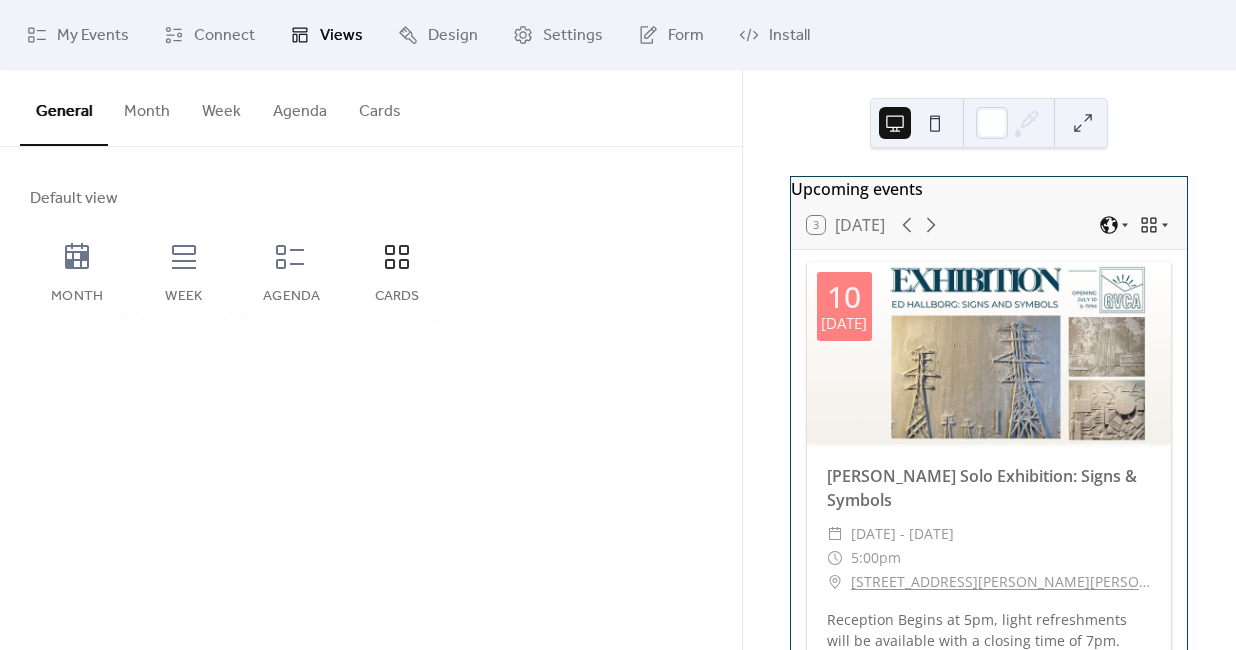 click on "Cards" at bounding box center (380, 107) 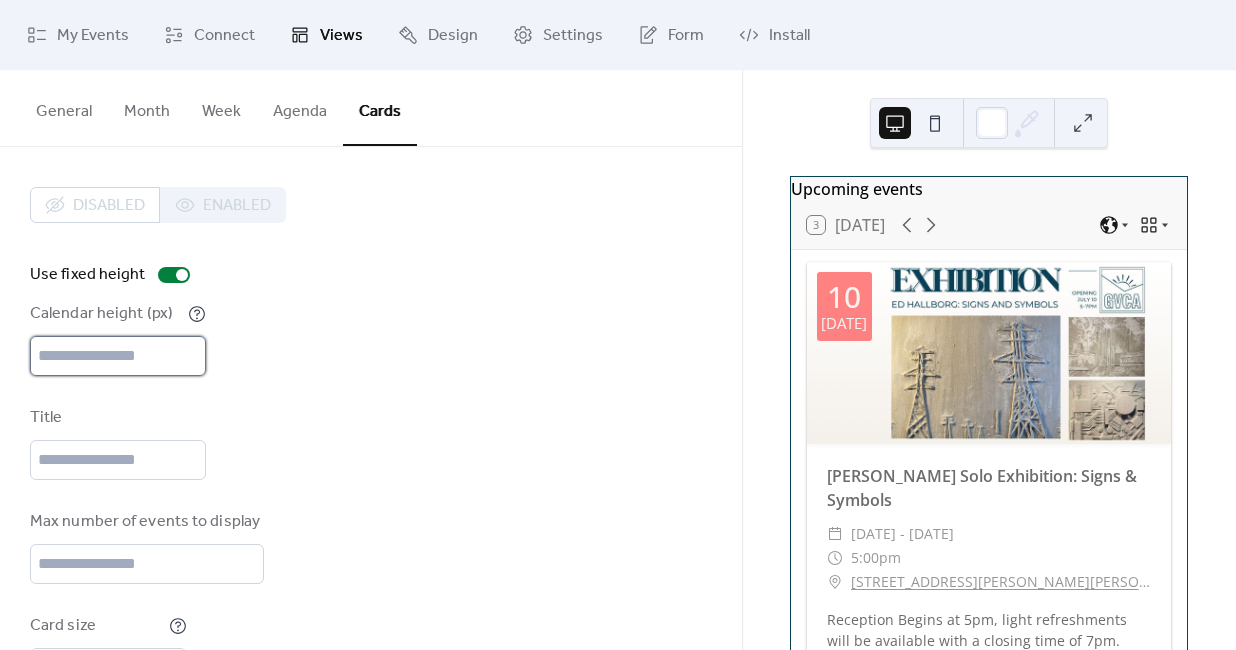 click on "***" at bounding box center (118, 356) 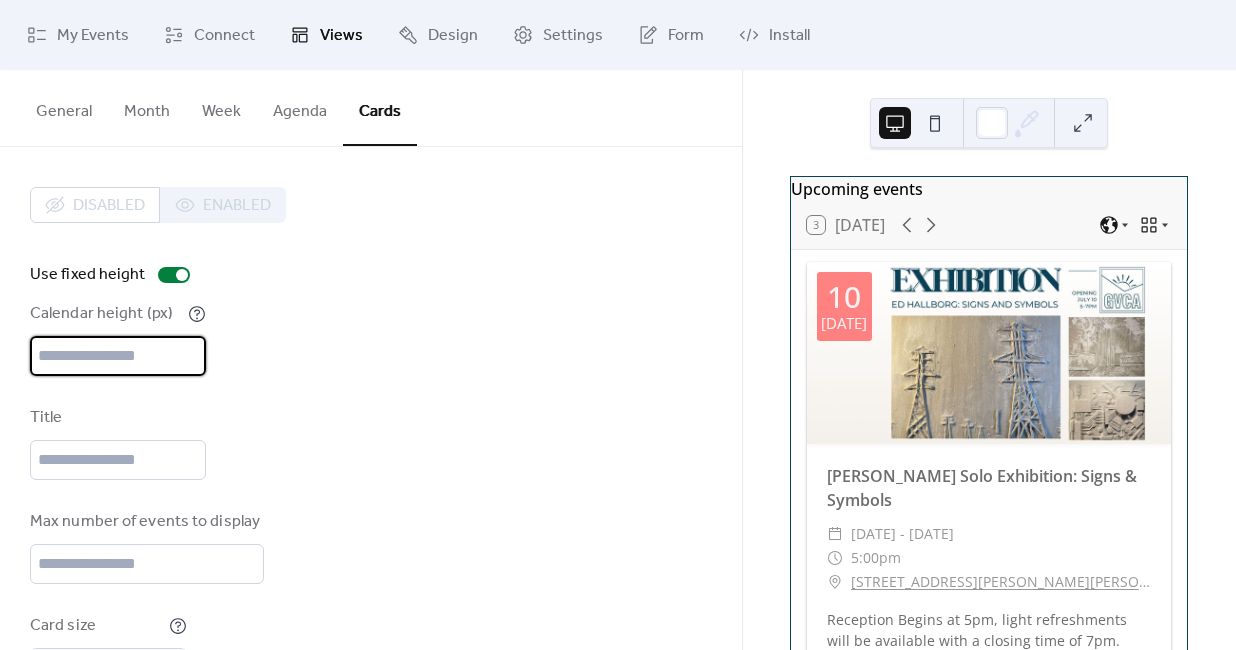 type on "****" 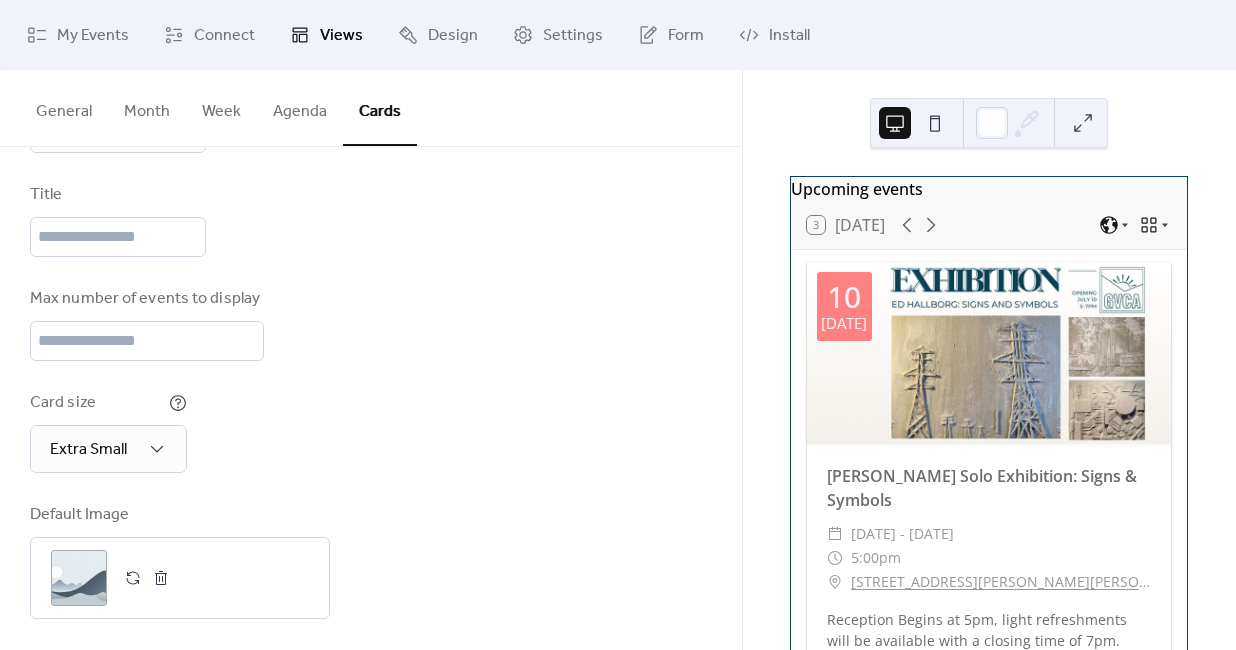 scroll, scrollTop: 0, scrollLeft: 0, axis: both 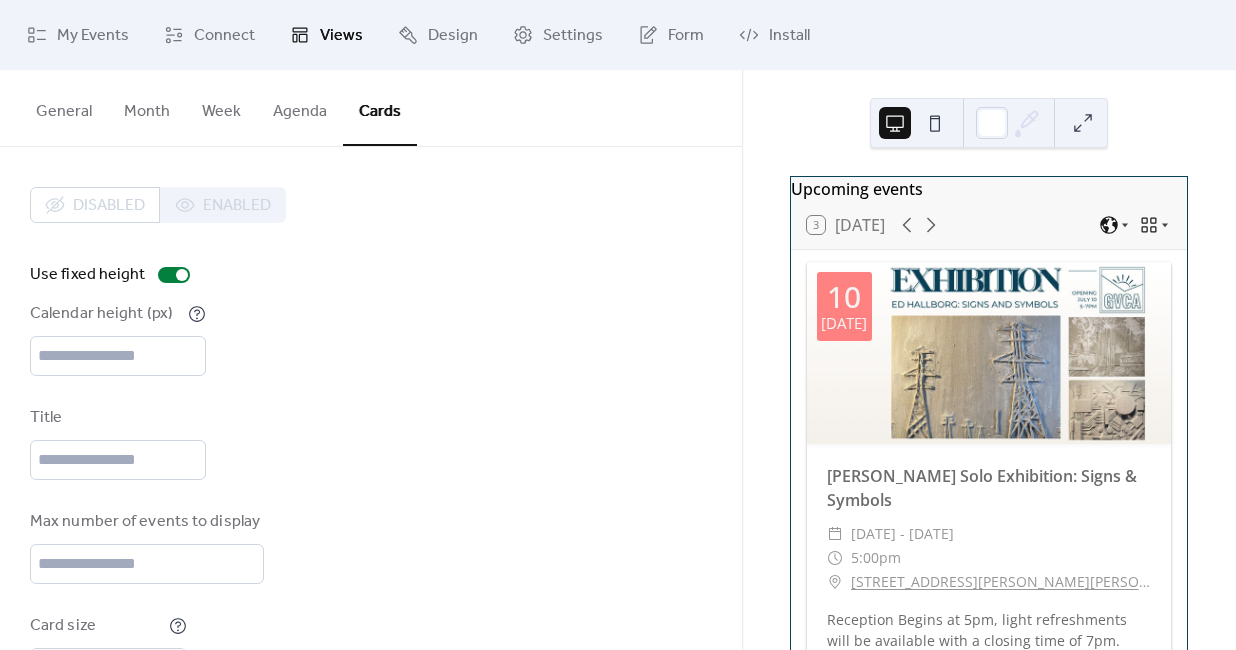 click at bounding box center [935, 123] 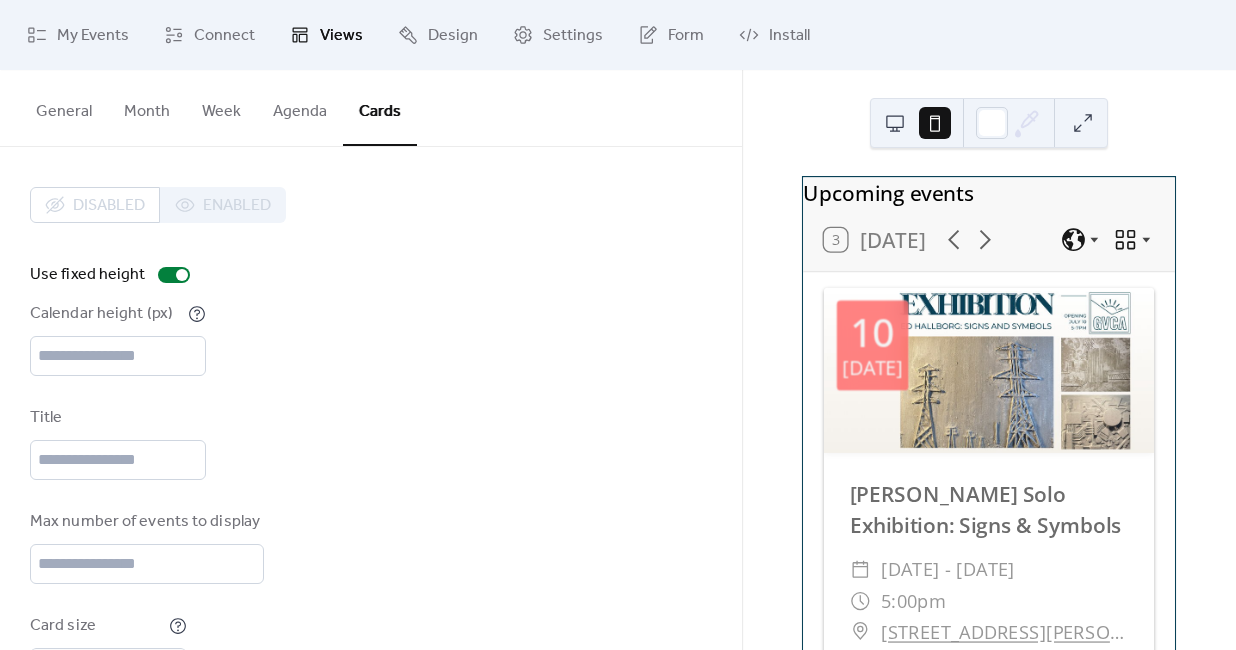 click at bounding box center [895, 123] 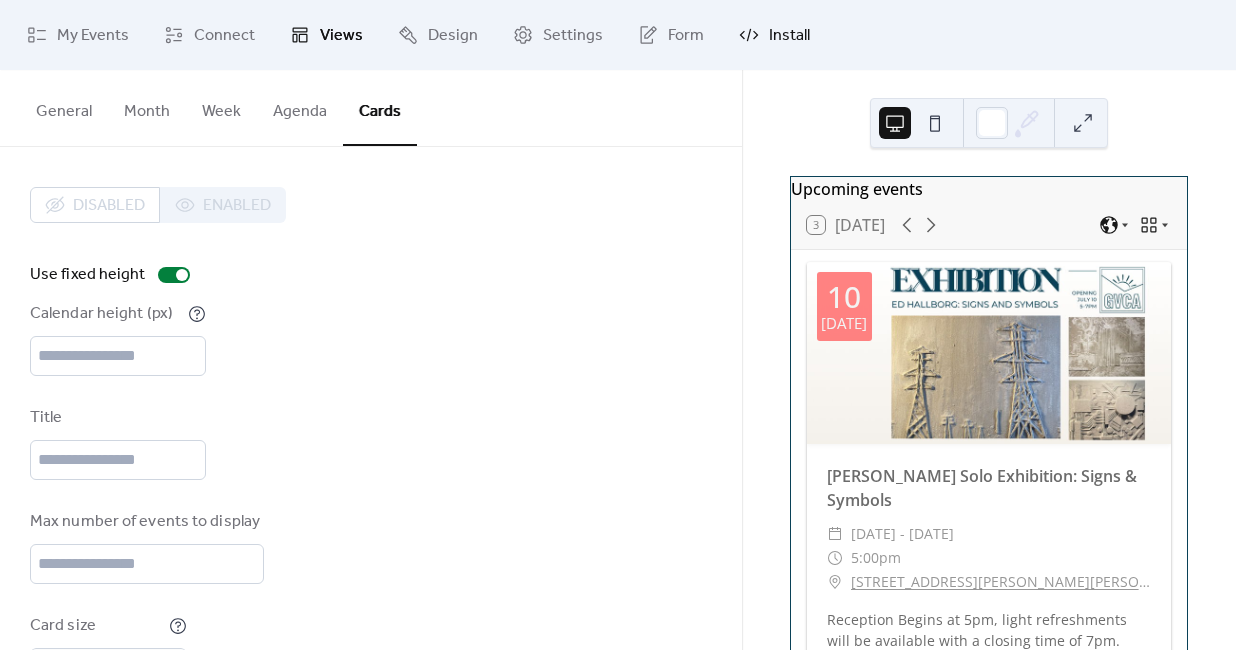 click on "Install" at bounding box center [774, 35] 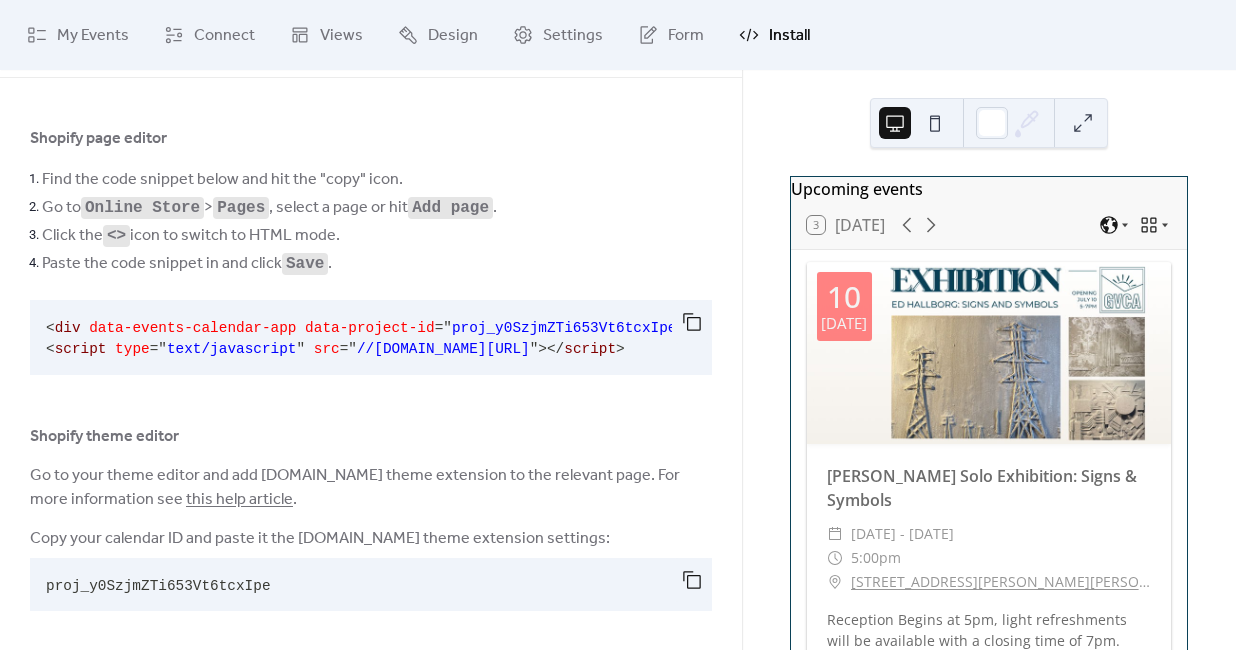 scroll, scrollTop: 84, scrollLeft: 0, axis: vertical 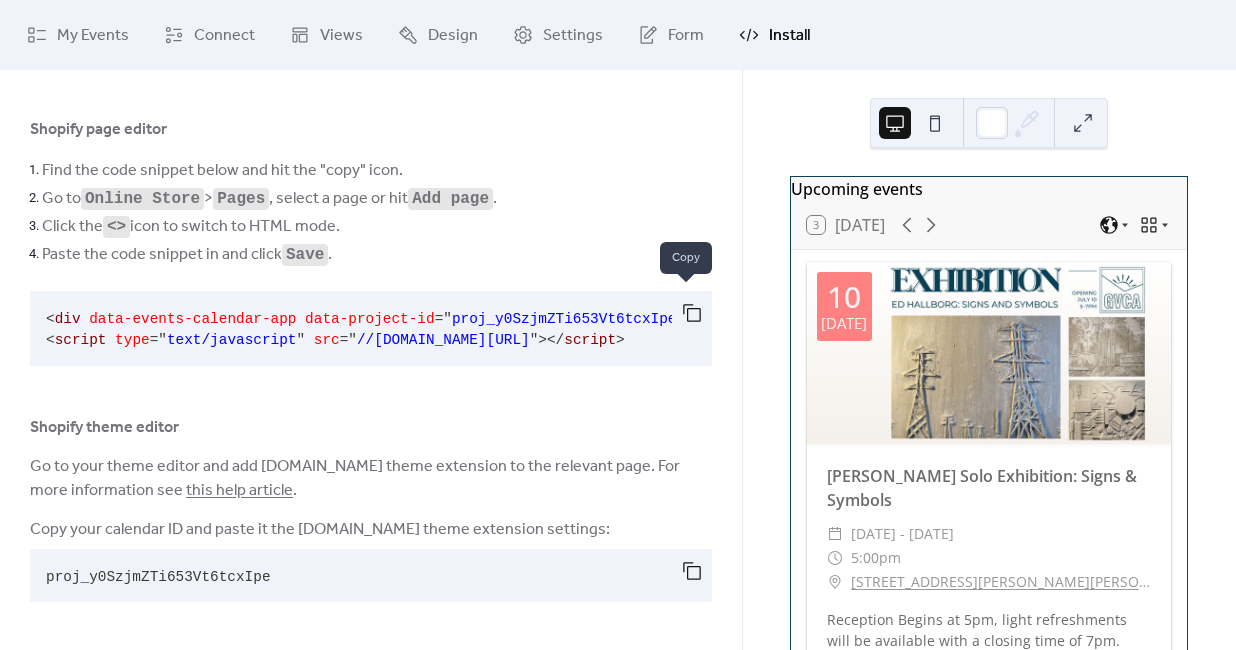 click at bounding box center (692, 313) 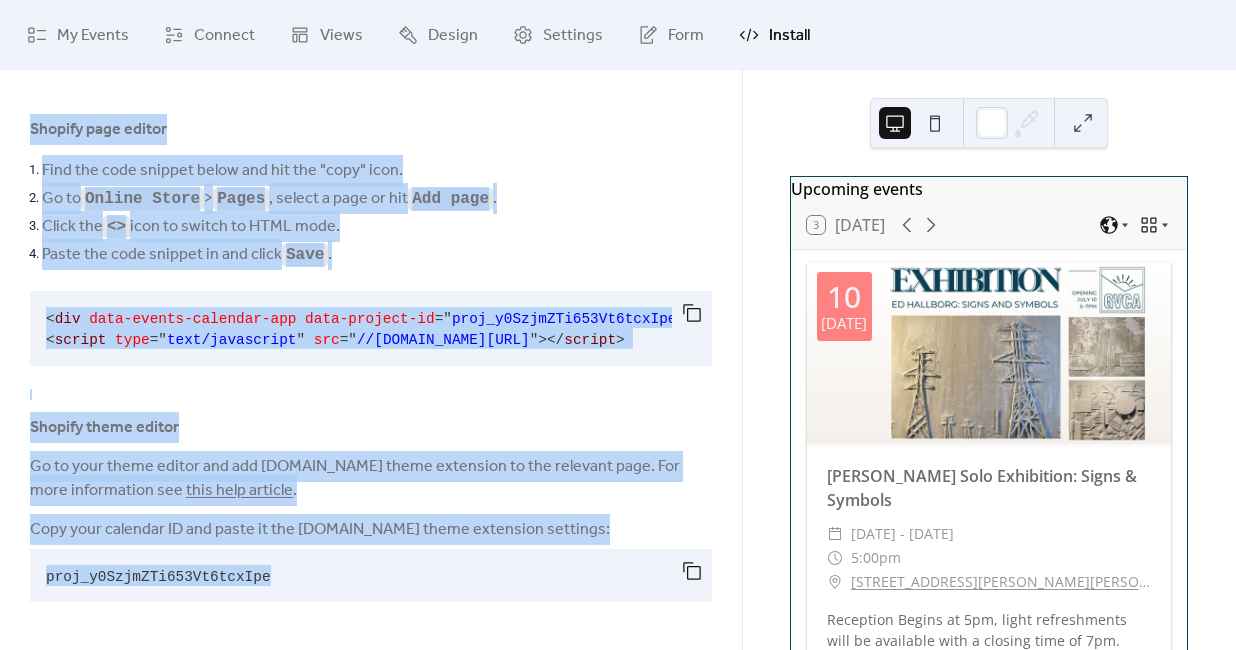 drag, startPoint x: 33, startPoint y: 120, endPoint x: 446, endPoint y: 595, distance: 629.43945 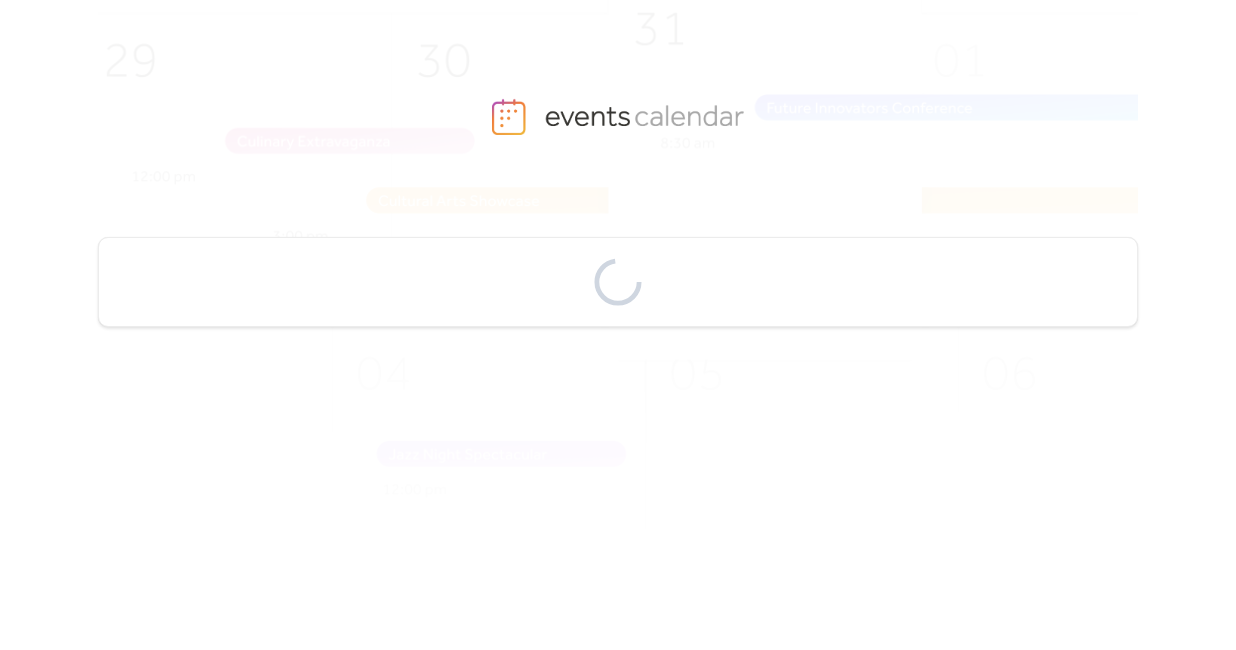 scroll, scrollTop: 0, scrollLeft: 0, axis: both 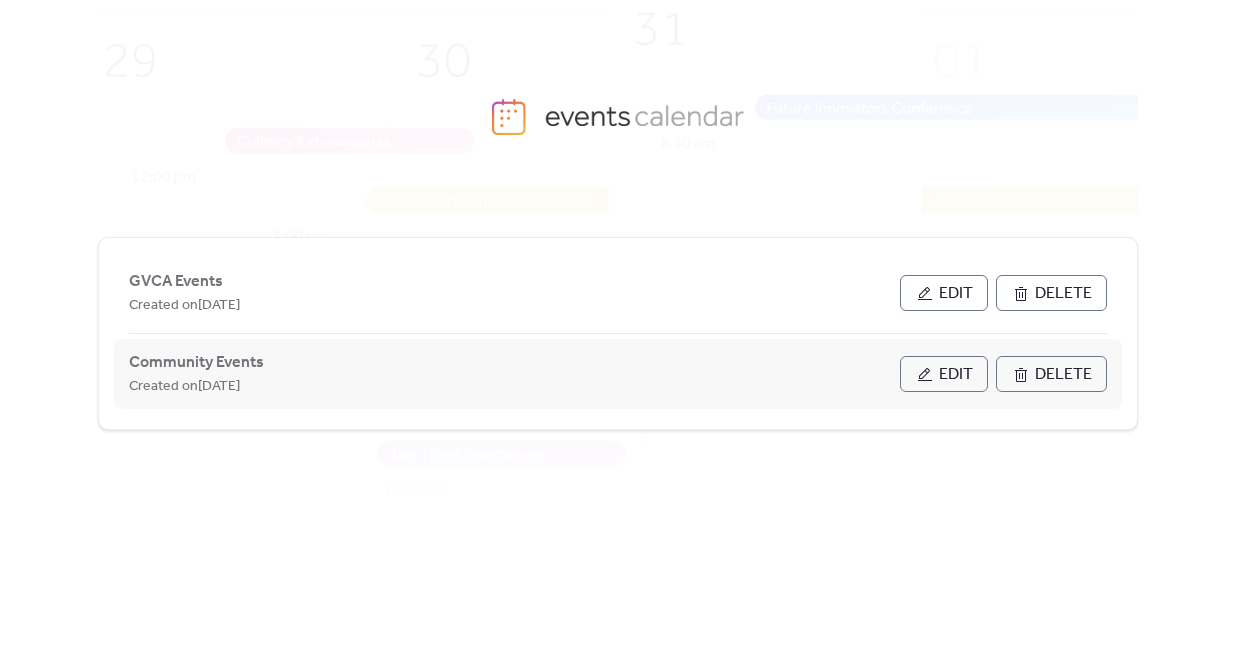 click on "Edit" at bounding box center [944, 374] 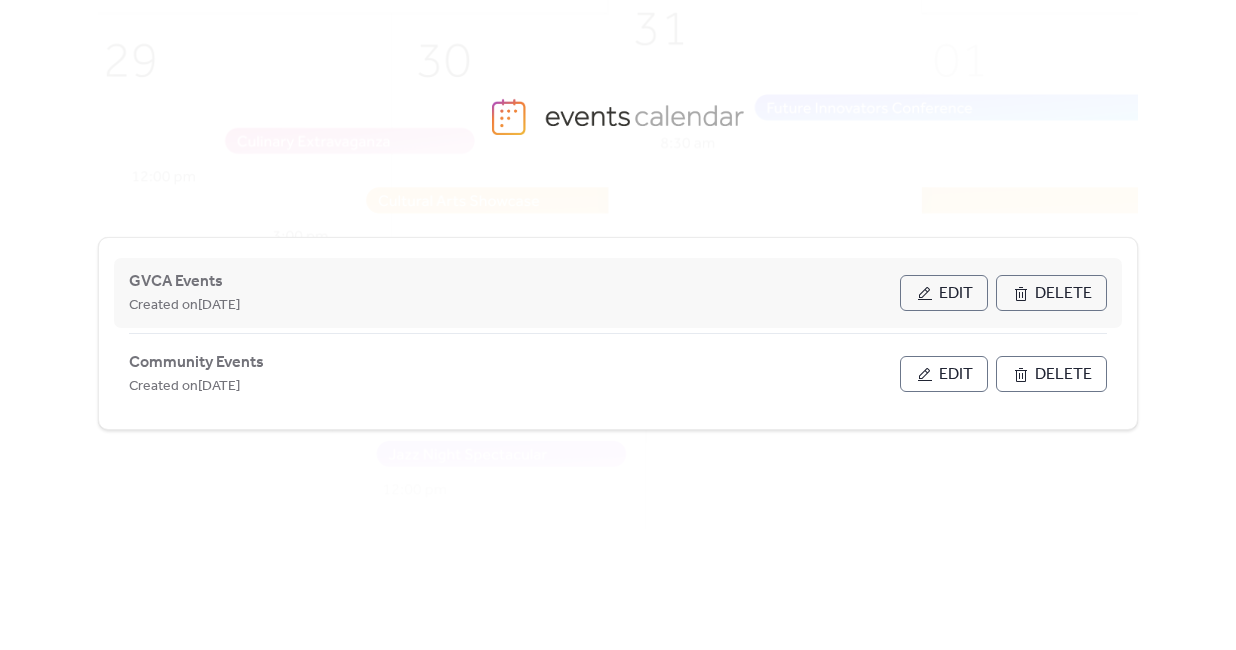 click on "Created on  [DATE]" at bounding box center (514, 305) 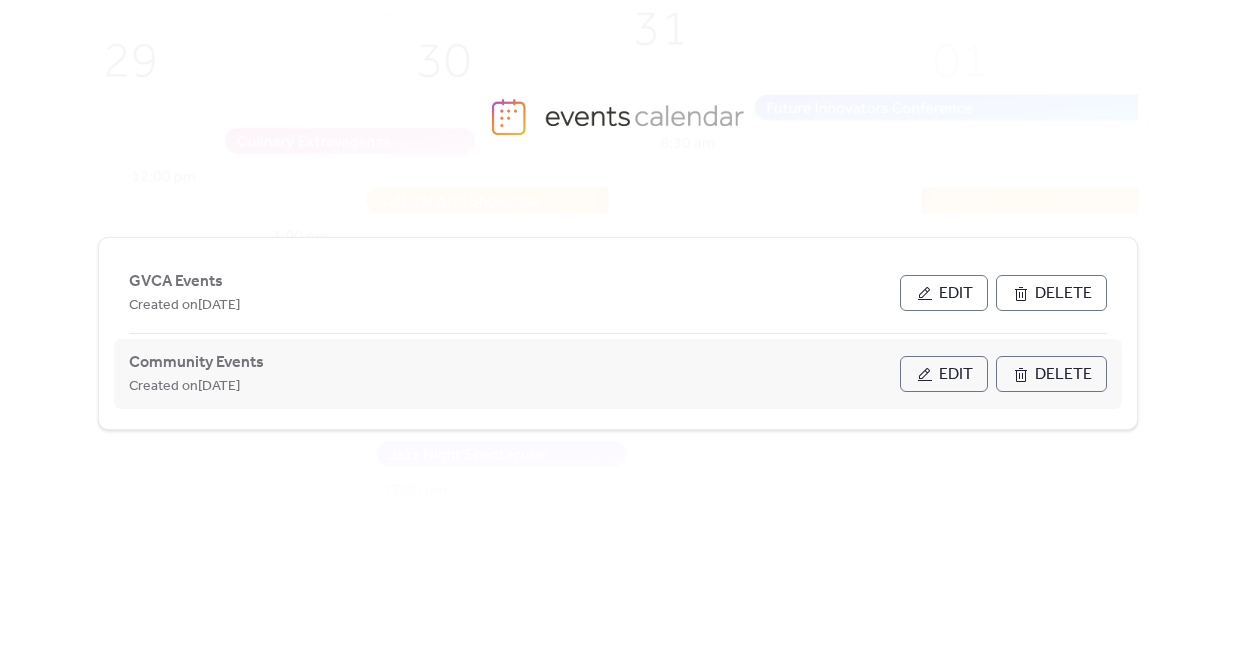 click on "Edit" at bounding box center (956, 375) 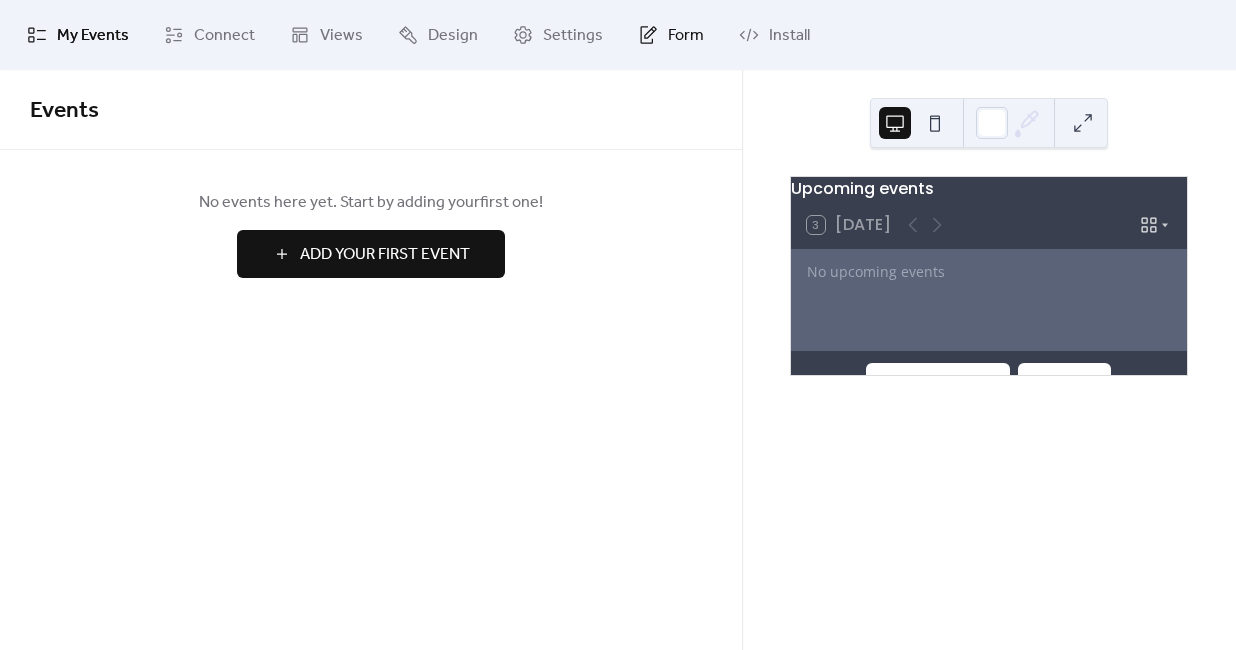 click on "Form" at bounding box center [671, 35] 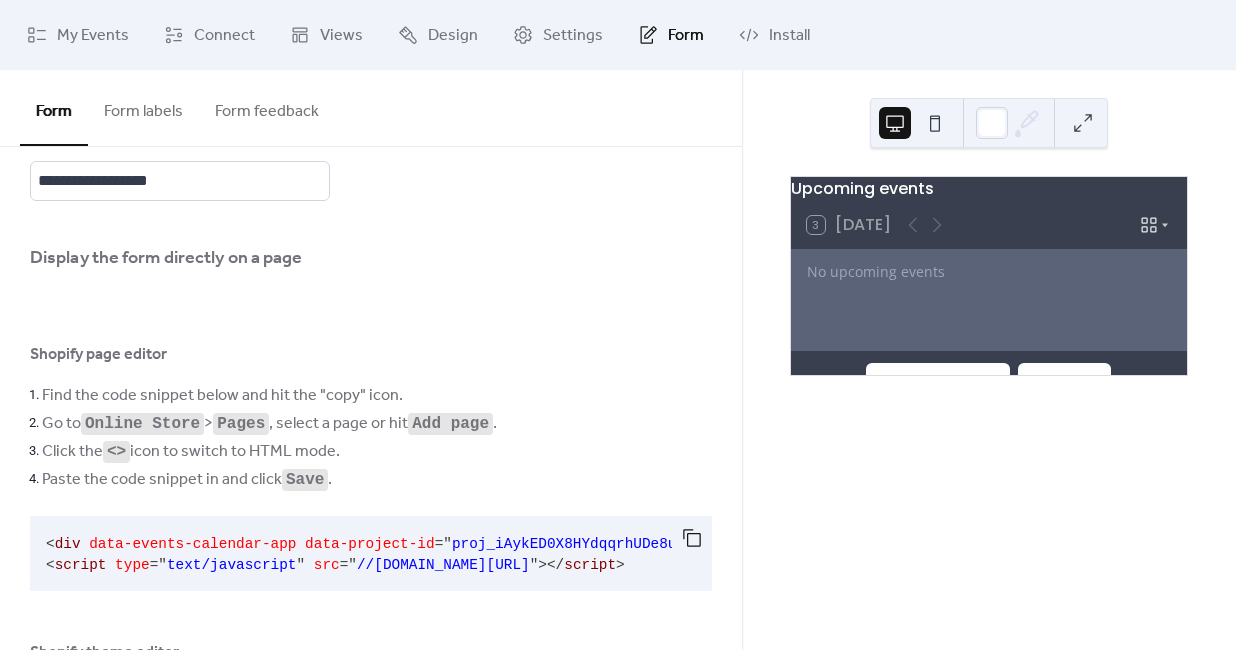 scroll, scrollTop: 322, scrollLeft: 0, axis: vertical 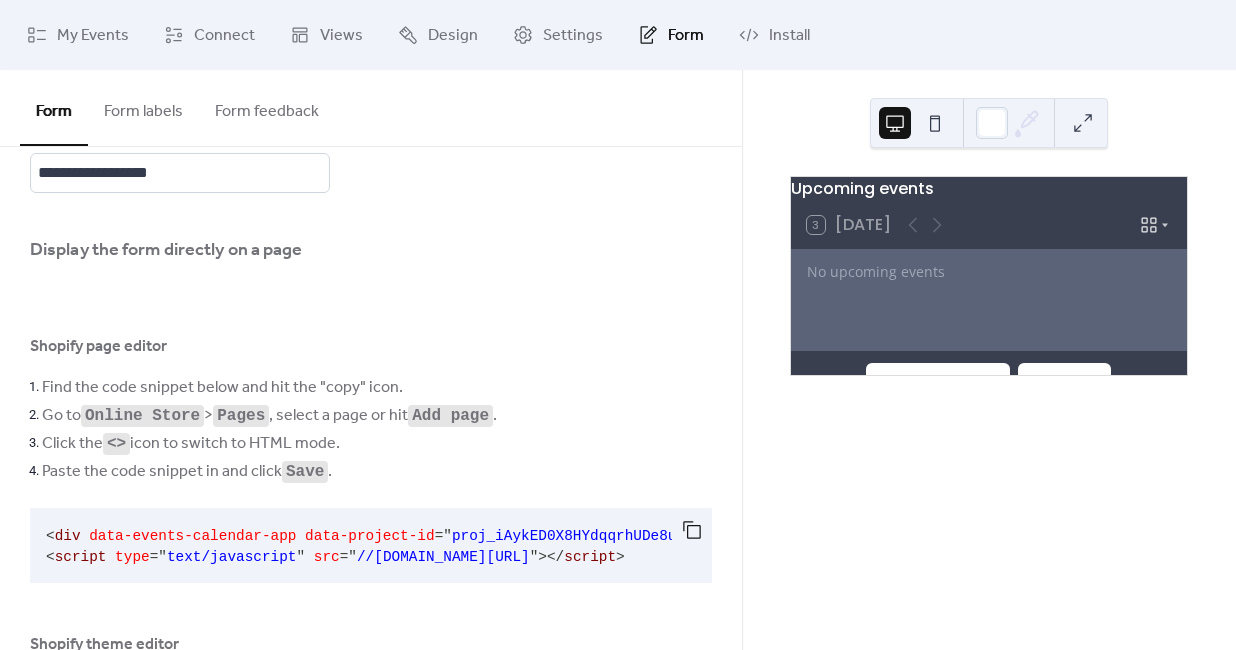 click on "Click the  <>  icon to switch to HTML mode." at bounding box center (377, 443) 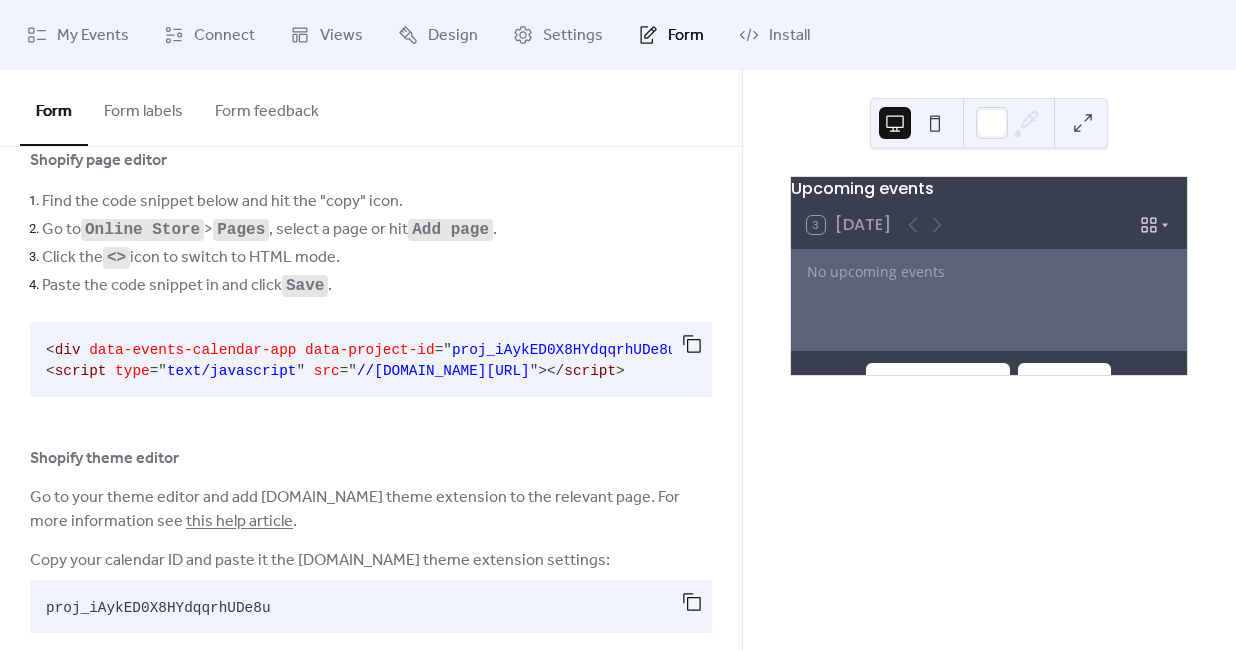 scroll, scrollTop: 507, scrollLeft: 0, axis: vertical 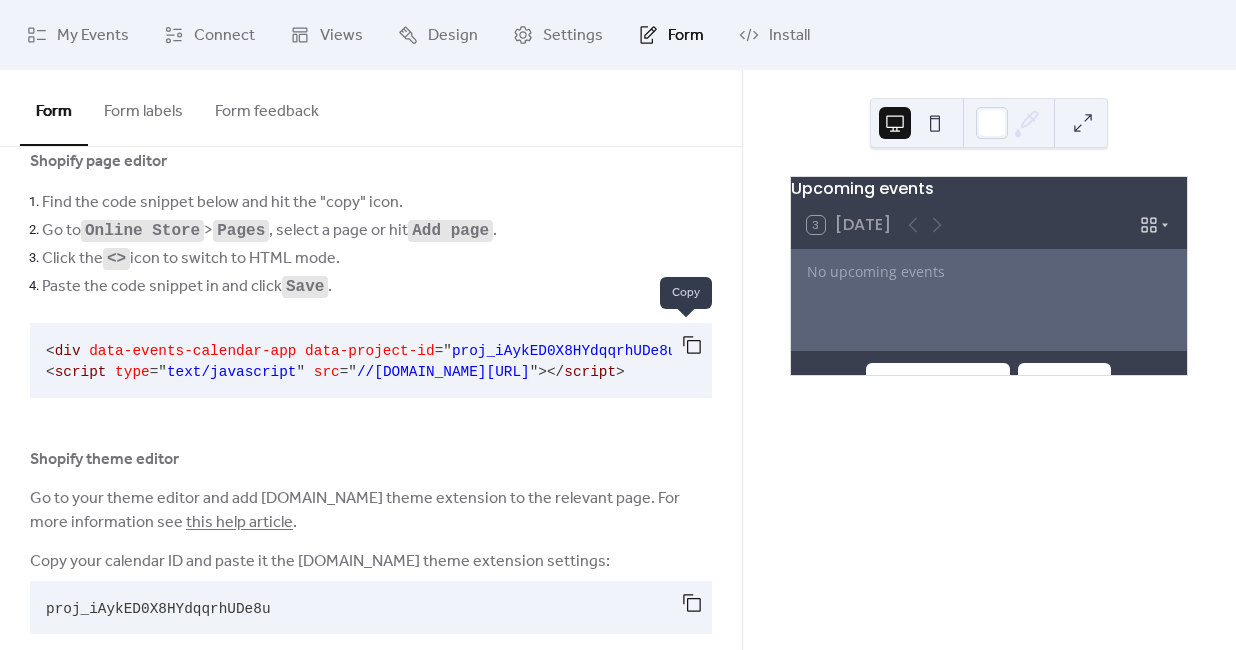 click at bounding box center (692, 345) 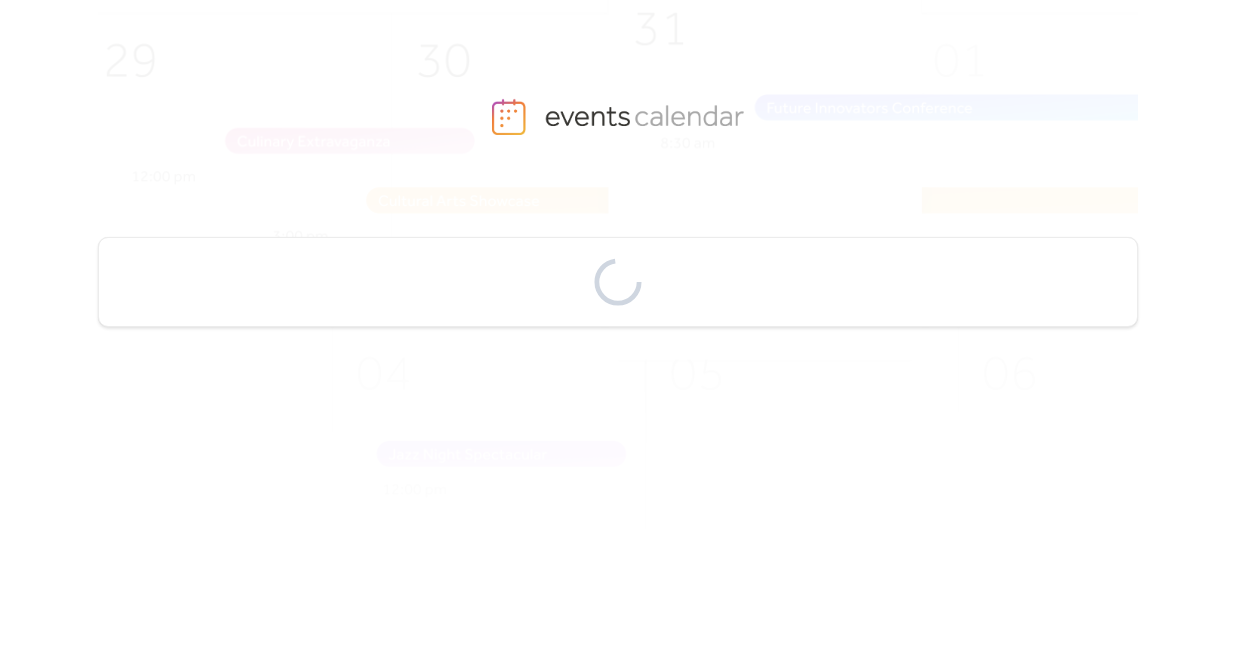 scroll, scrollTop: 0, scrollLeft: 0, axis: both 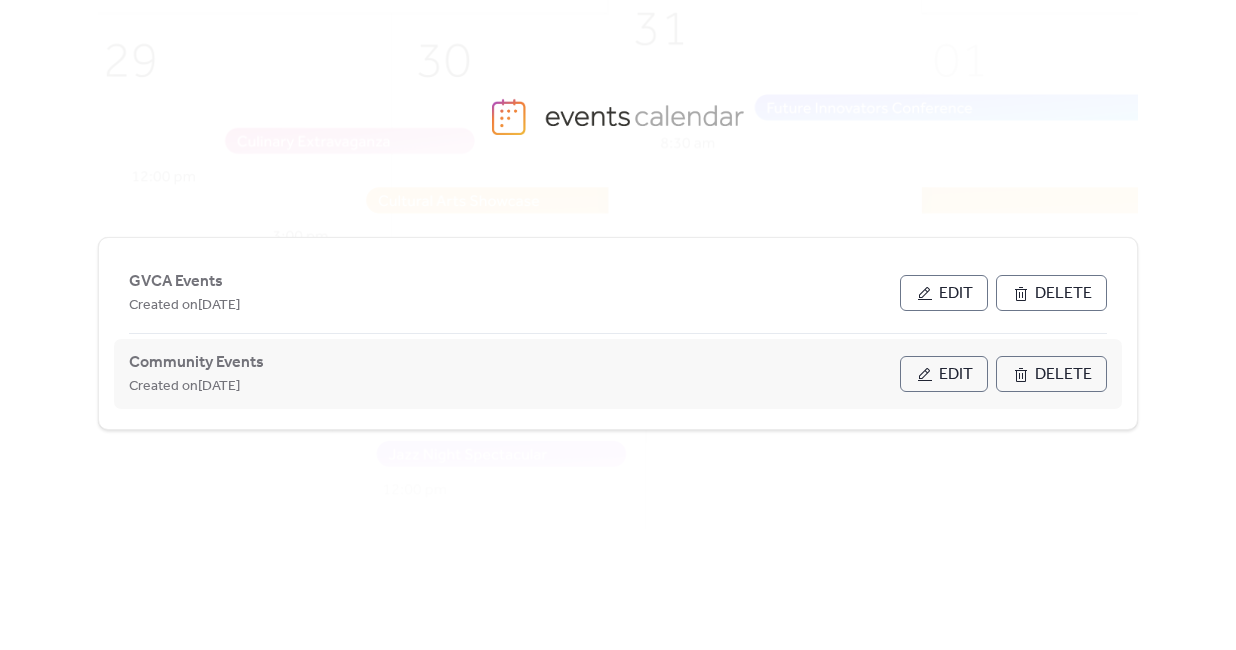 click on "Edit" at bounding box center [956, 375] 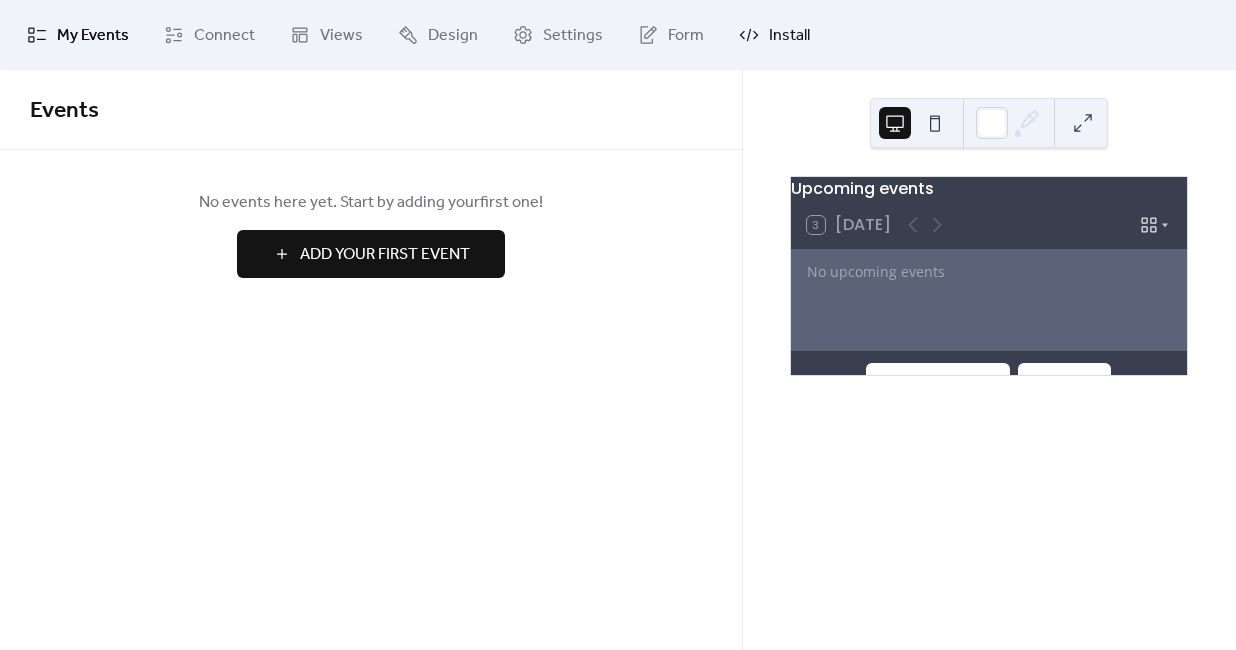 drag, startPoint x: 783, startPoint y: 44, endPoint x: 778, endPoint y: 31, distance: 13.928389 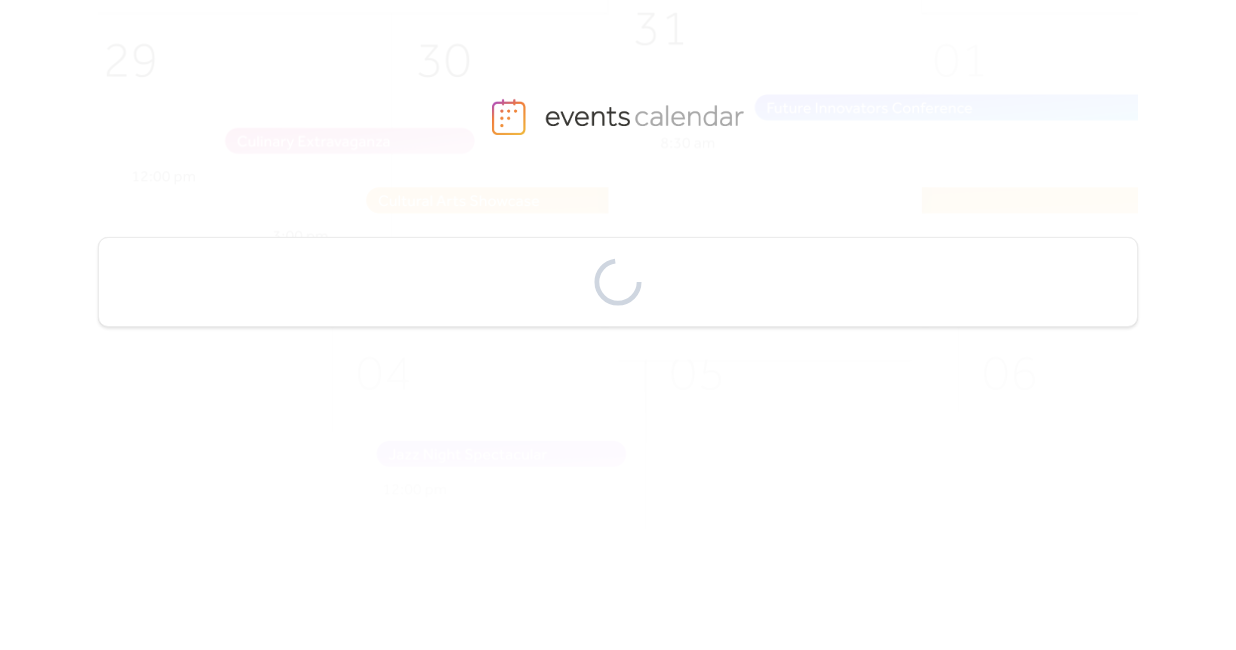 scroll, scrollTop: 0, scrollLeft: 0, axis: both 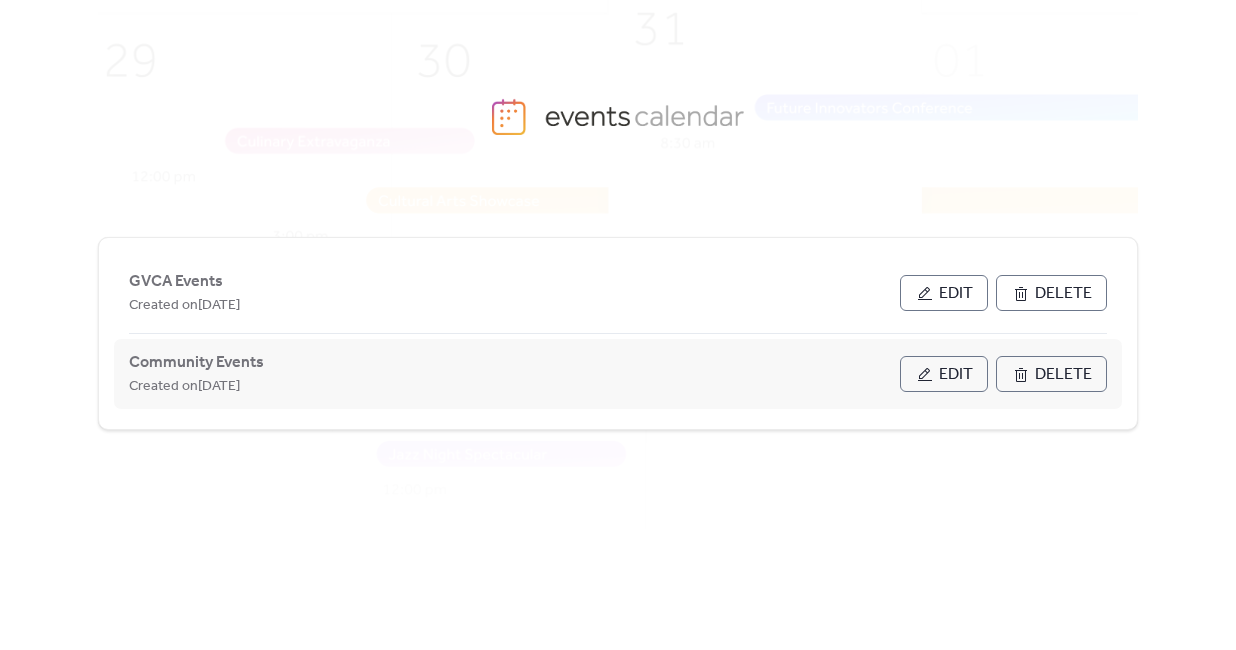 click on "Edit" at bounding box center [956, 375] 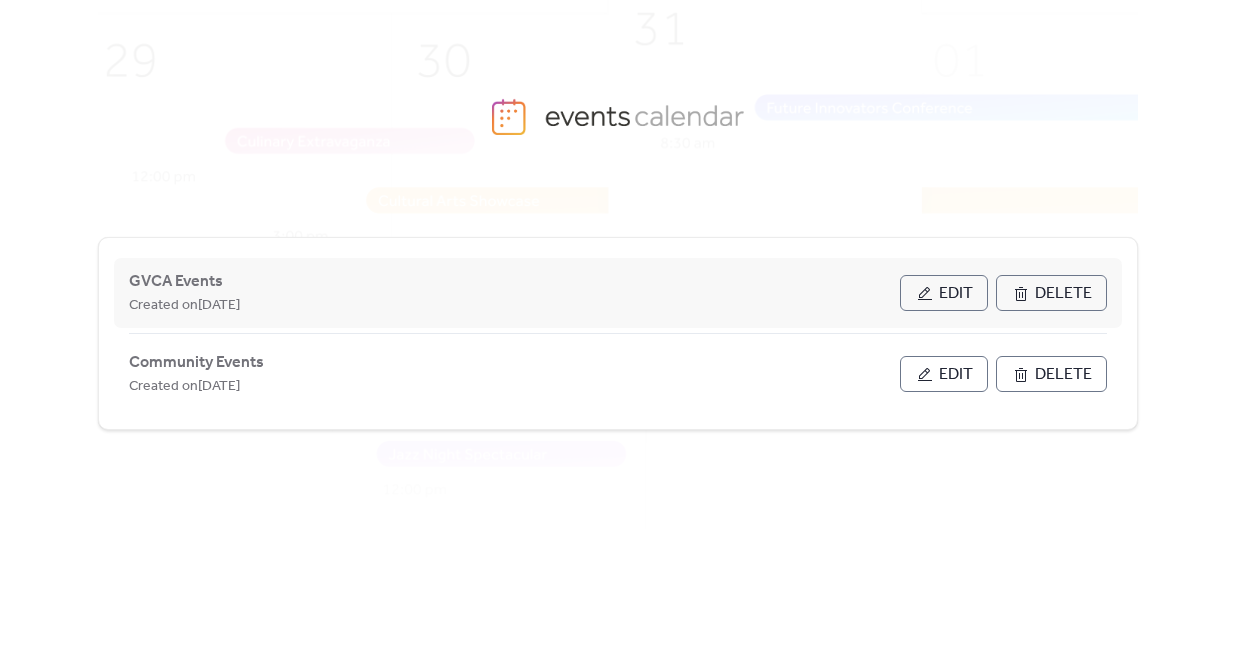 click on "Edit" at bounding box center (956, 294) 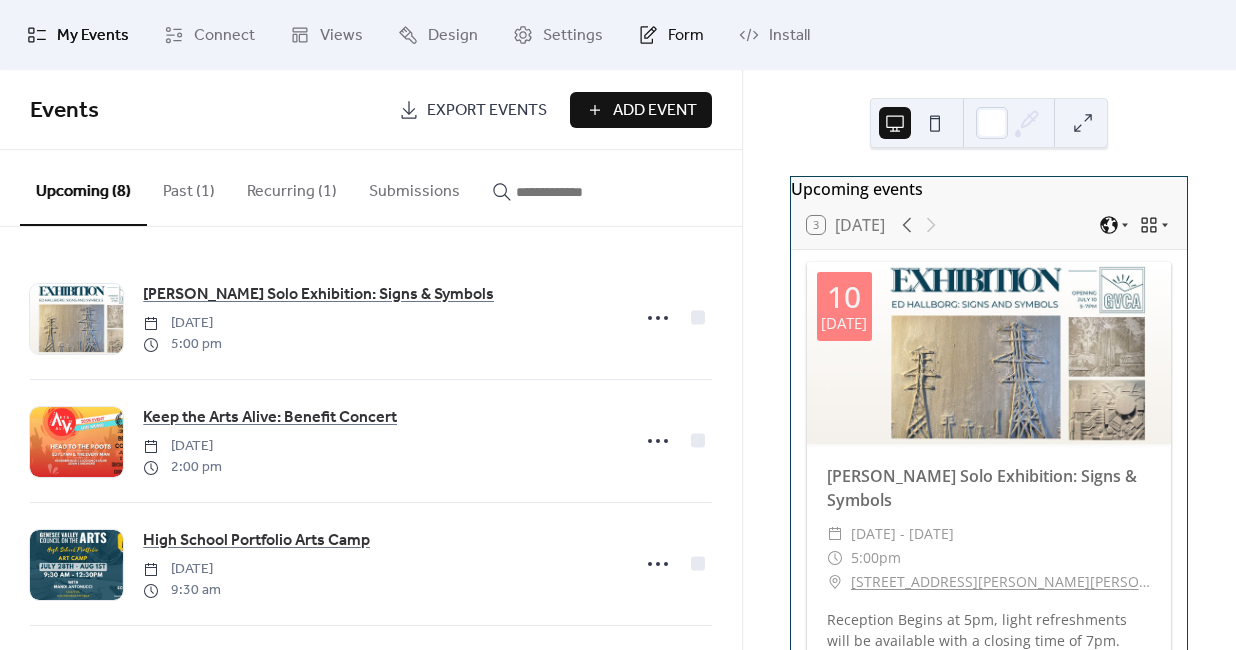 click on "Form" at bounding box center (686, 36) 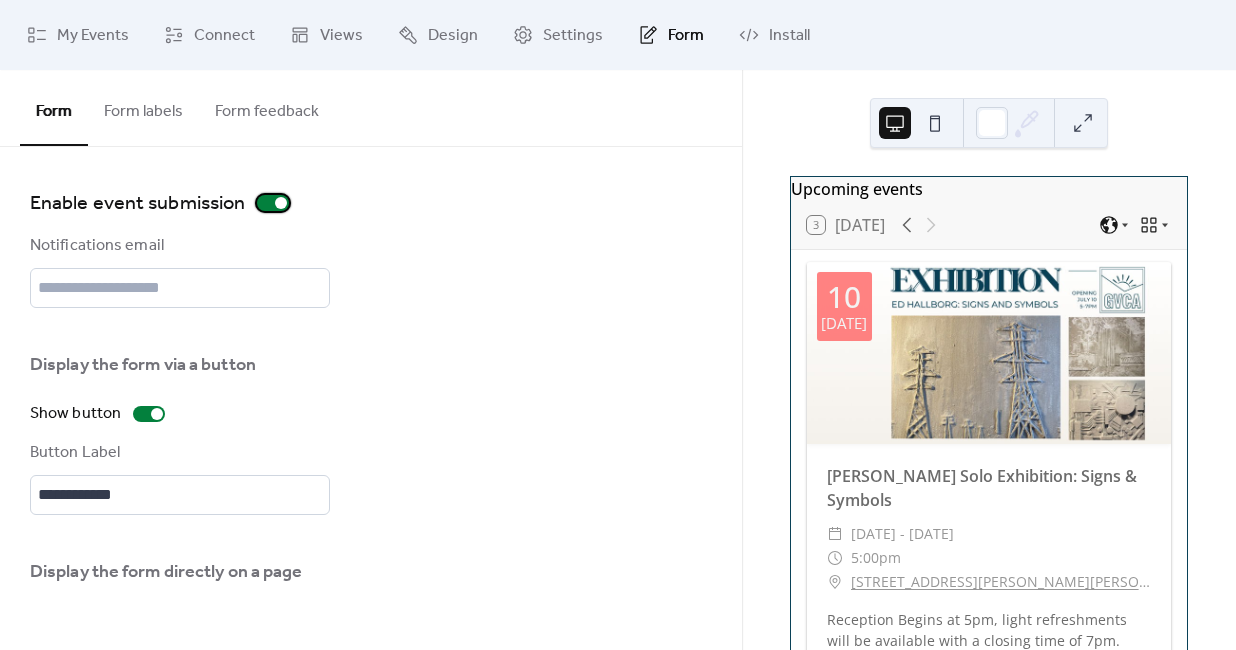 click at bounding box center [273, 203] 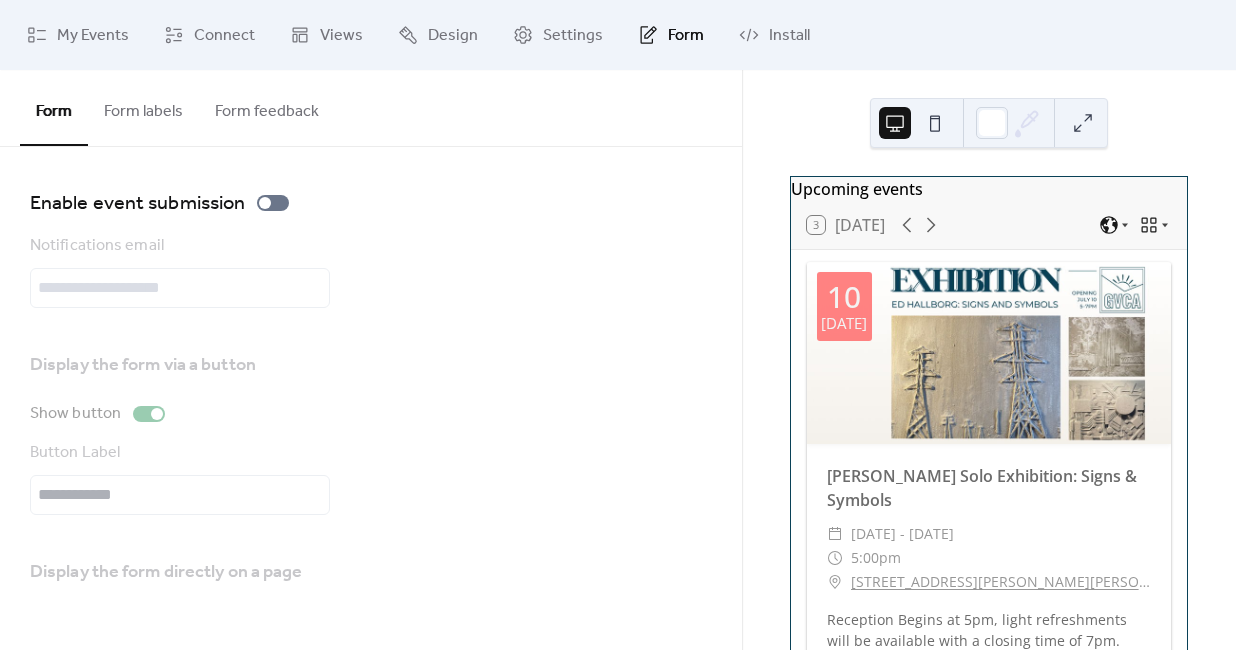 click on "Form labels" at bounding box center (143, 107) 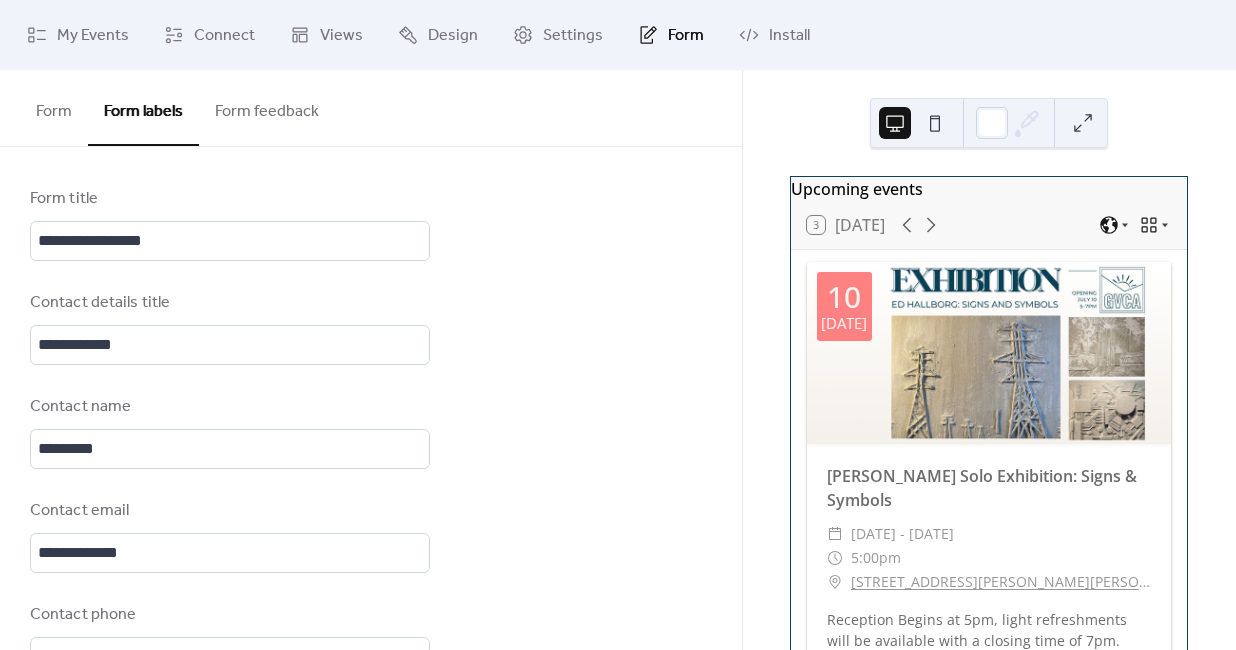 click on "Form feedback" at bounding box center [267, 107] 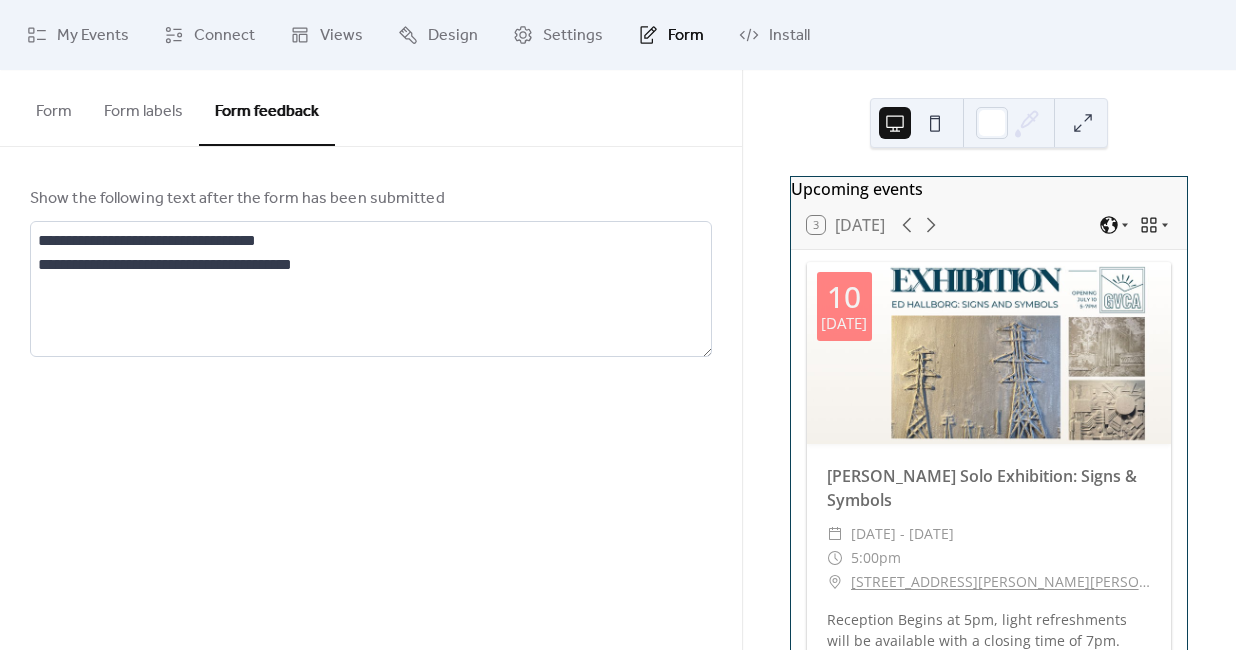 click on "Form" at bounding box center [54, 107] 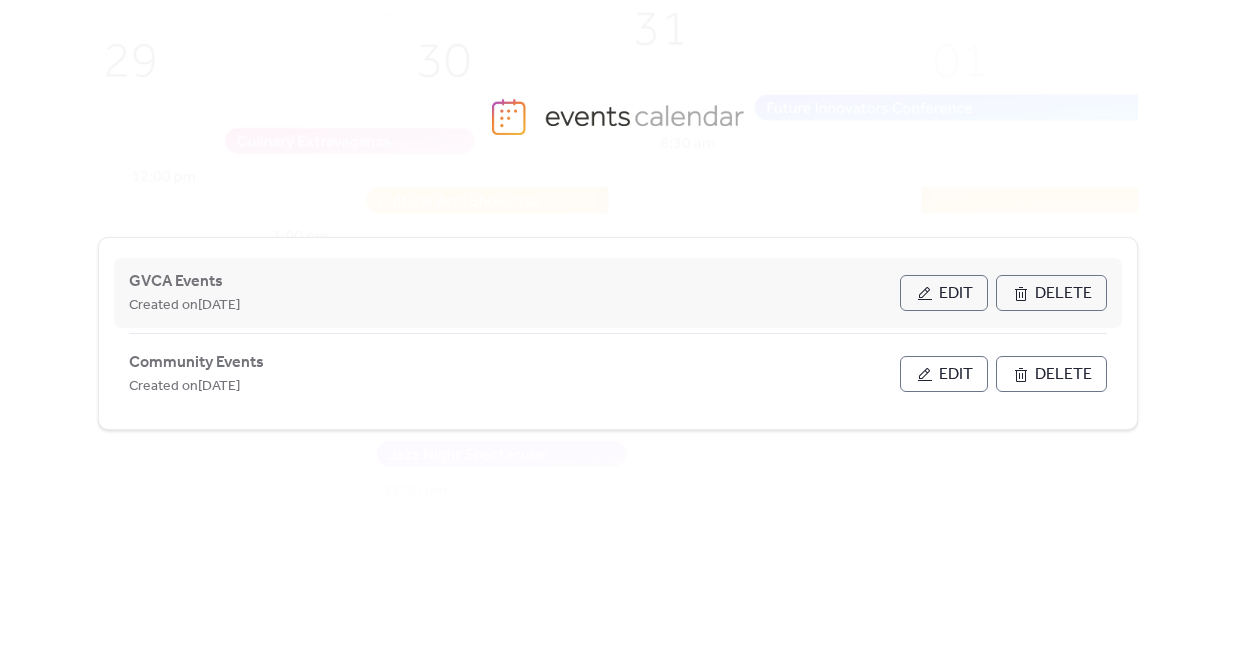 click on "Edit" at bounding box center (956, 294) 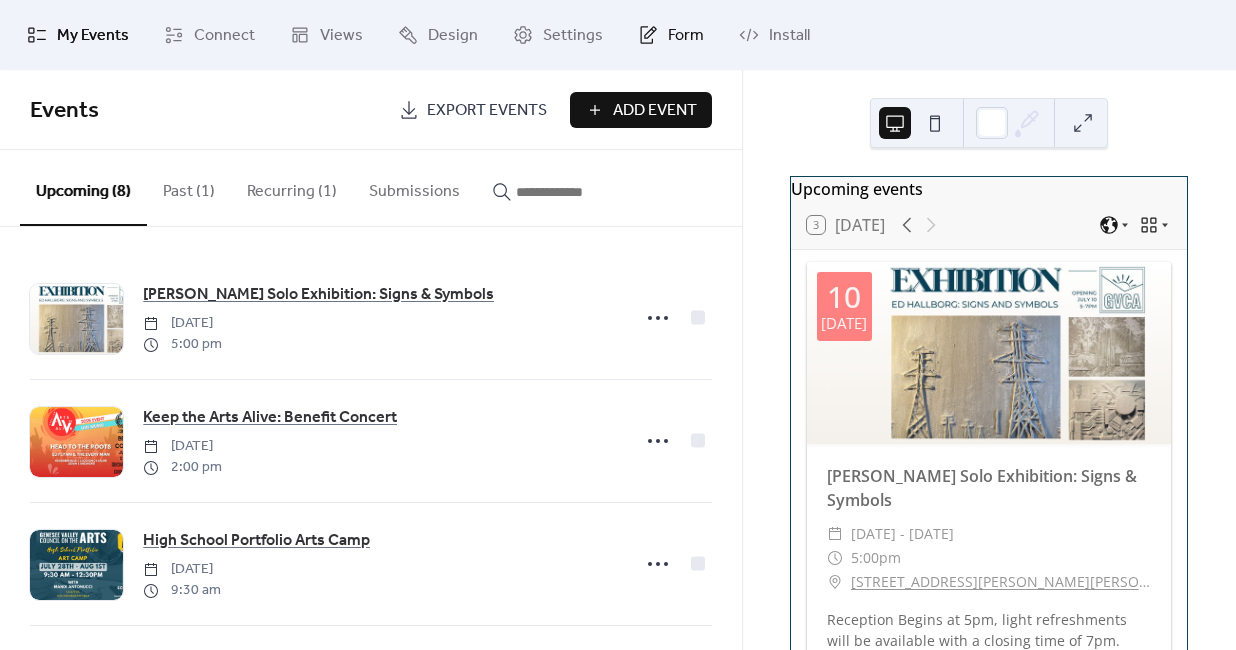 click 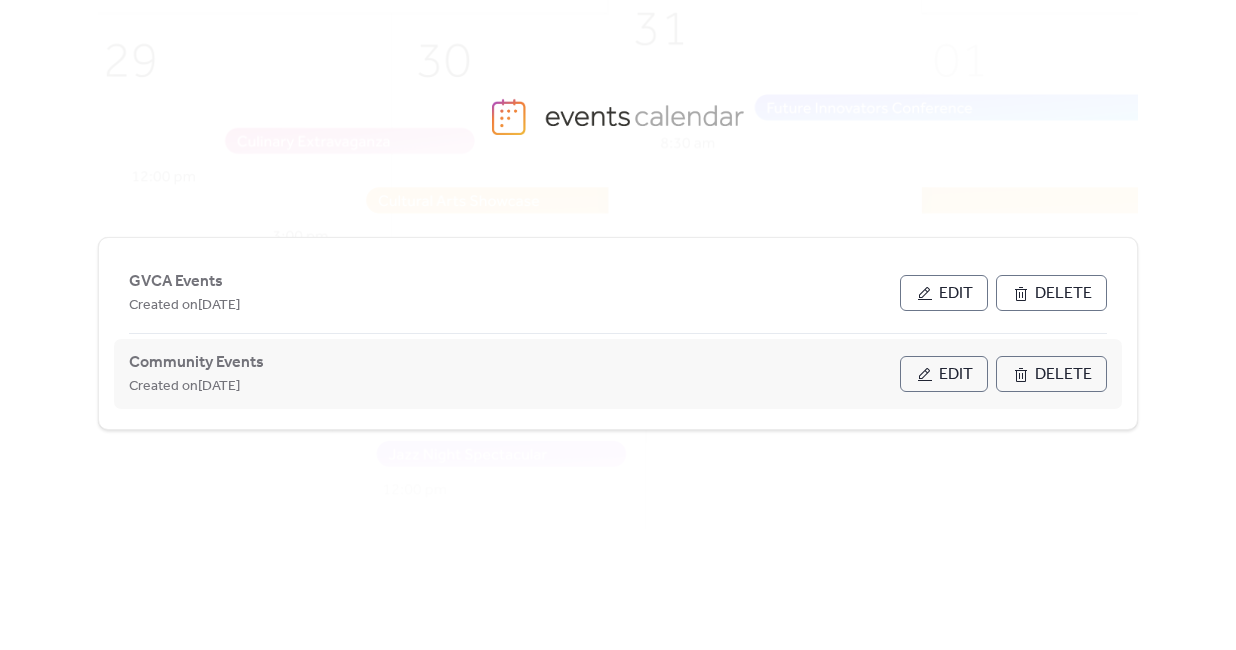 click on "Edit" at bounding box center [956, 375] 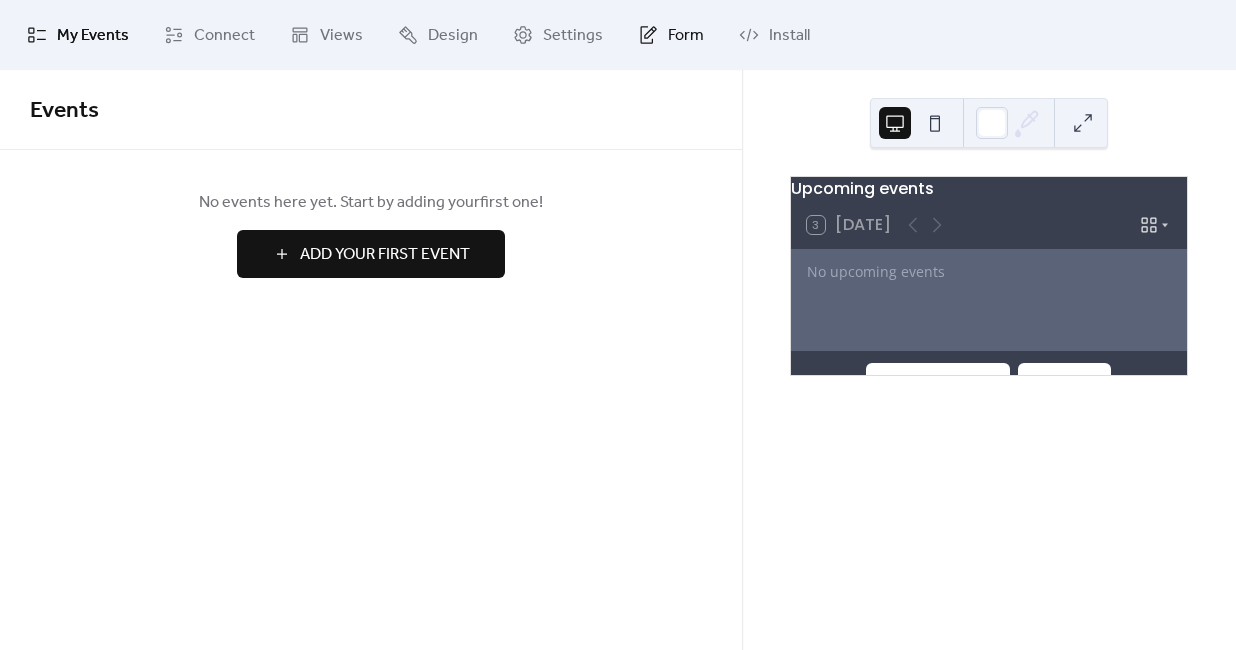 click on "Form" at bounding box center (671, 35) 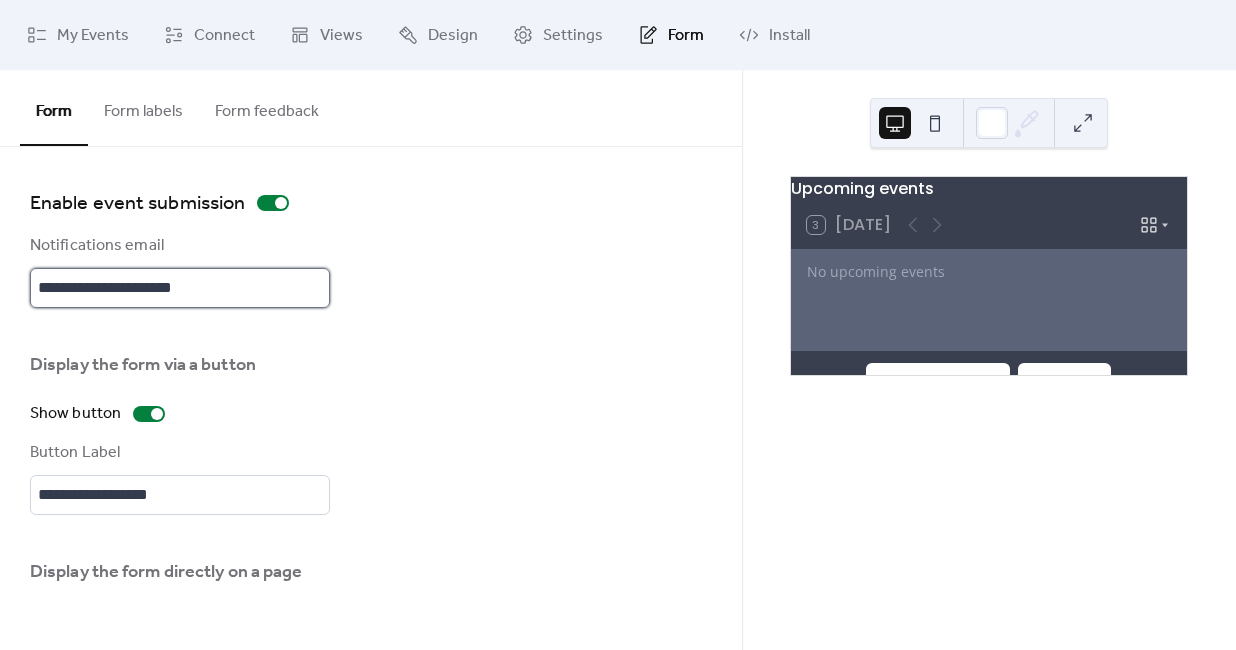 click on "**********" at bounding box center [180, 288] 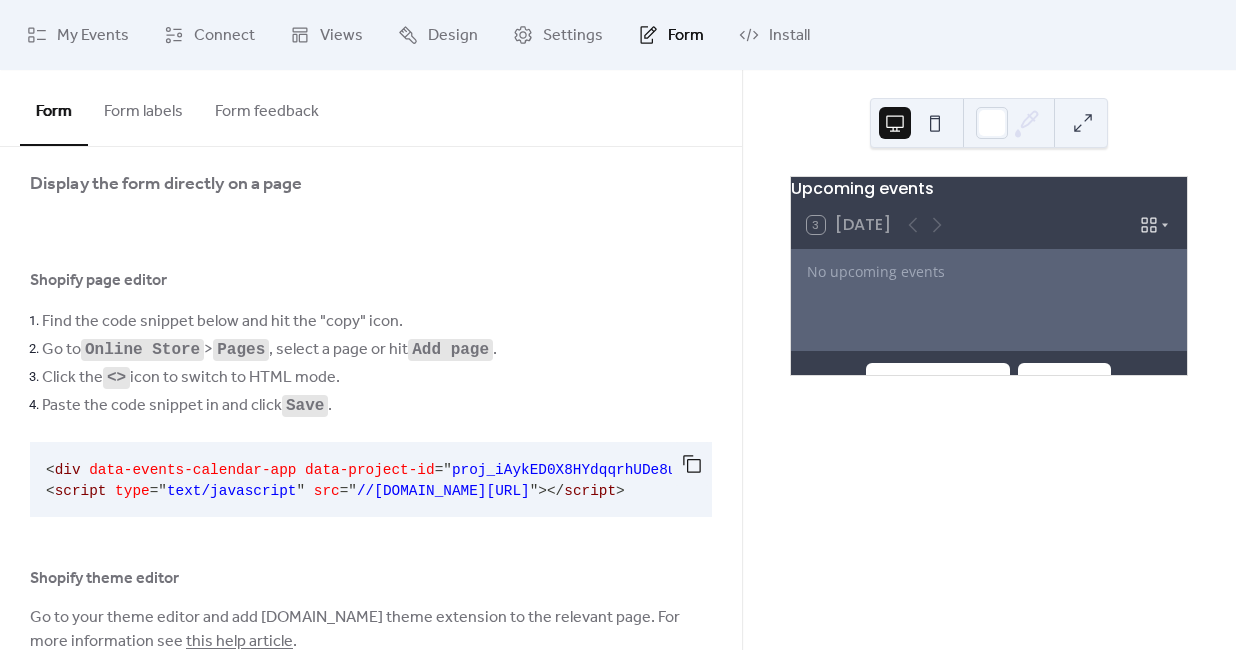 scroll, scrollTop: 396, scrollLeft: 0, axis: vertical 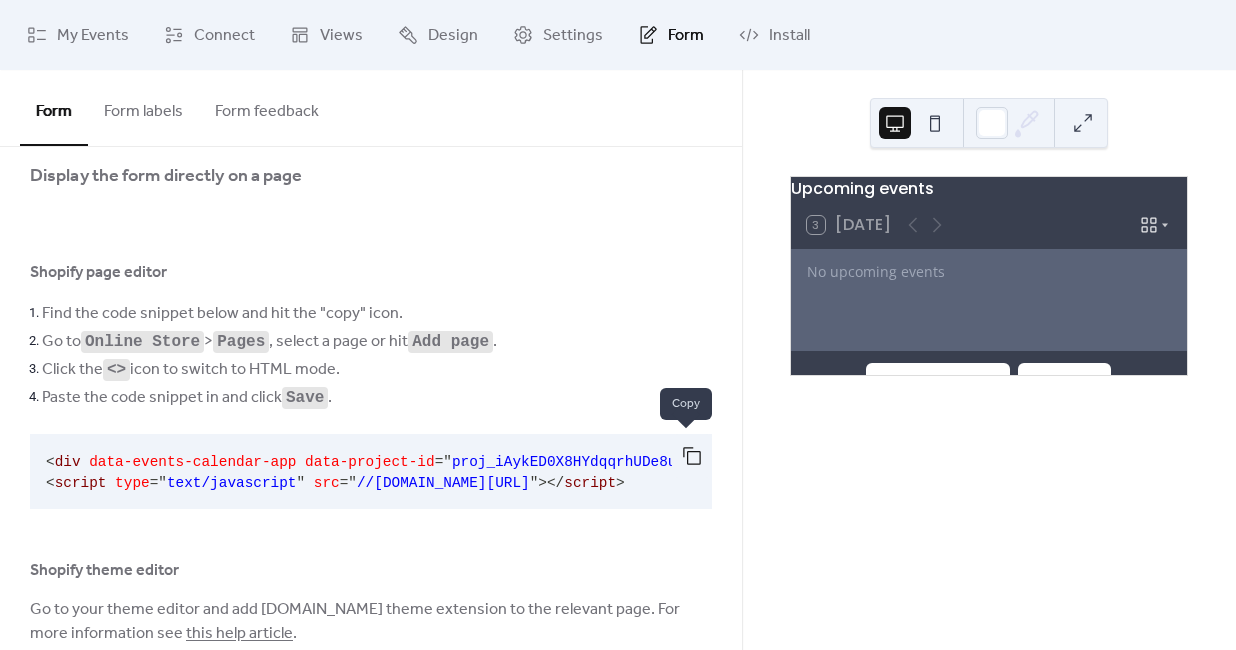 click at bounding box center (692, 456) 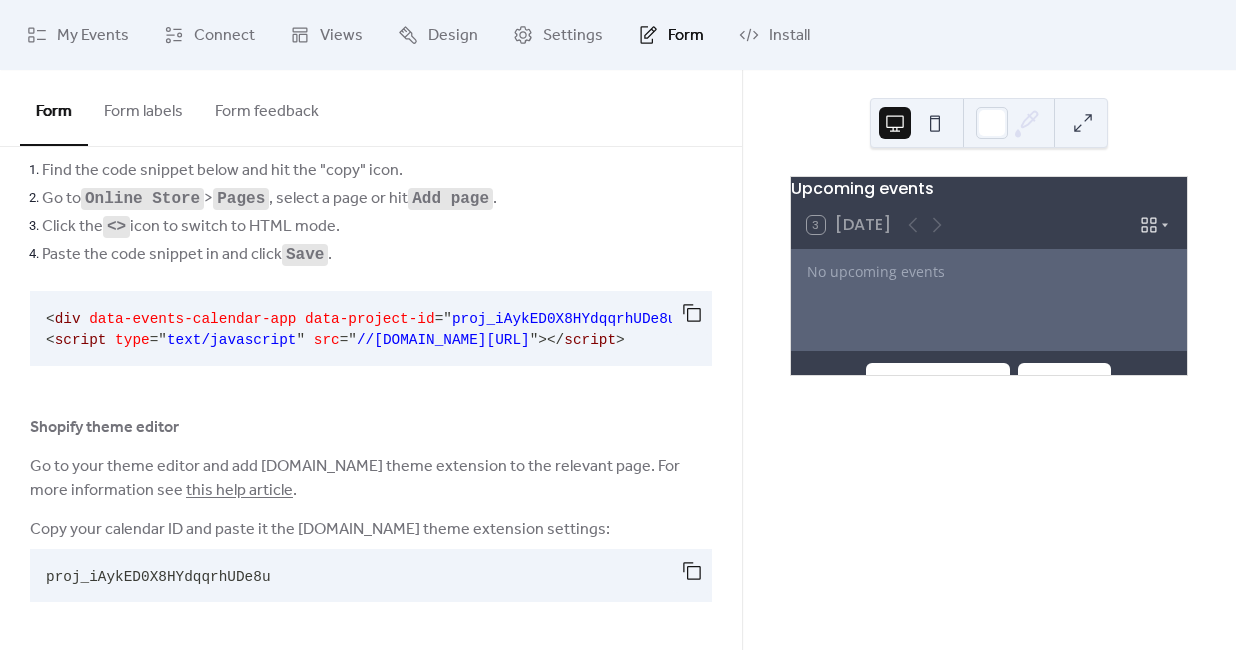 scroll, scrollTop: 446, scrollLeft: 0, axis: vertical 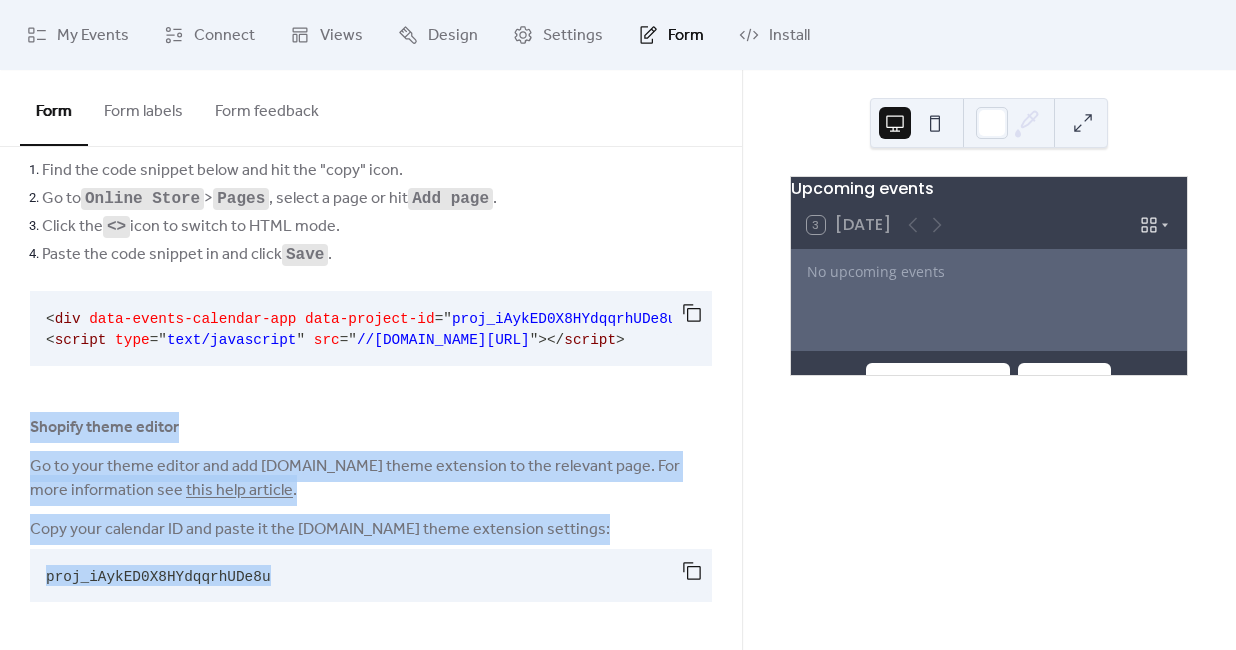 drag, startPoint x: 27, startPoint y: 423, endPoint x: 596, endPoint y: 579, distance: 589.99744 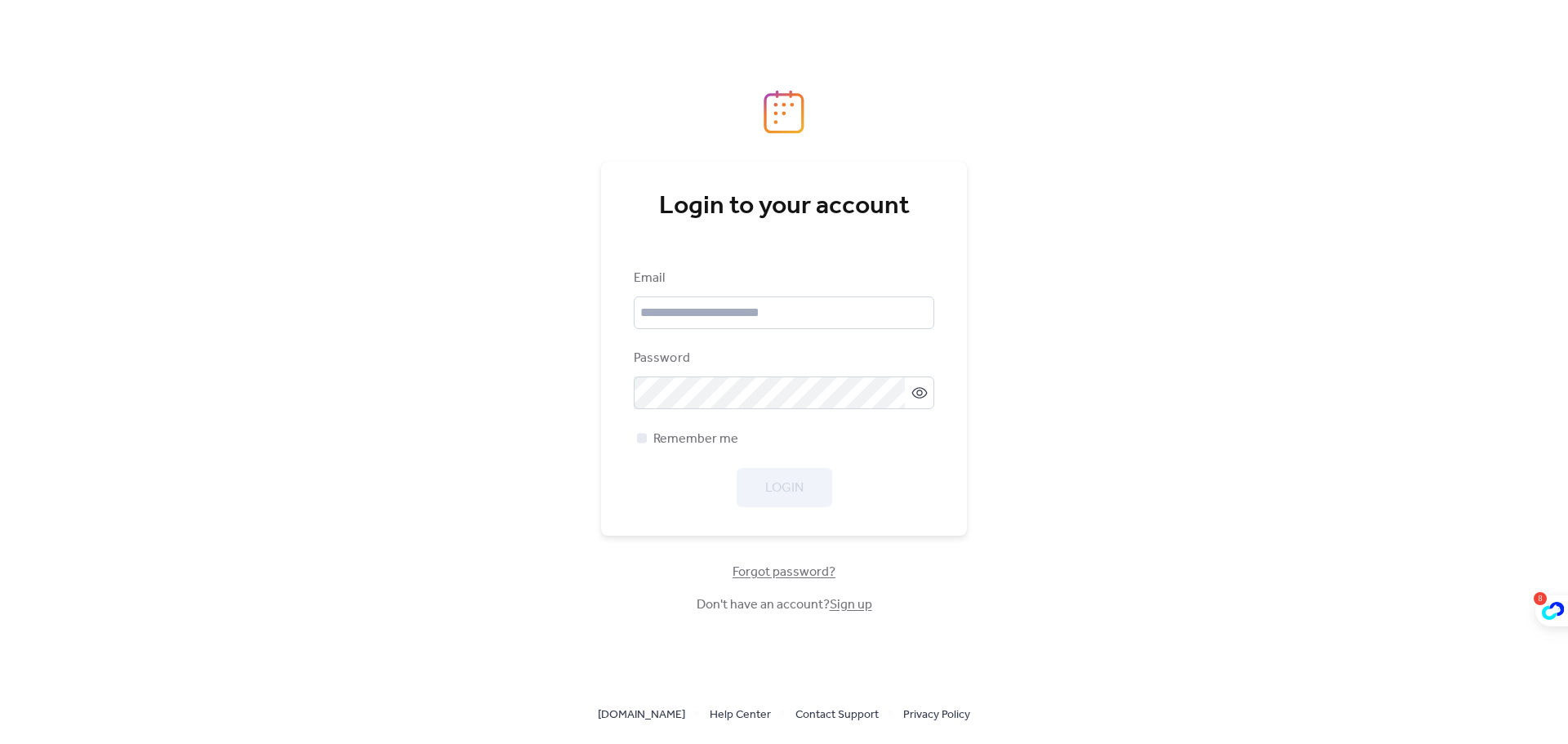 scroll, scrollTop: 0, scrollLeft: 0, axis: both 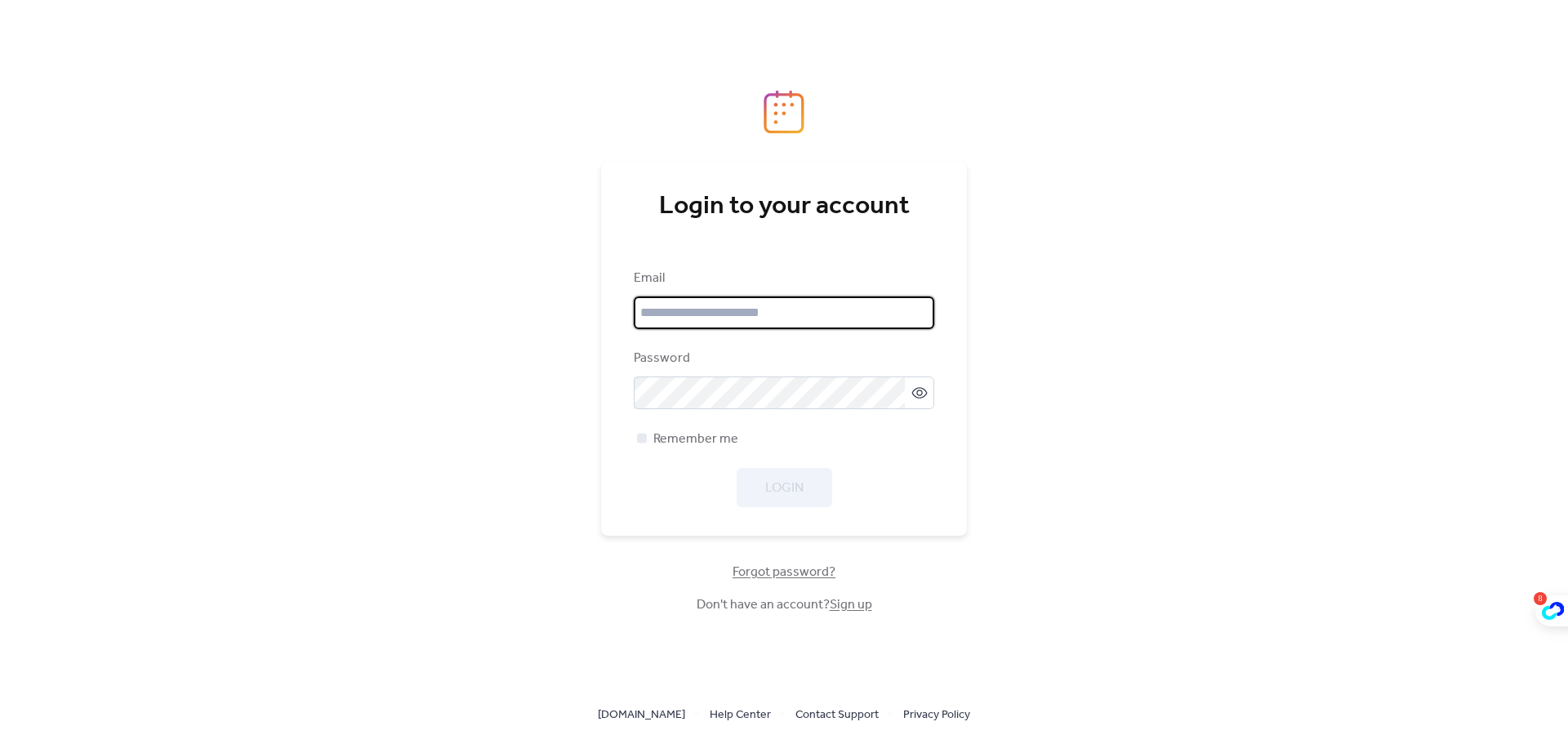 click at bounding box center (784, 313) 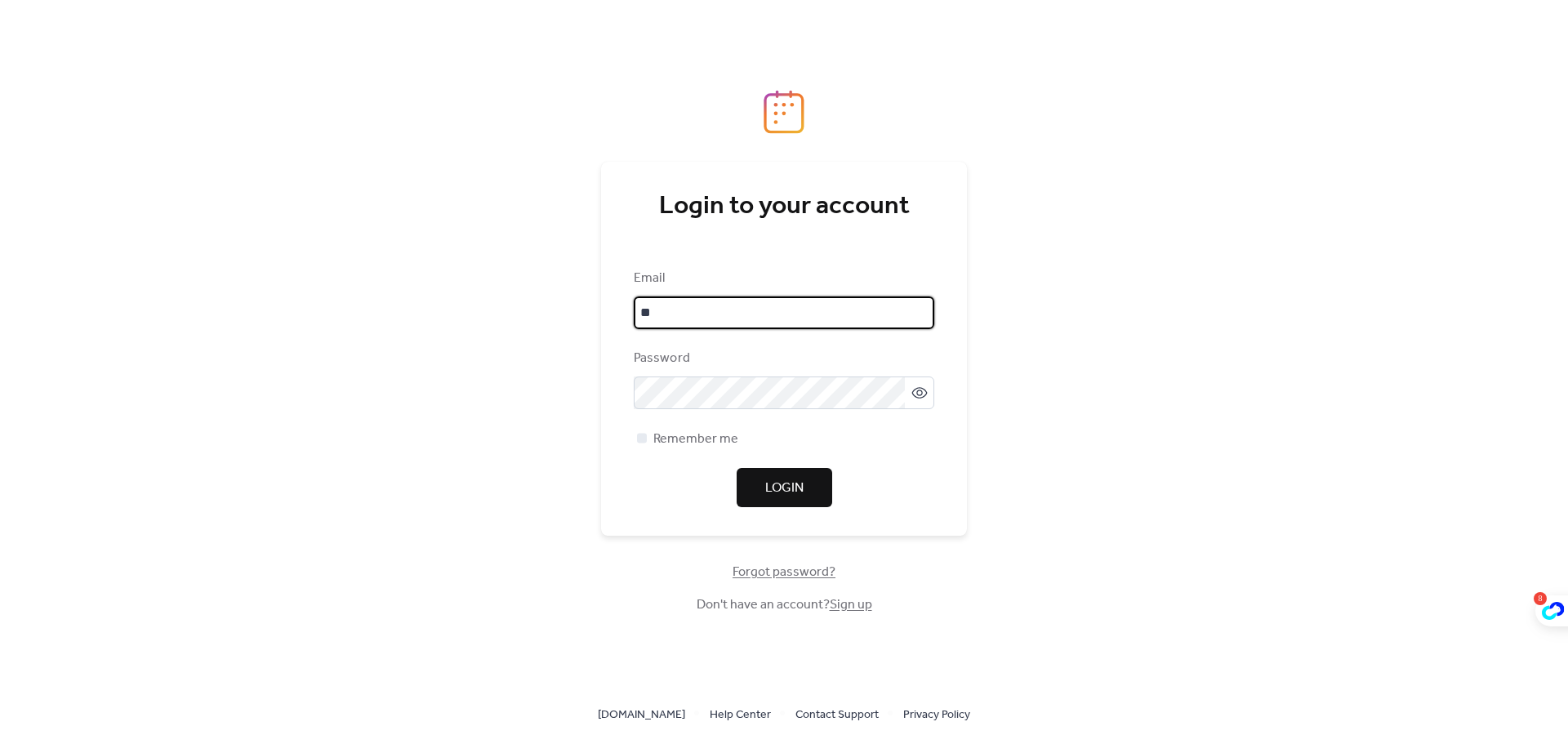 type on "**********" 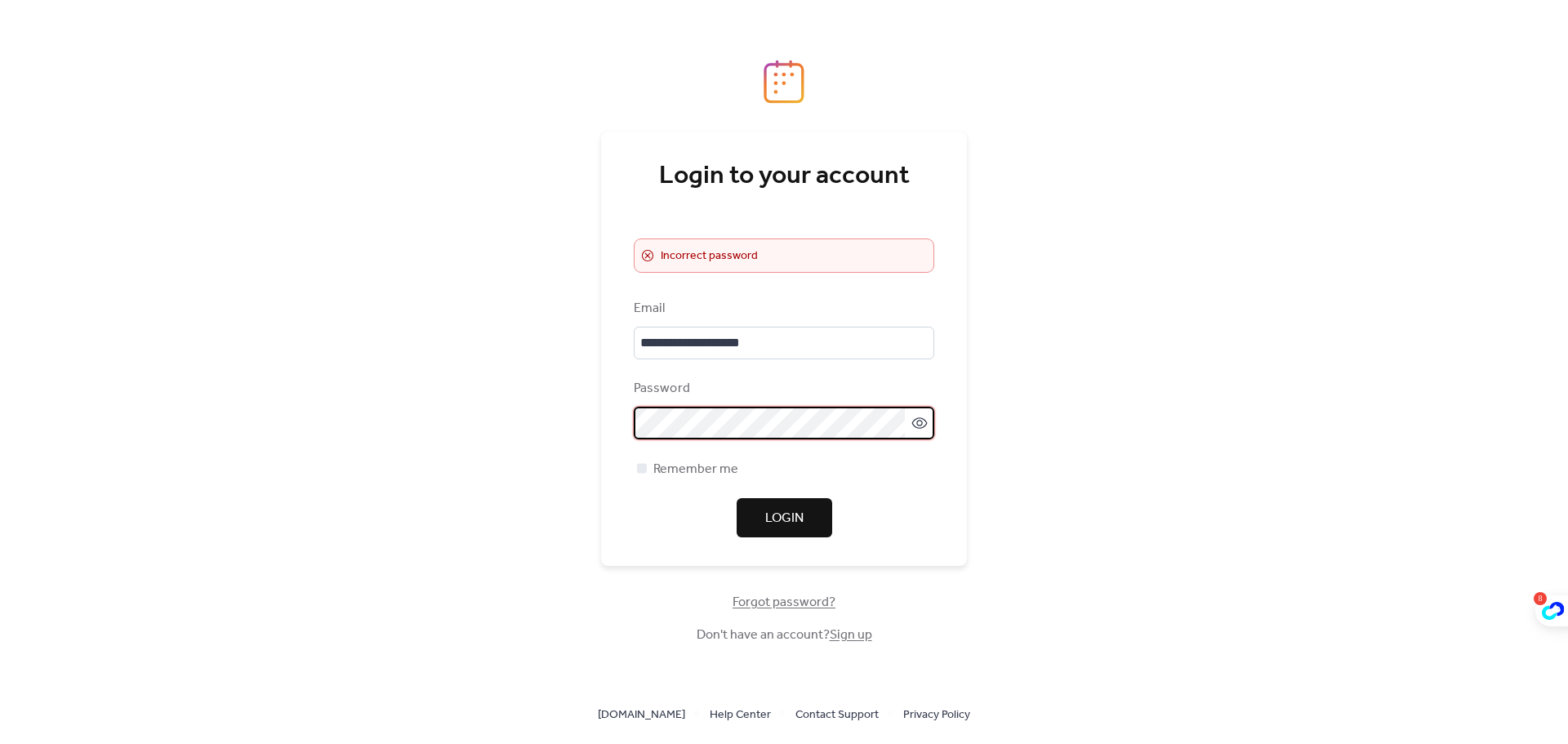 click on "Forgot password?" at bounding box center [784, 603] 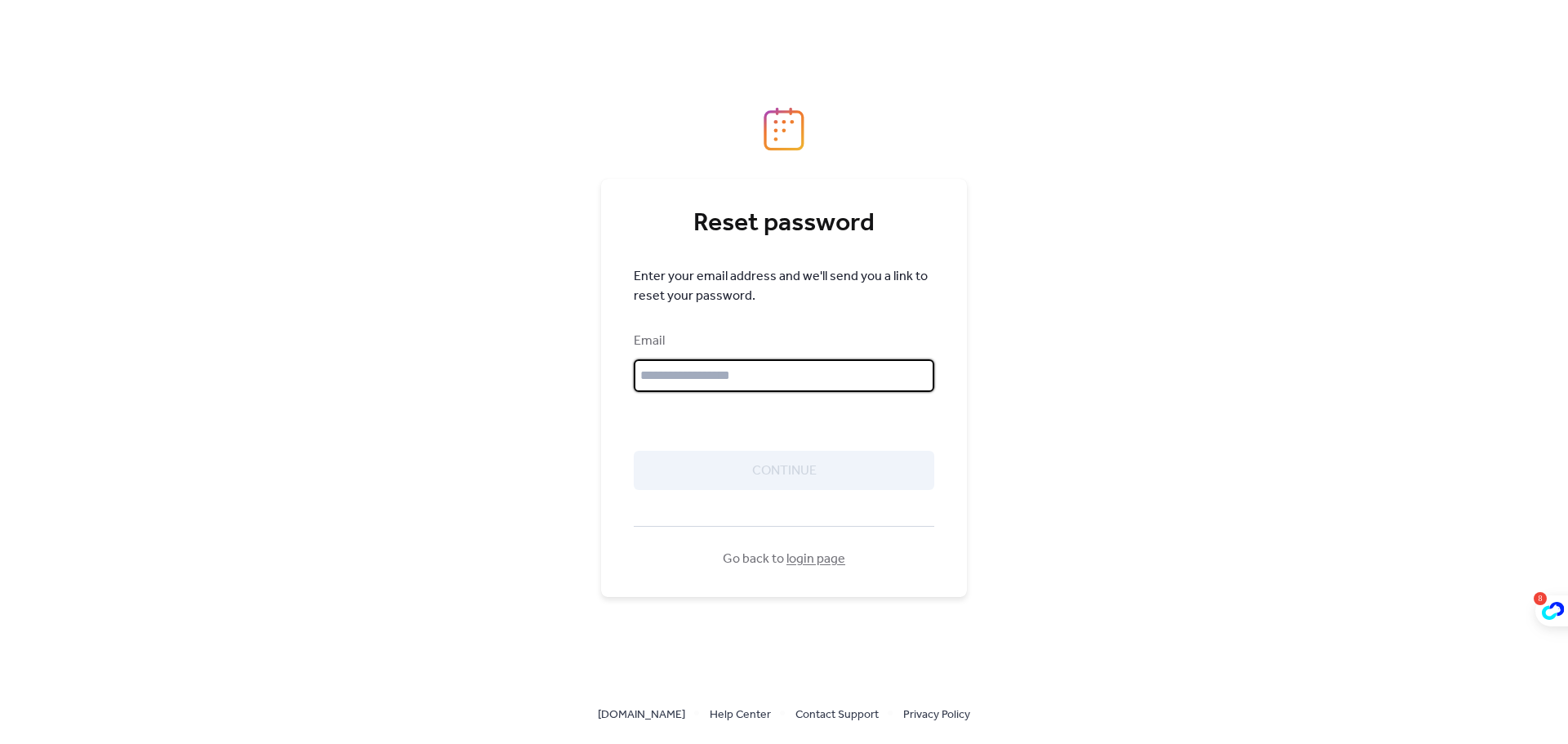 click at bounding box center [784, 376] 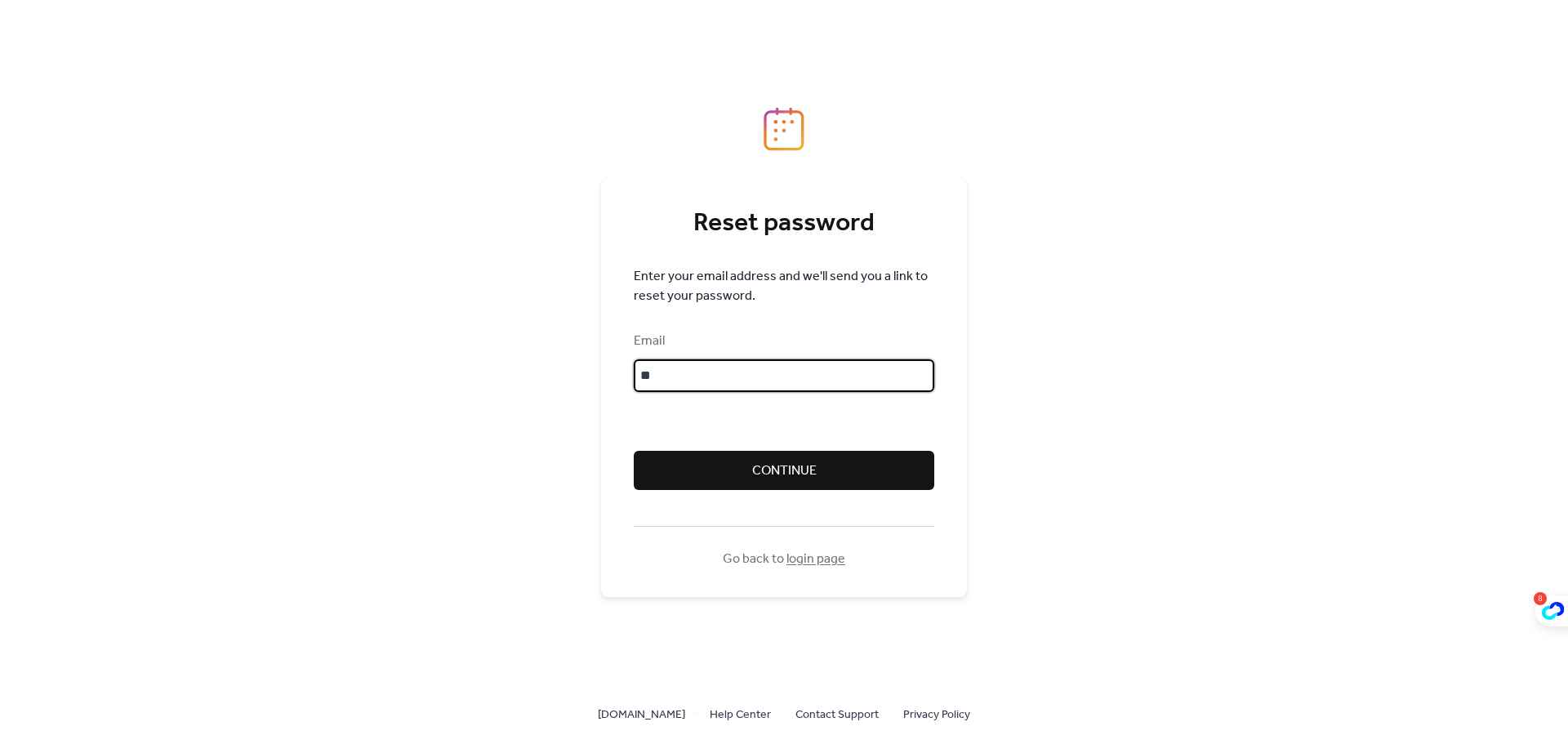 type on "**********" 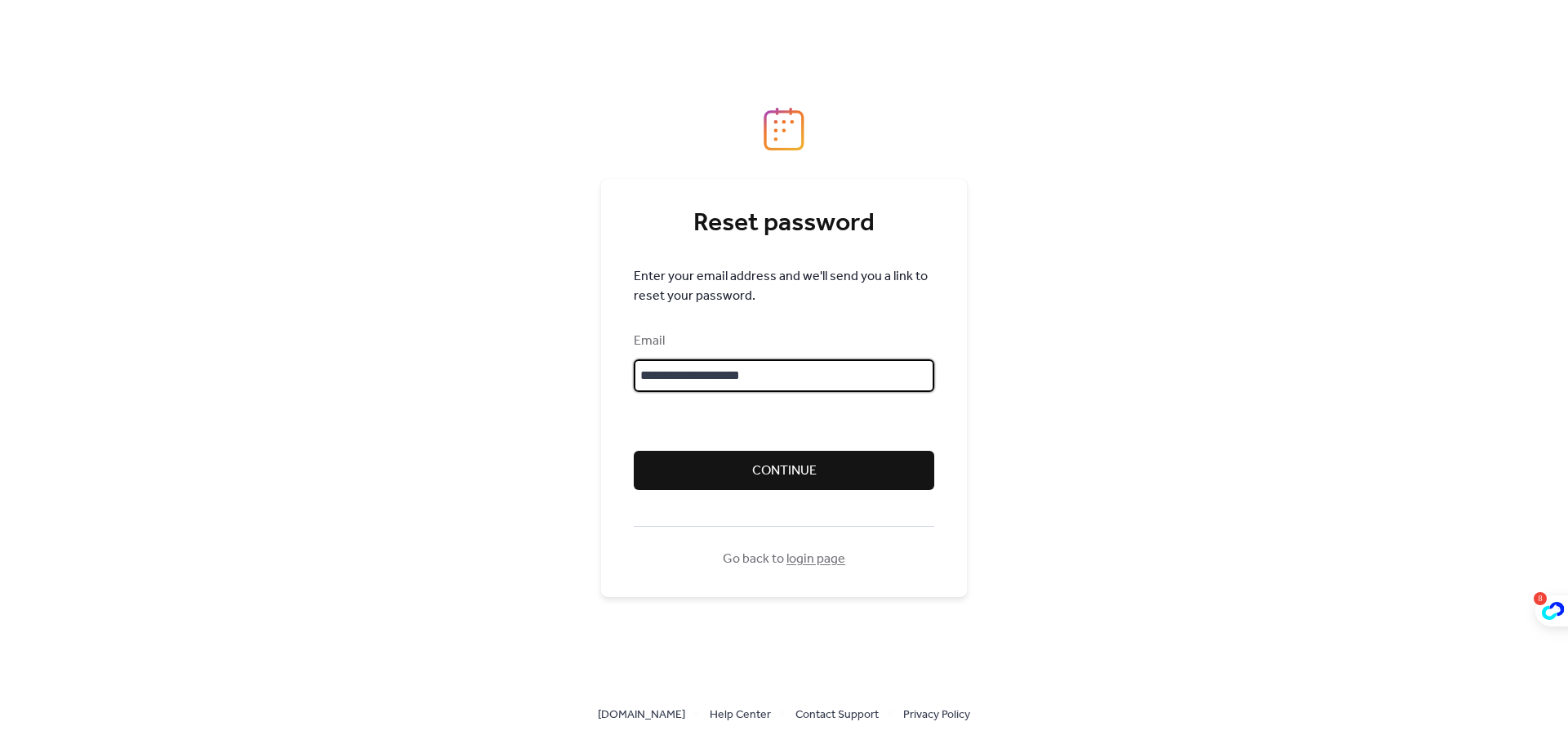 click on "Continue" at bounding box center [784, 471] 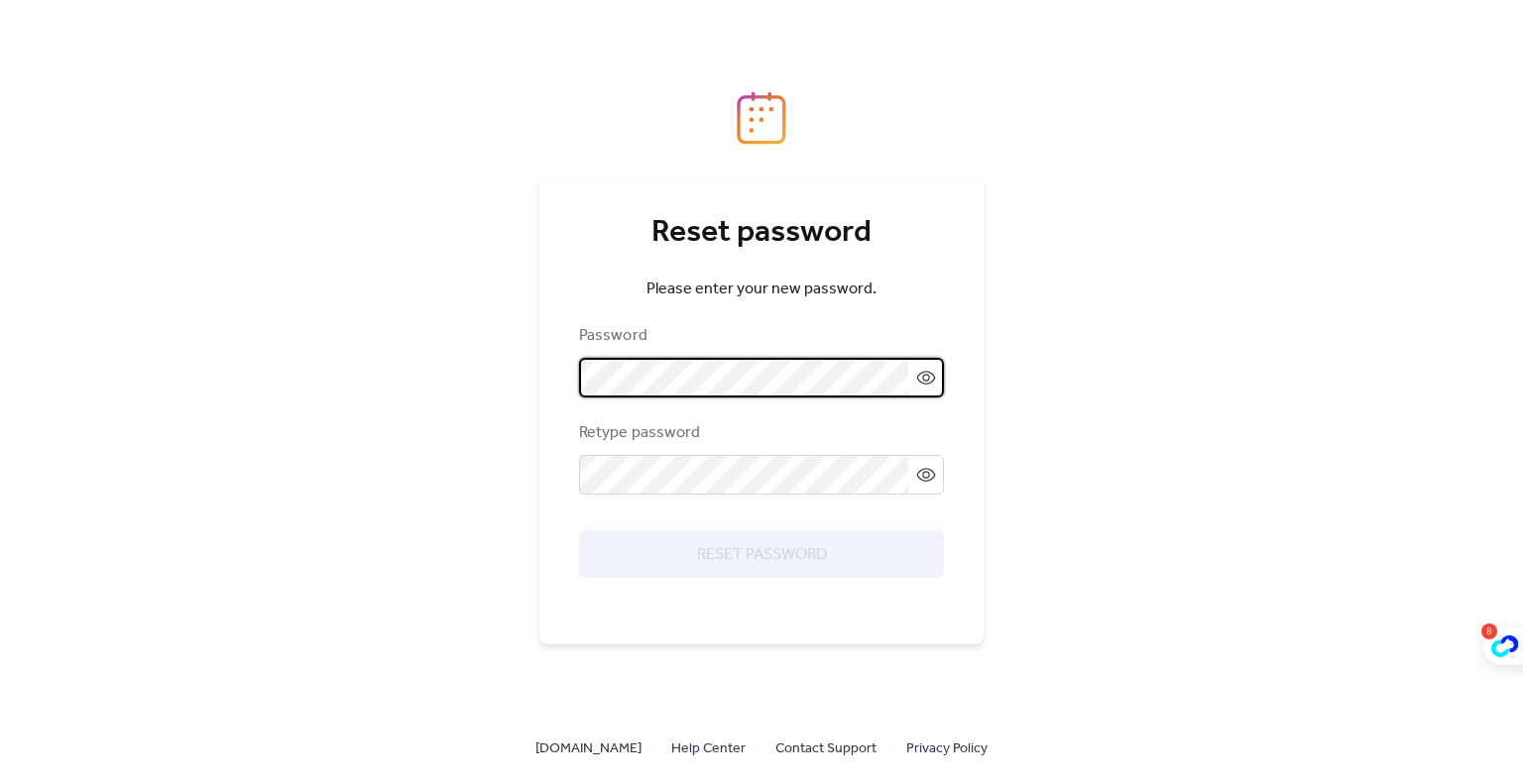 scroll, scrollTop: 0, scrollLeft: 0, axis: both 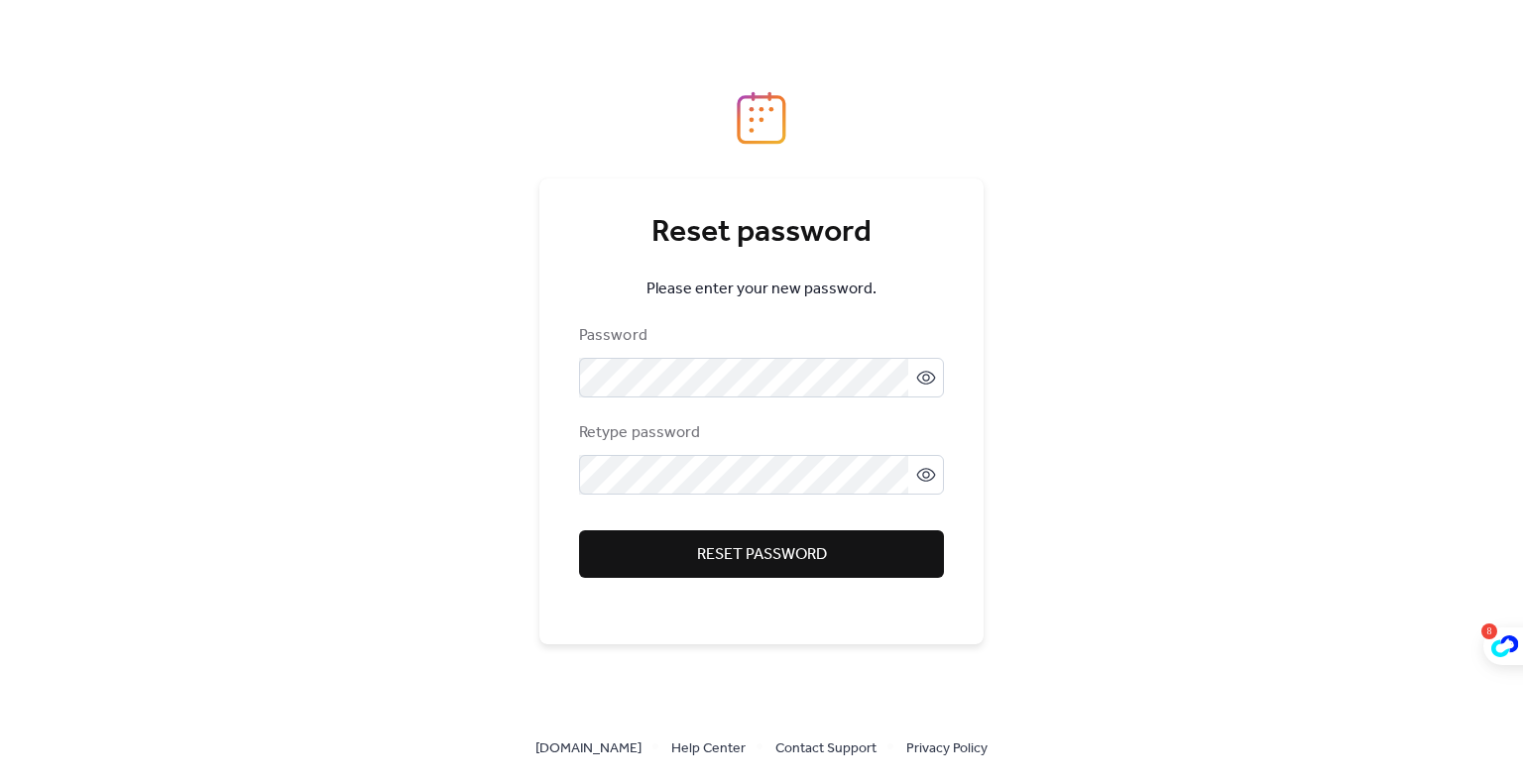 click on "Reset password" at bounding box center (762, 555) 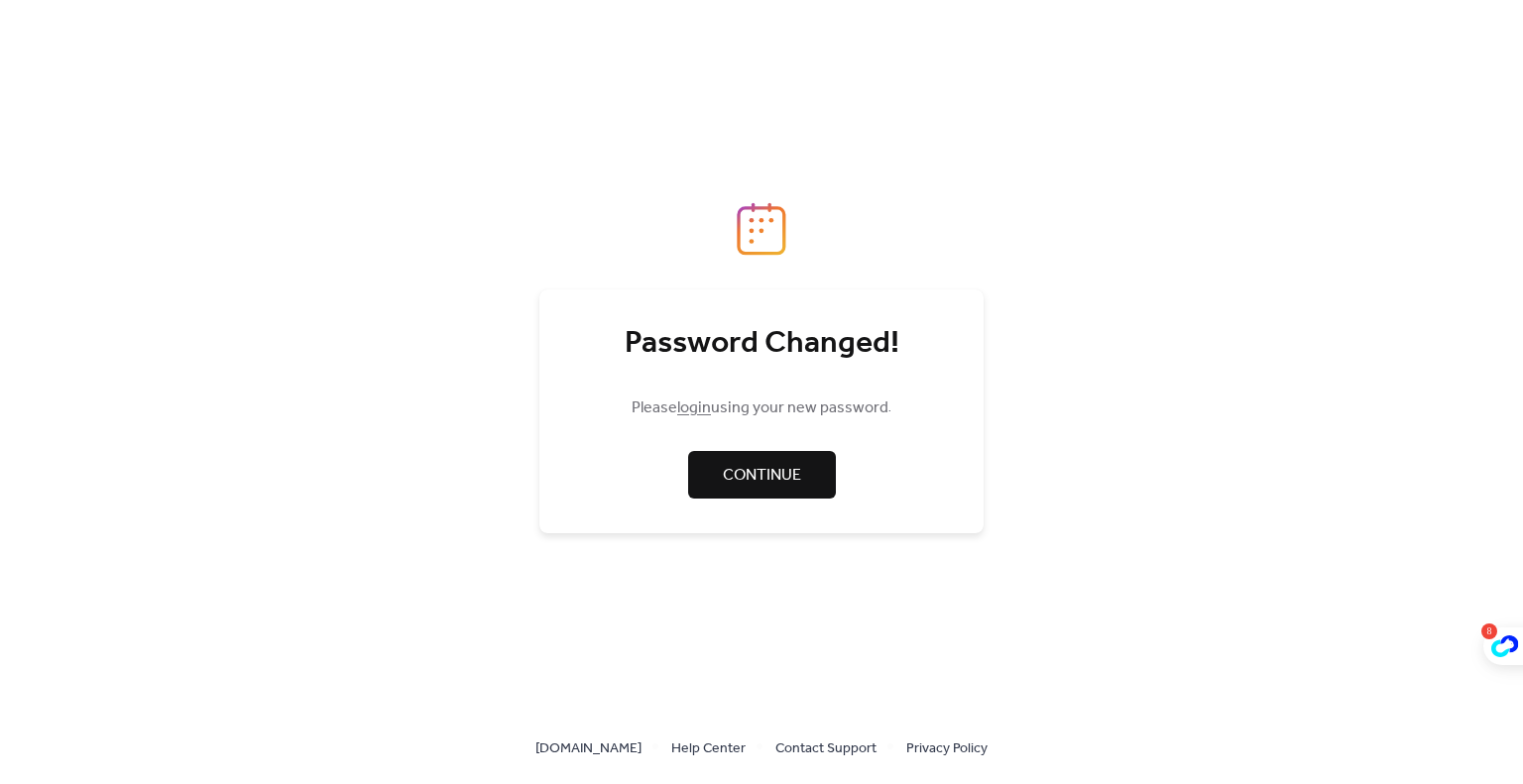 click on "login" at bounding box center [694, 407] 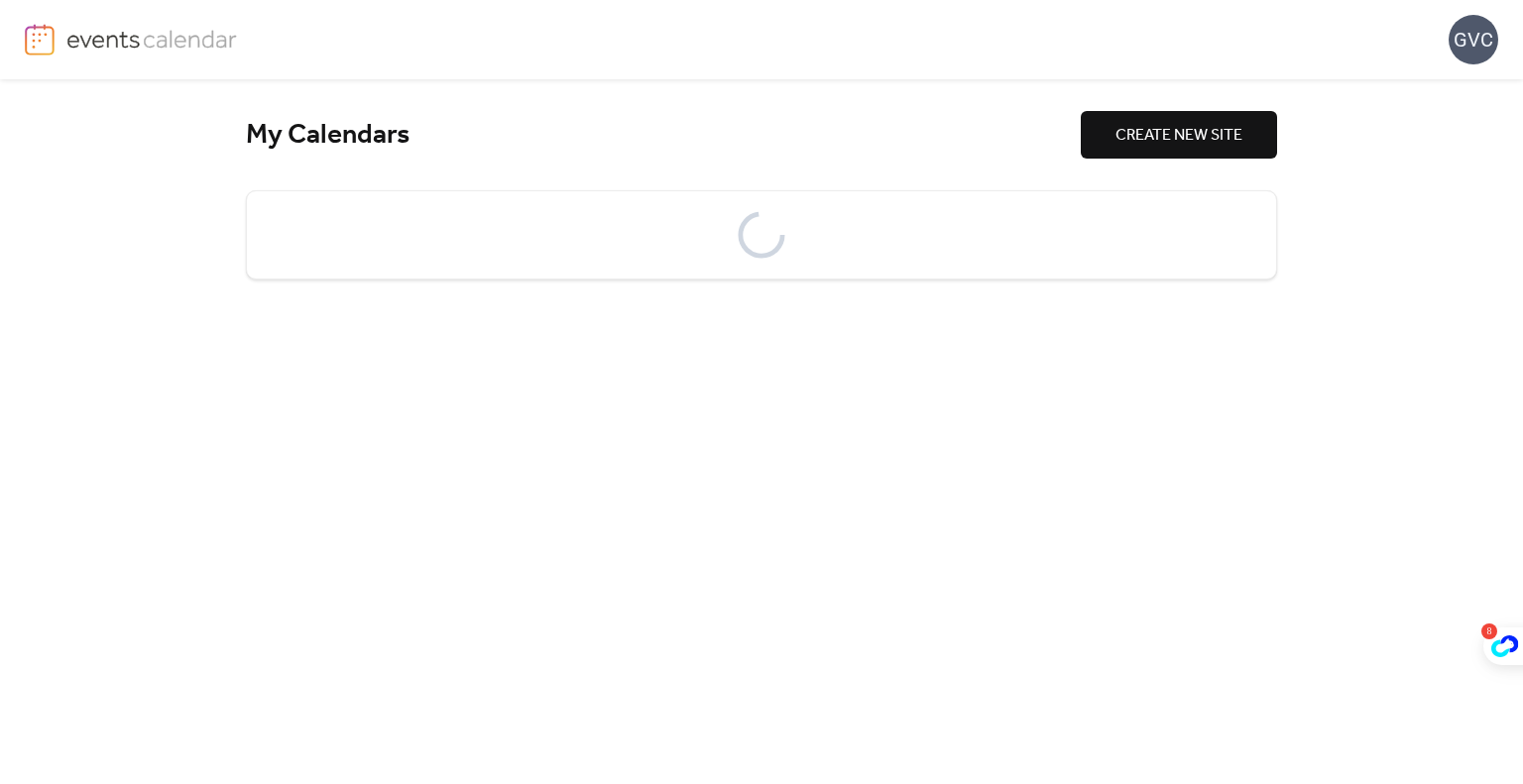 scroll, scrollTop: 0, scrollLeft: 0, axis: both 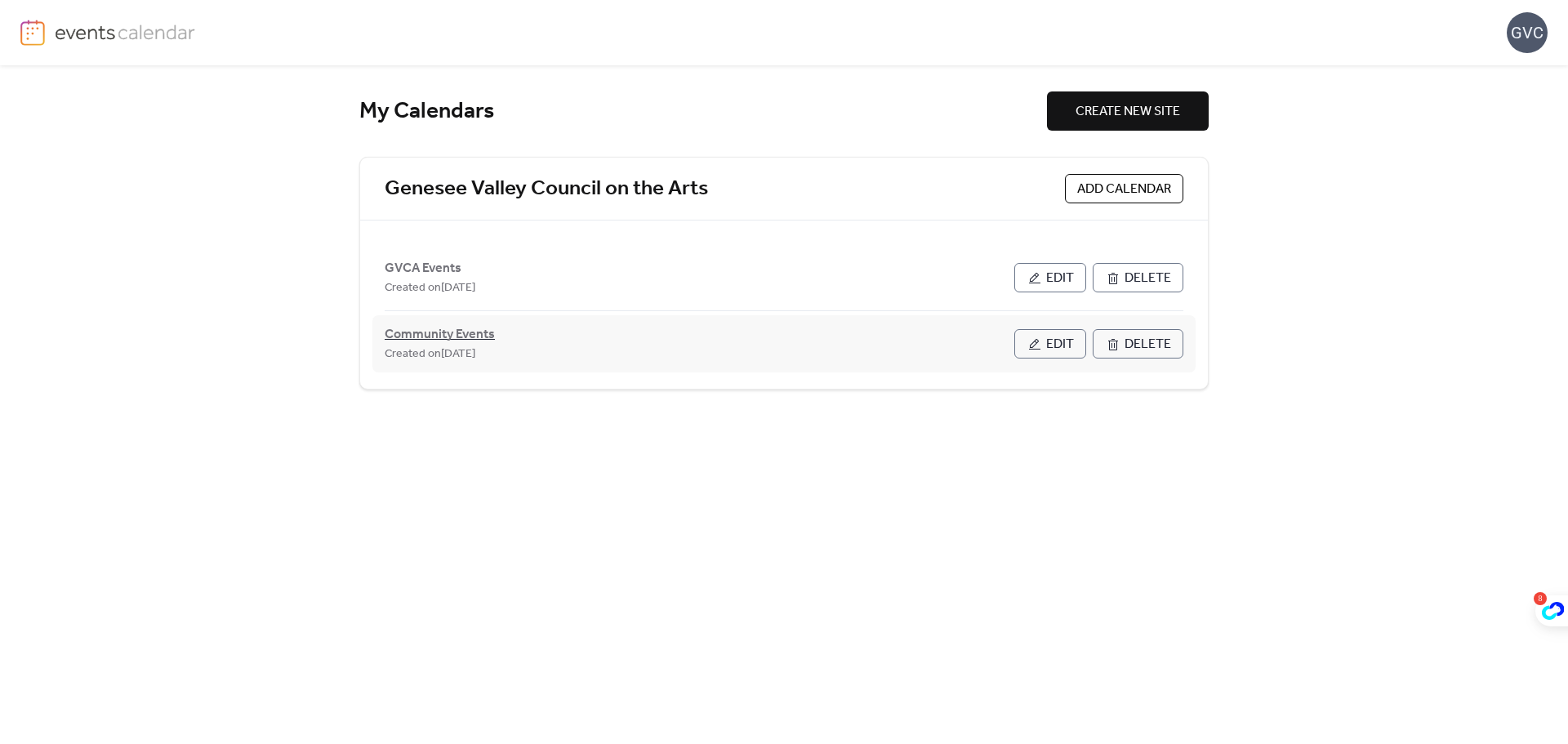 click on "Community Events" at bounding box center [439, 335] 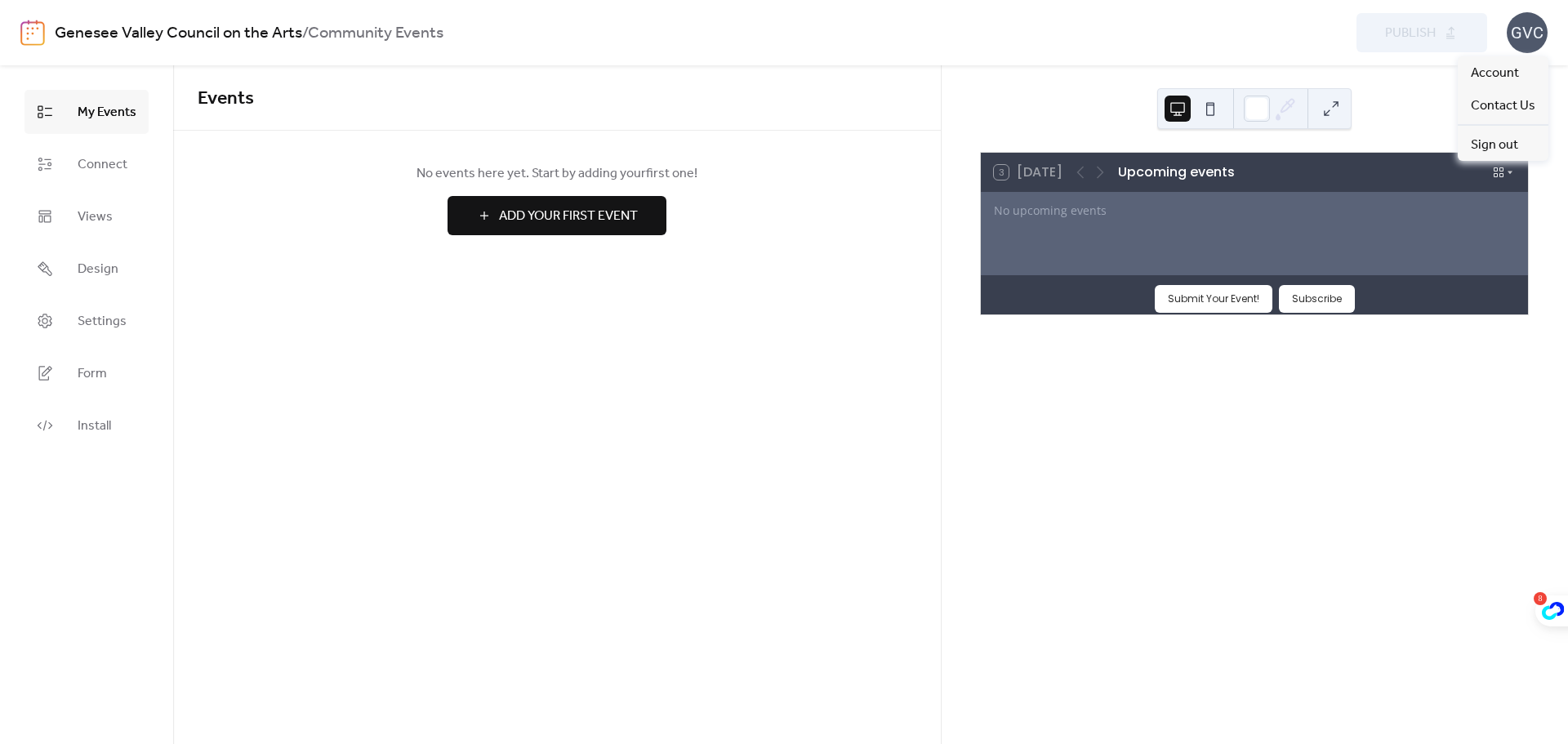 click on "GVC" at bounding box center [1527, 33] 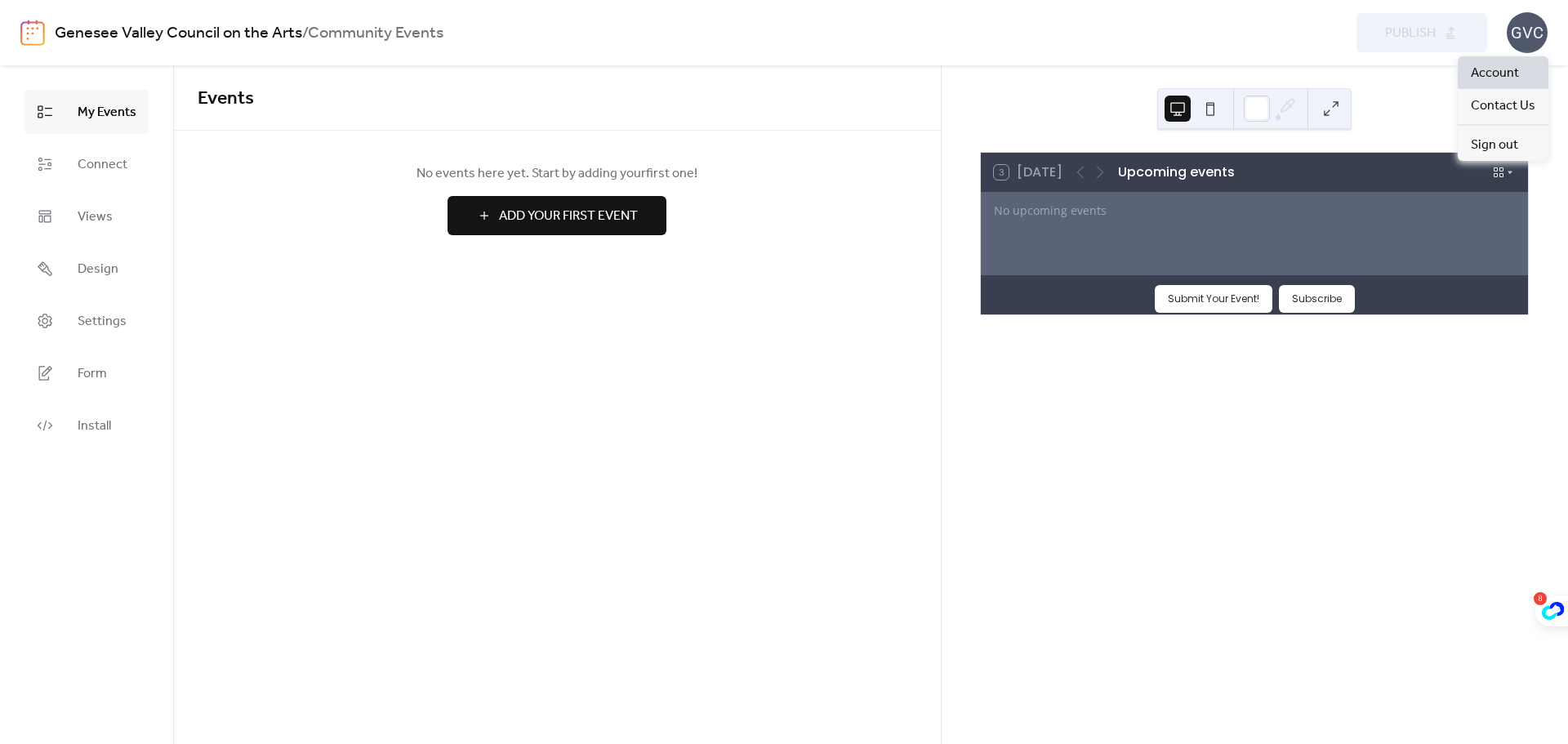 click on "Account" at bounding box center [1494, 74] 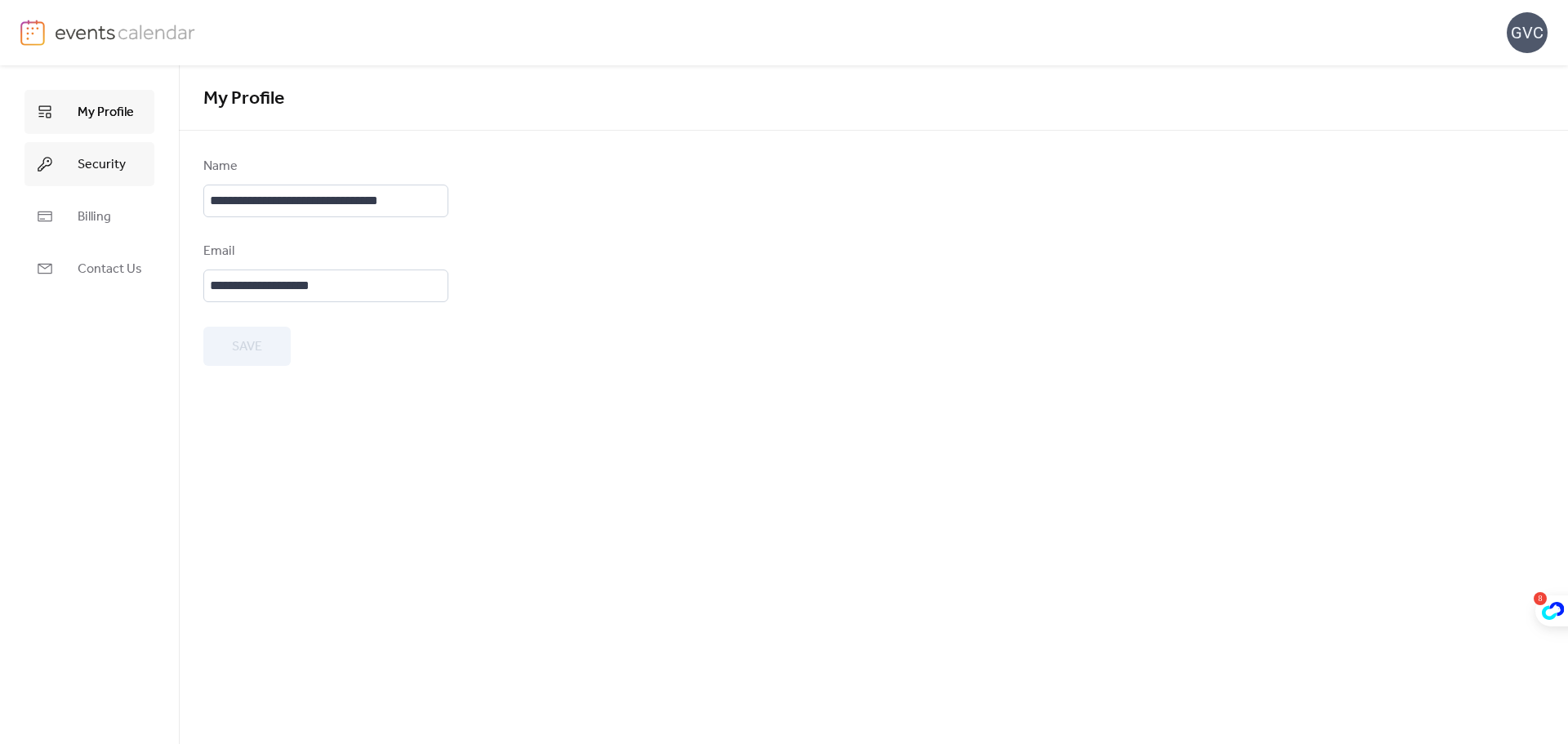 click on "Security" at bounding box center (101, 165) 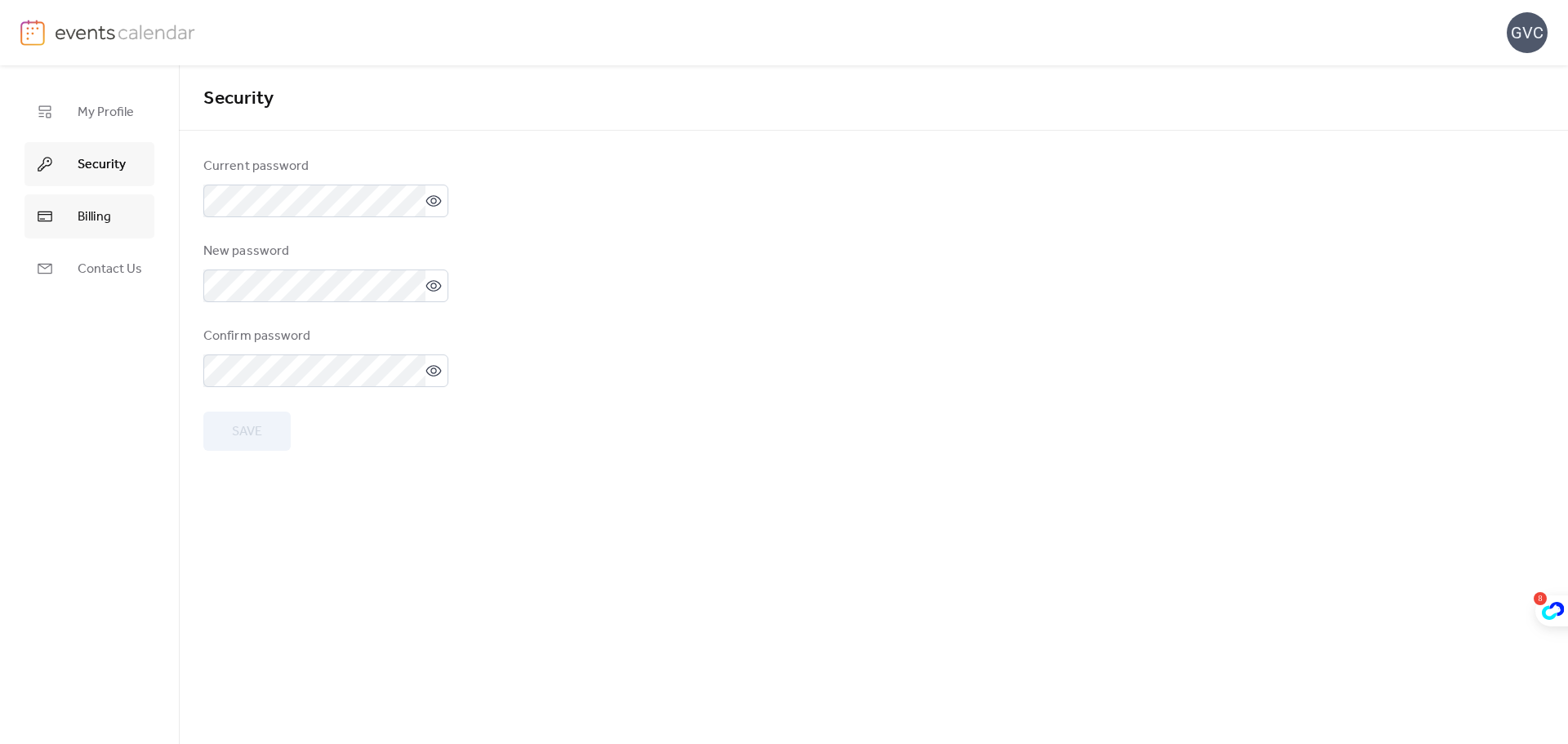 click on "Billing" at bounding box center [89, 216] 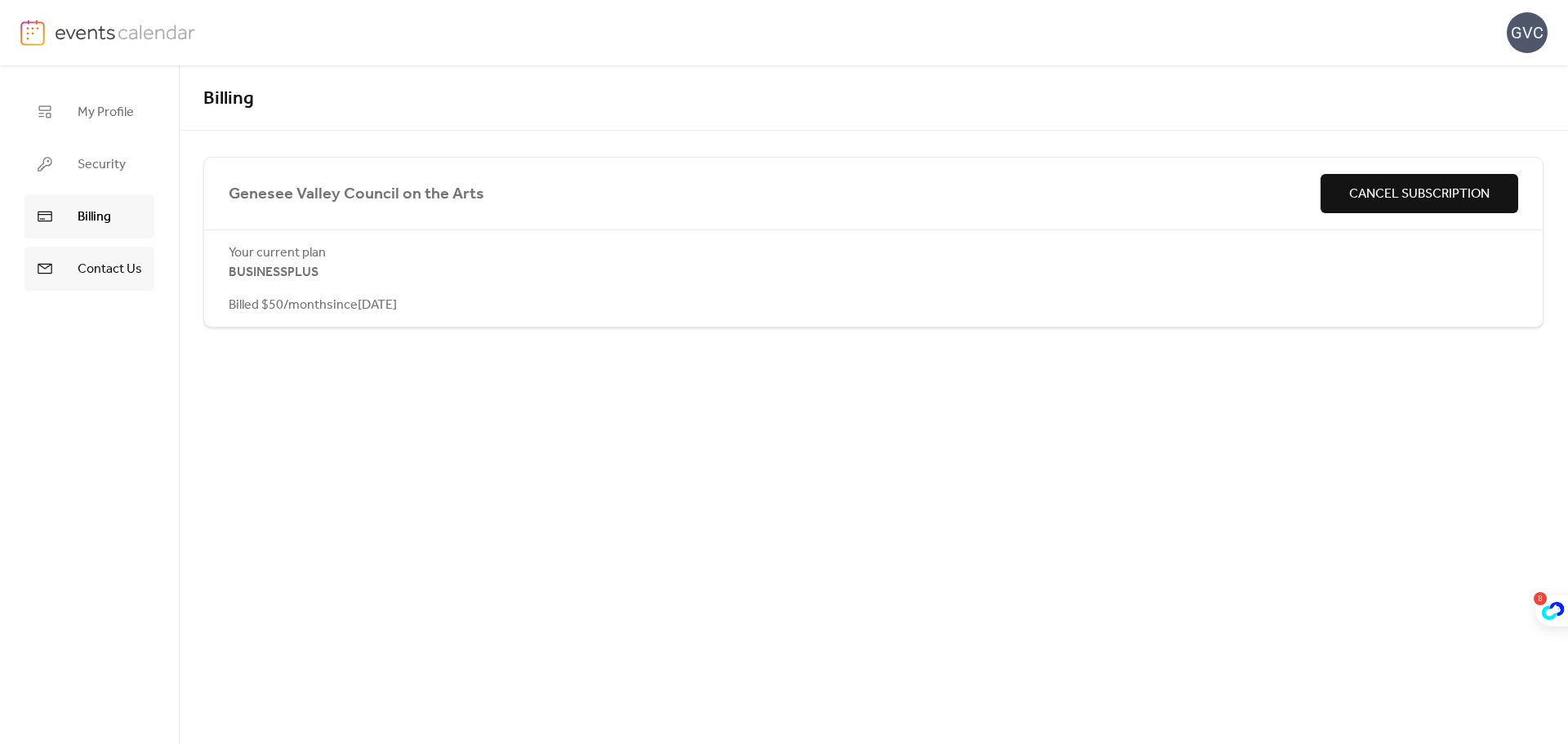 click on "Contact Us" at bounding box center (109, 270) 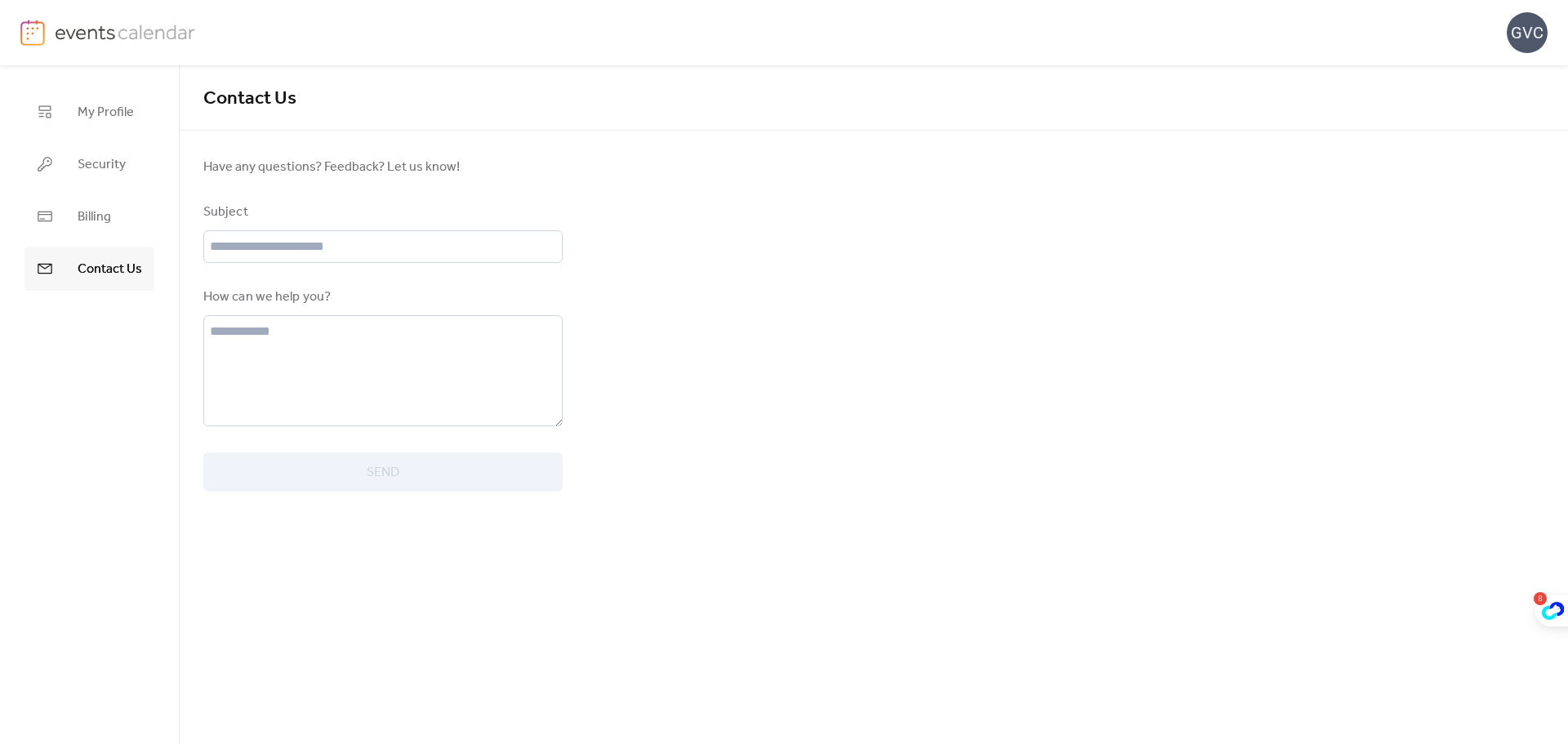 click at bounding box center (125, 32) 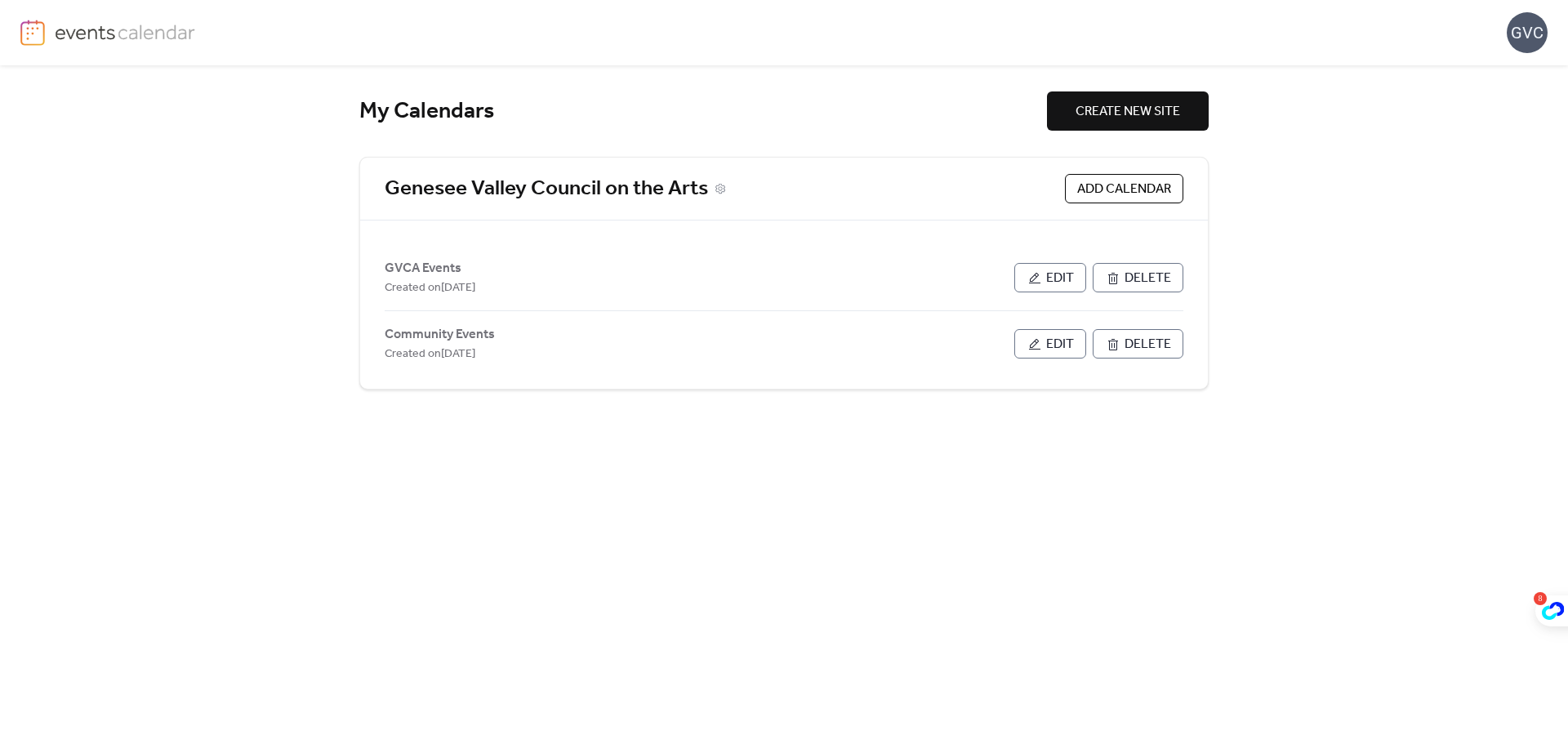 click on "Genesee Valley Council on the Arts" at bounding box center (721, 189) 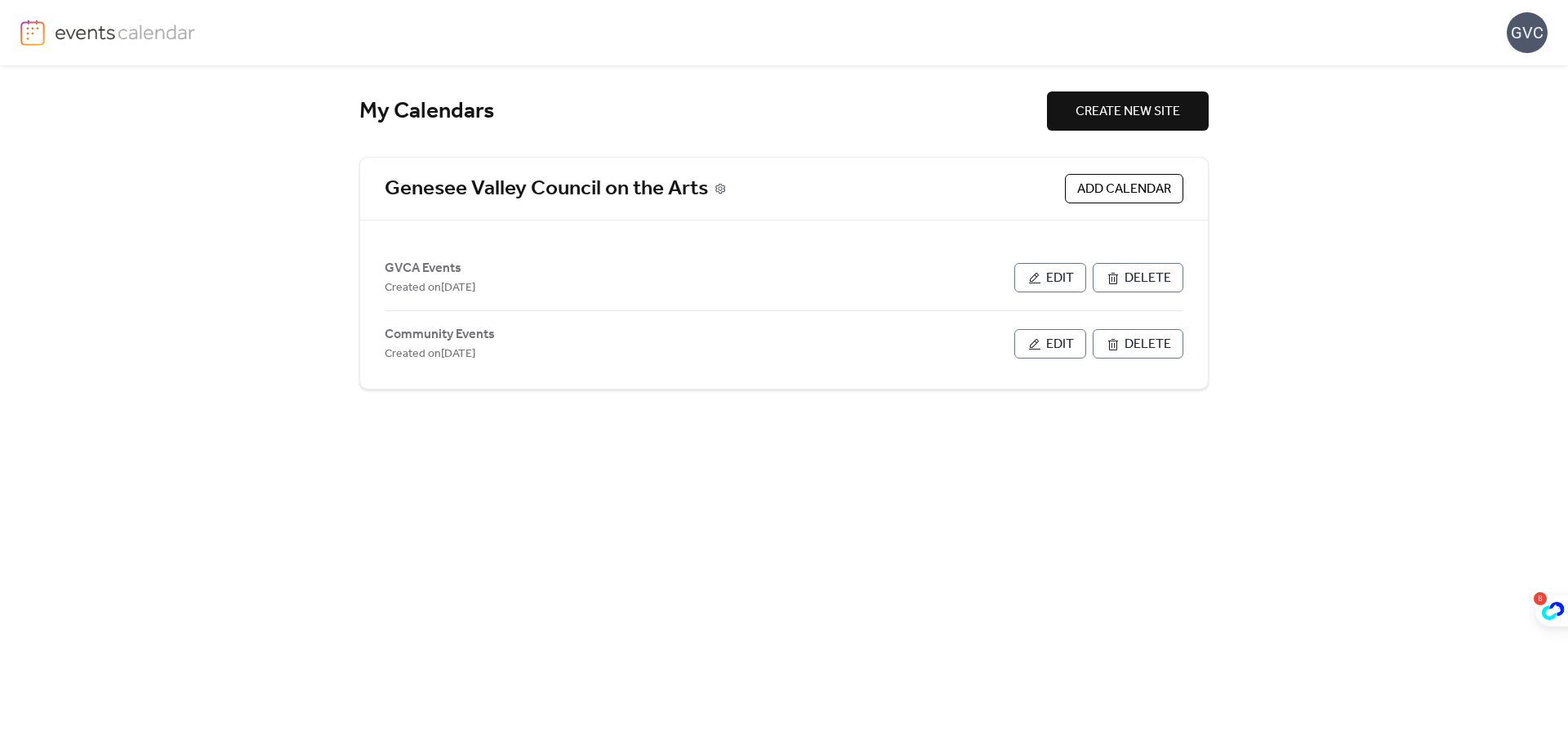 click 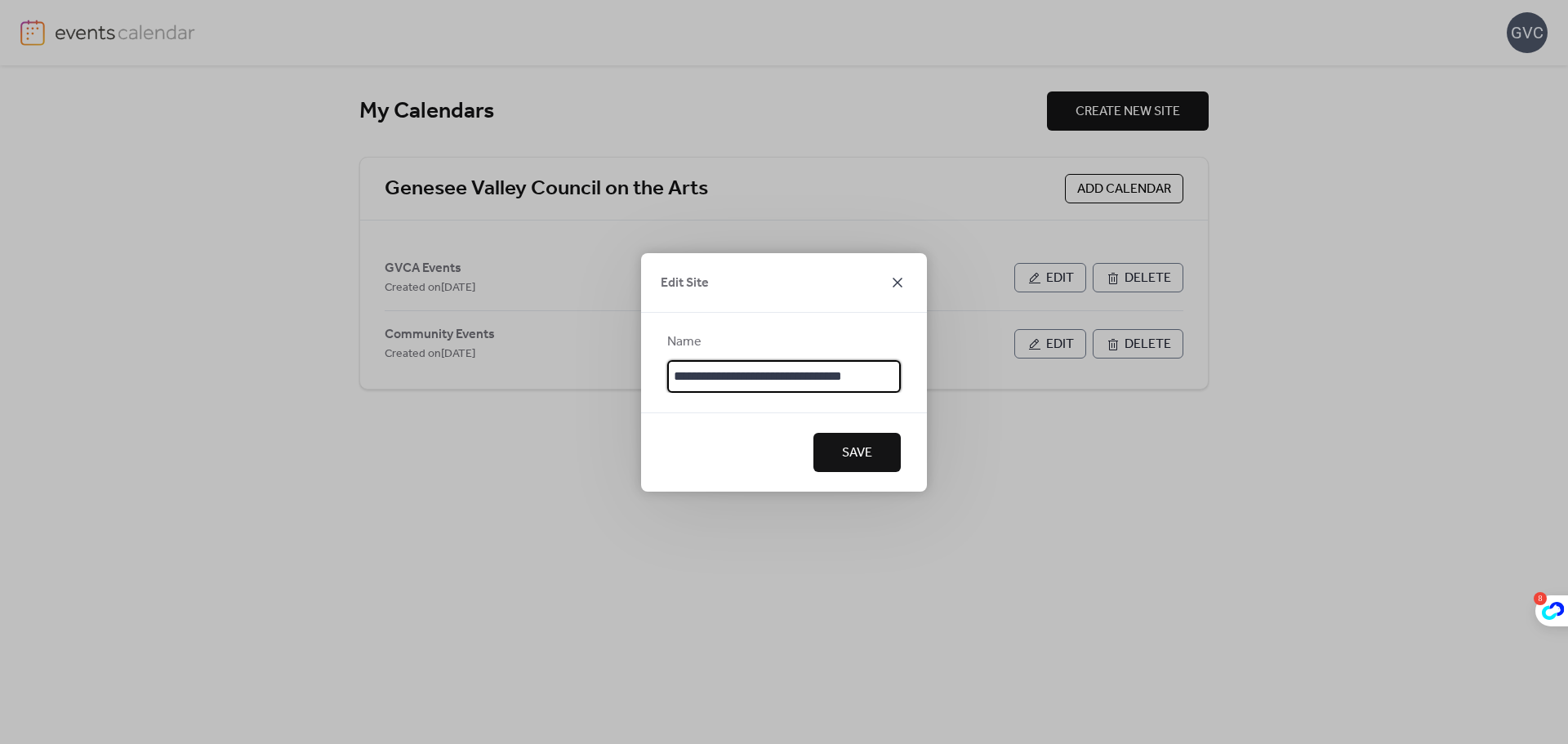 click 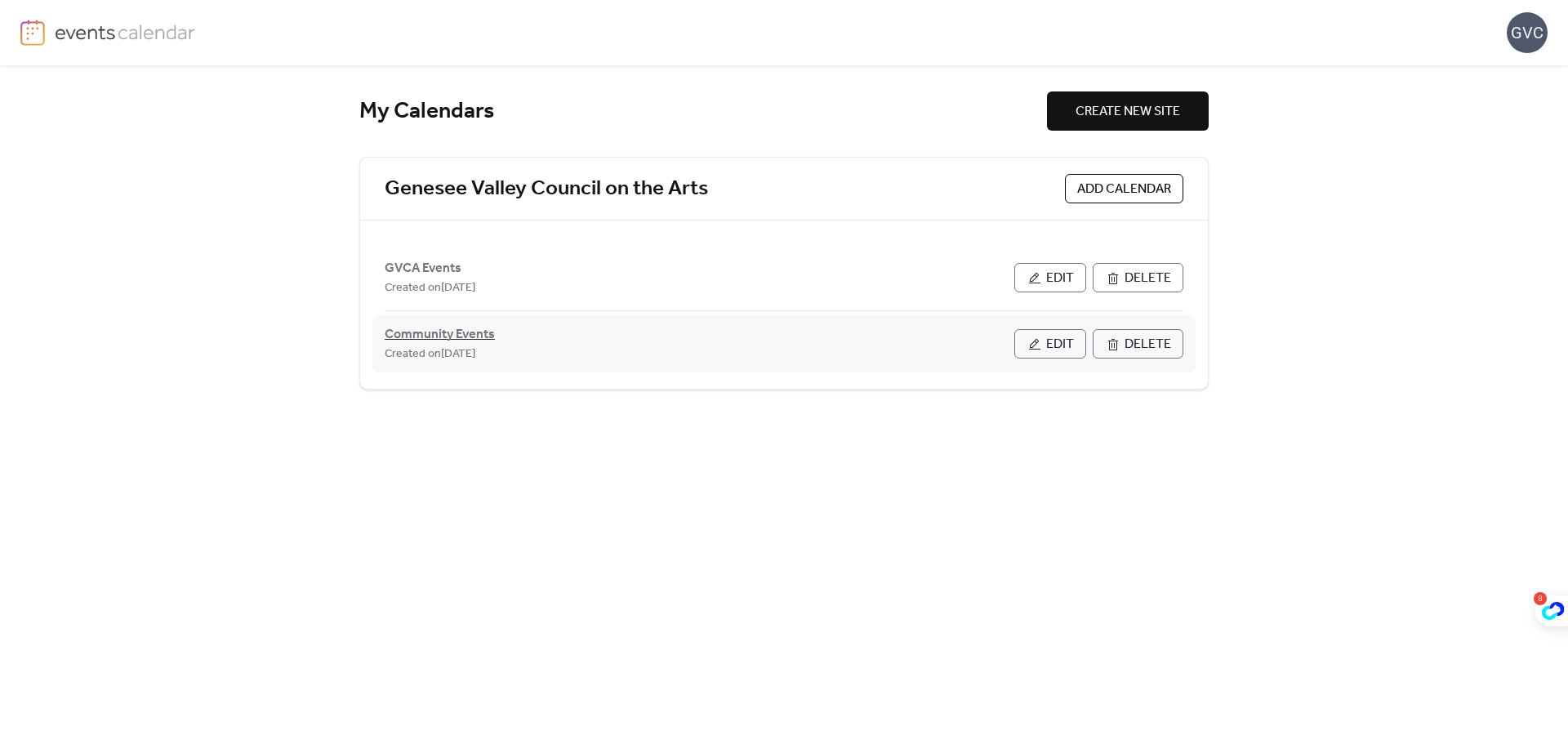 click on "Community Events" at bounding box center (439, 335) 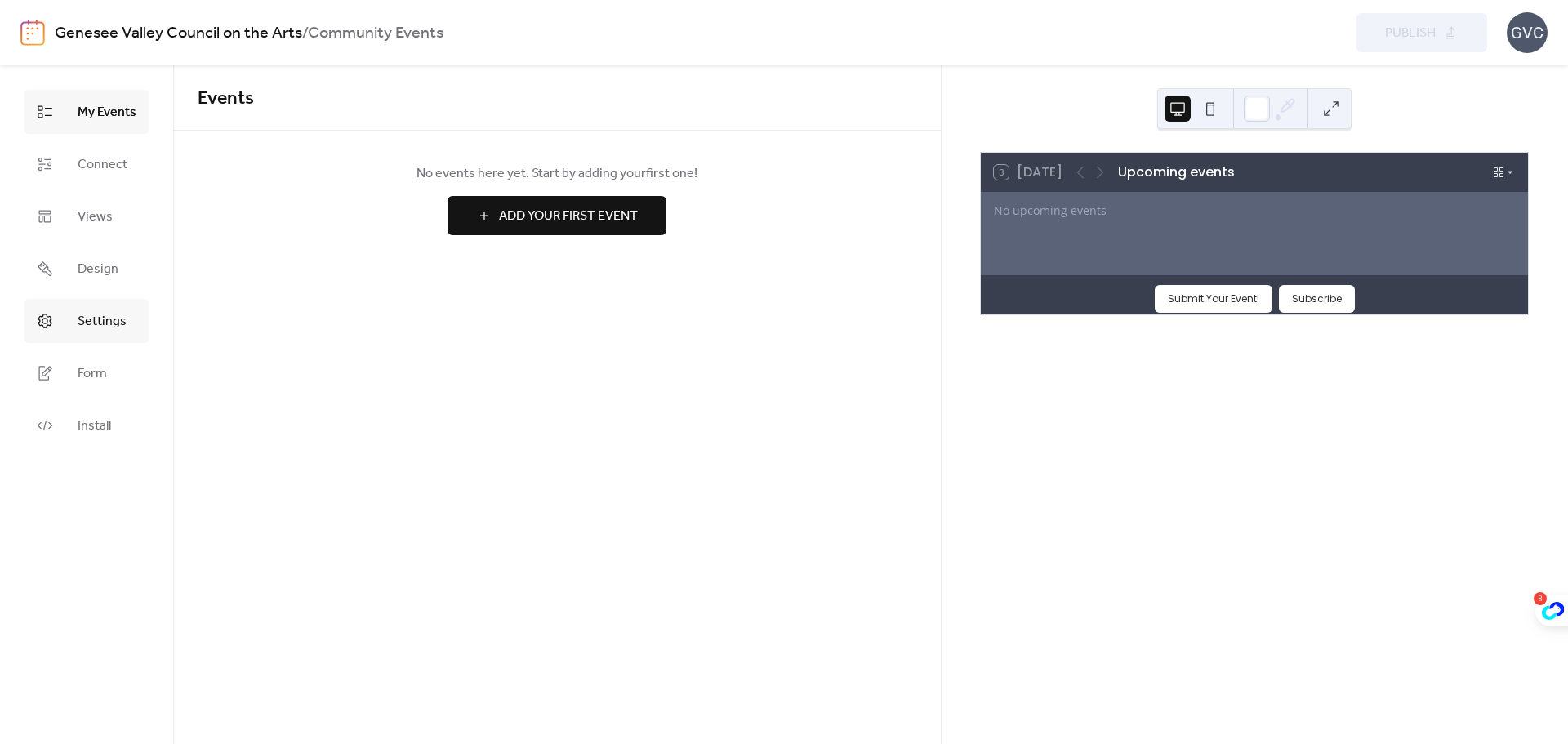 click on "Settings" at bounding box center [102, 322] 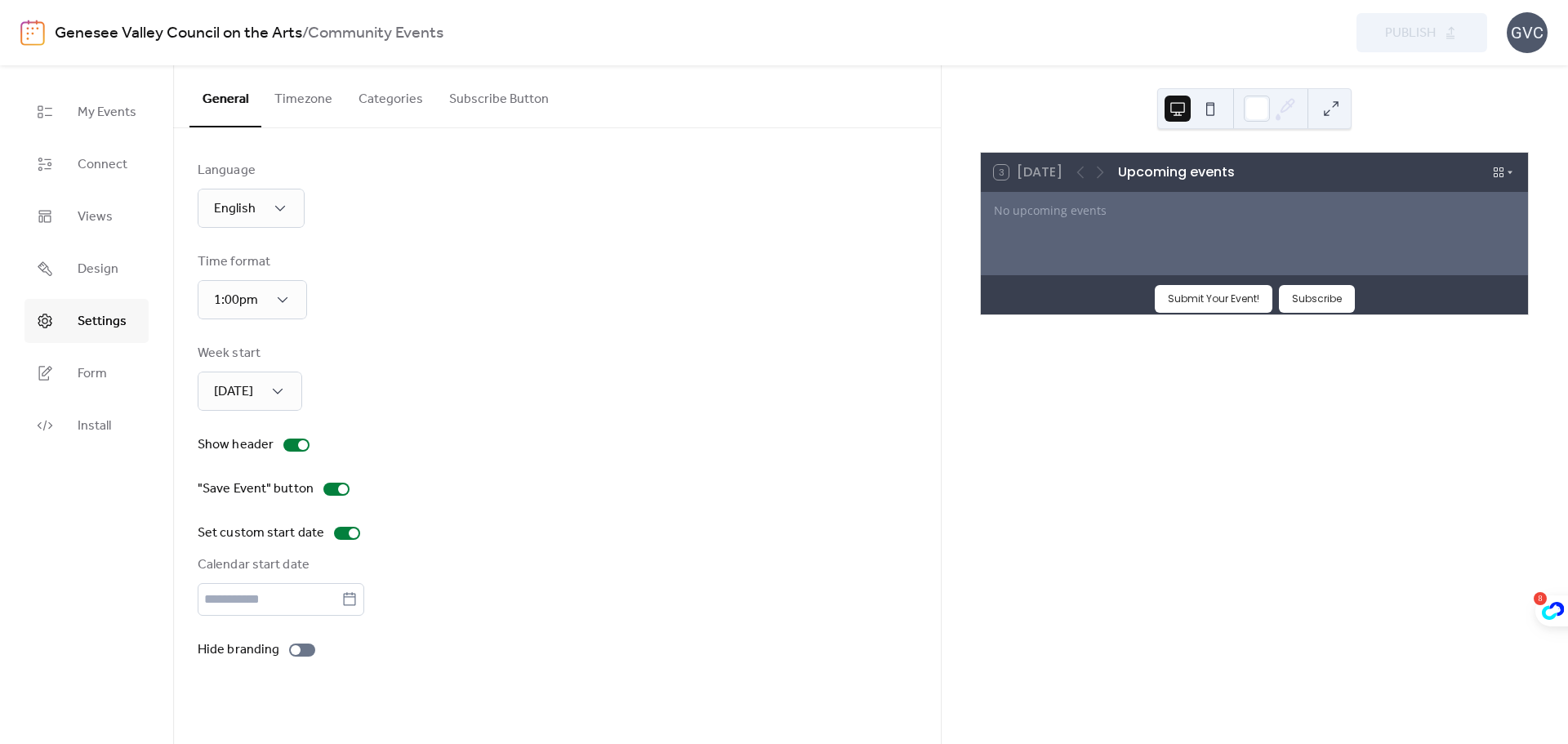 click on "Subscribe Button" at bounding box center (499, 96) 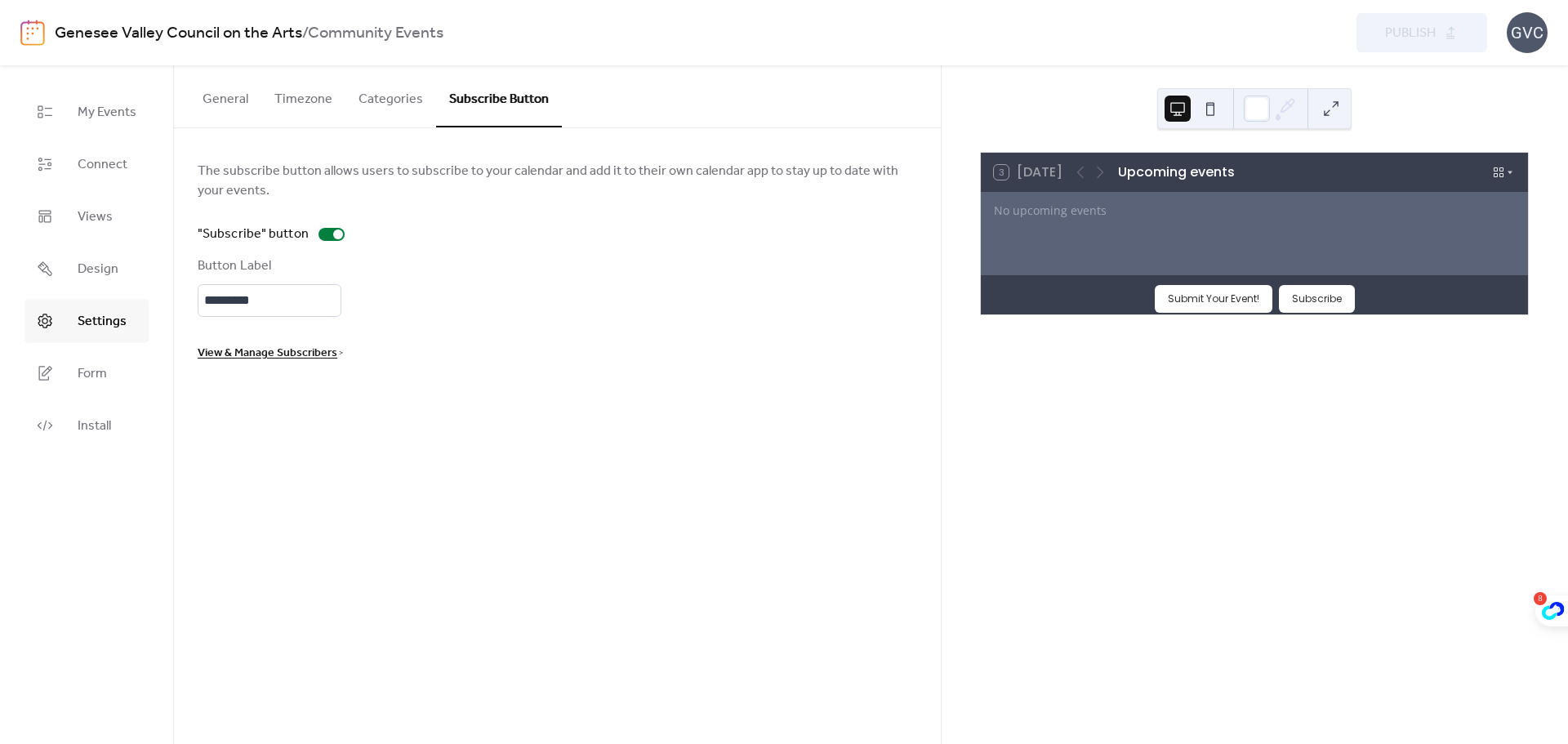 click on "Categories" at bounding box center [390, 96] 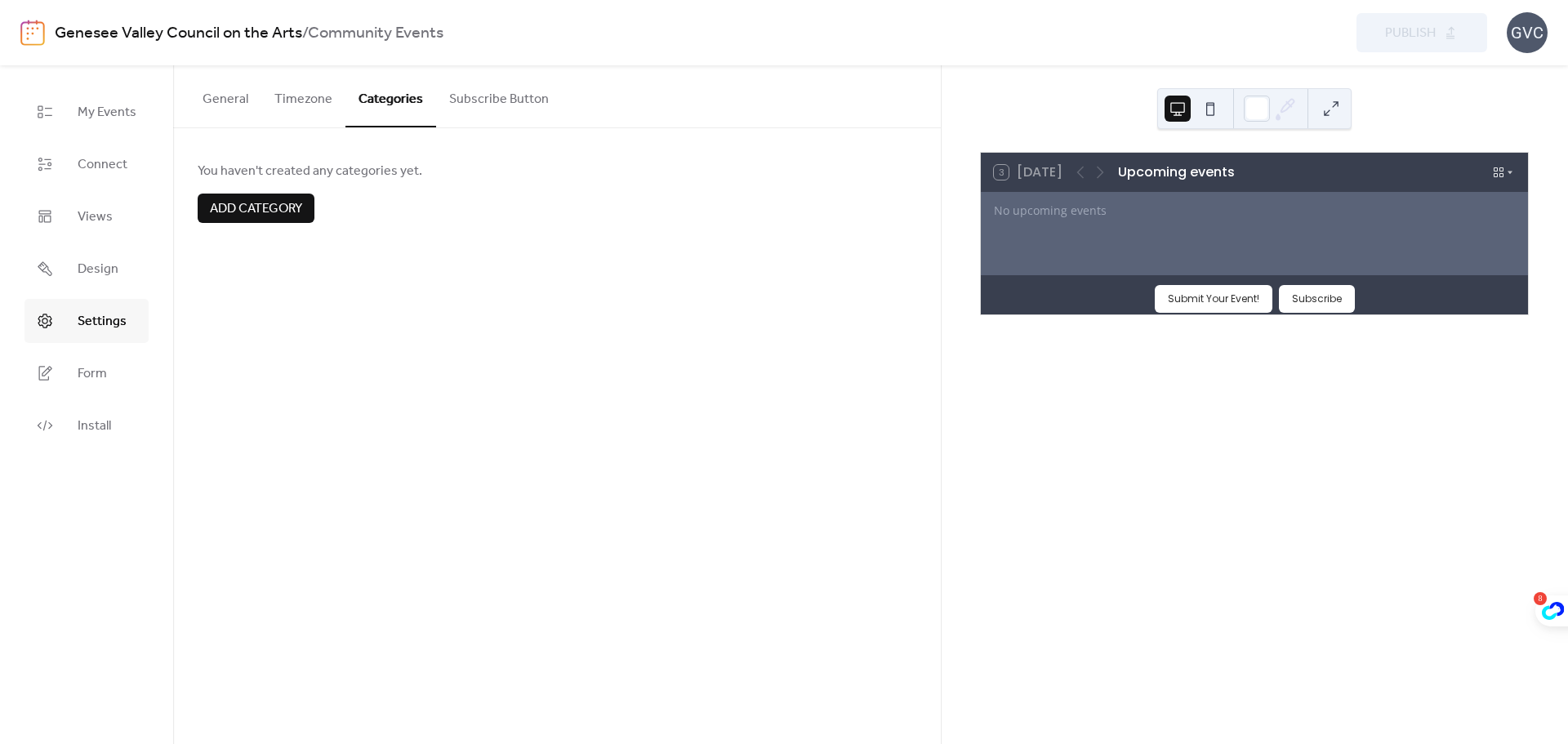 click on "Submit Your Event!" at bounding box center [1214, 299] 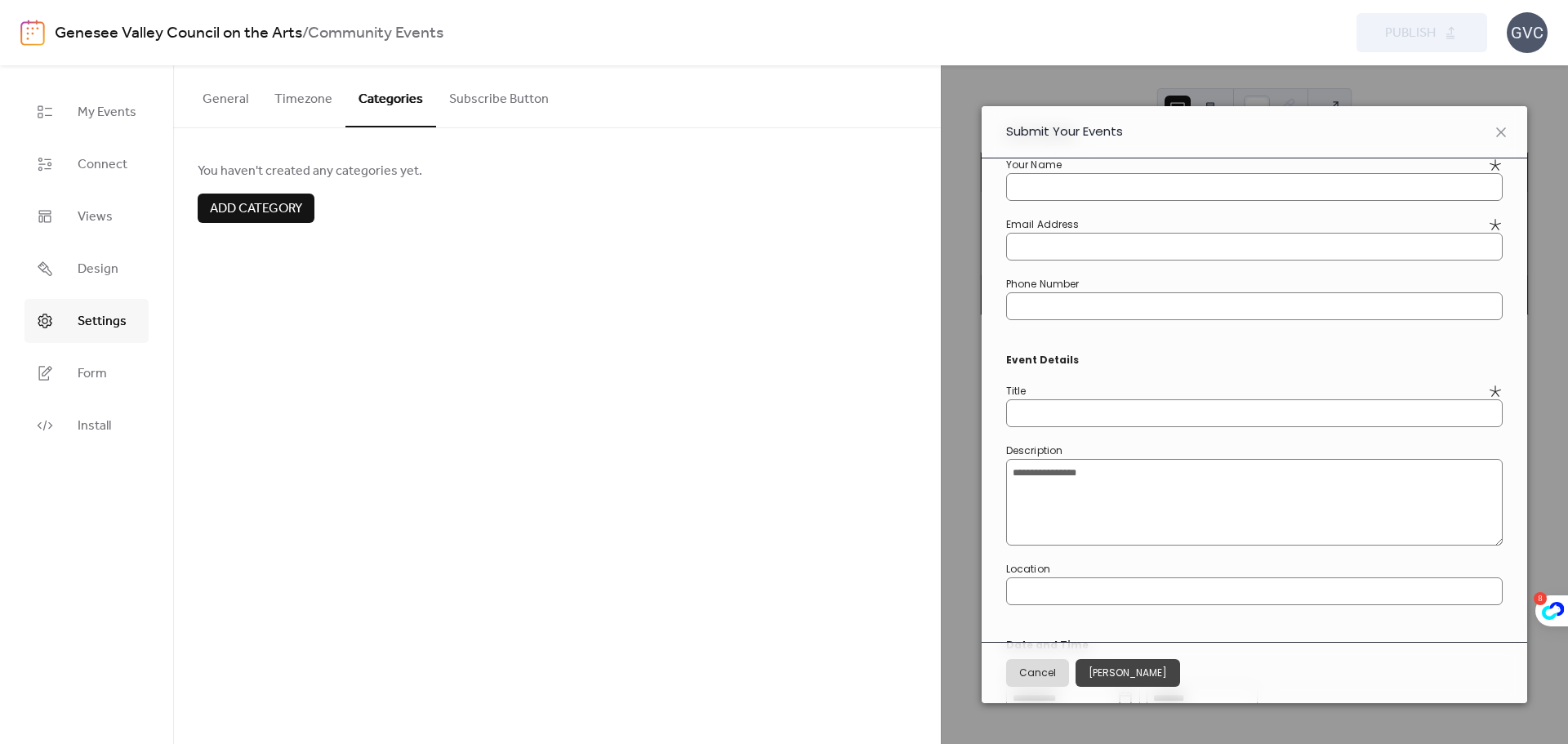 scroll, scrollTop: 0, scrollLeft: 0, axis: both 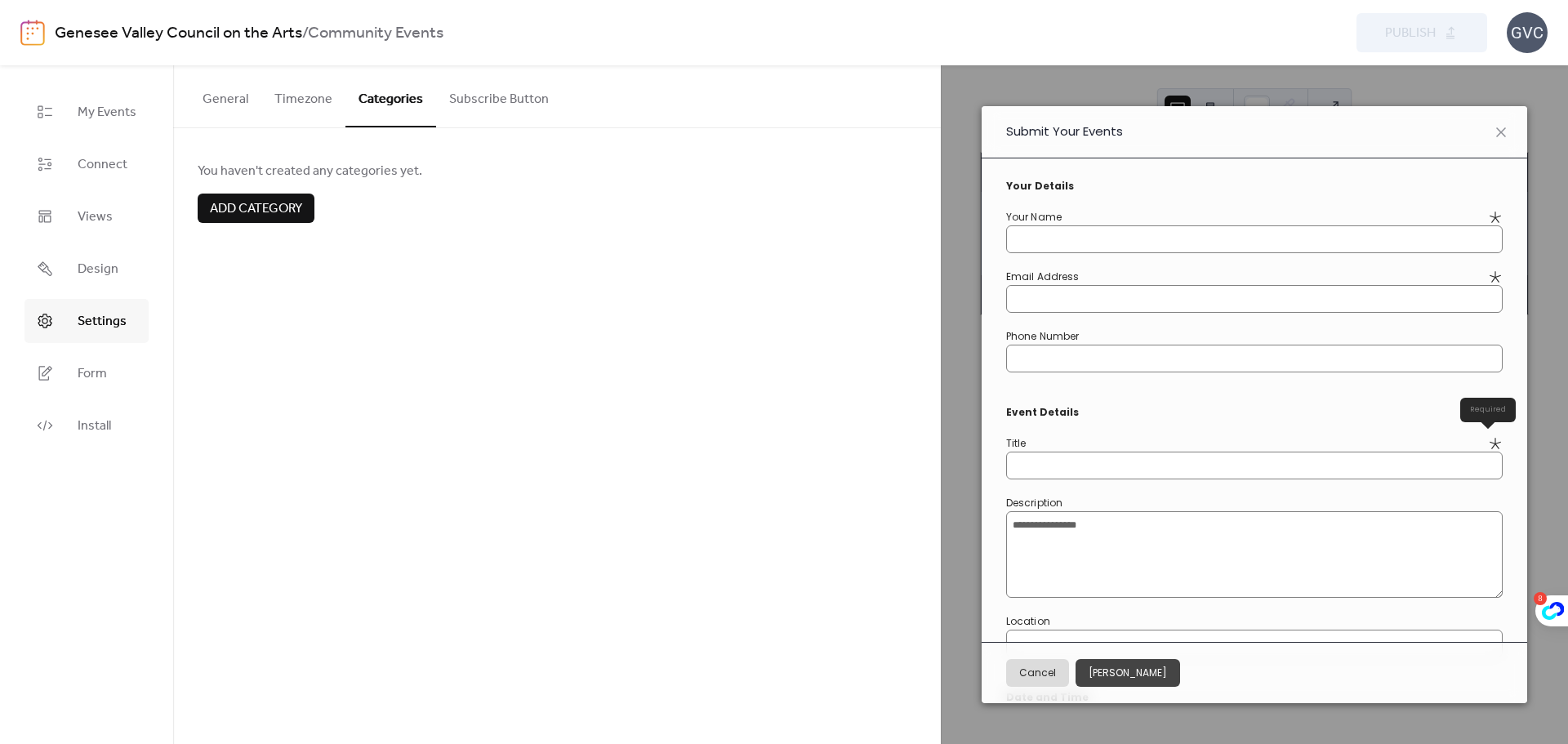 click 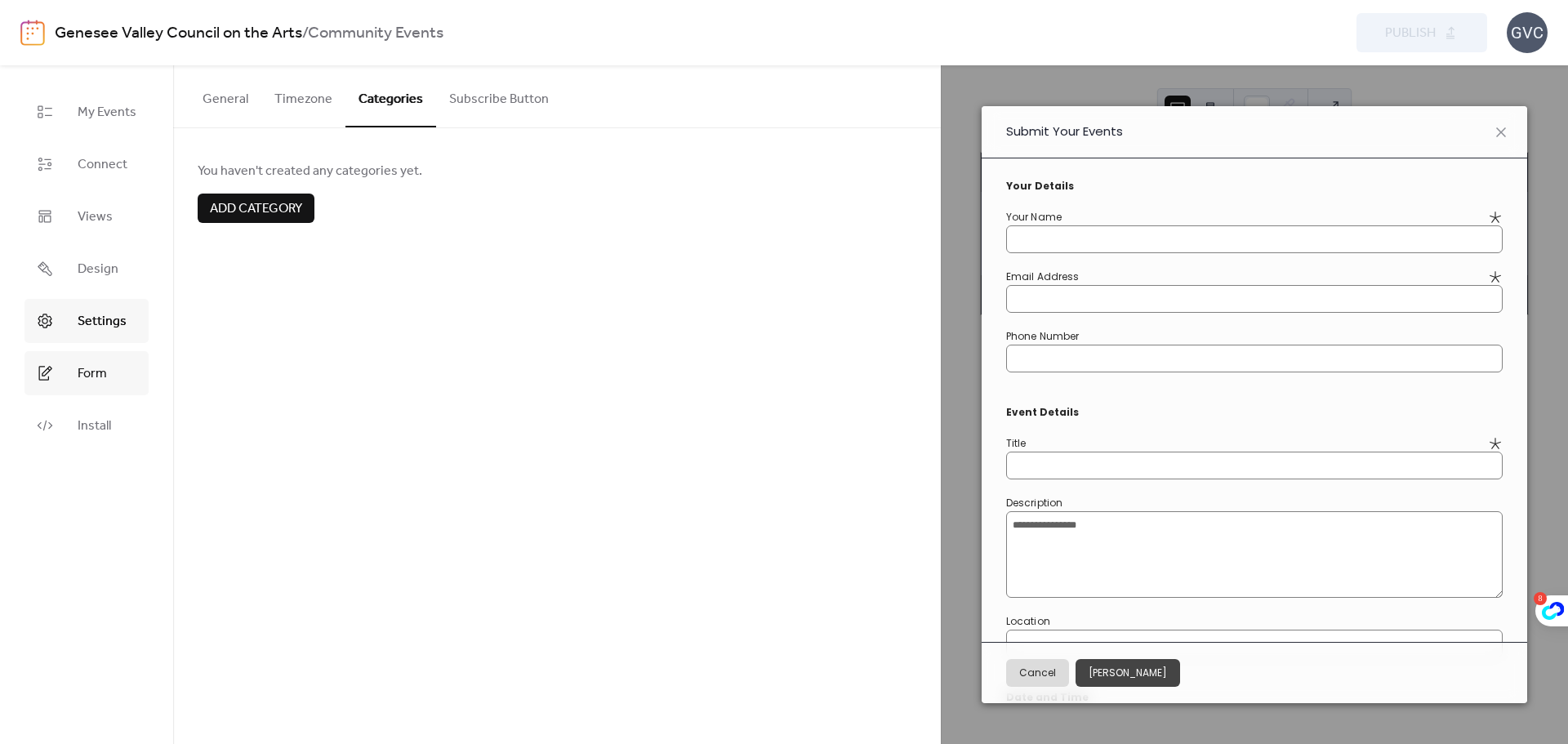 click on "Form" at bounding box center (92, 374) 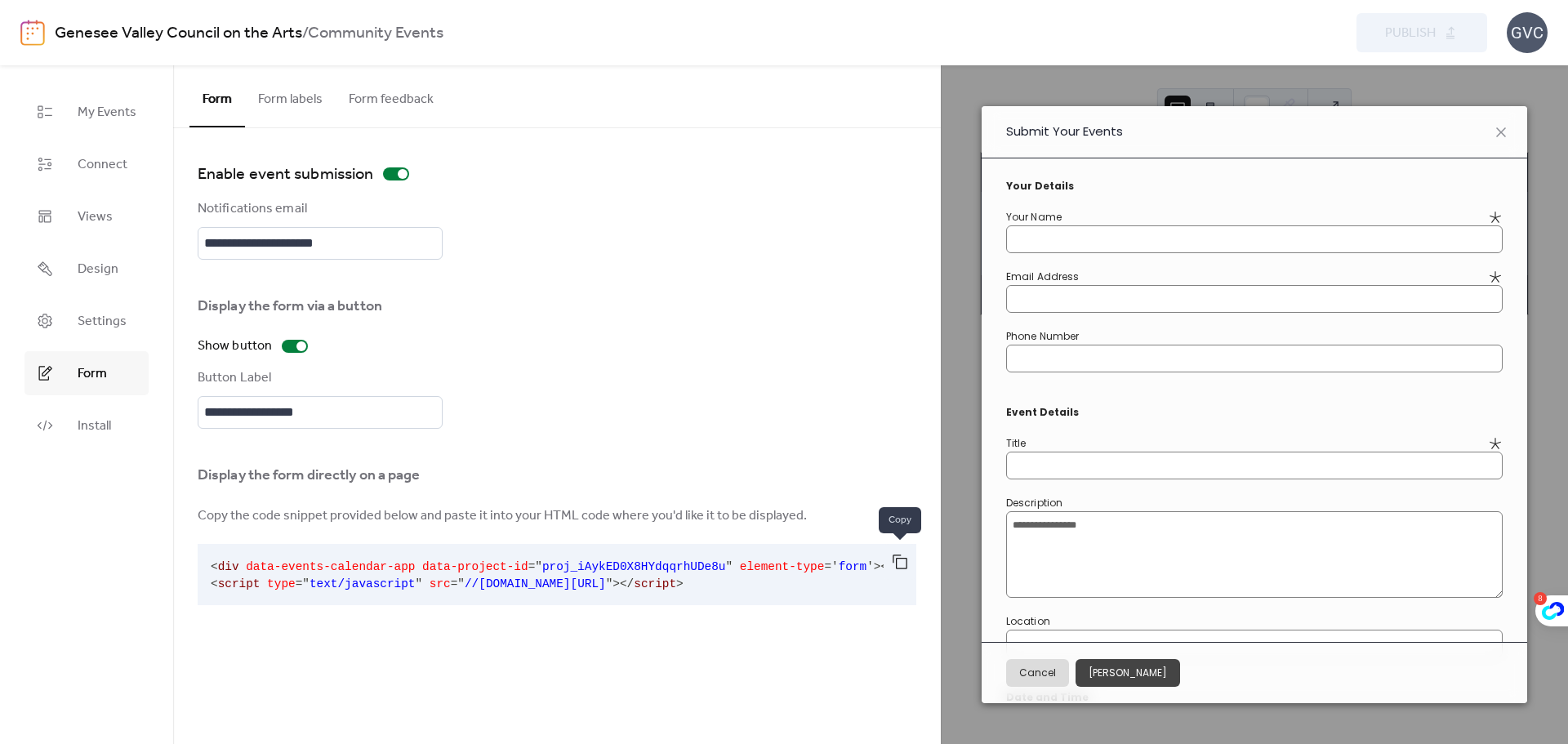 click at bounding box center [900, 562] 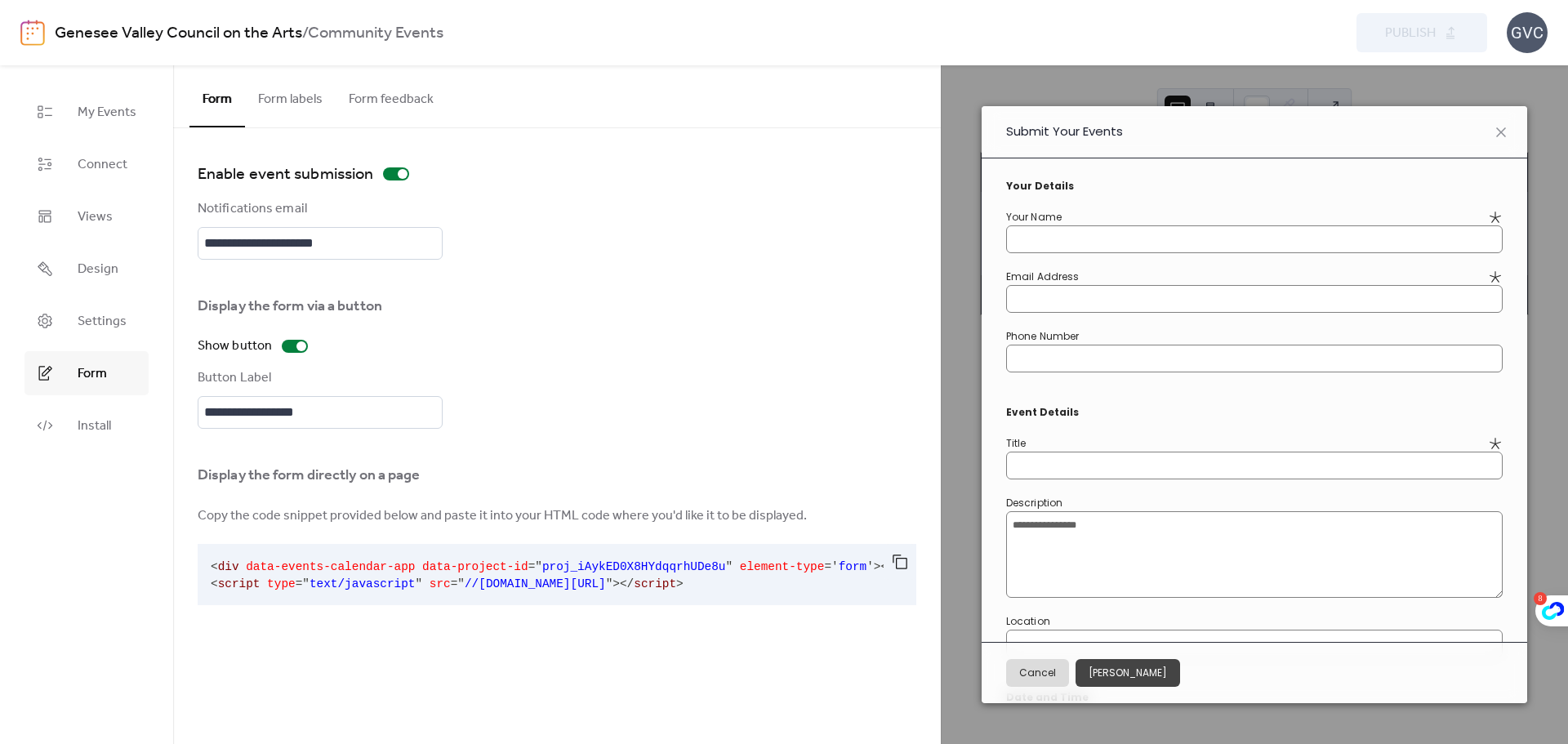 click on "Form labels" at bounding box center [290, 96] 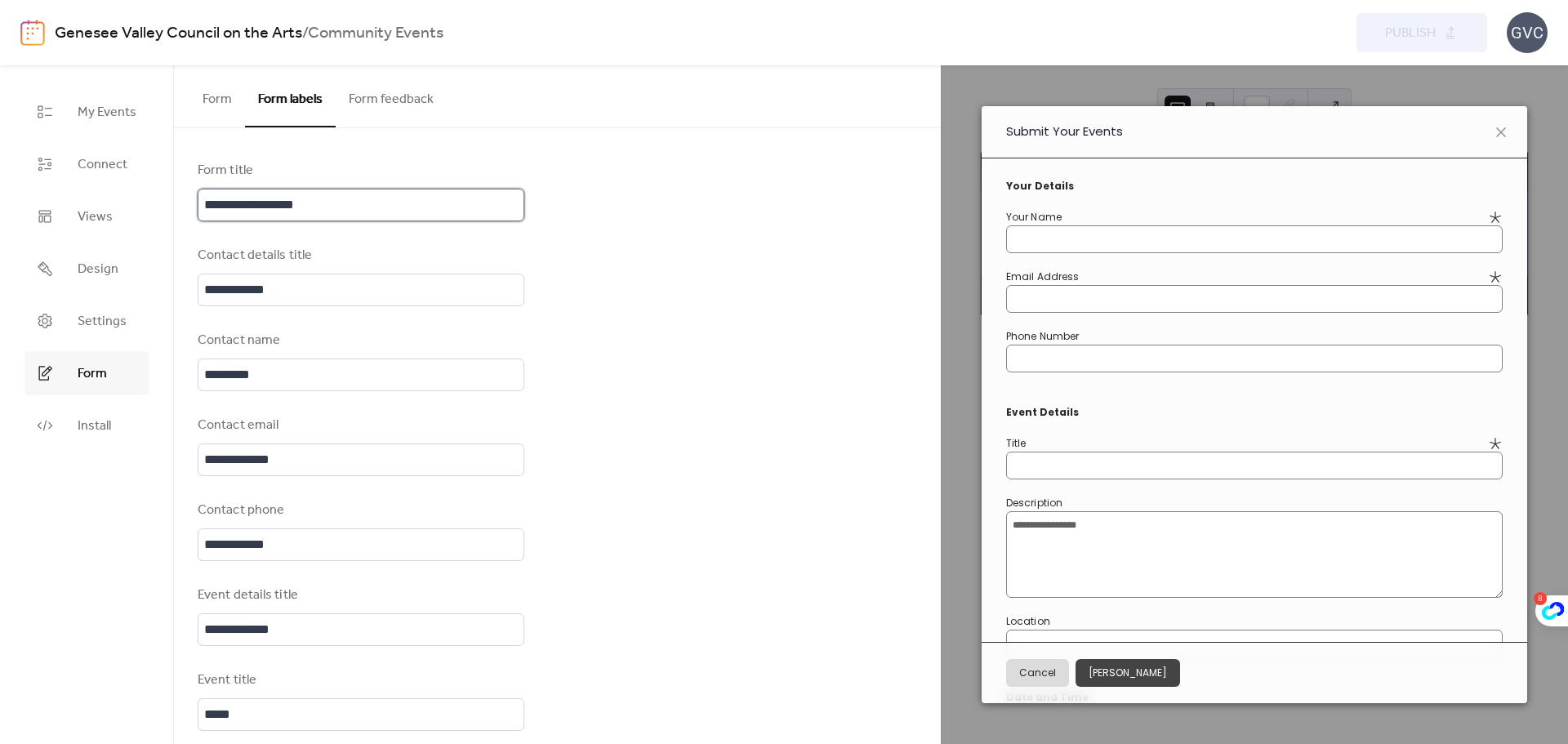 click on "**********" at bounding box center [361, 205] 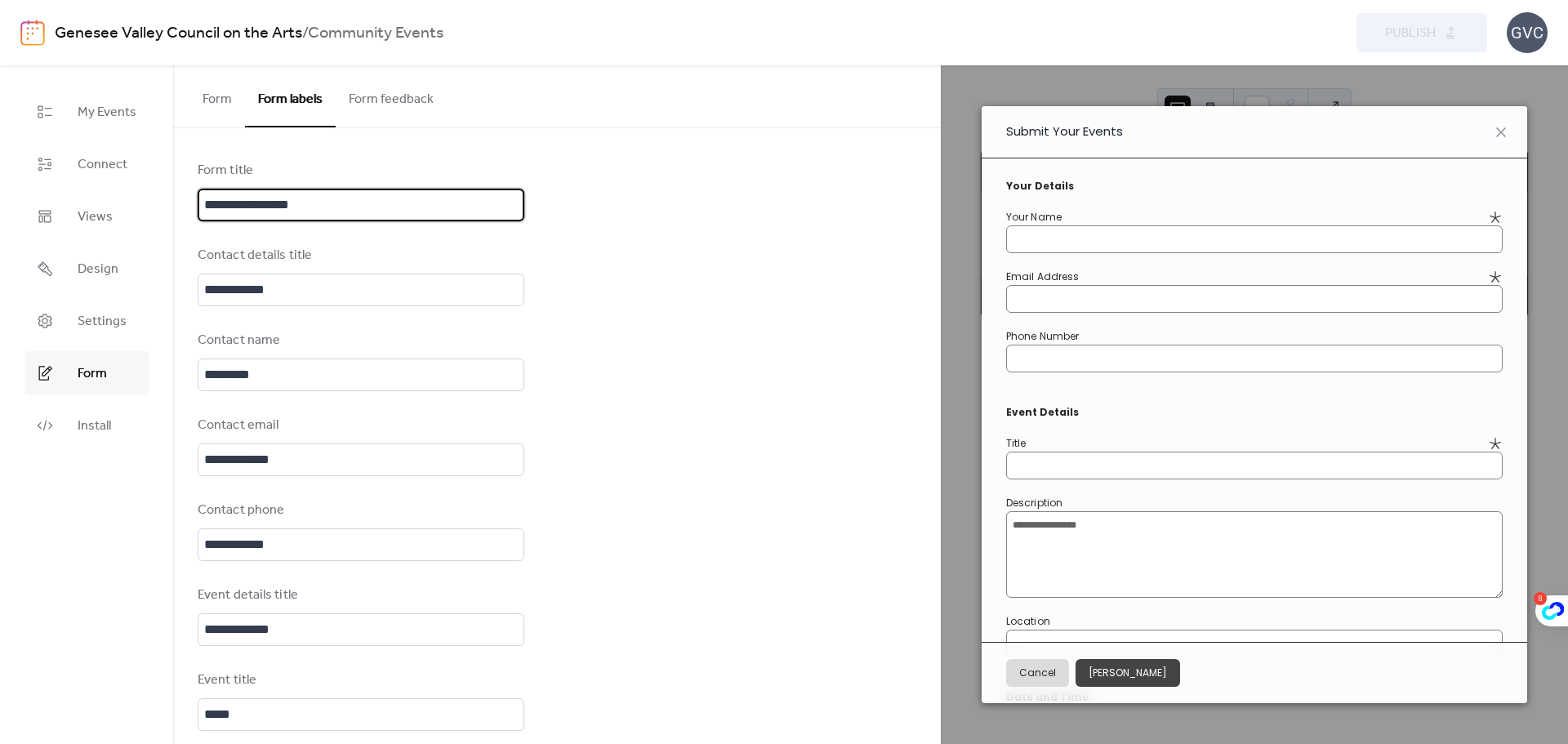 type on "**********" 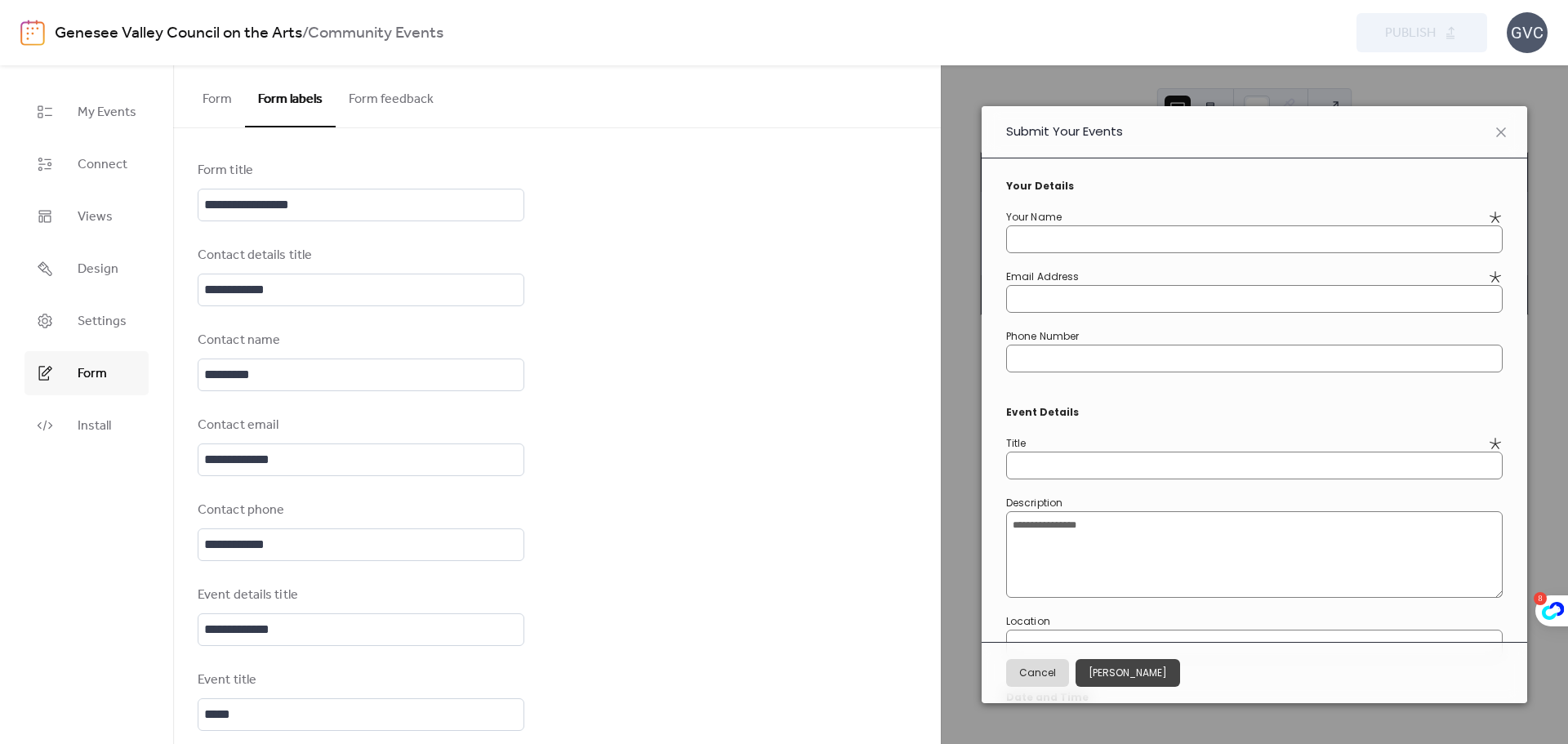 click on "**********" at bounding box center (557, 871) 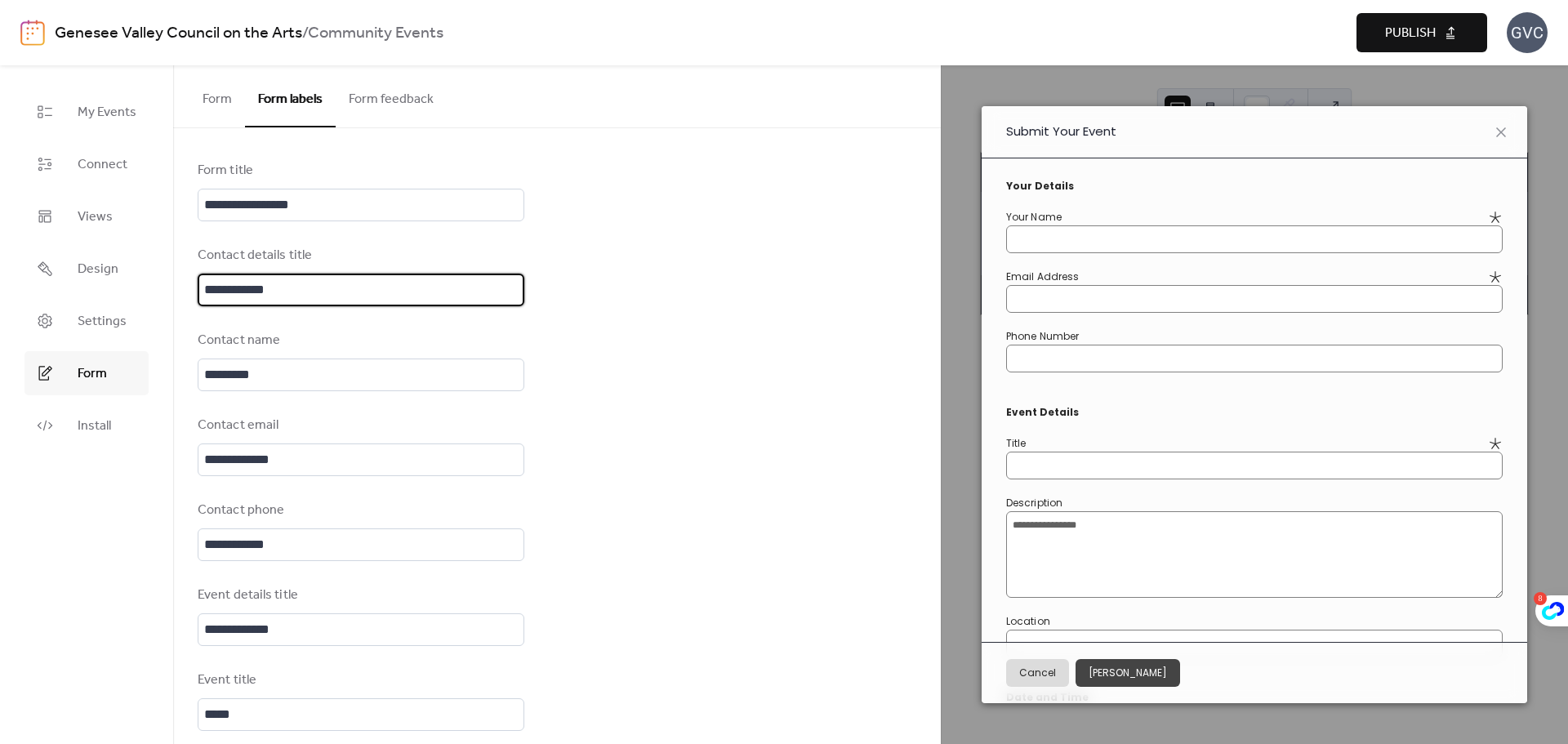 click on "**********" at bounding box center (361, 290) 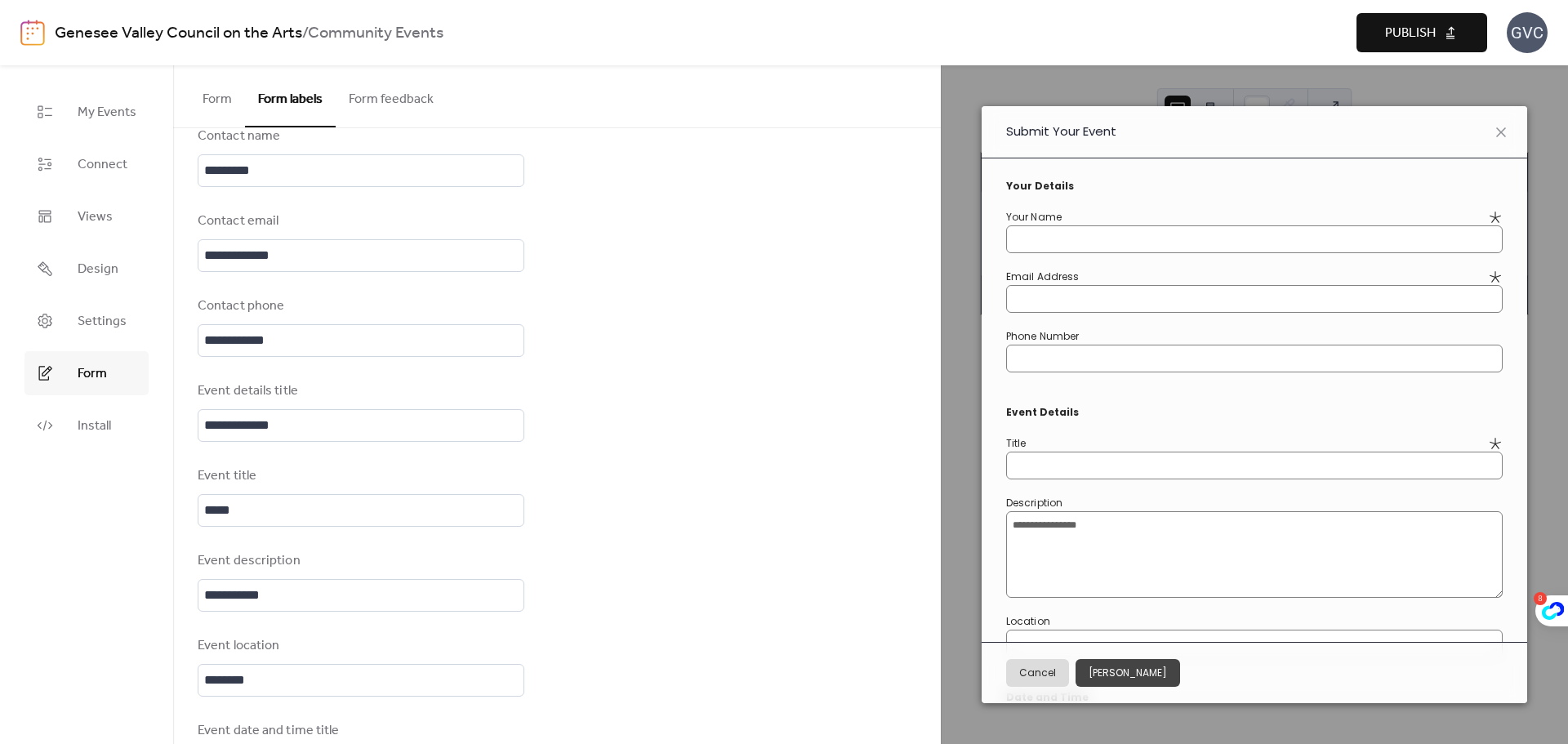 scroll, scrollTop: 205, scrollLeft: 0, axis: vertical 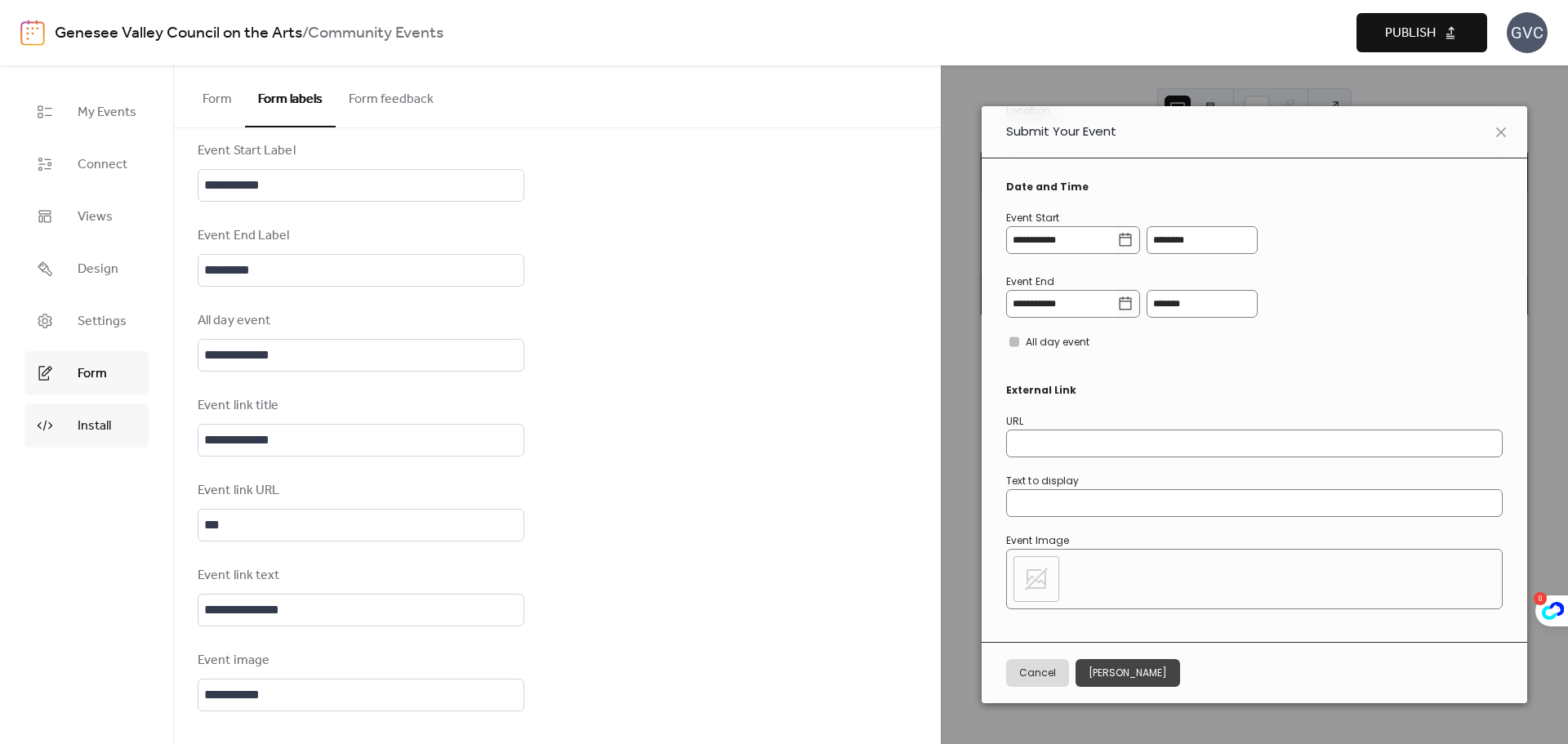 click on "Install" at bounding box center [94, 426] 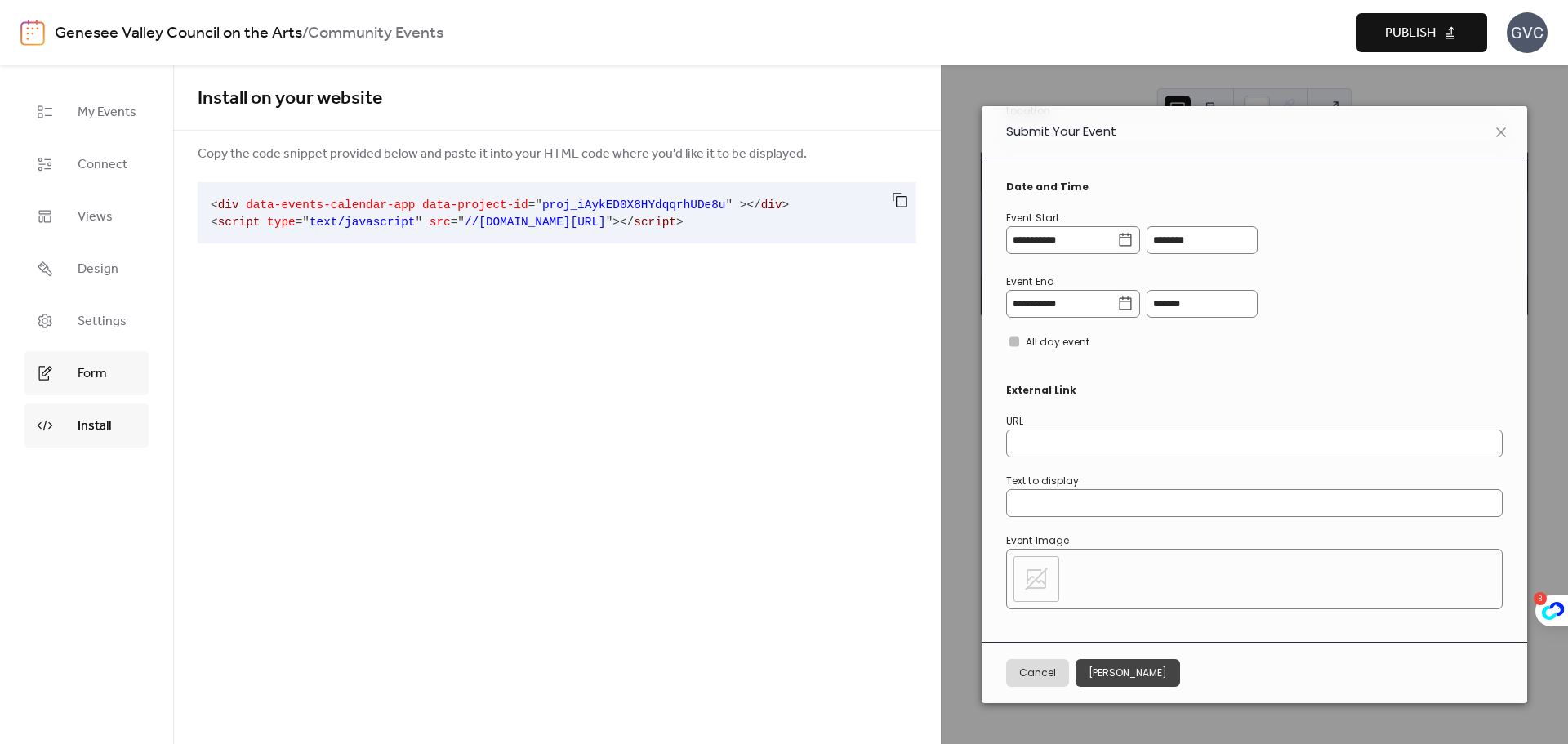 click on "Form" at bounding box center [92, 374] 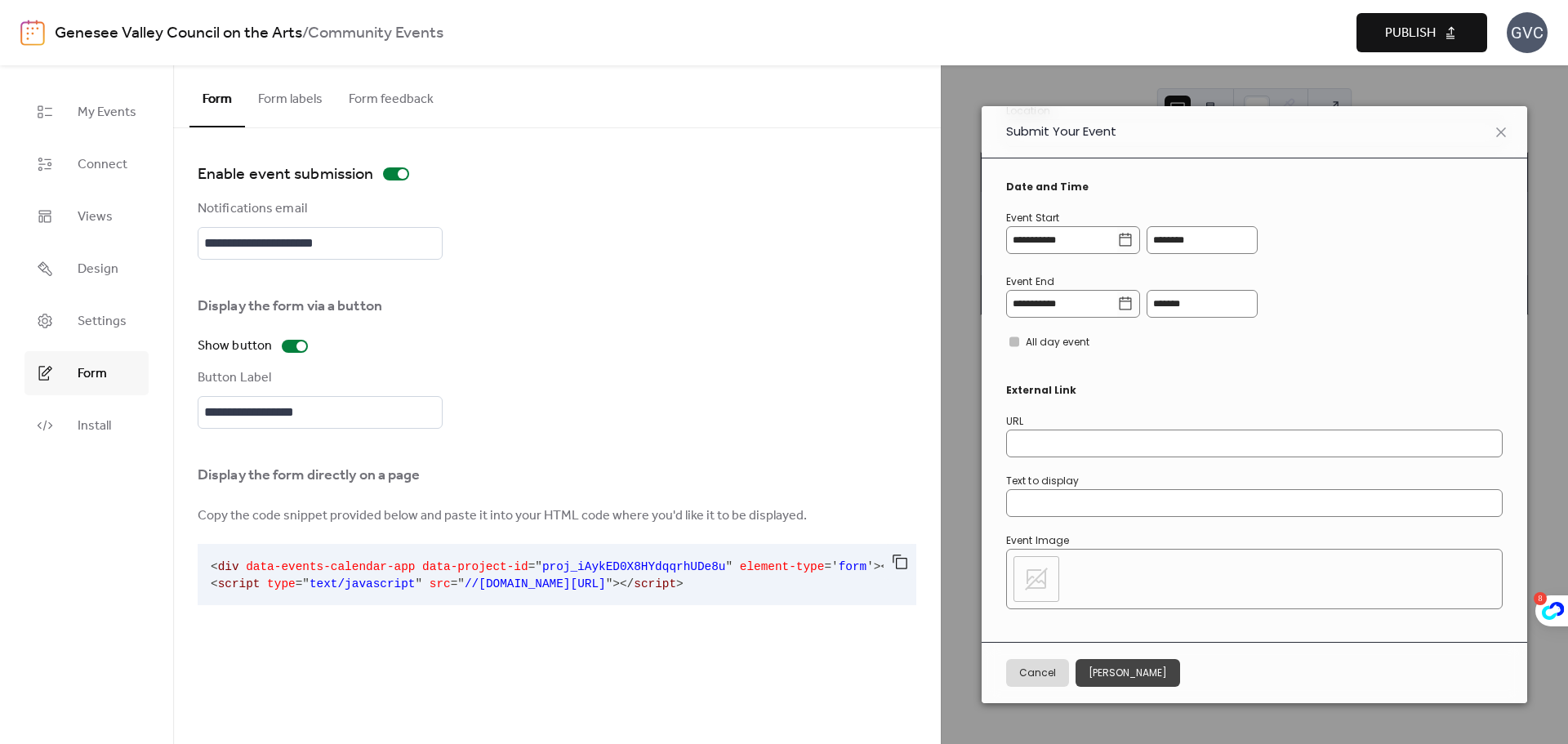 click on "Form feedback" at bounding box center [391, 96] 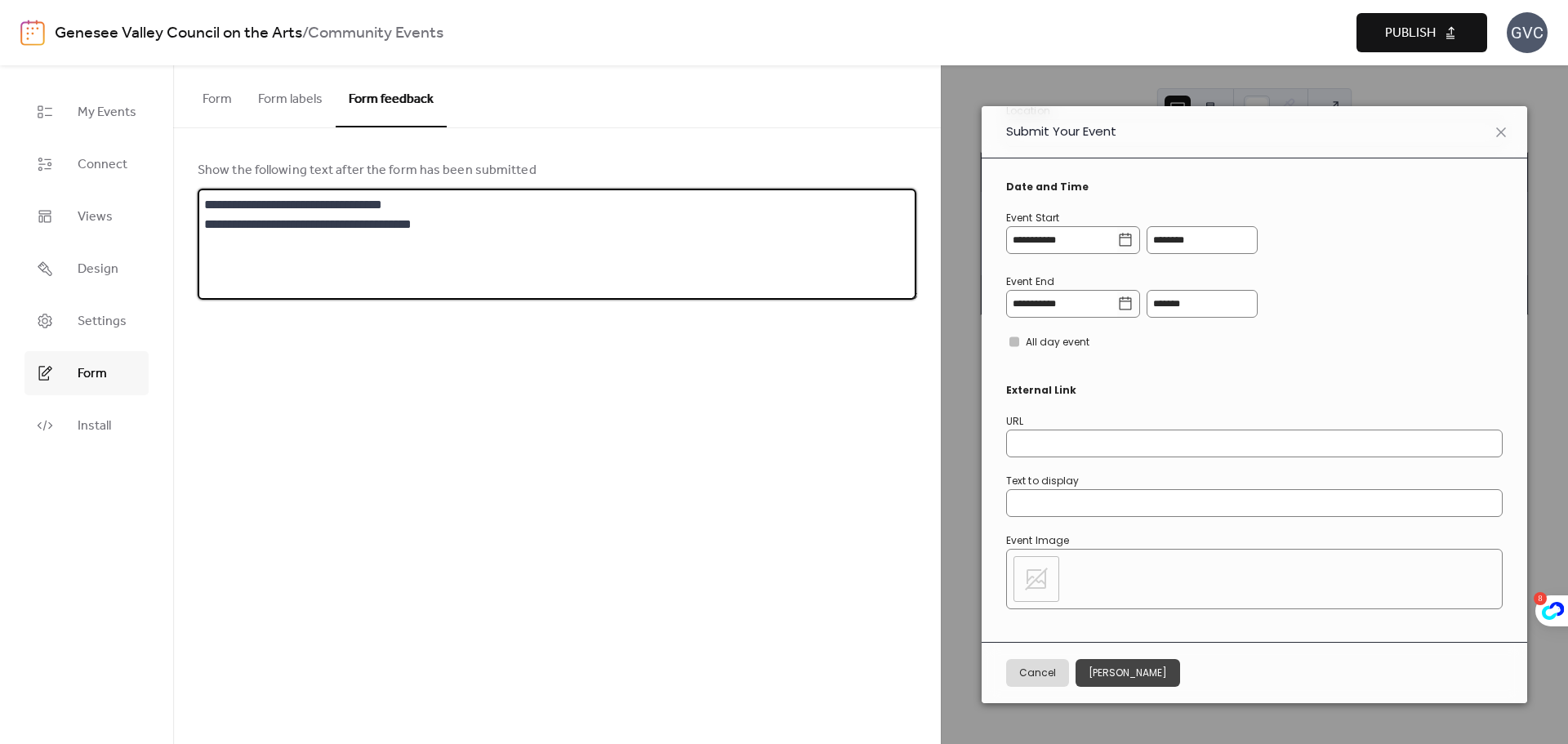 click on "**********" at bounding box center (558, 244) 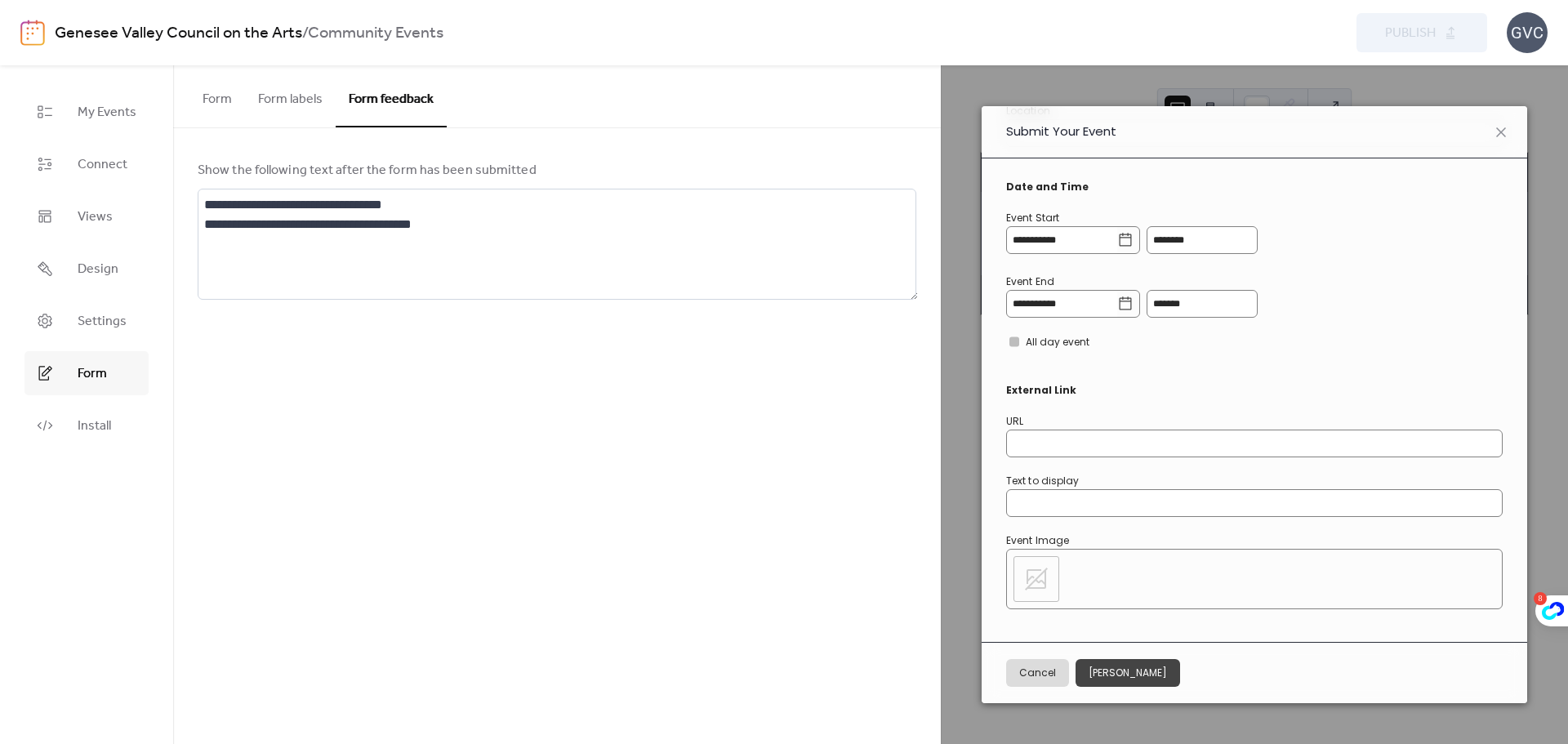 click on "Form labels" at bounding box center [290, 96] 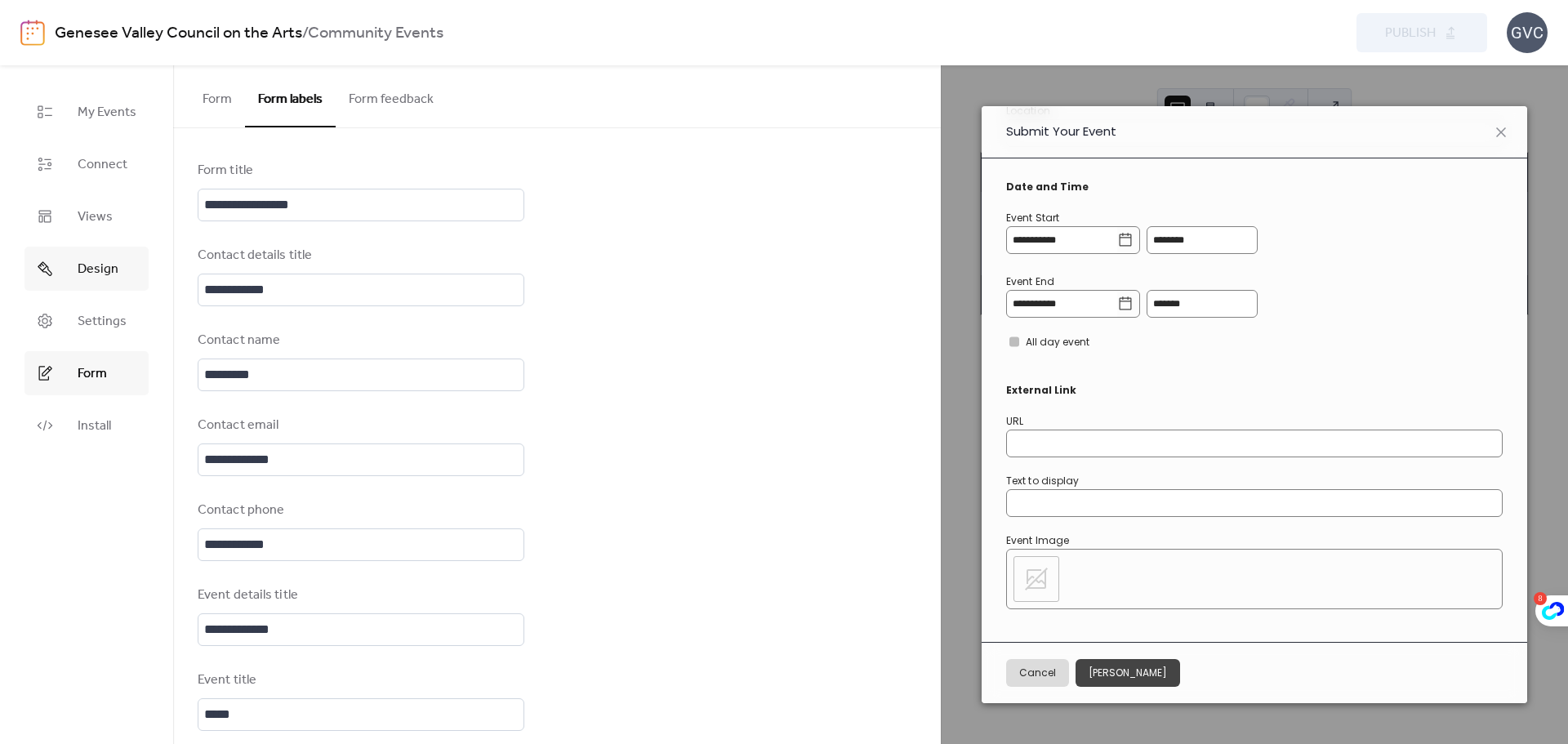 click on "Design" at bounding box center (98, 270) 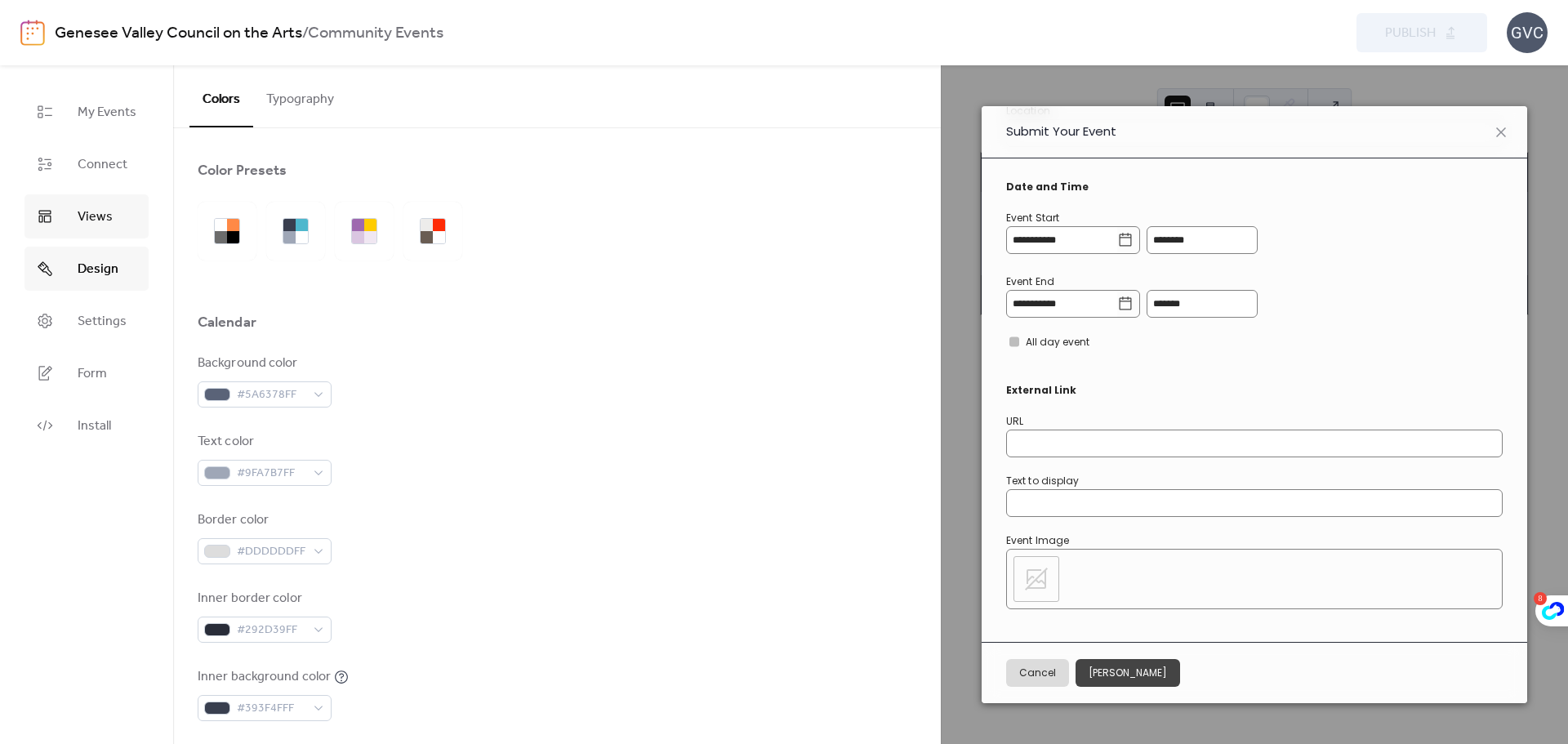 click on "Views" at bounding box center (95, 217) 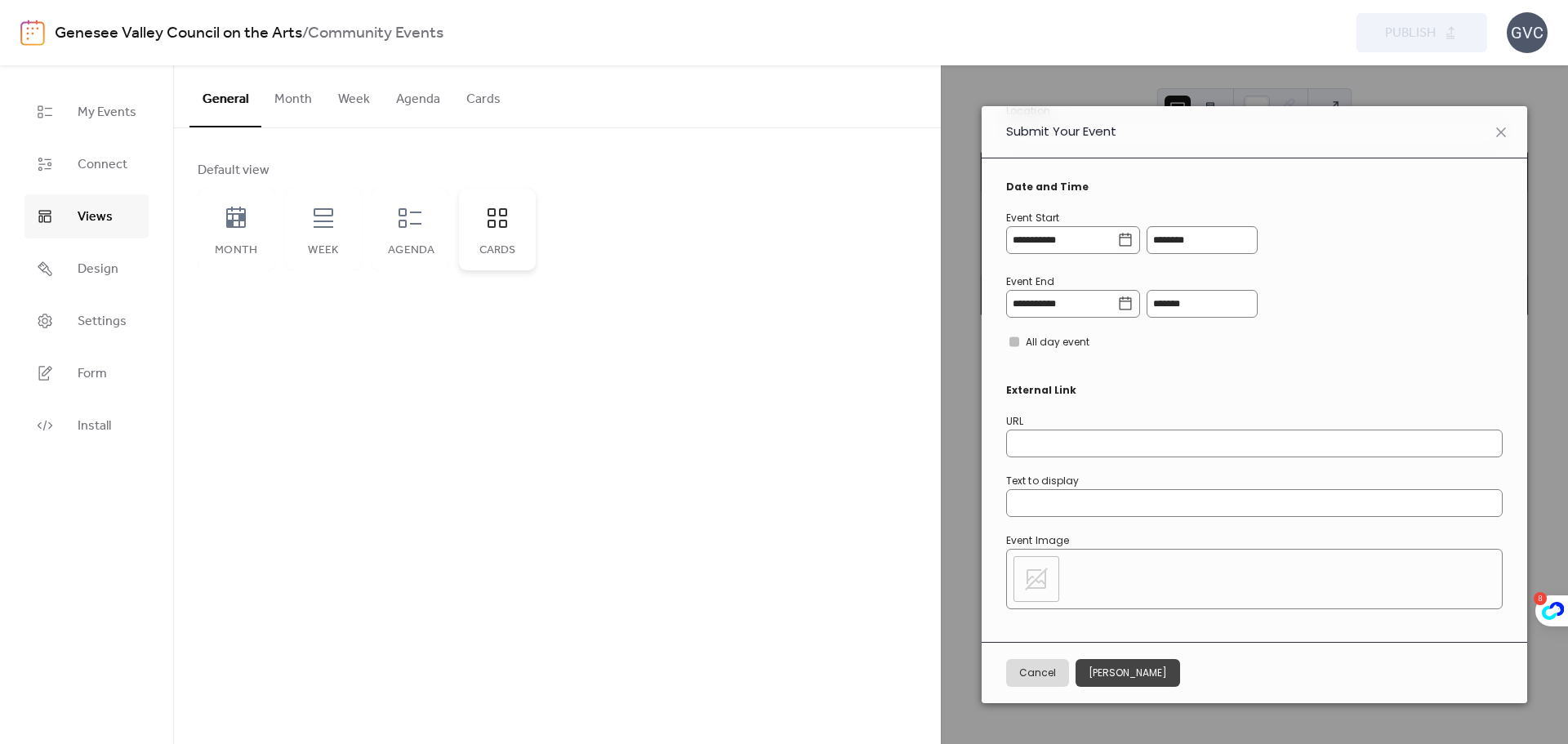 click on "Cards" at bounding box center (497, 229) 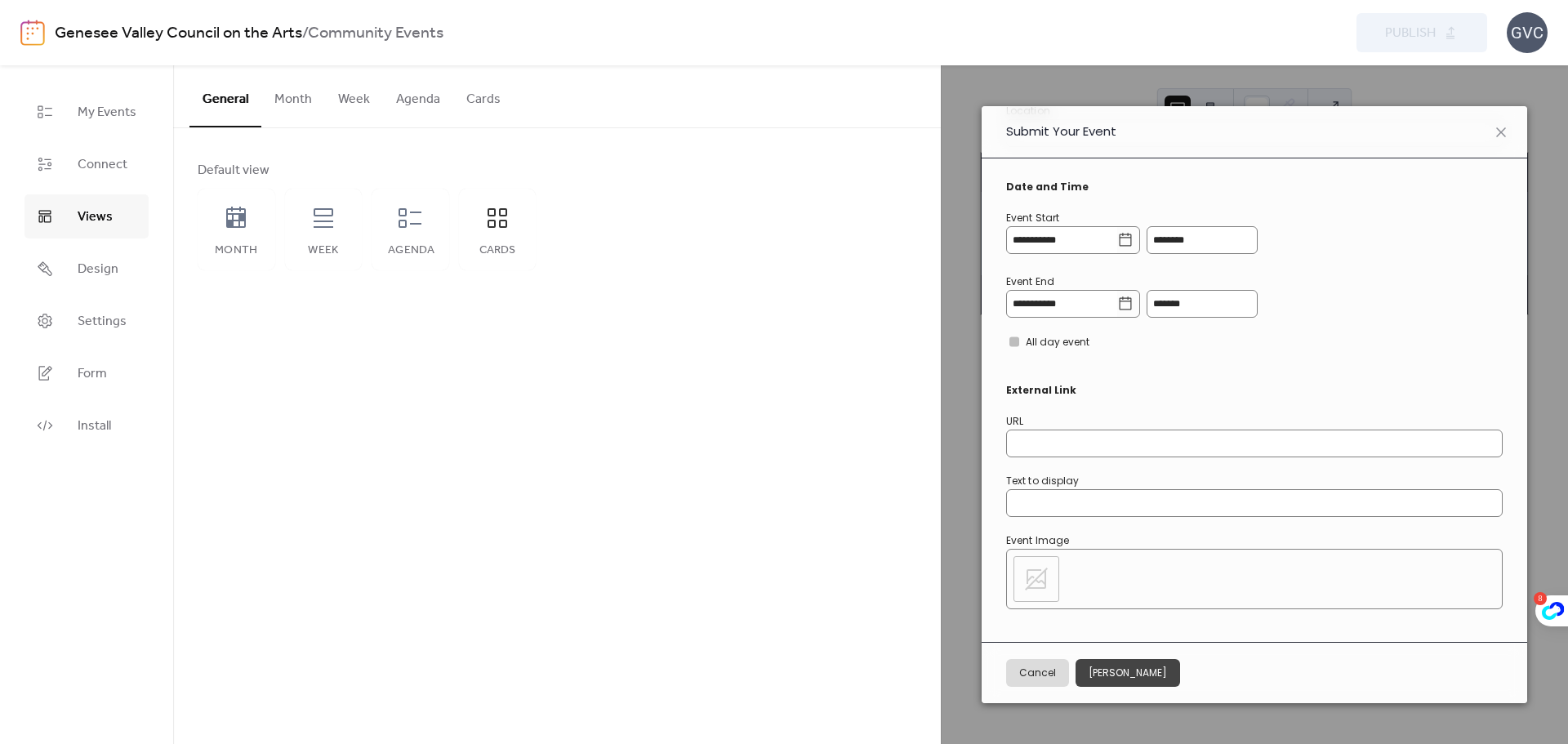 click on "Cards" at bounding box center (483, 96) 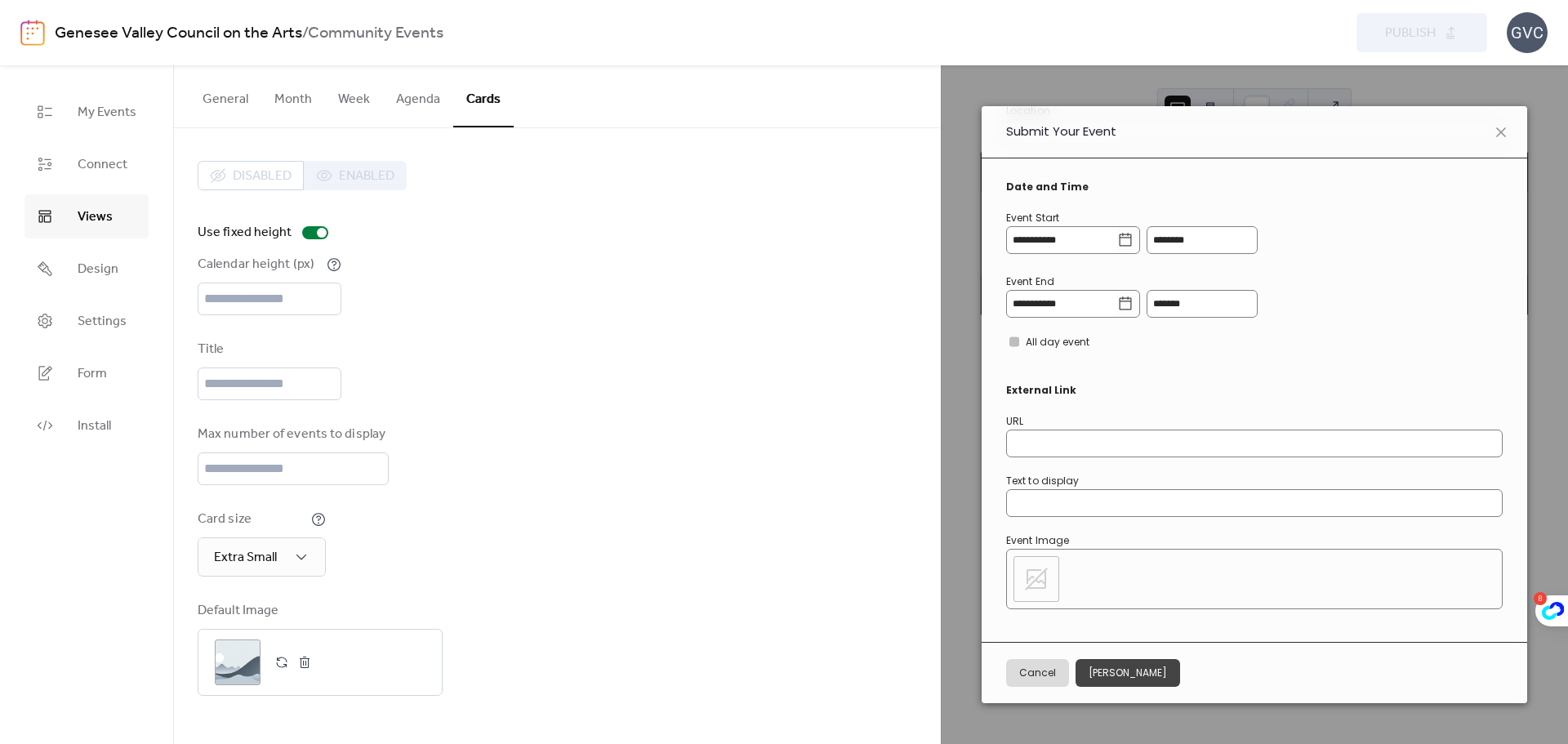 click on "General" at bounding box center (225, 96) 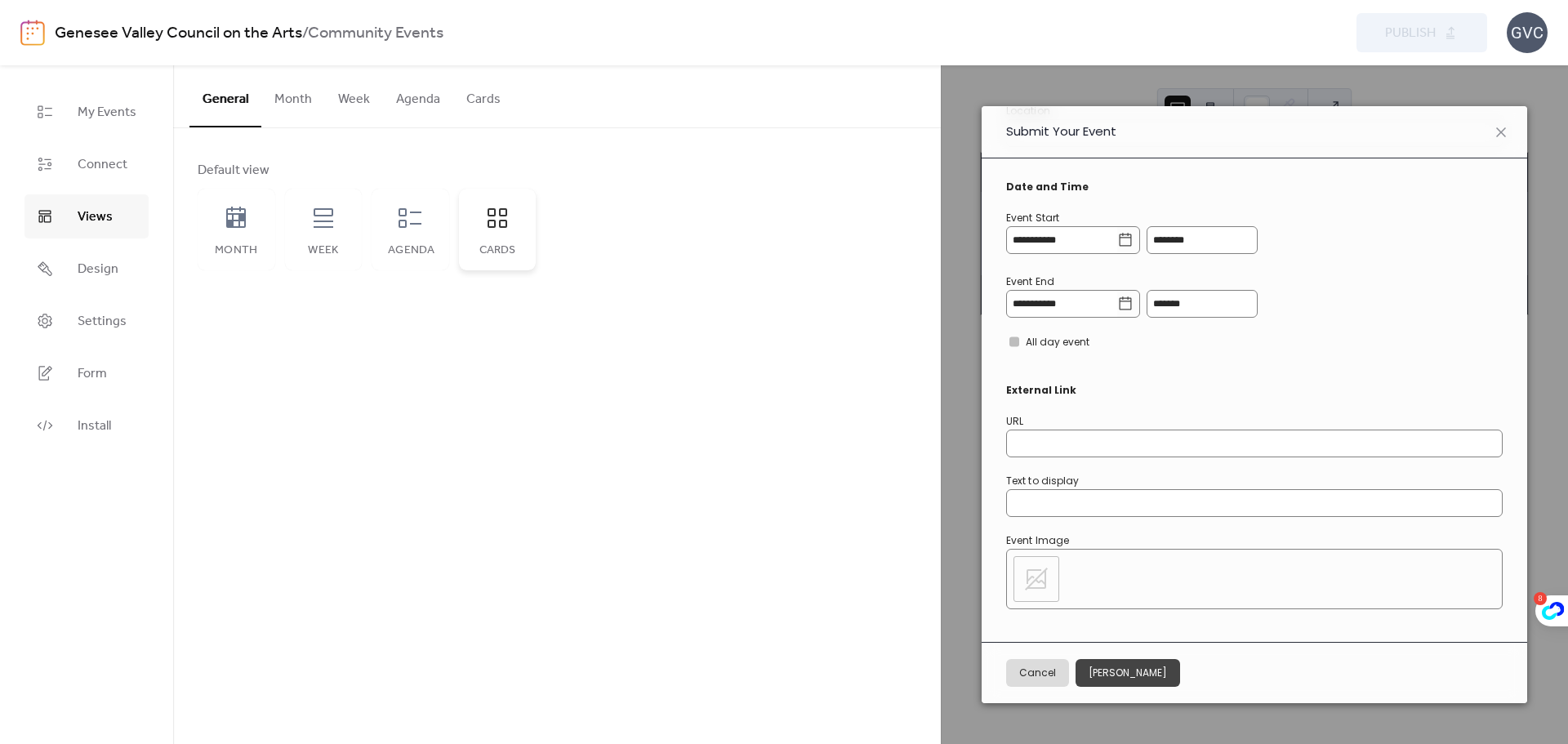 click 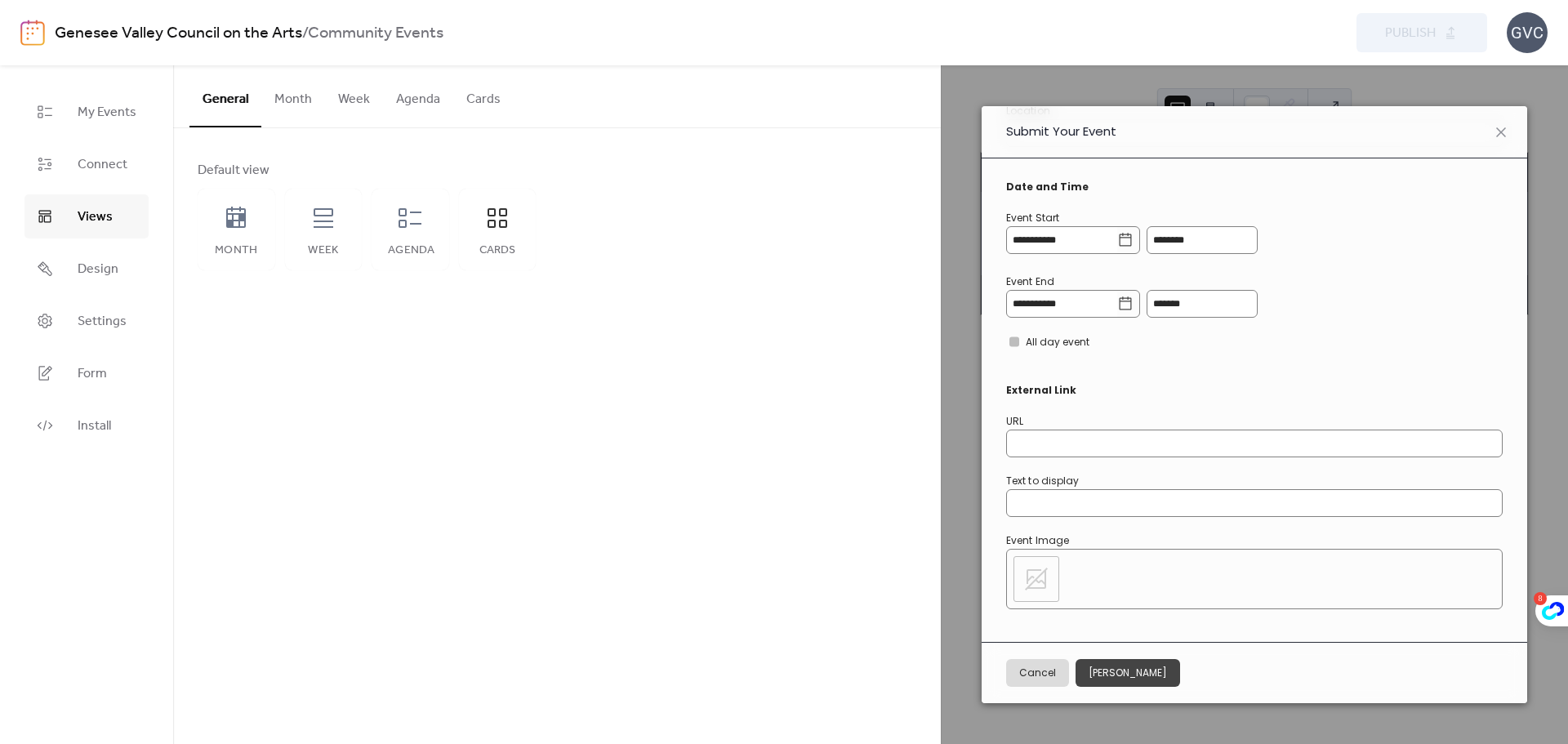 click on "Cards" at bounding box center (483, 96) 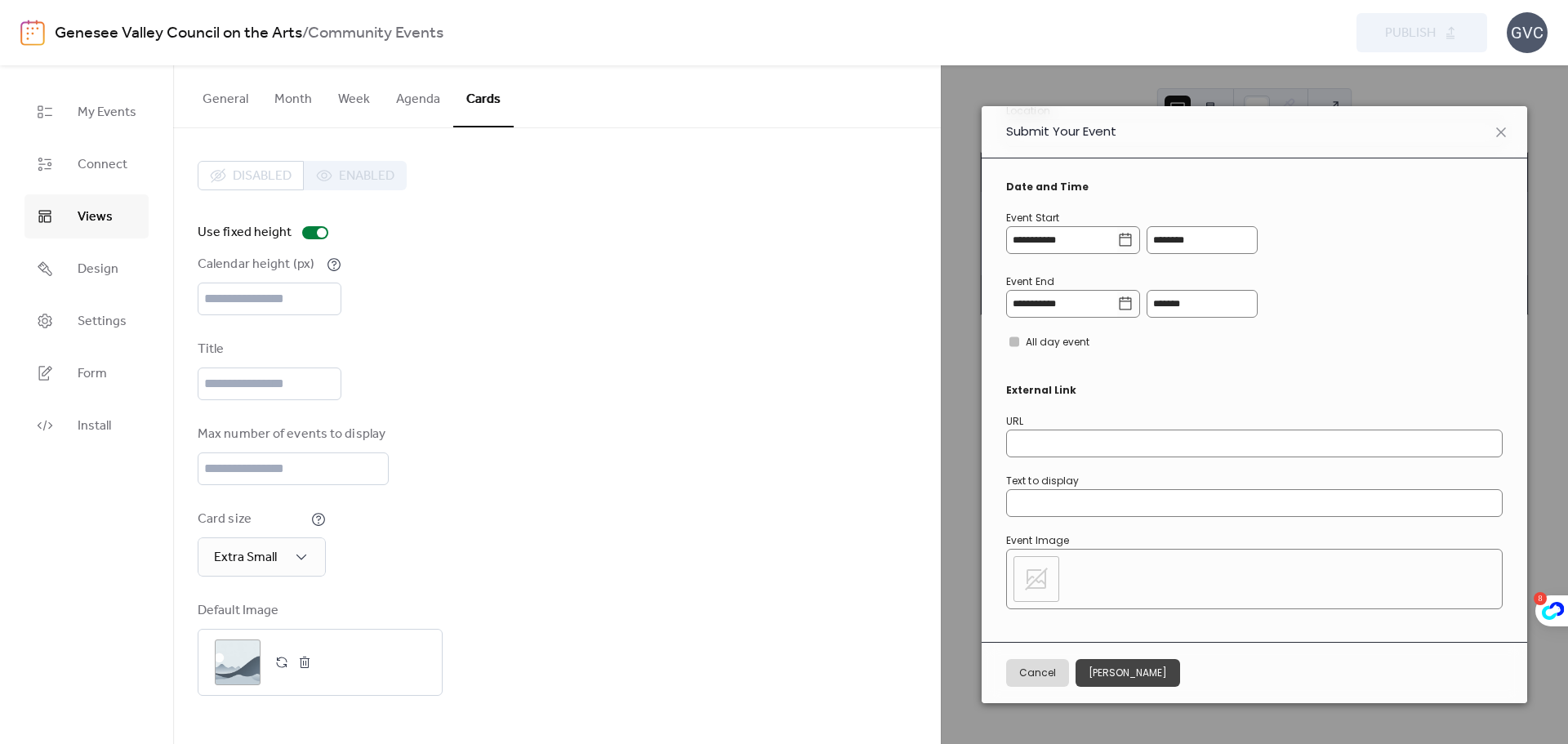 click on "Agenda" at bounding box center (418, 96) 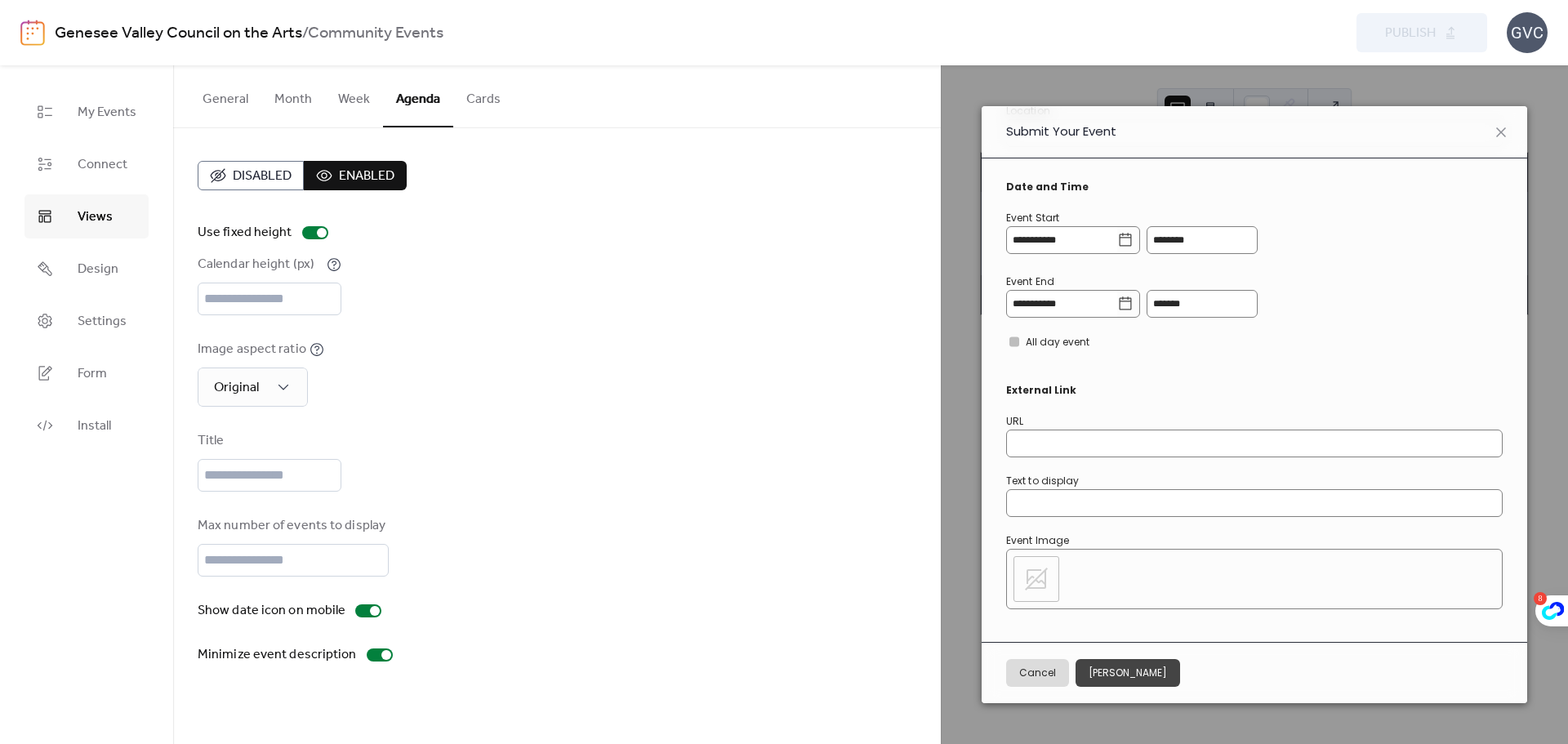 click on "Cards" at bounding box center (483, 96) 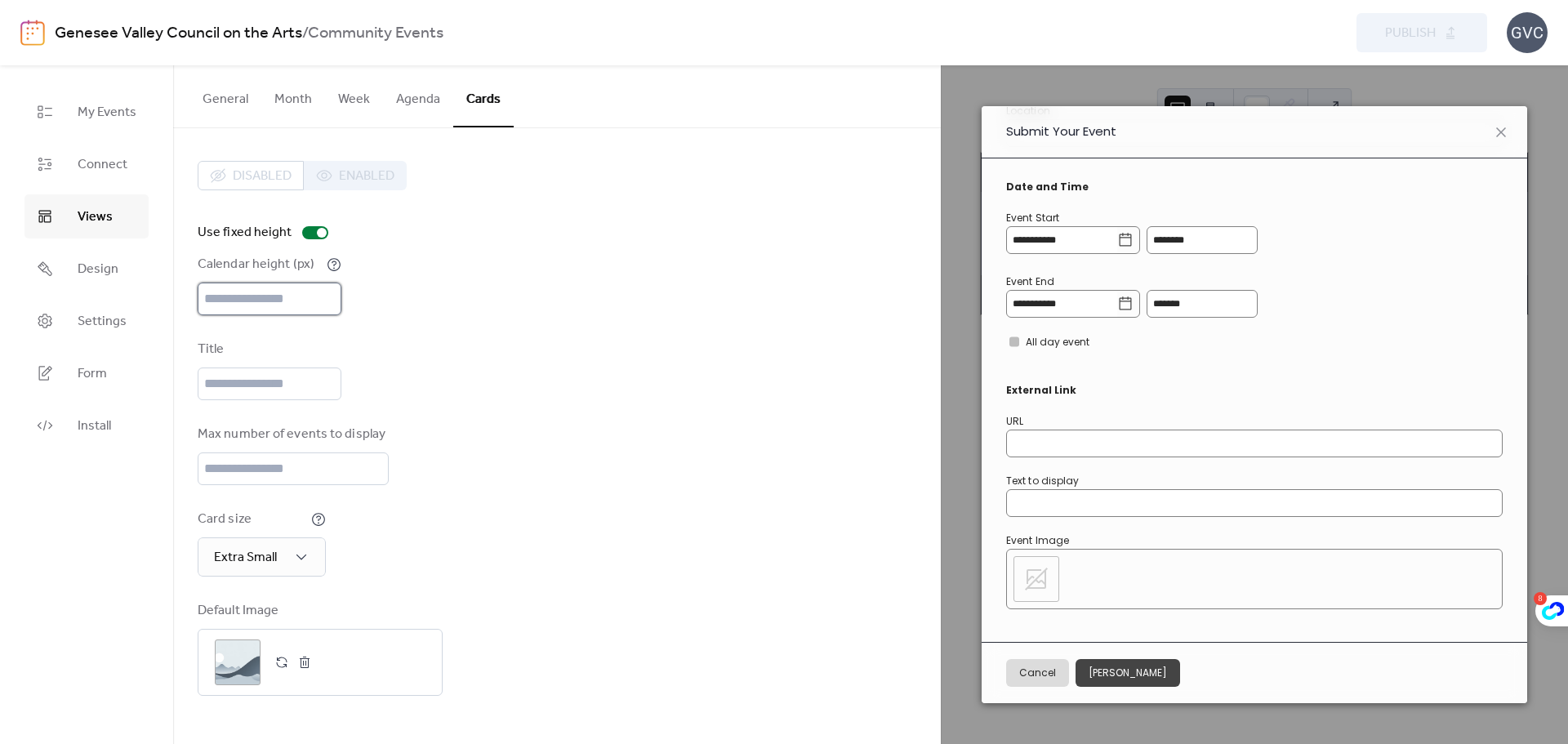 click on "***" at bounding box center (270, 299) 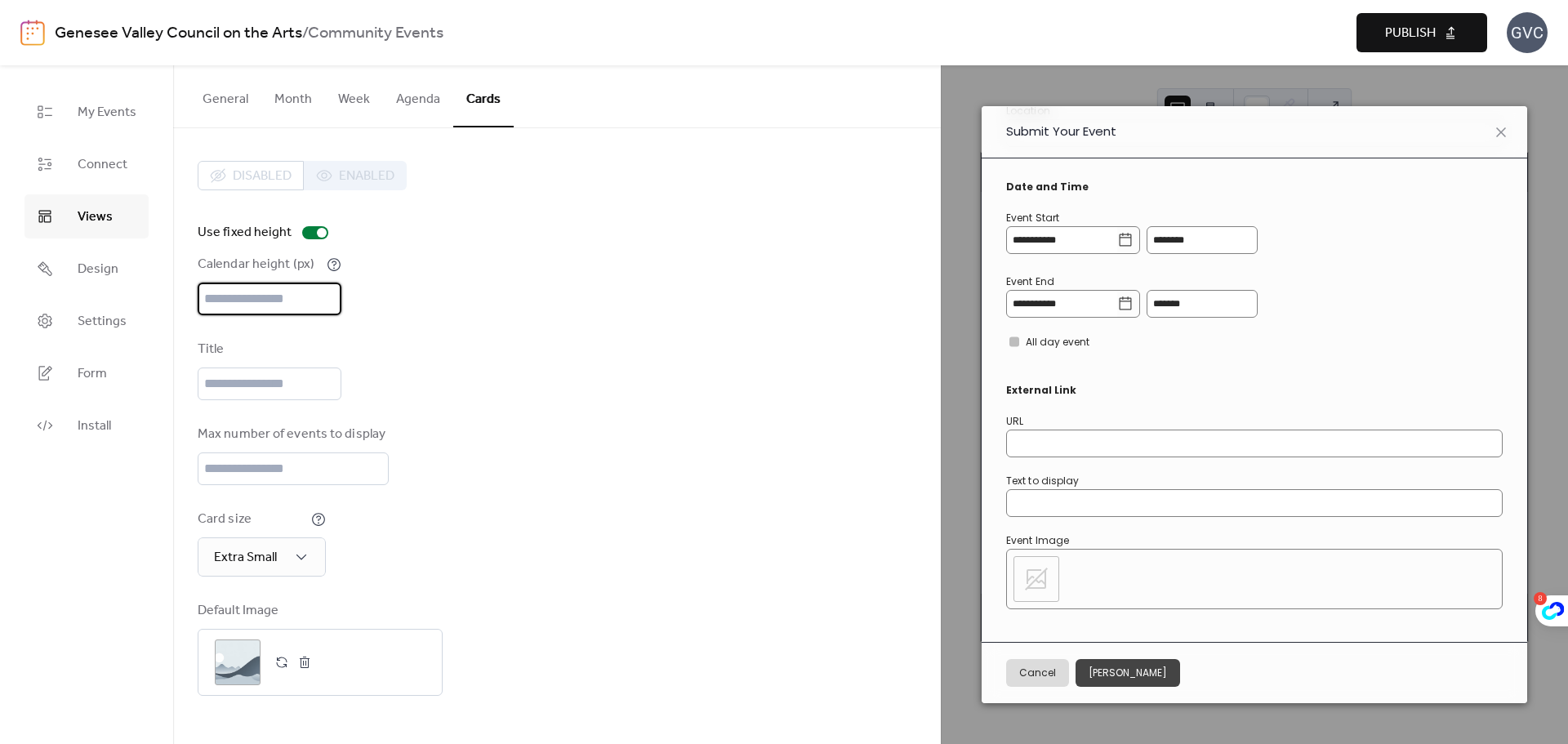type on "***" 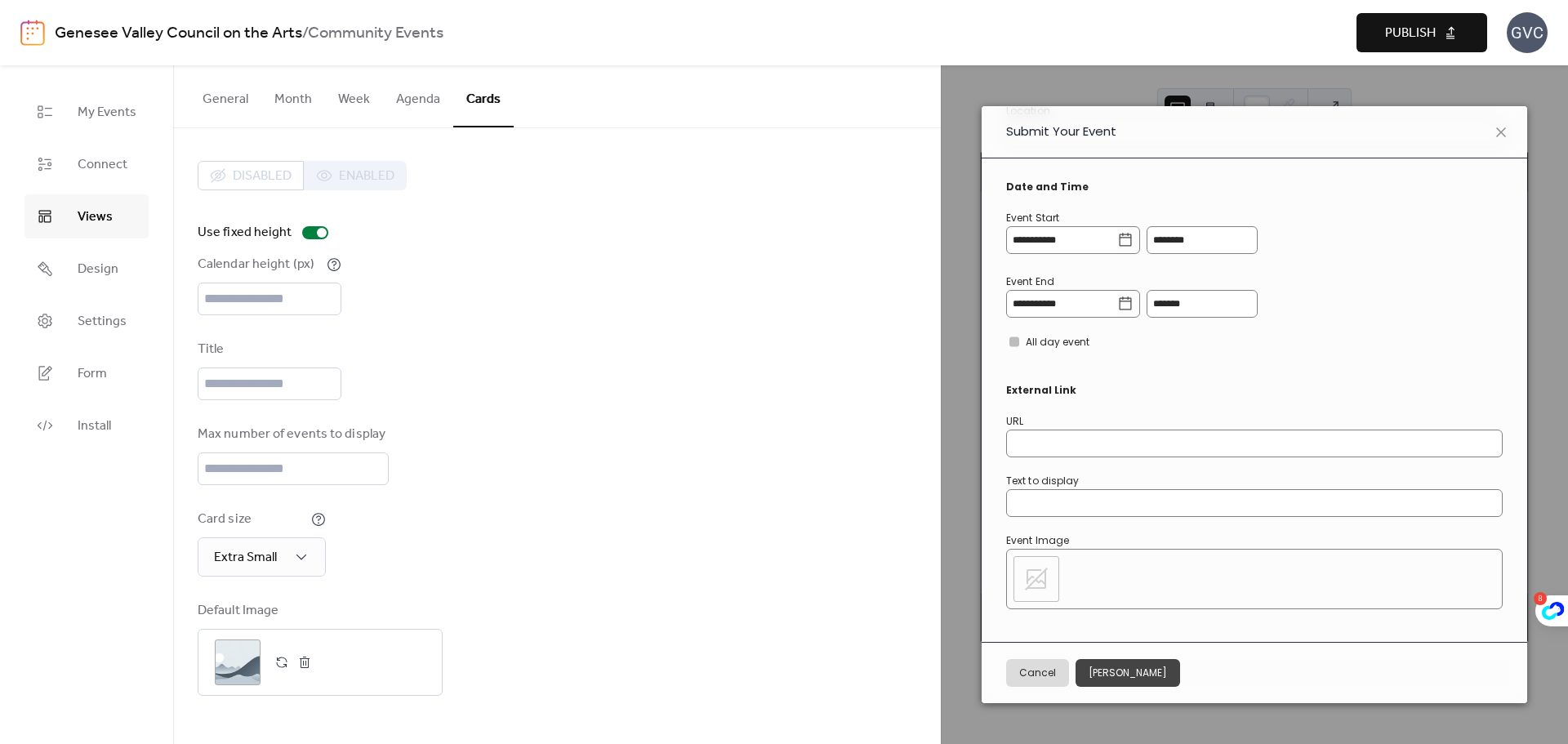 click on "Publish" at bounding box center (1410, 33) 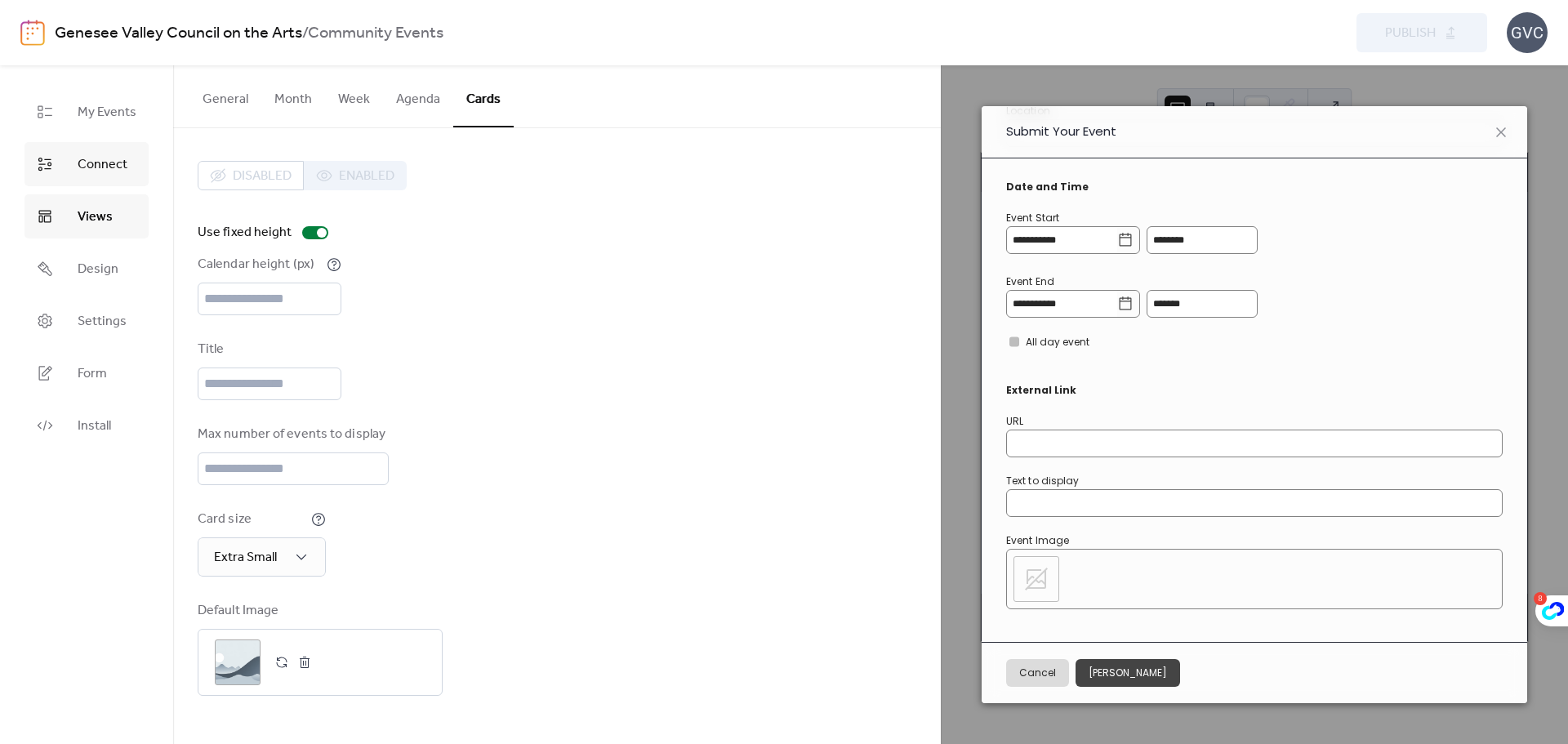 click on "Connect" at bounding box center (102, 165) 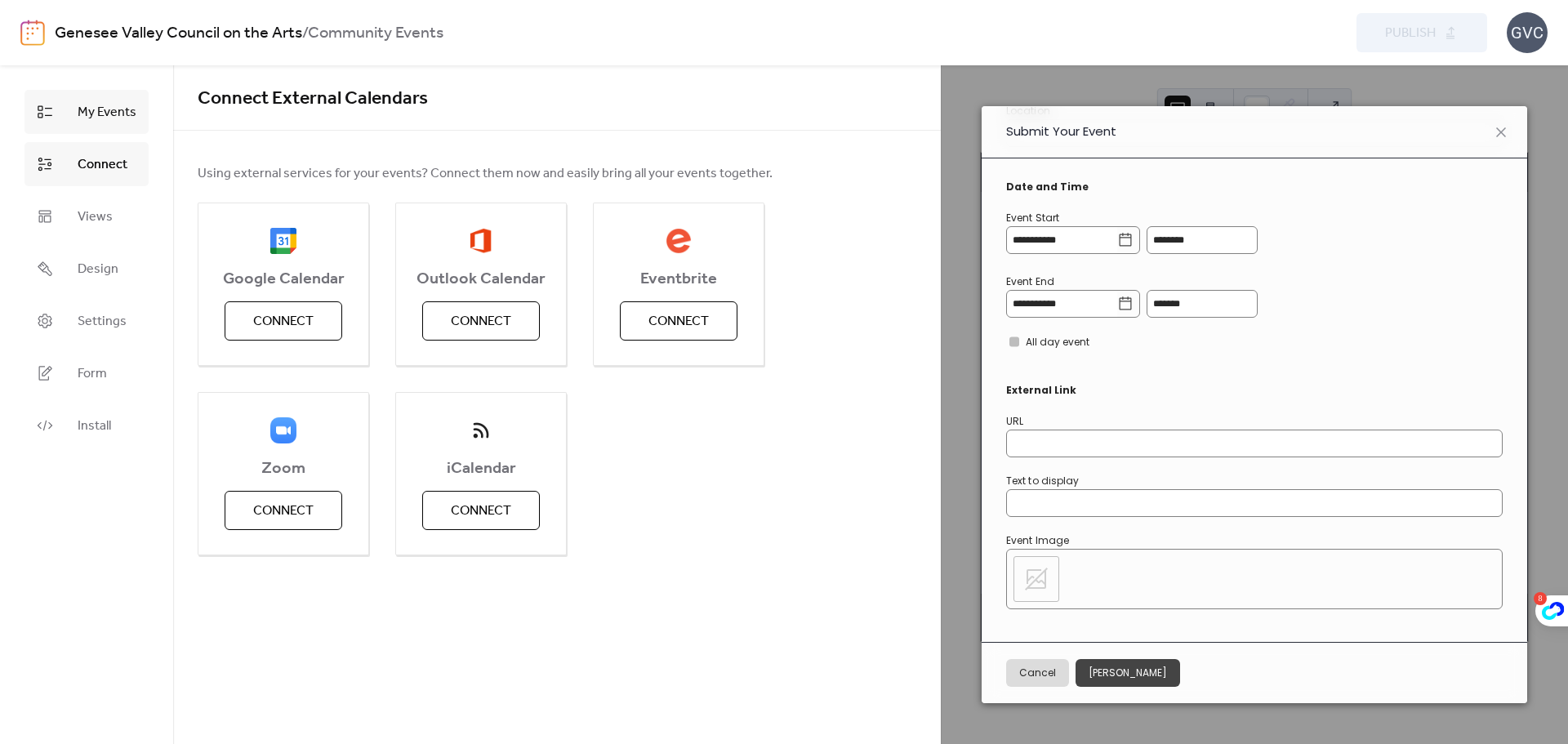 click on "My Events" at bounding box center [107, 113] 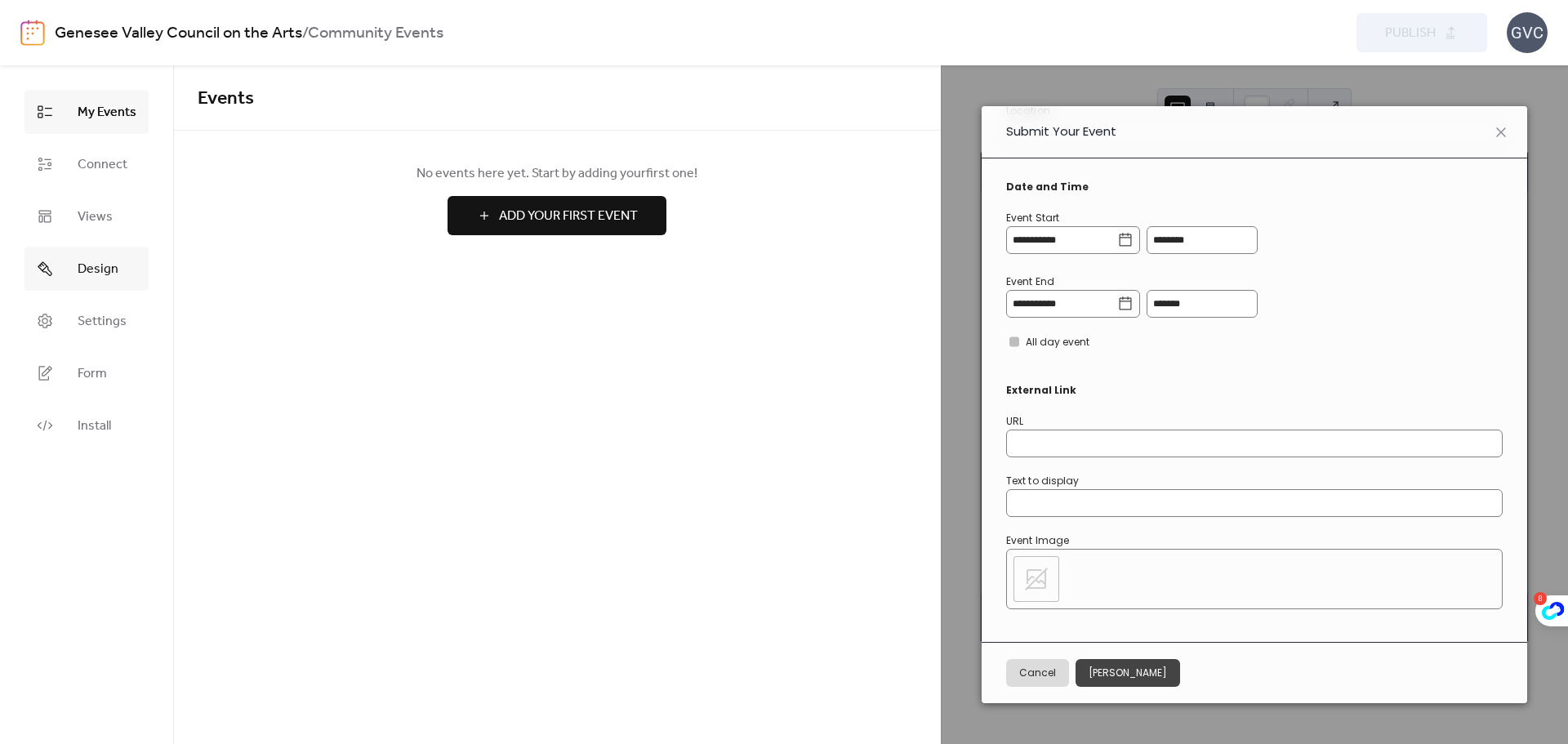 click on "Design" at bounding box center (87, 269) 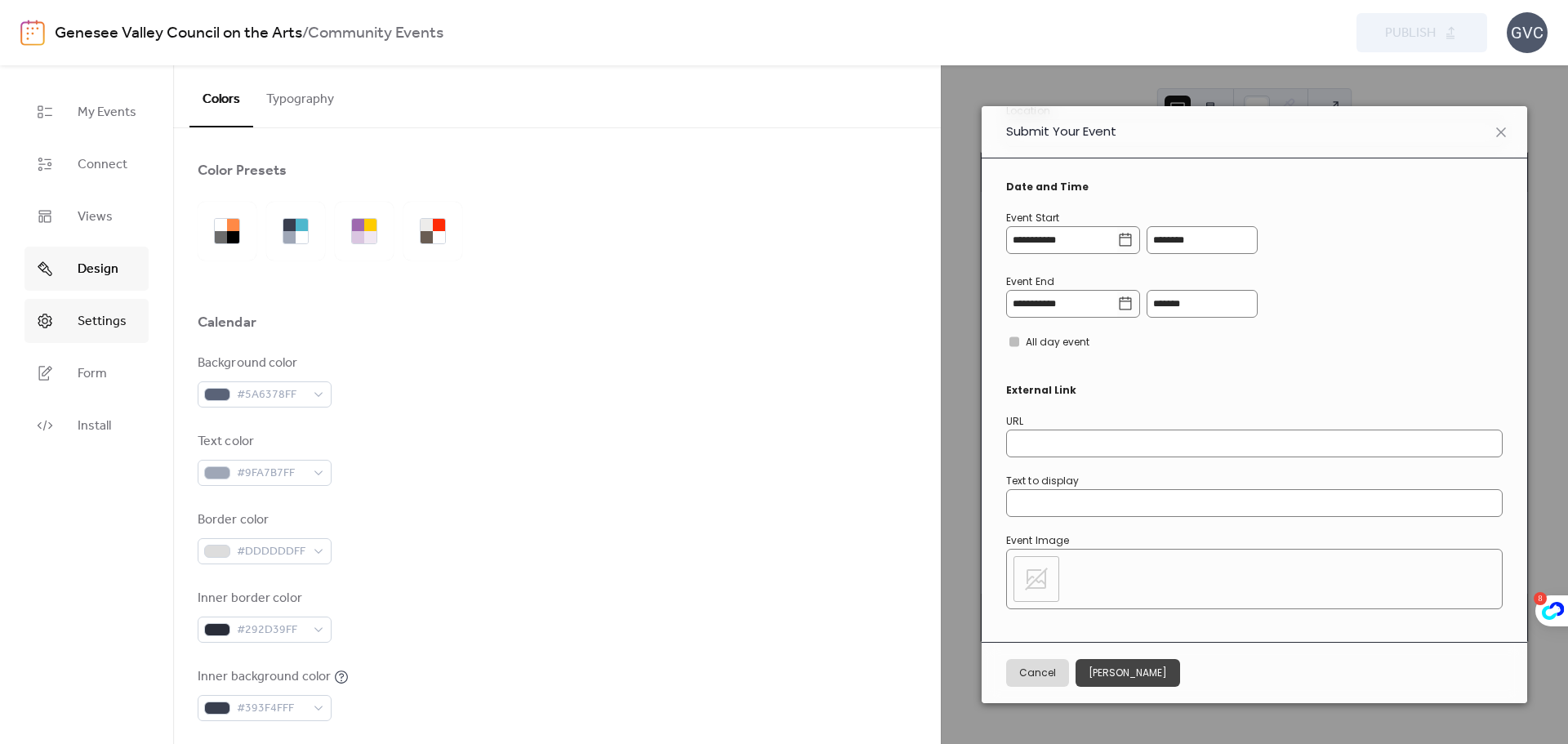 click on "Settings" at bounding box center (102, 322) 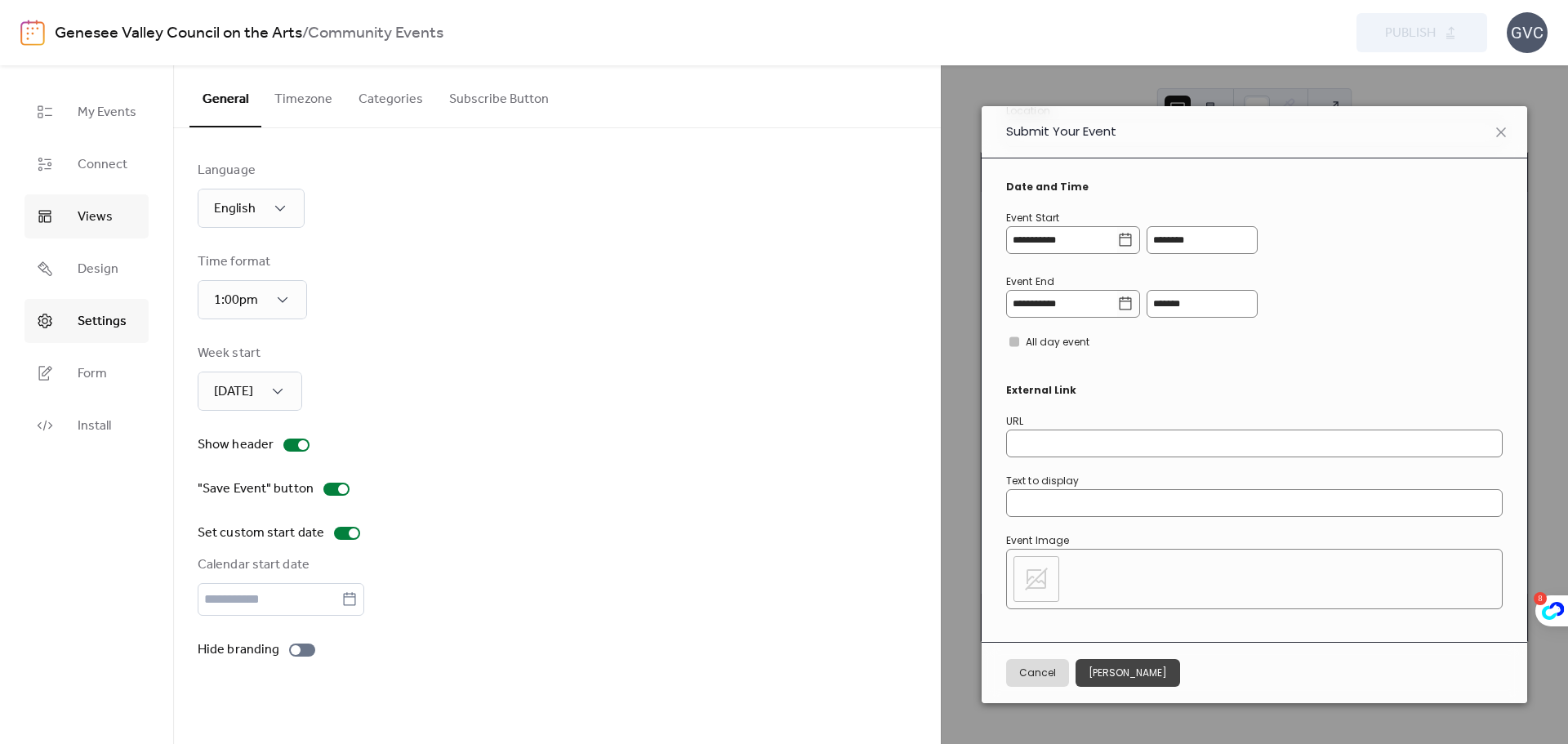 click on "Views" at bounding box center (95, 217) 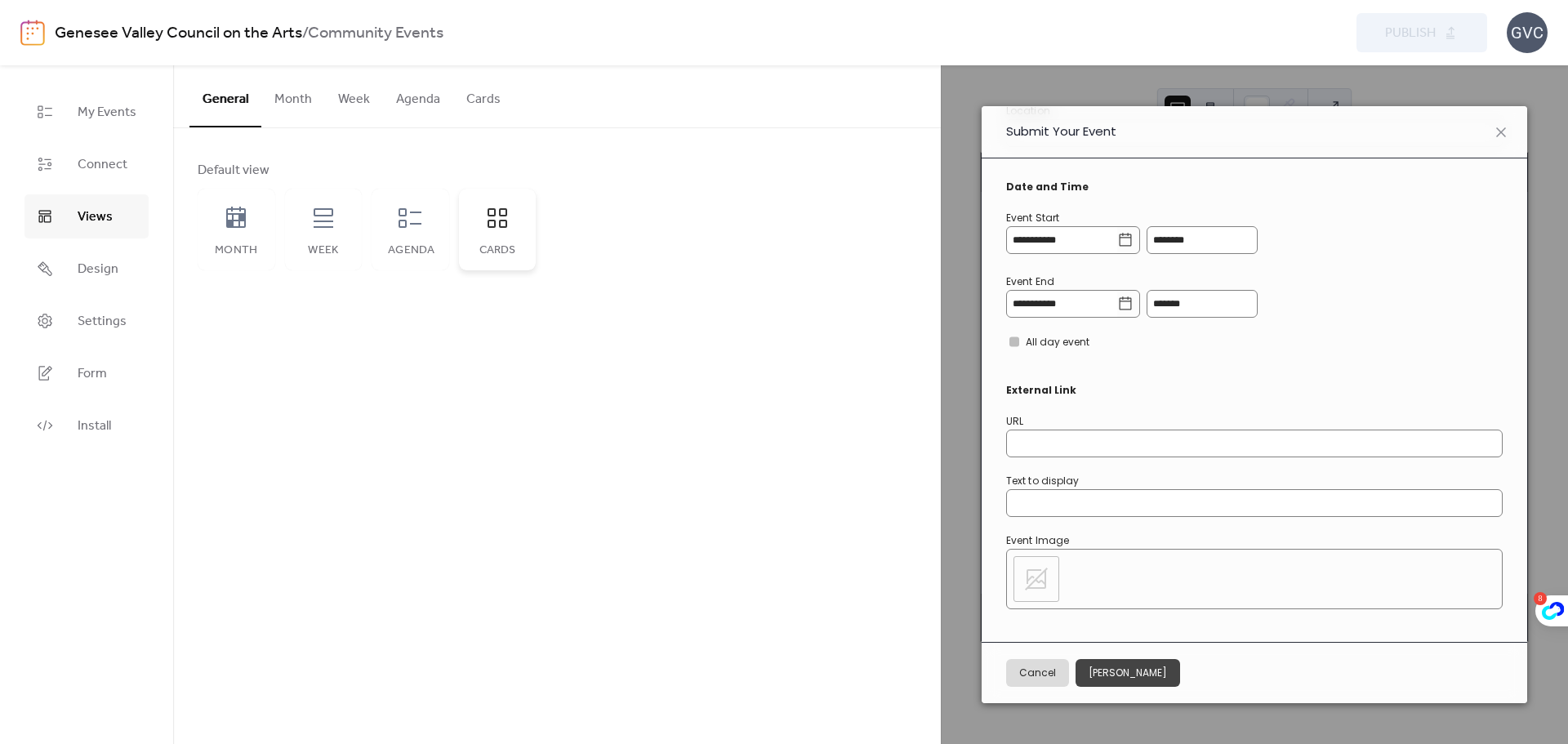 click on "Cards" at bounding box center (497, 229) 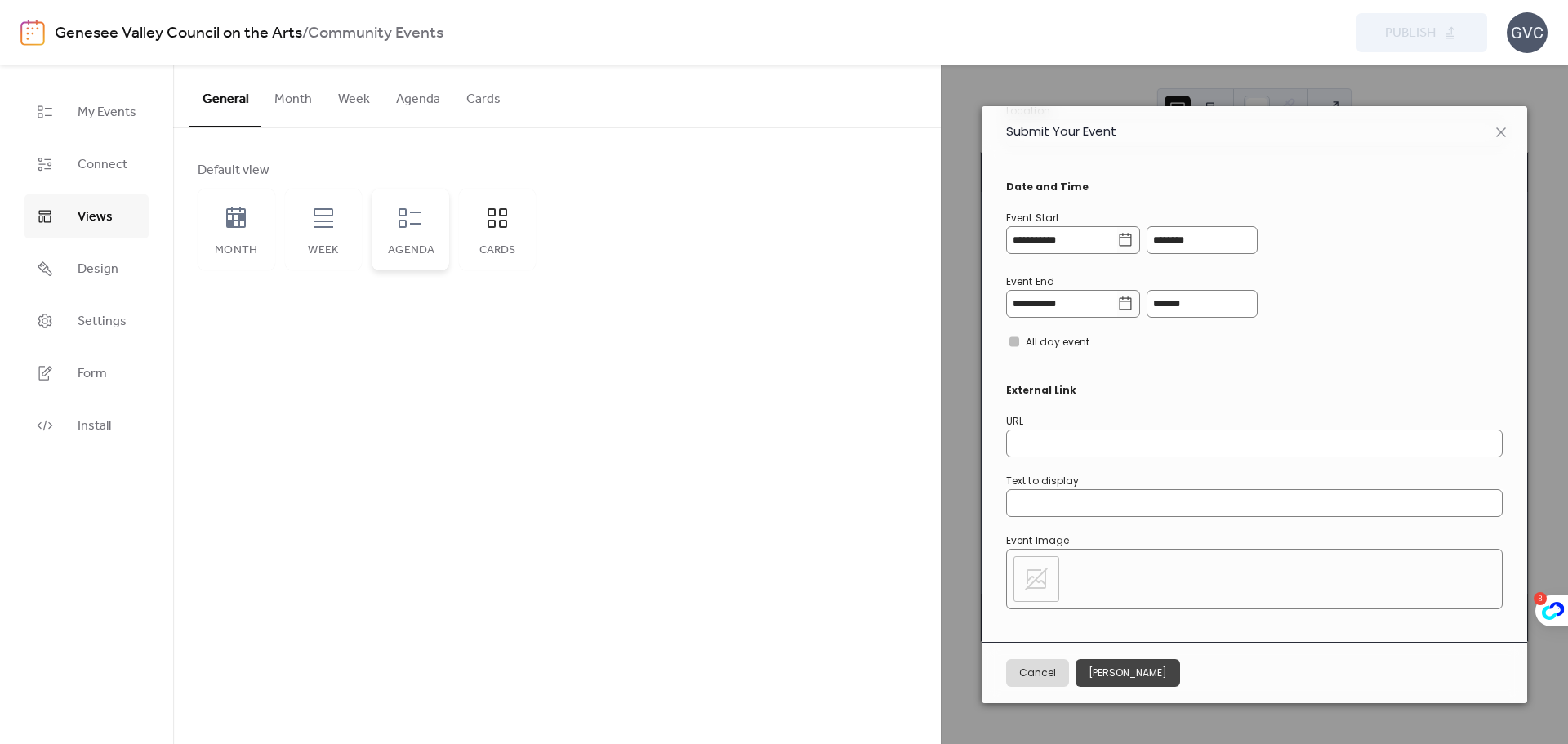 click 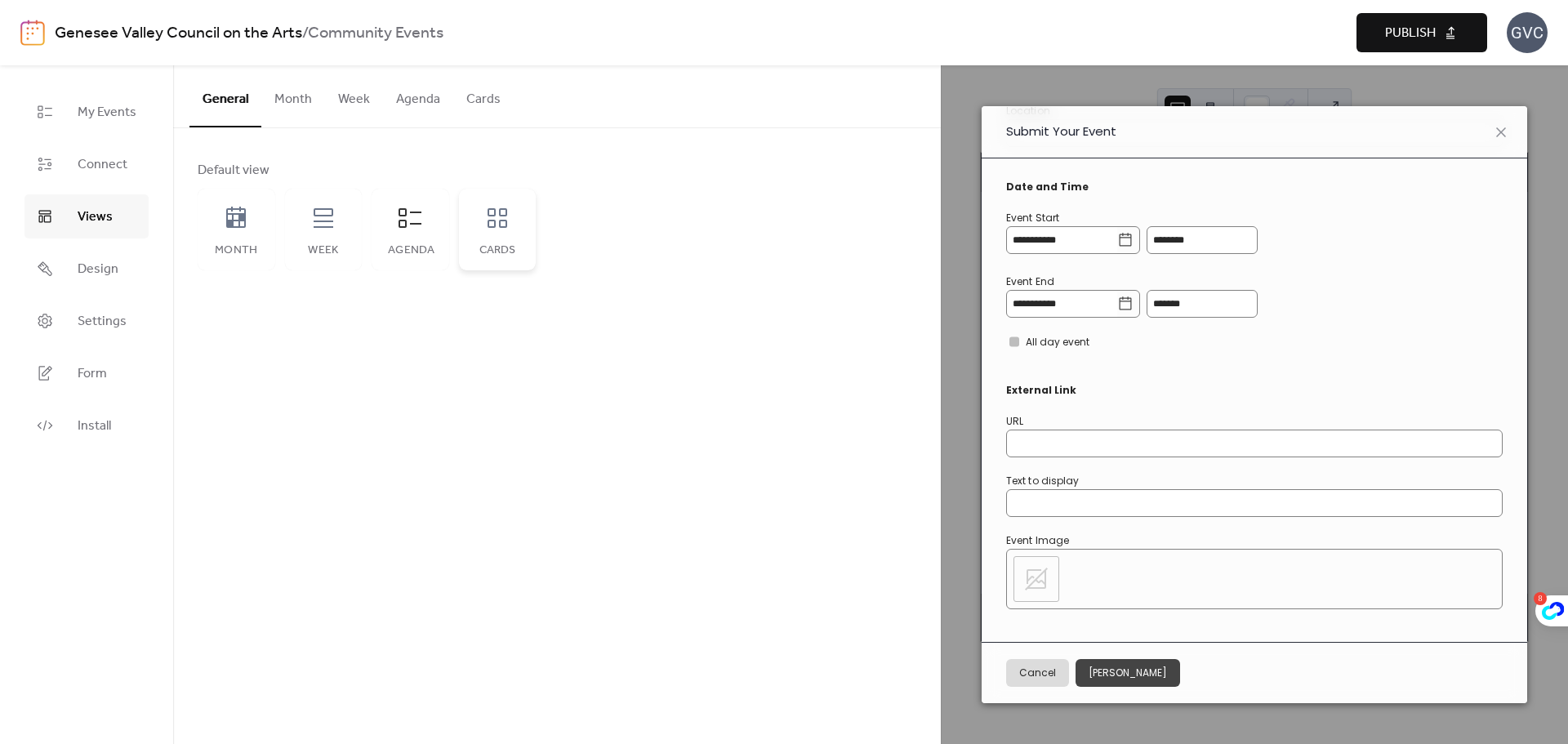 click on "Cards" at bounding box center (497, 229) 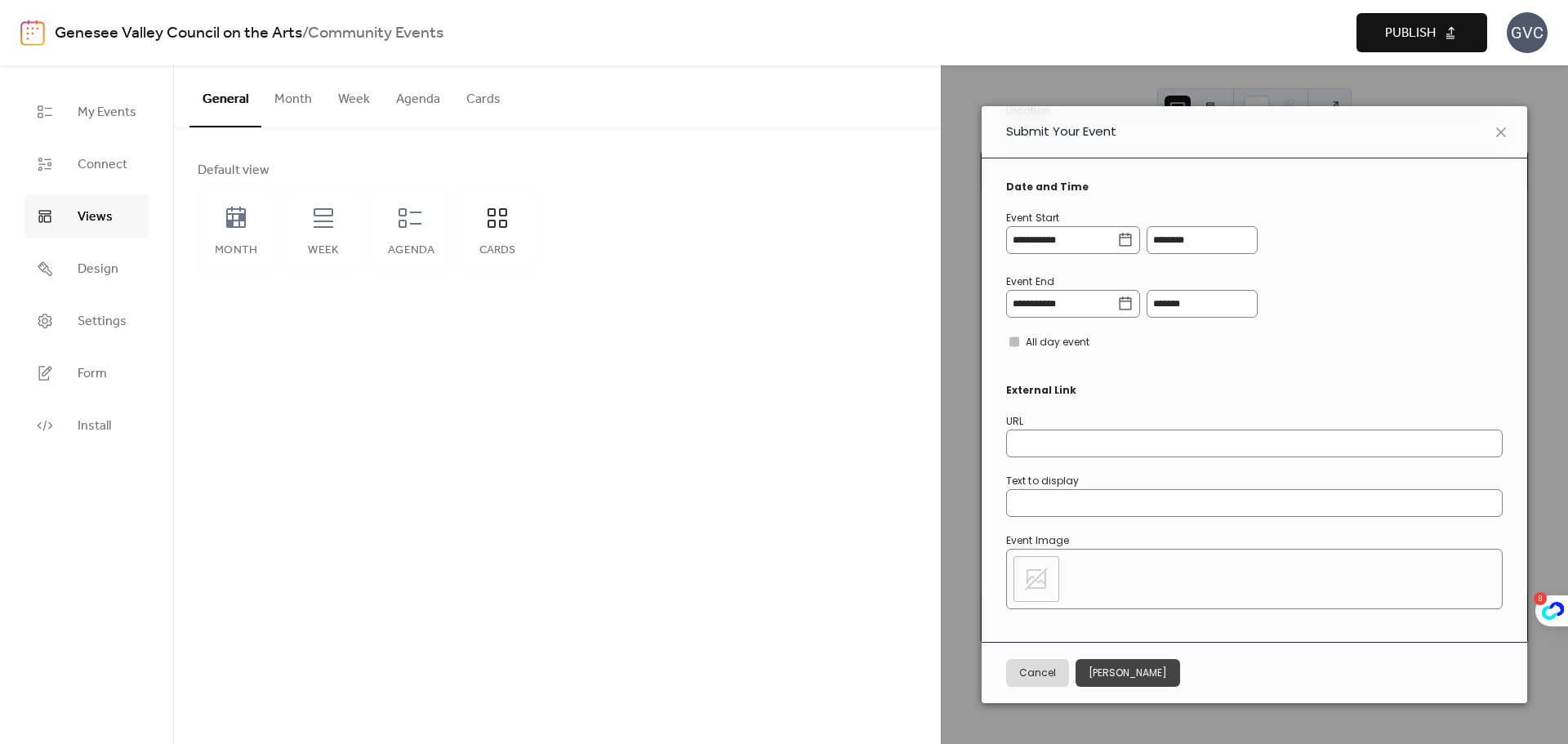 click on "Cards" at bounding box center (483, 96) 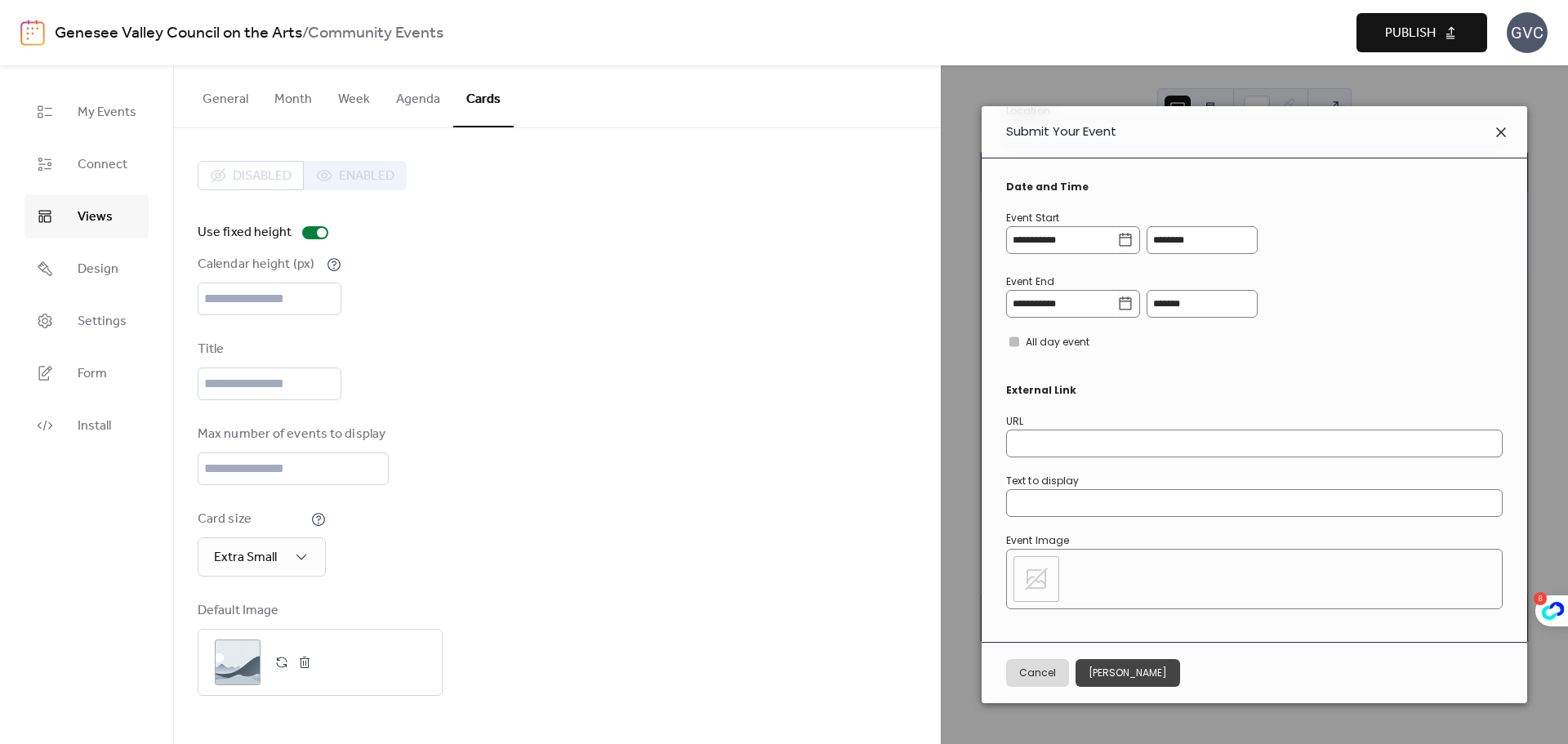 click 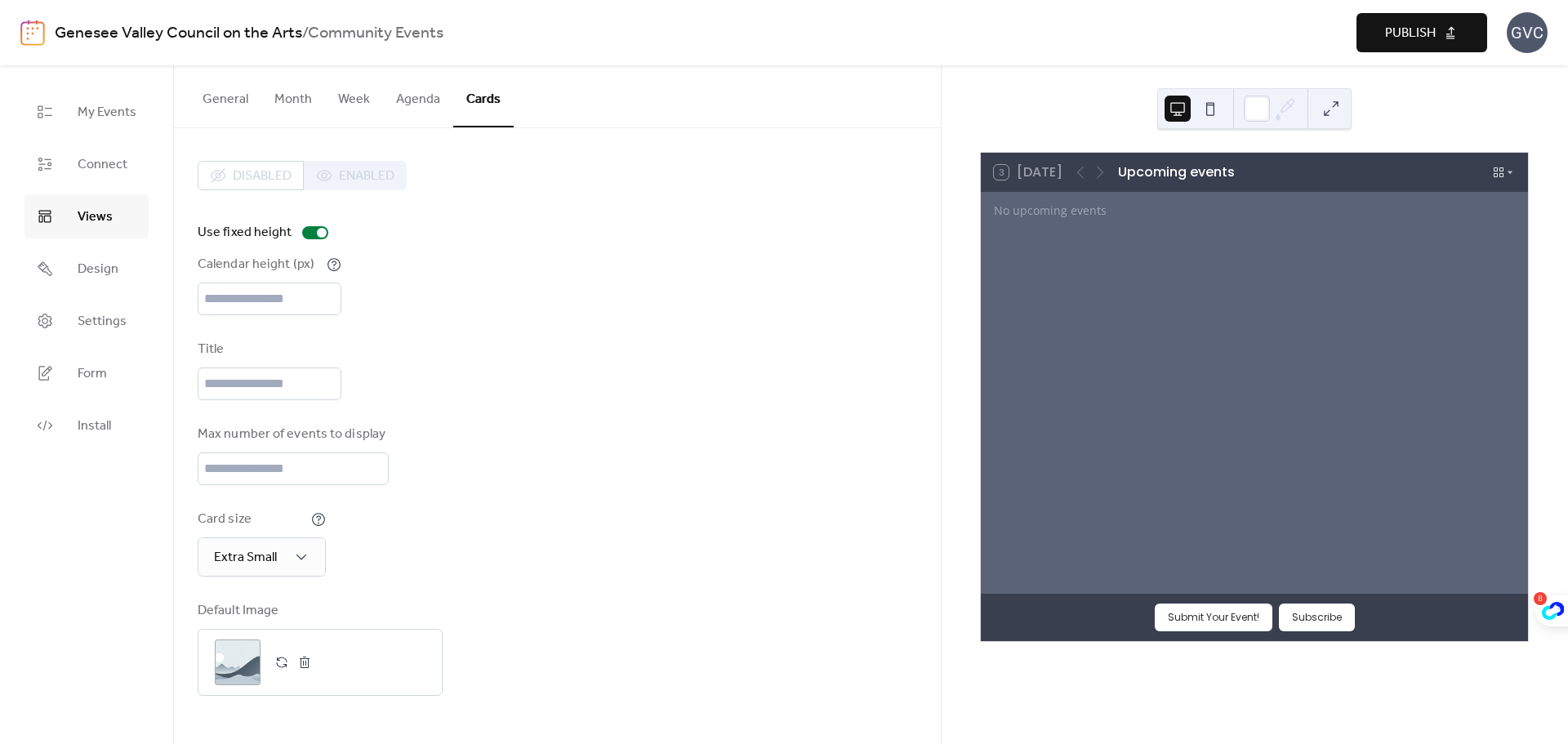 click on "Calendar height (px) ***" at bounding box center (557, 285) 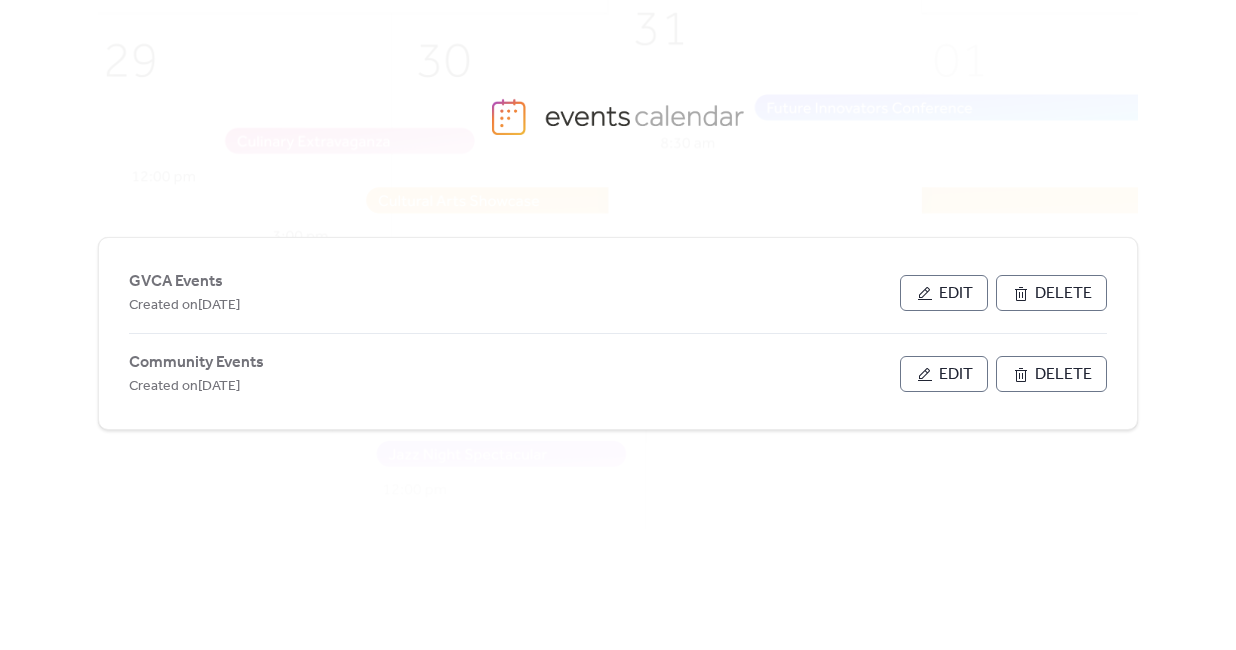 scroll, scrollTop: 0, scrollLeft: 0, axis: both 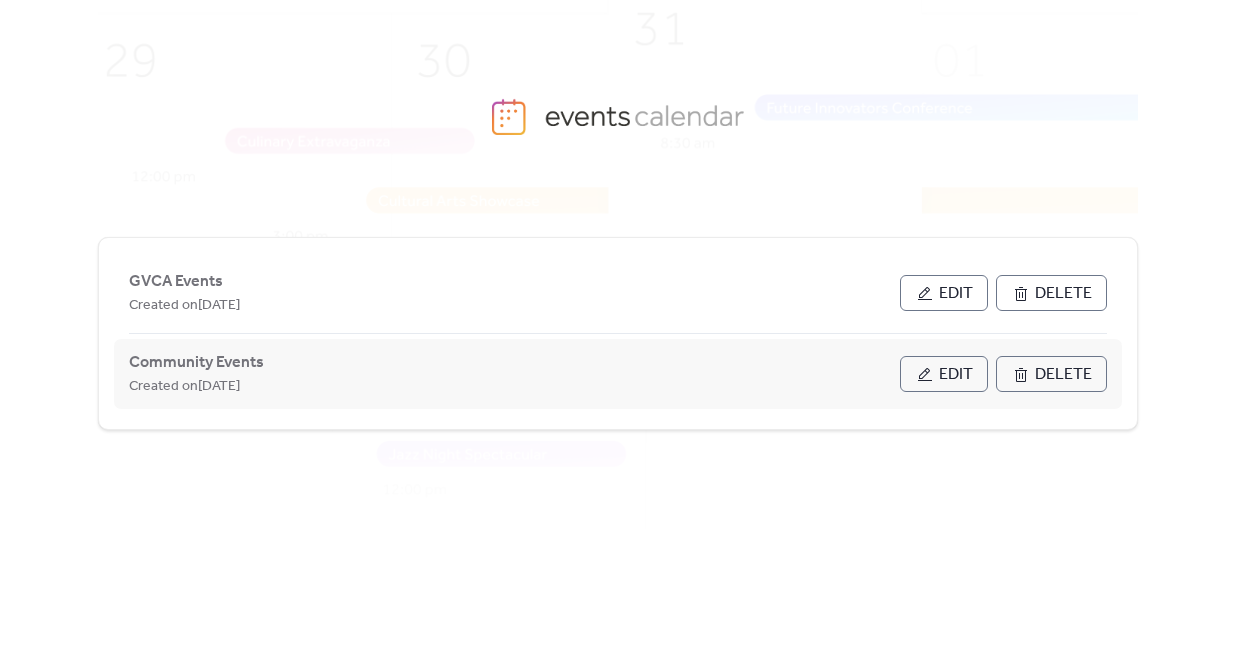 click on "Edit" at bounding box center (956, 375) 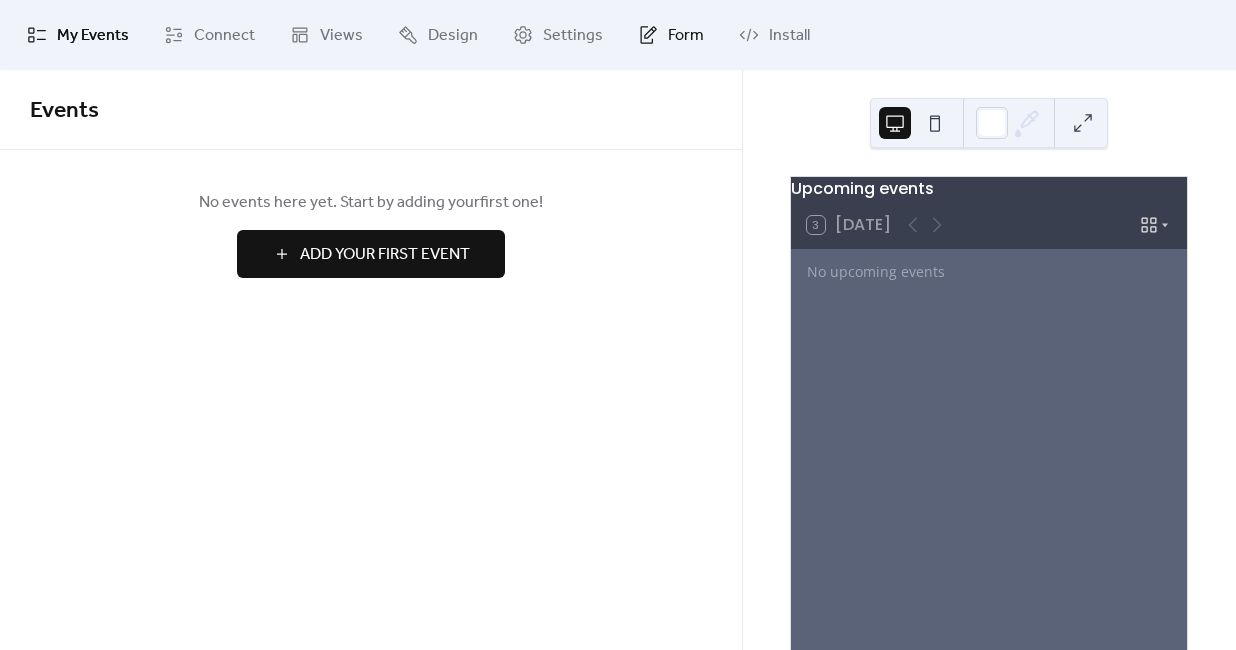 click on "Form" at bounding box center (686, 36) 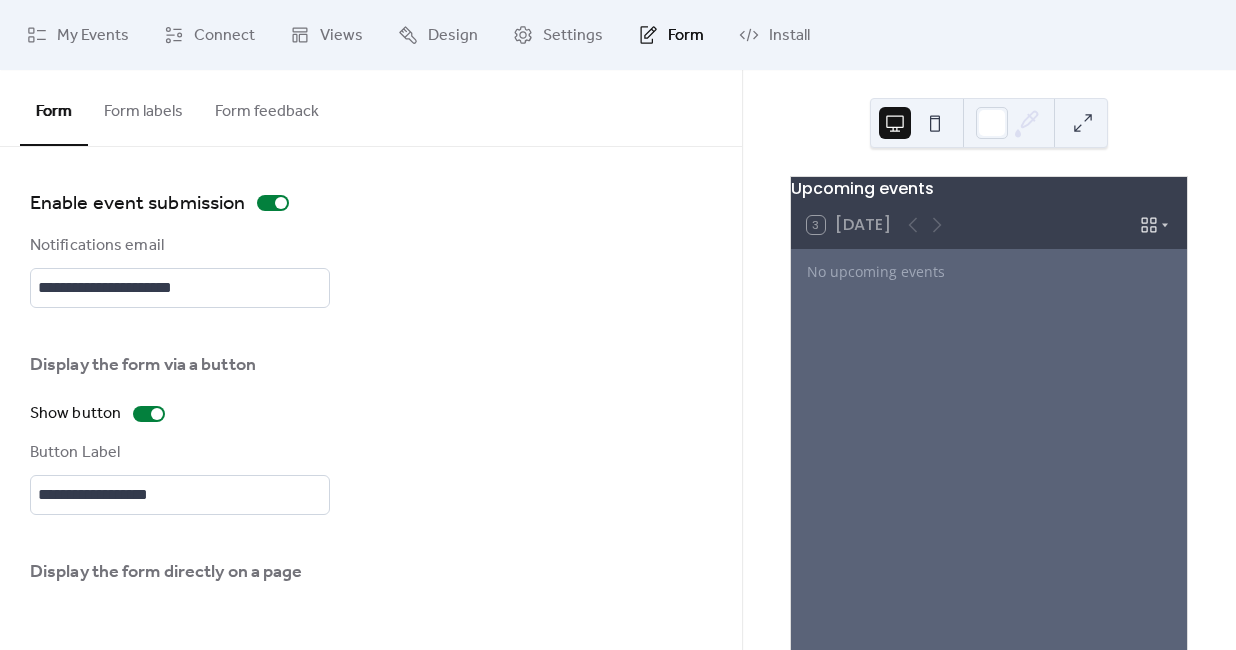 scroll, scrollTop: 220, scrollLeft: 0, axis: vertical 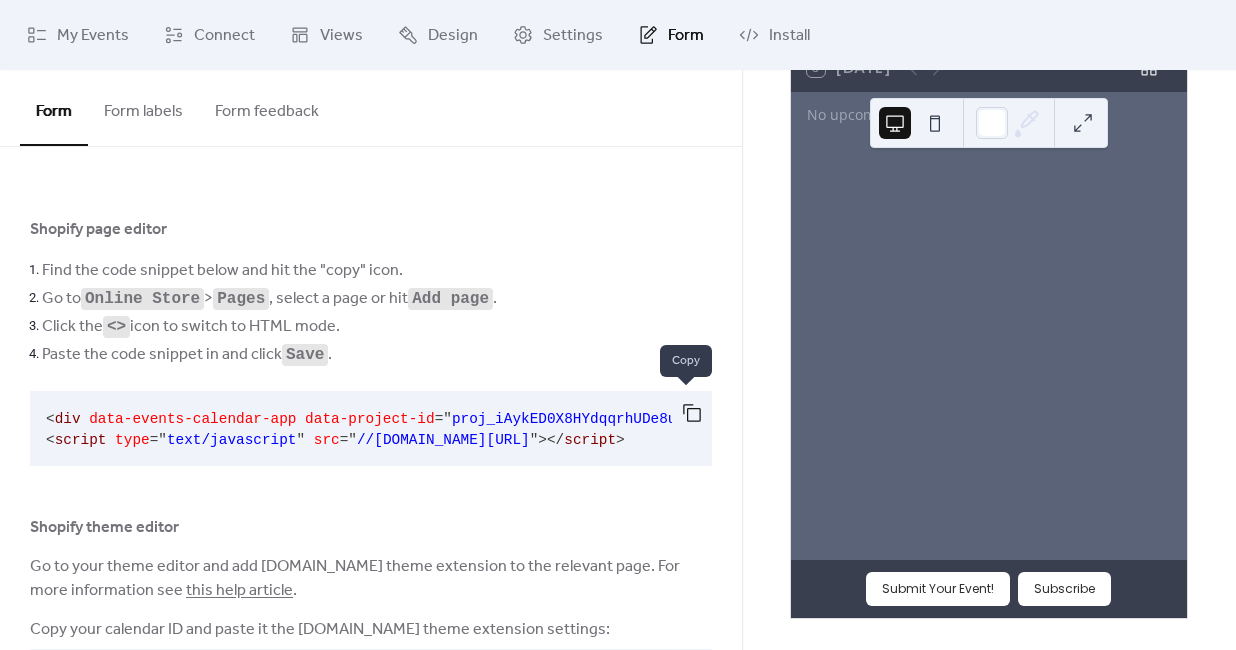 click at bounding box center [692, 413] 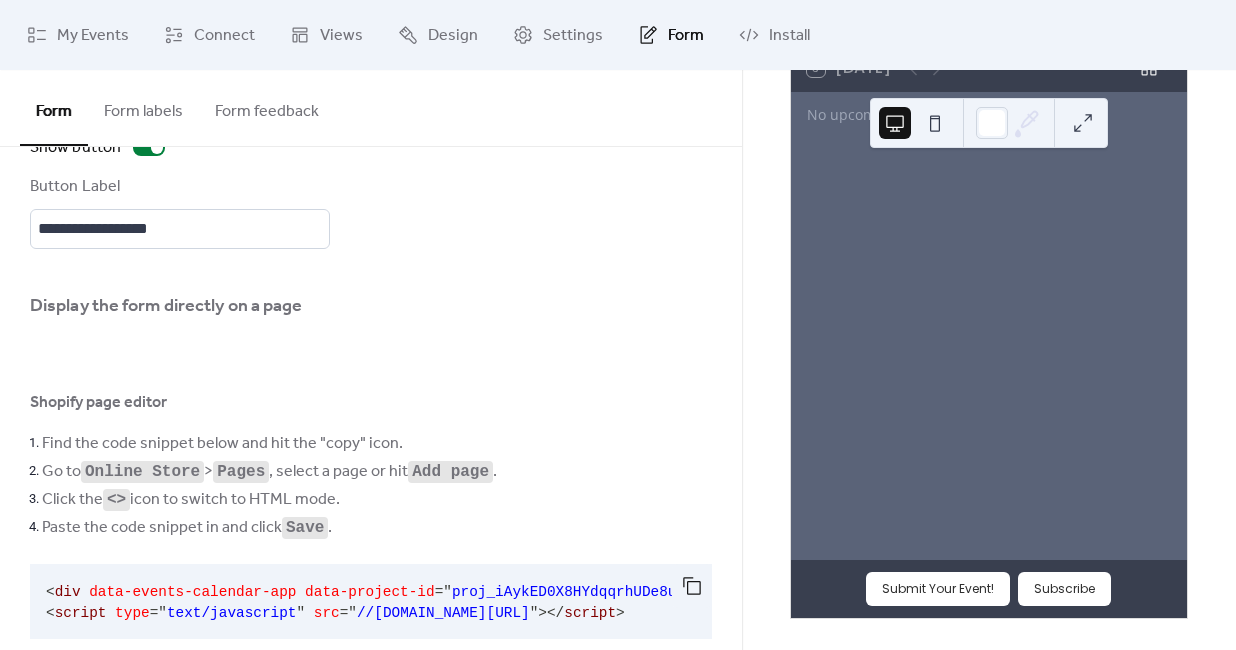 scroll, scrollTop: 388, scrollLeft: 0, axis: vertical 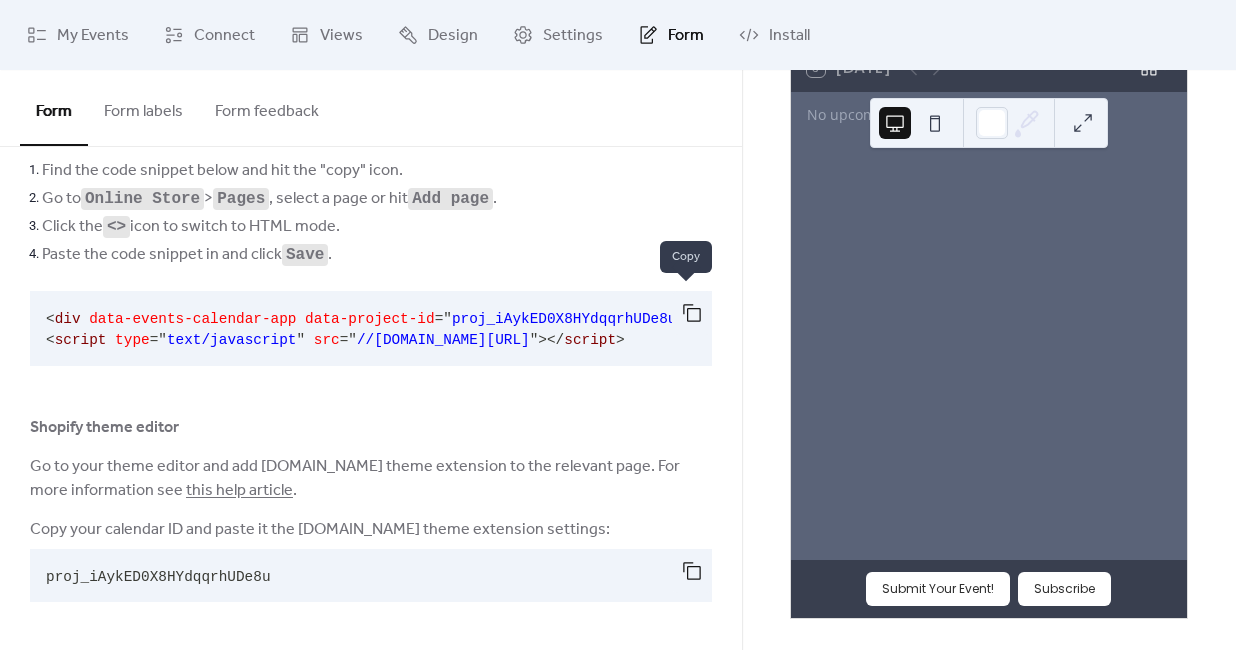 click at bounding box center (692, 313) 